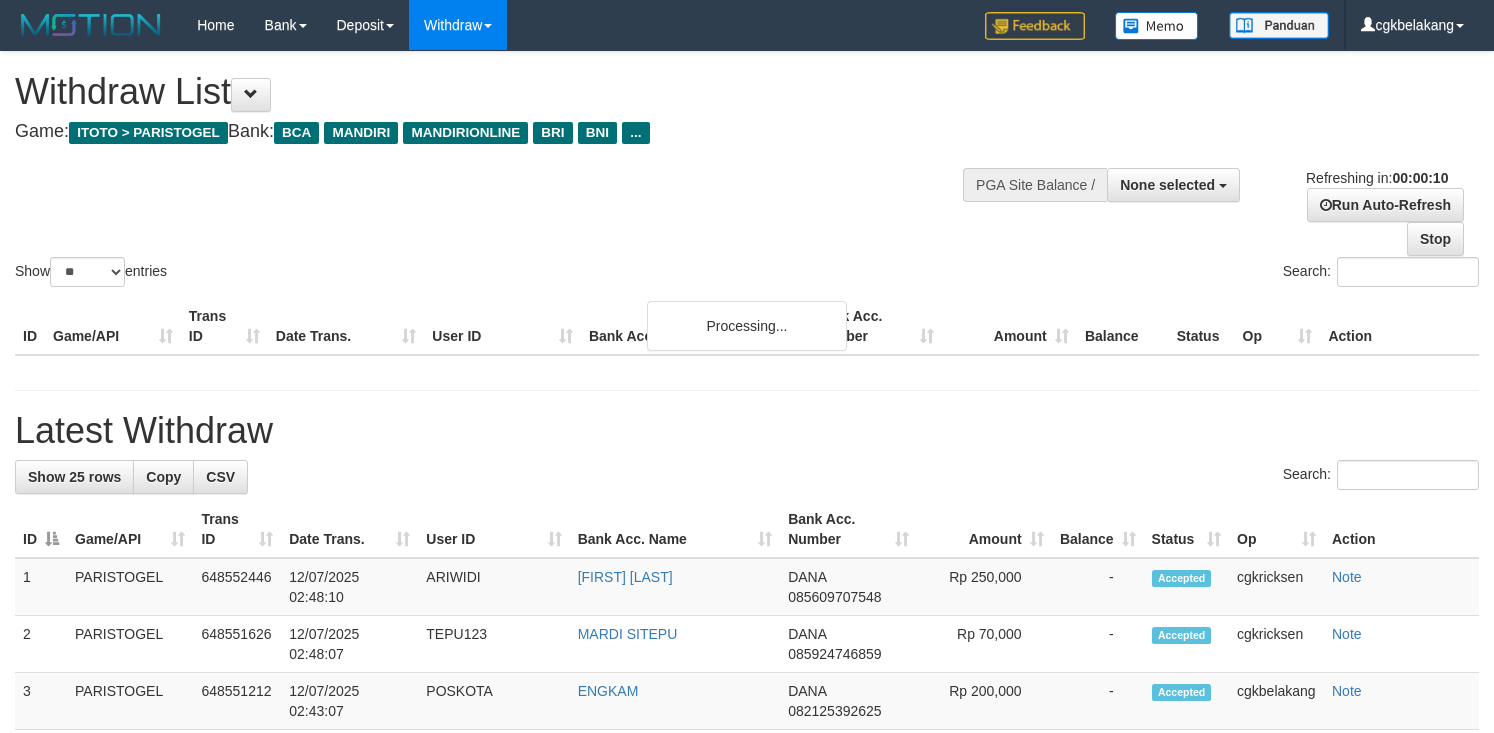 select 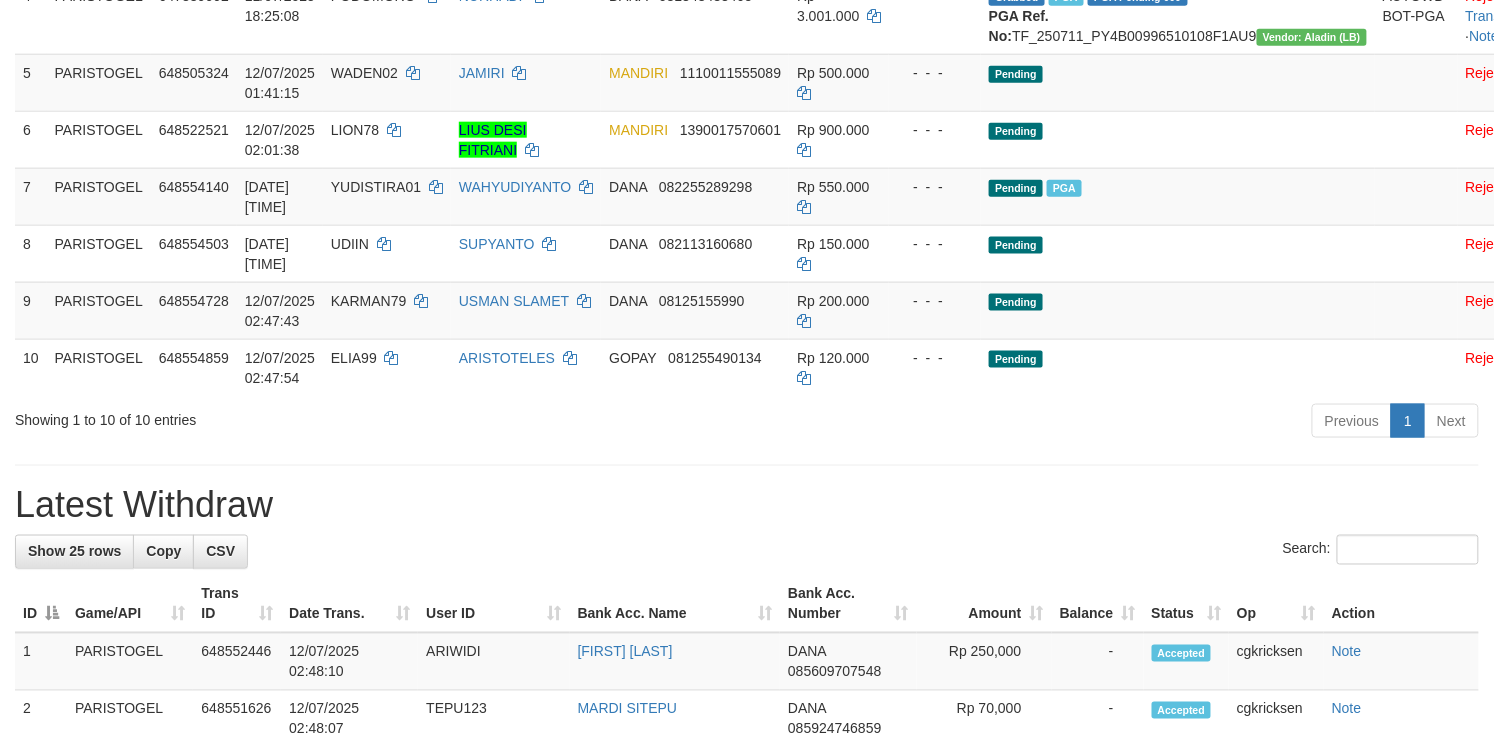 scroll, scrollTop: 533, scrollLeft: 0, axis: vertical 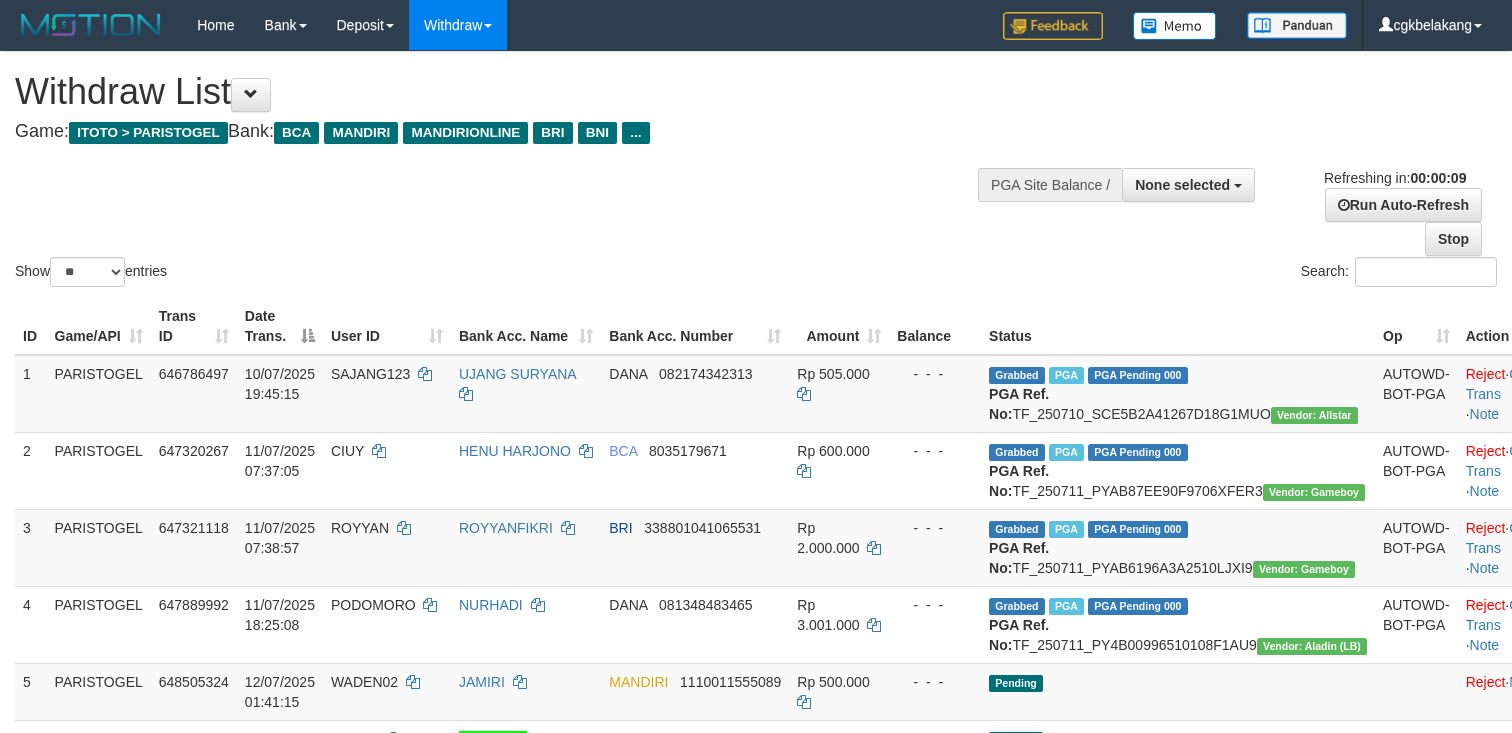 select 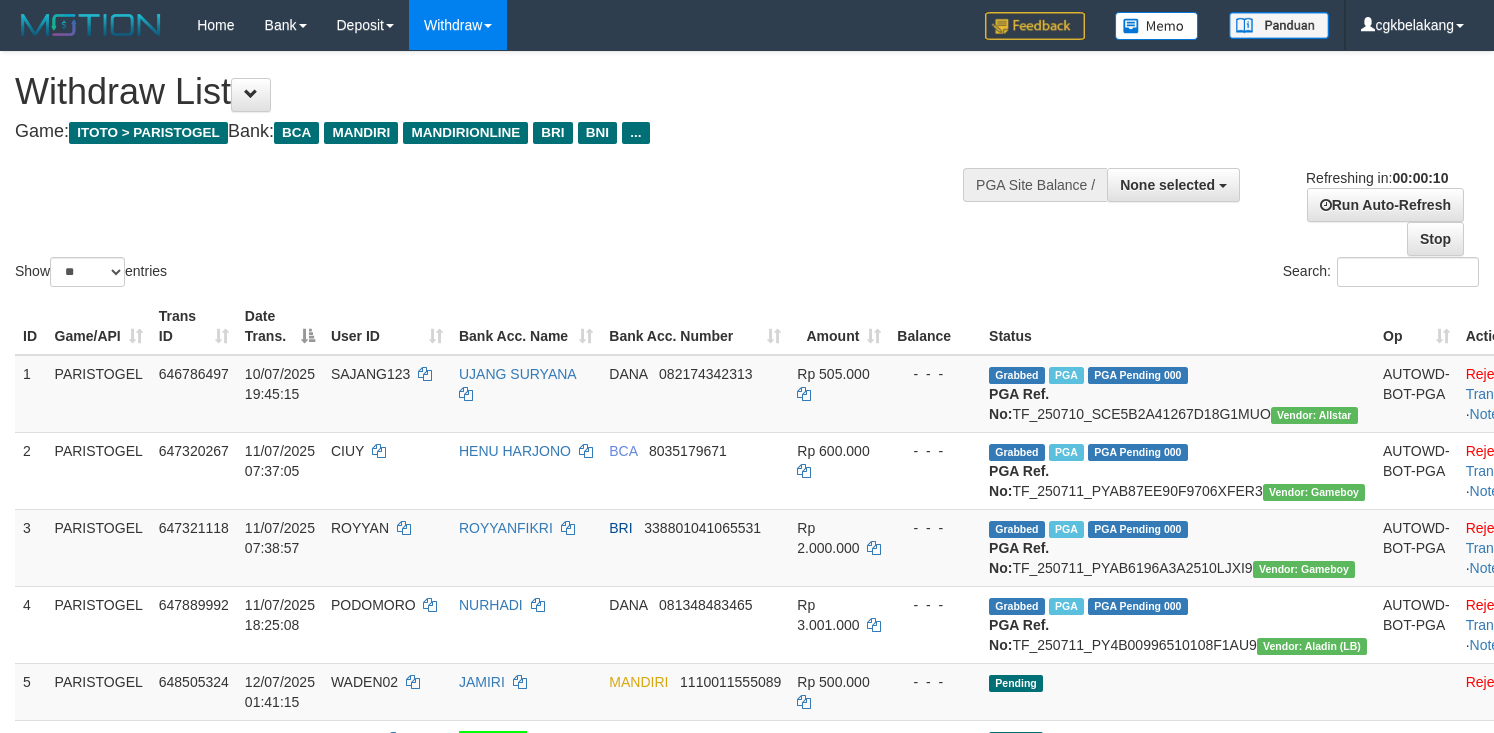 select 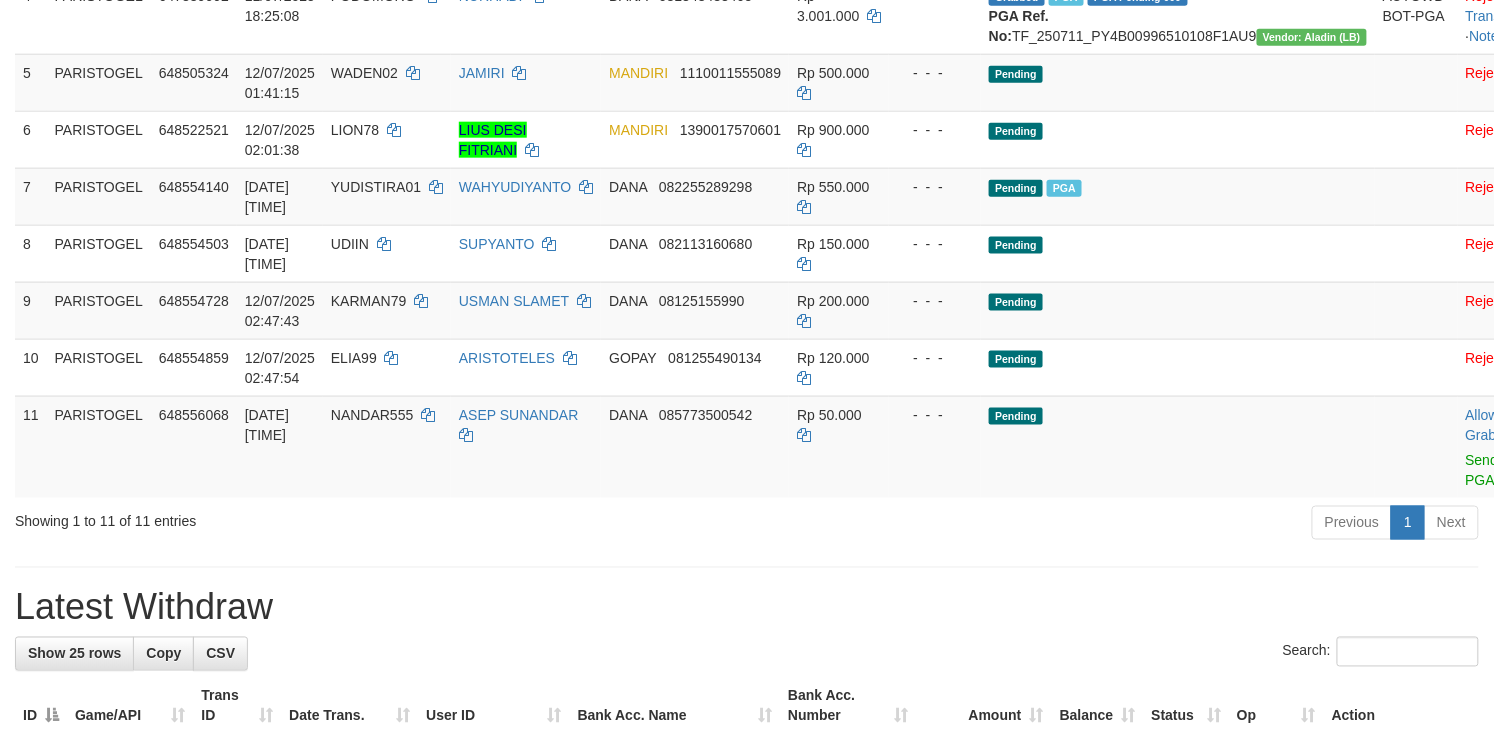 scroll, scrollTop: 533, scrollLeft: 0, axis: vertical 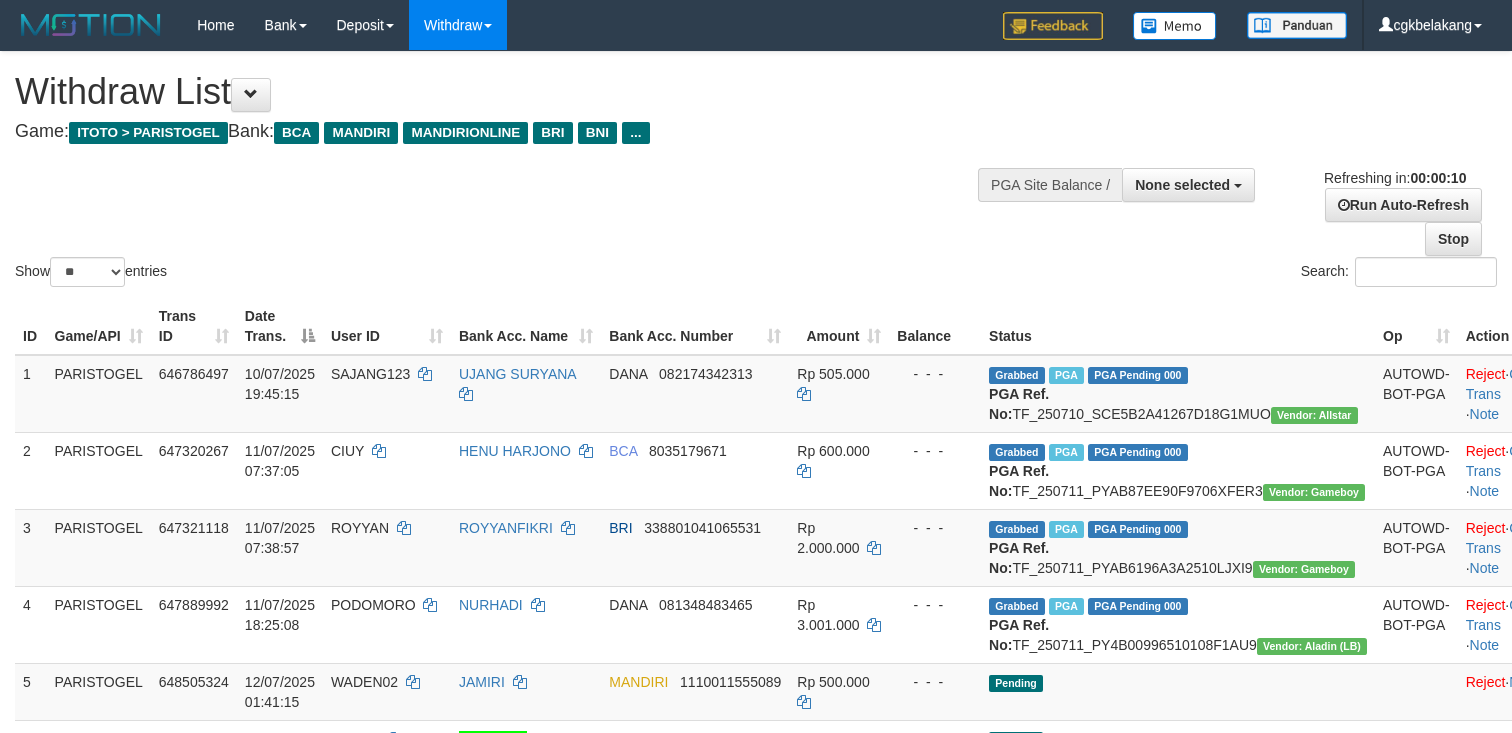 select 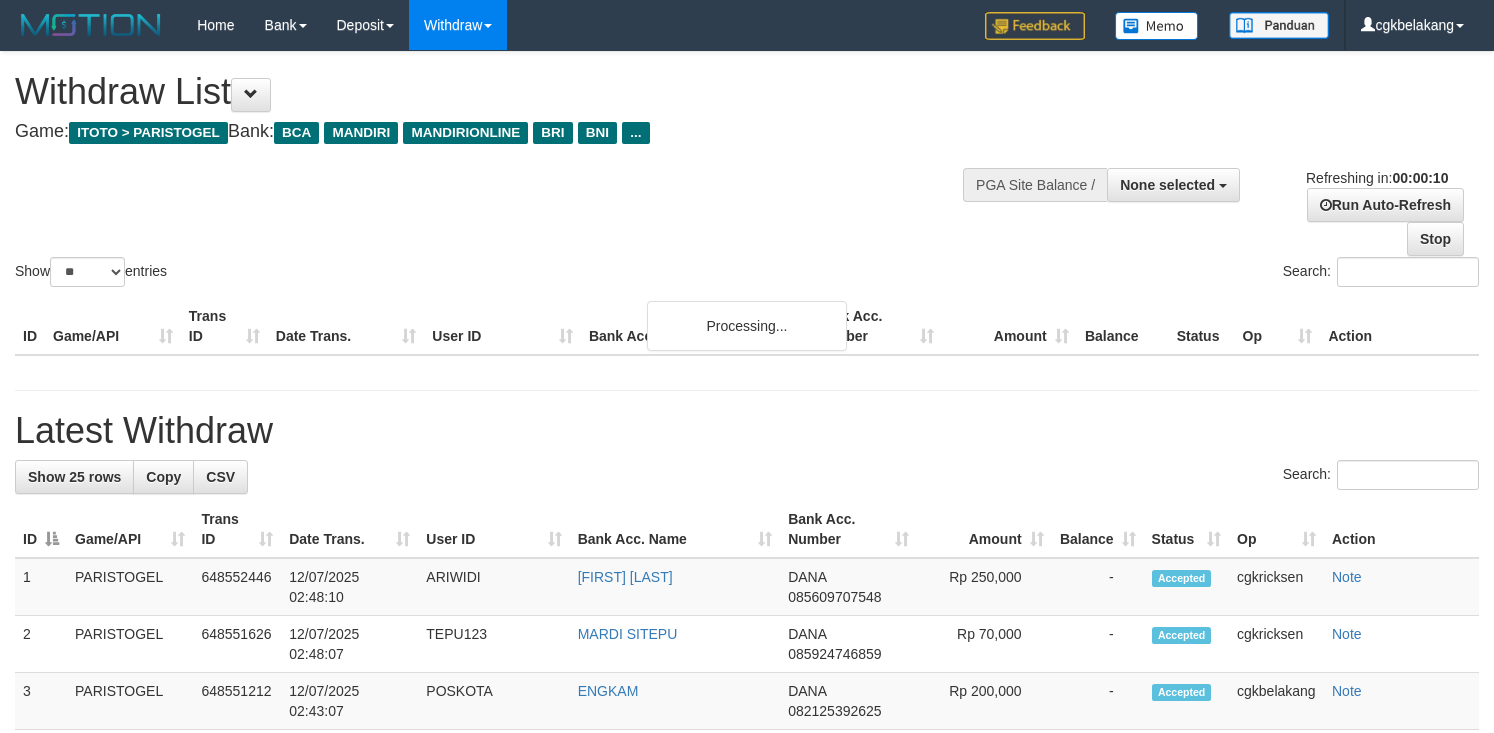 select 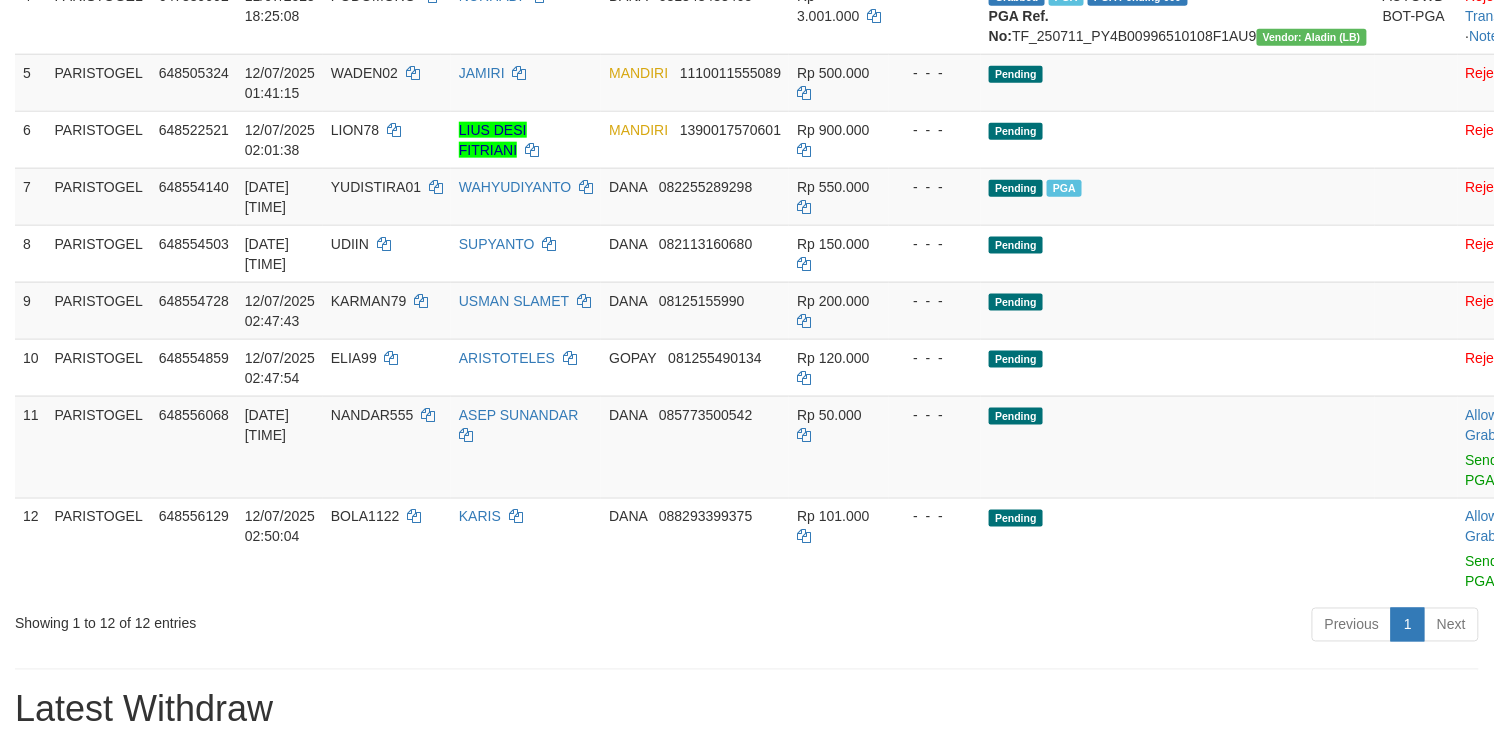 scroll, scrollTop: 533, scrollLeft: 0, axis: vertical 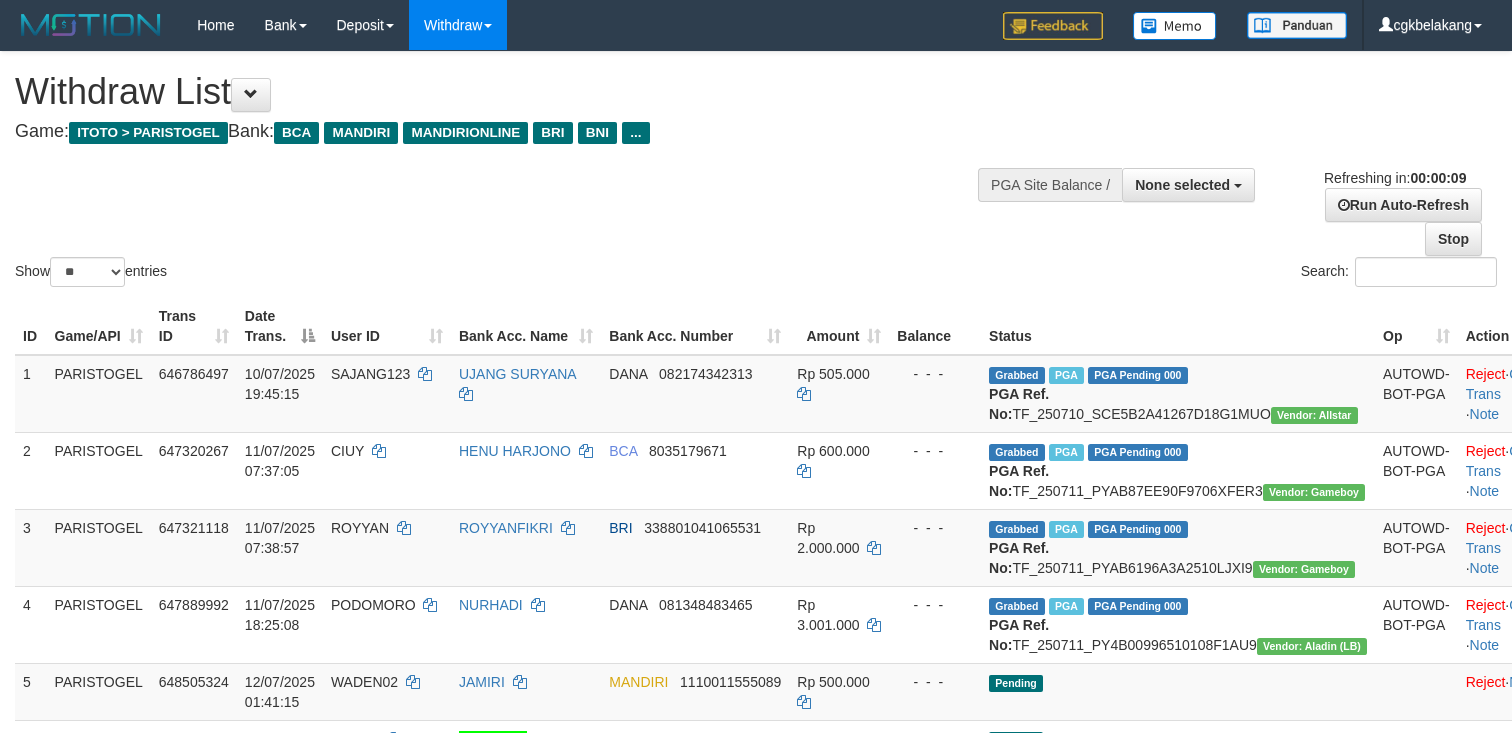 select 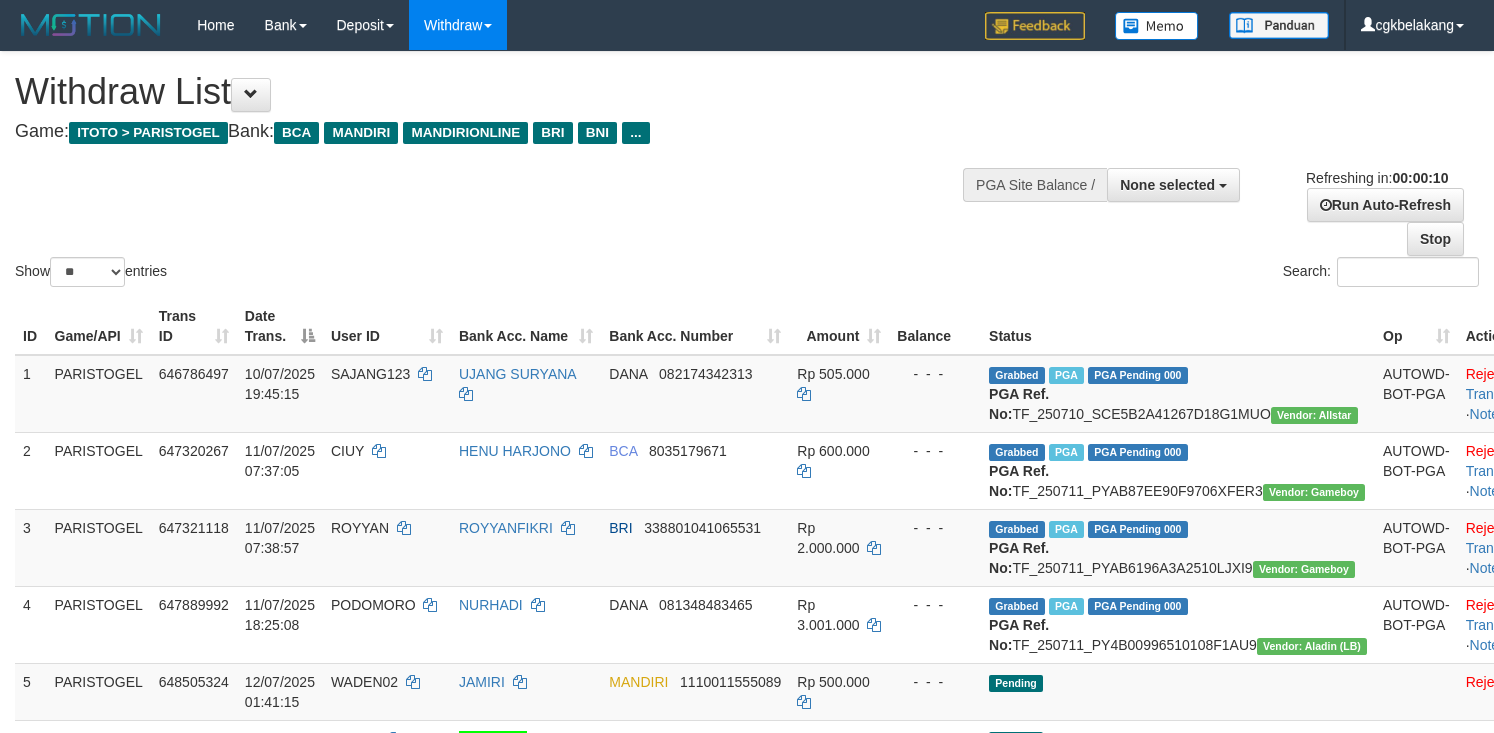 select 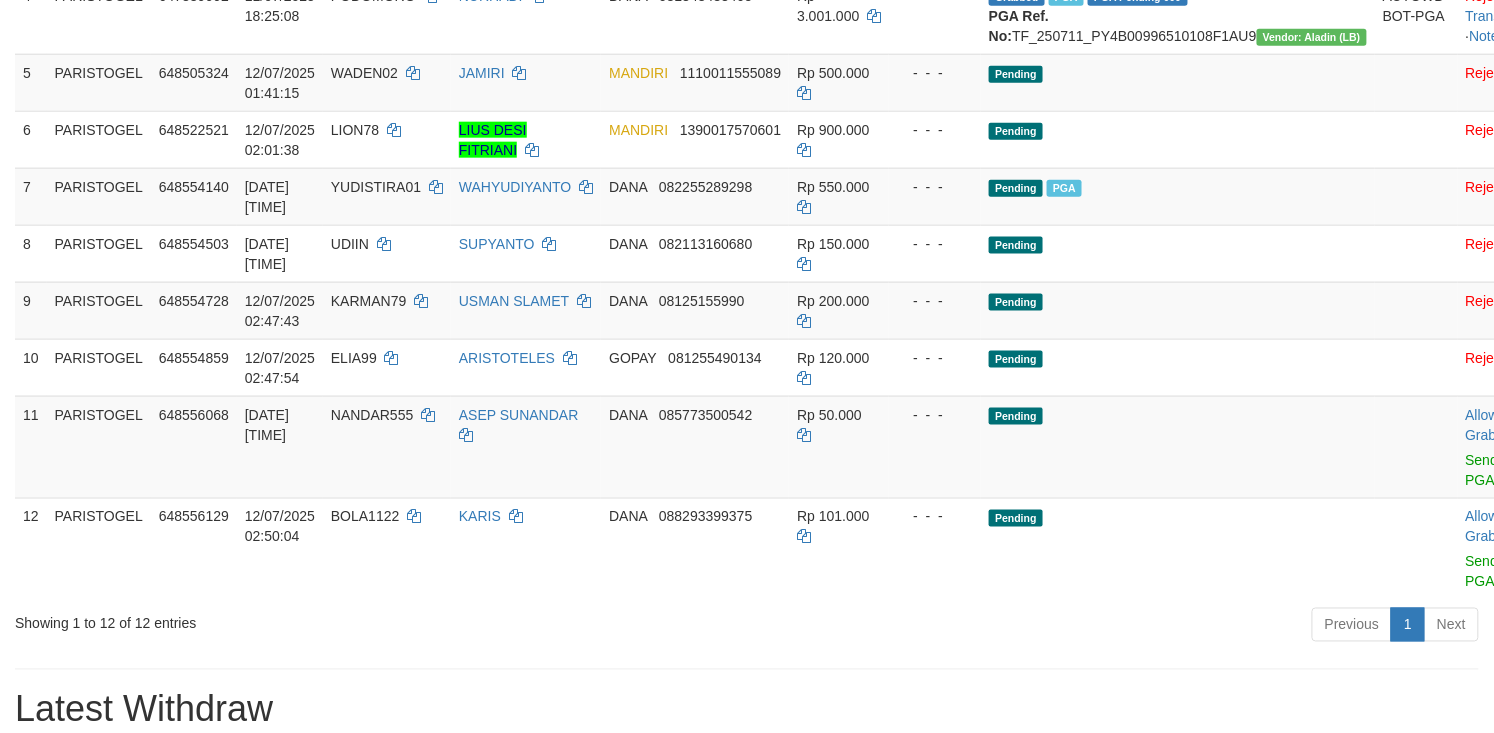scroll, scrollTop: 533, scrollLeft: 0, axis: vertical 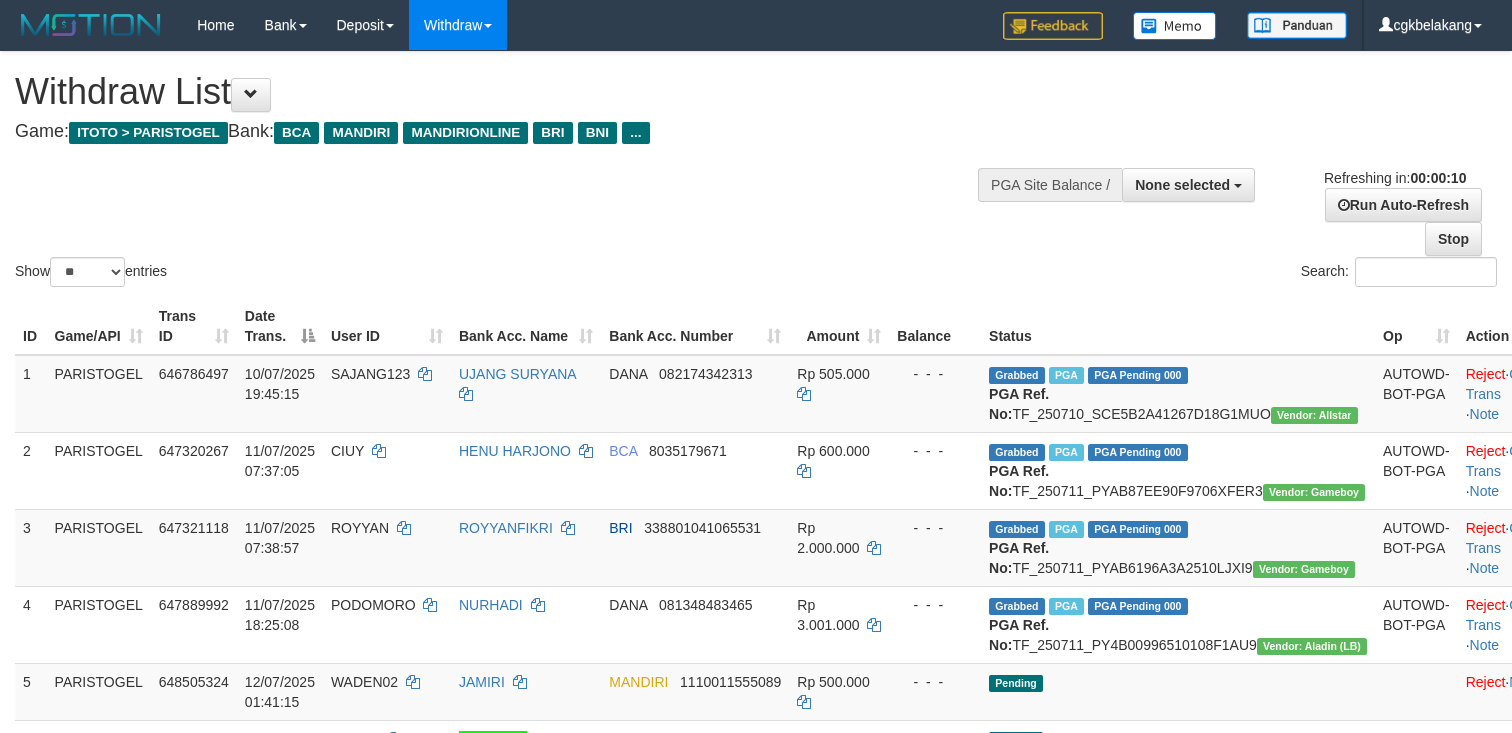 select 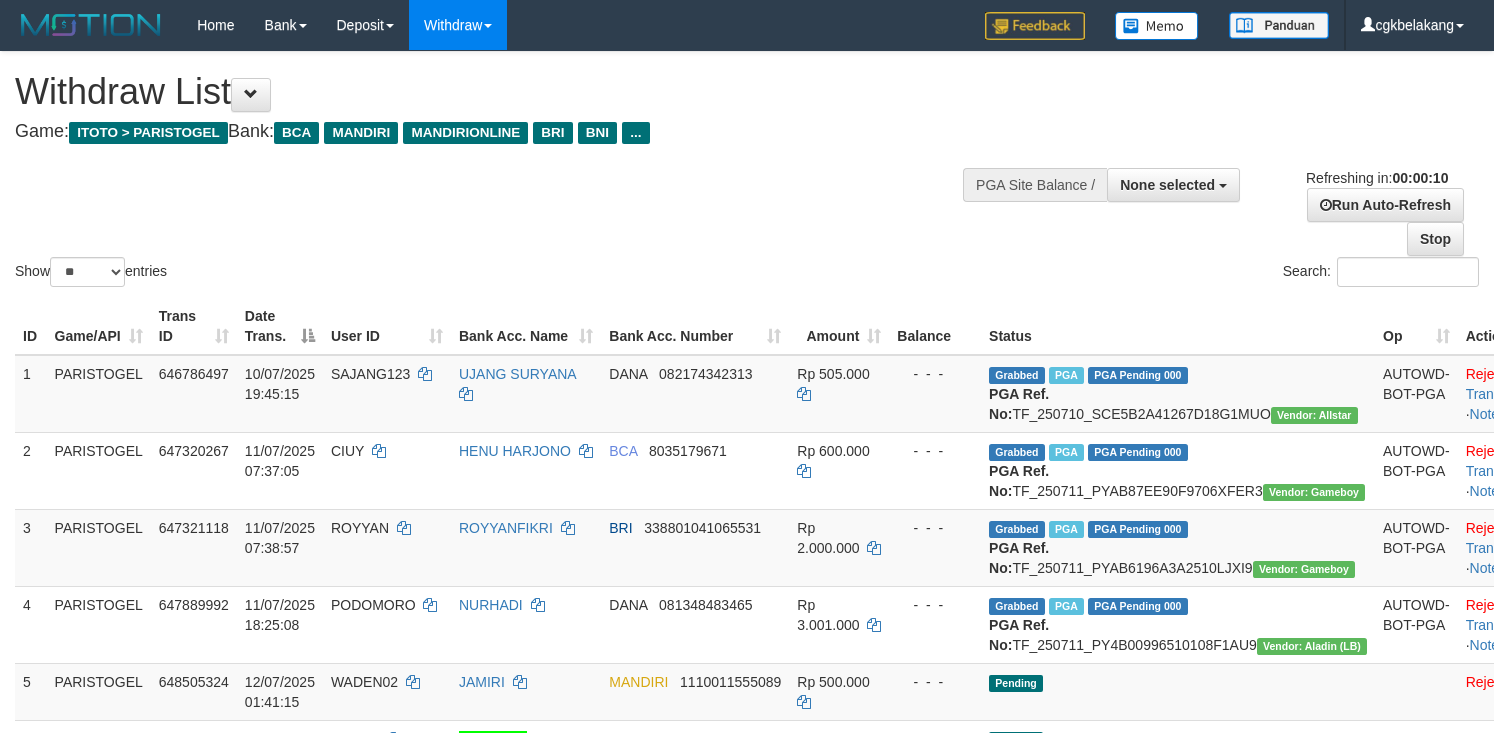 select 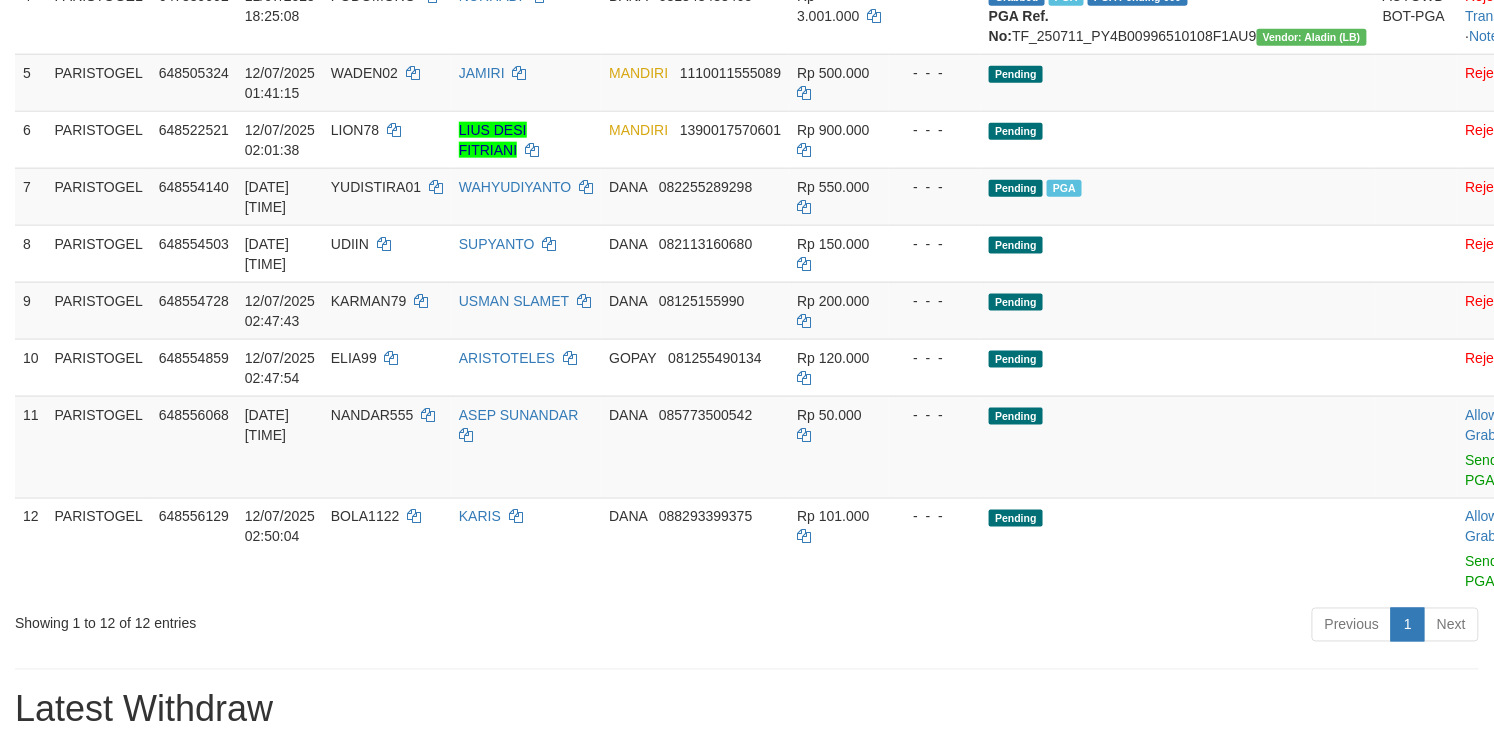 scroll, scrollTop: 533, scrollLeft: 0, axis: vertical 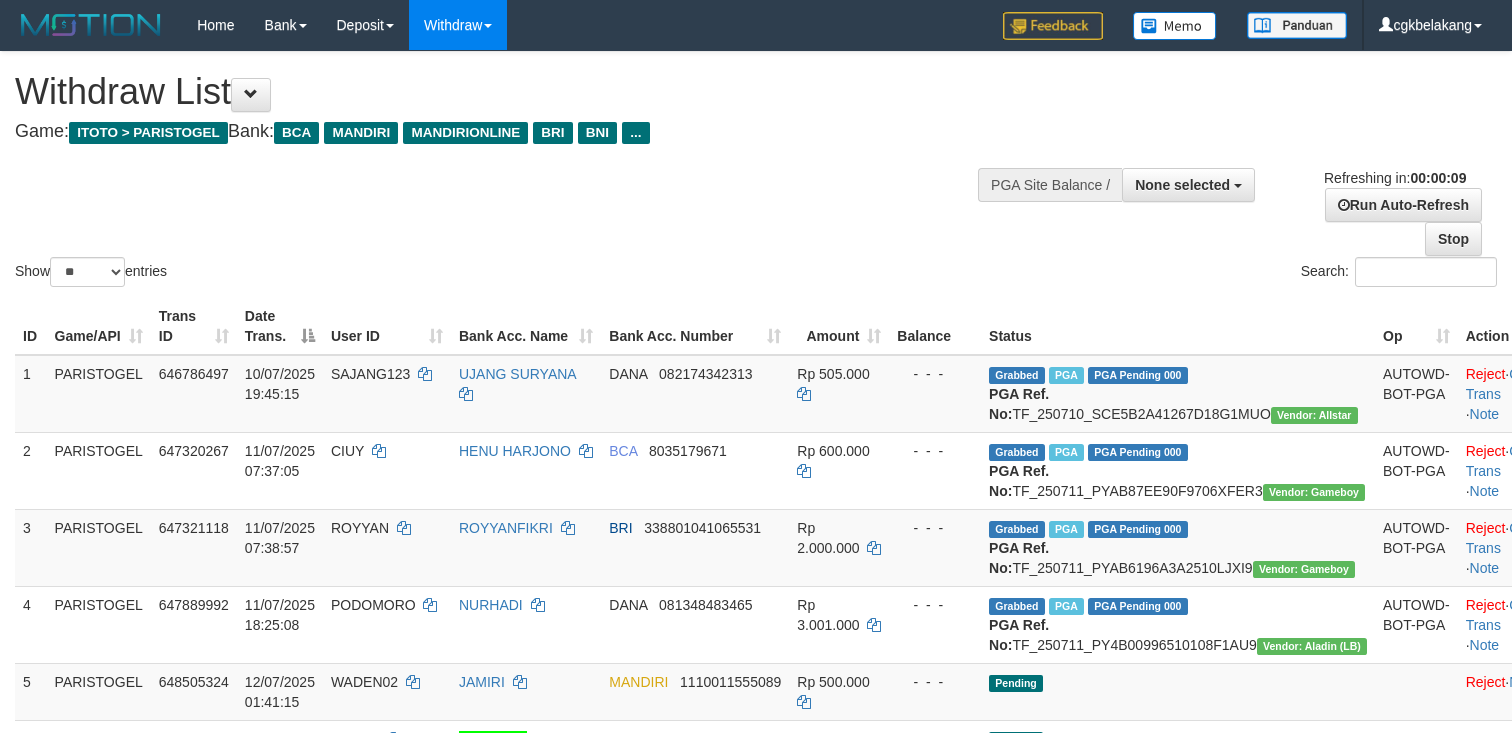 select 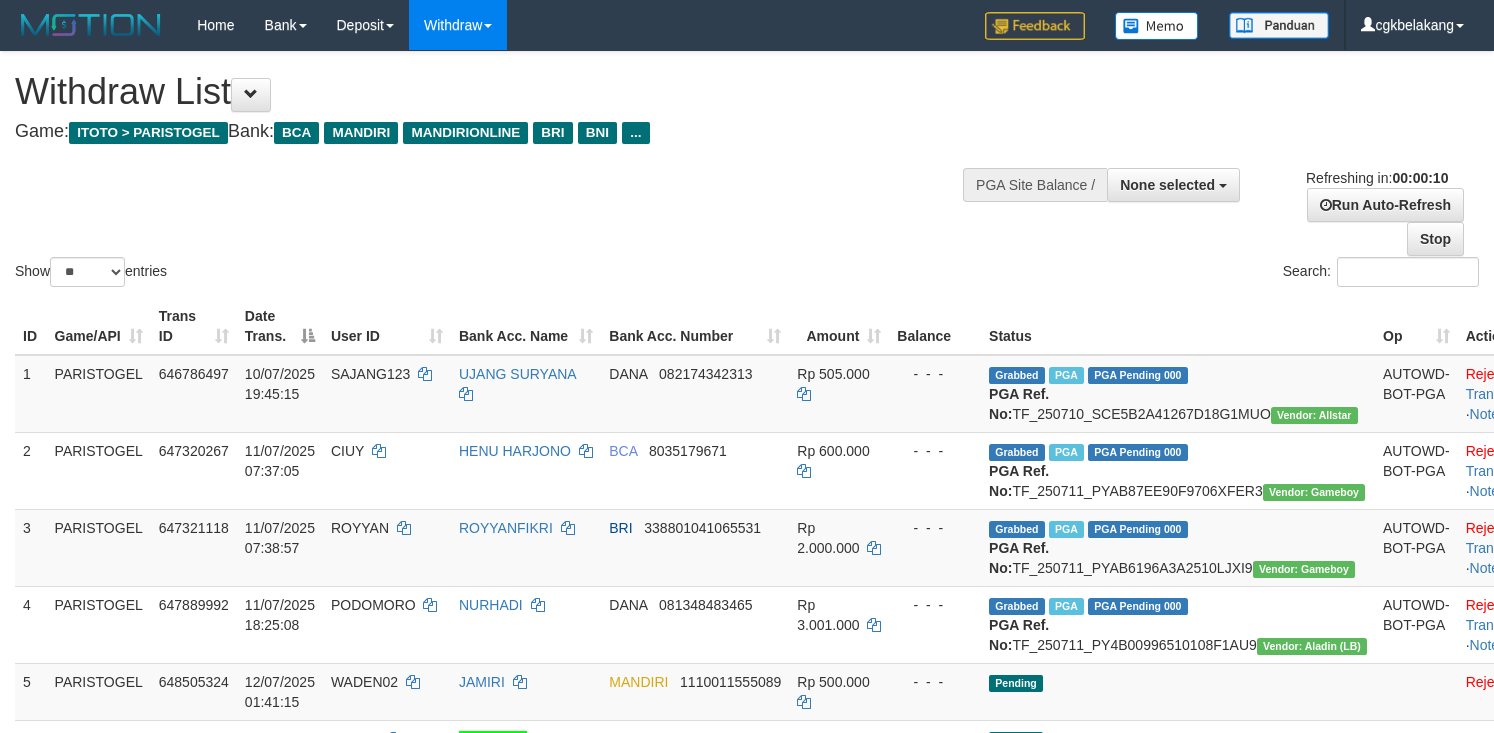 select 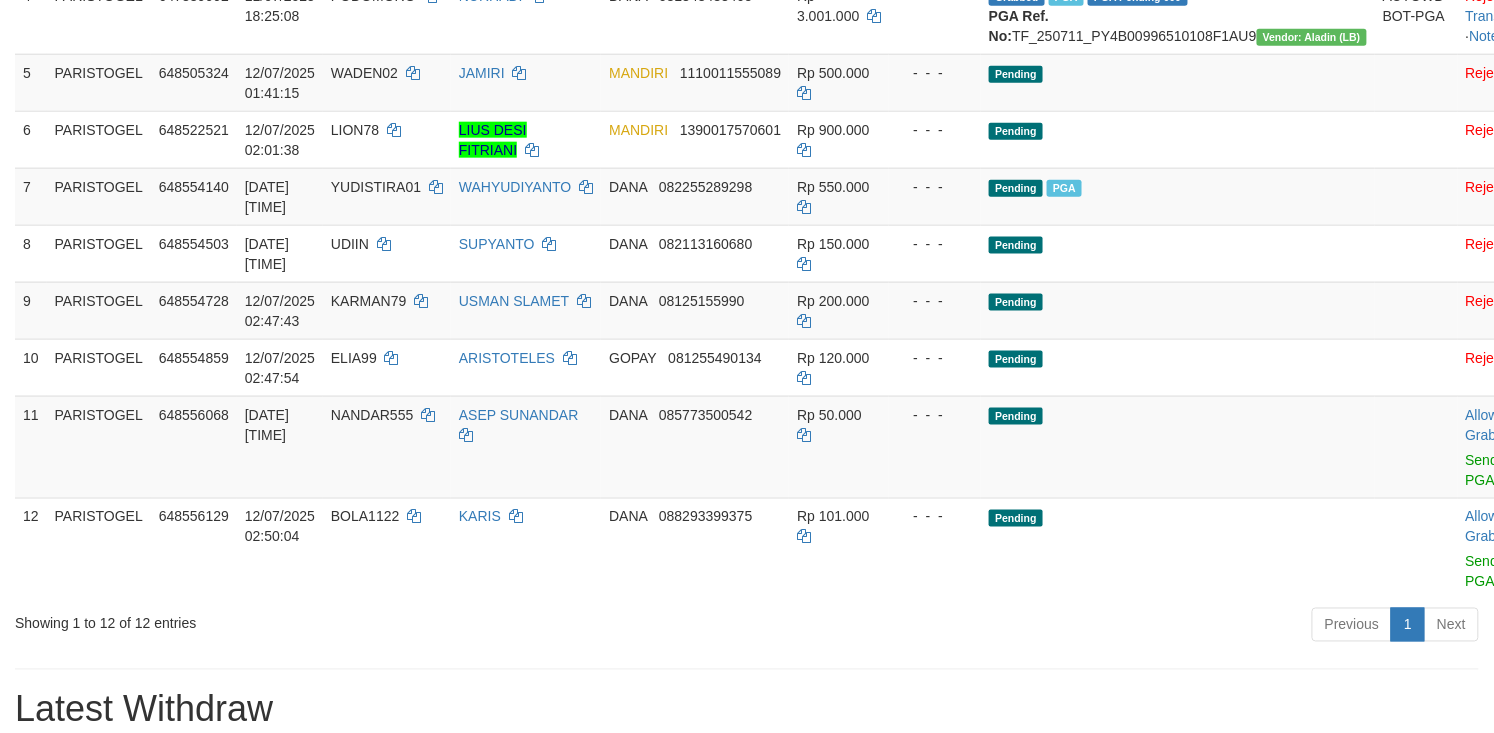 scroll, scrollTop: 533, scrollLeft: 0, axis: vertical 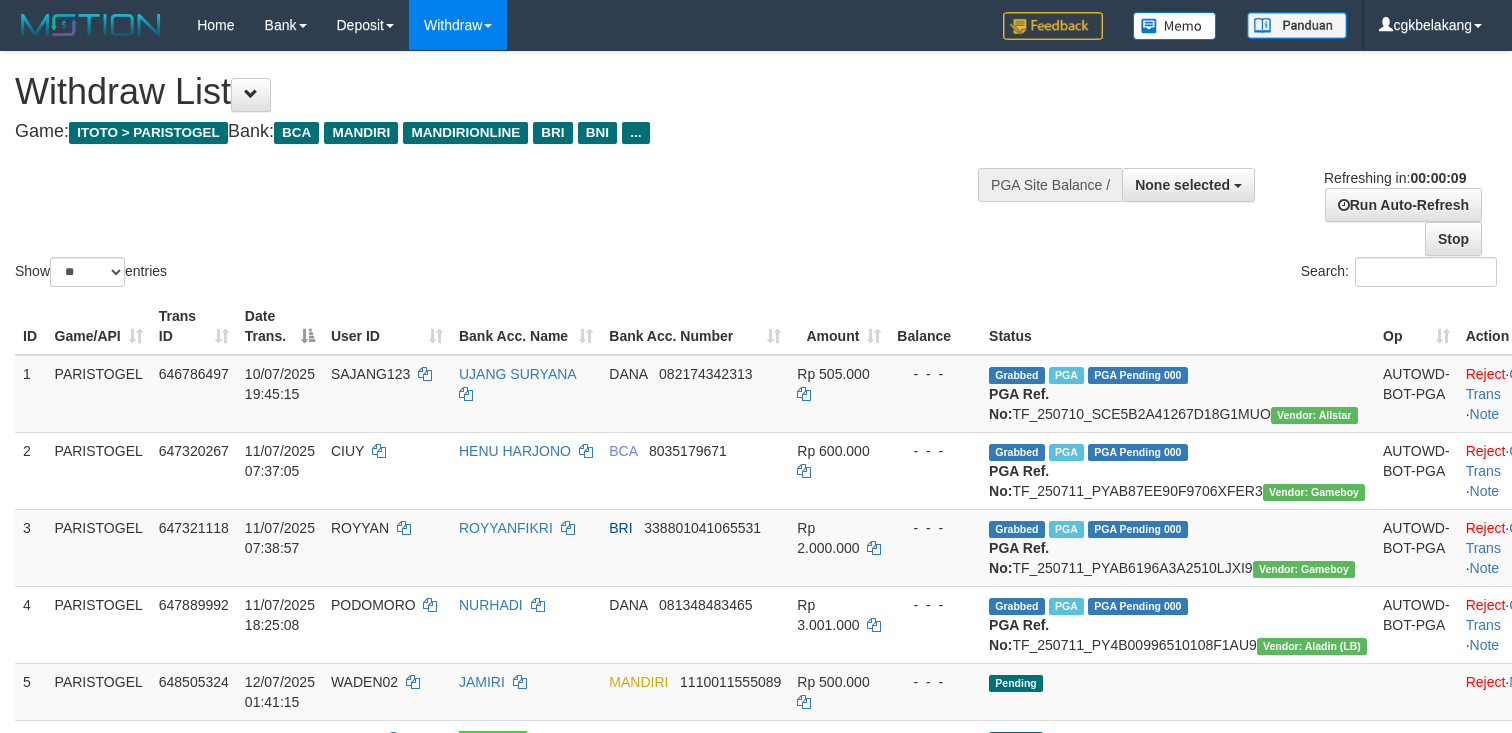 select 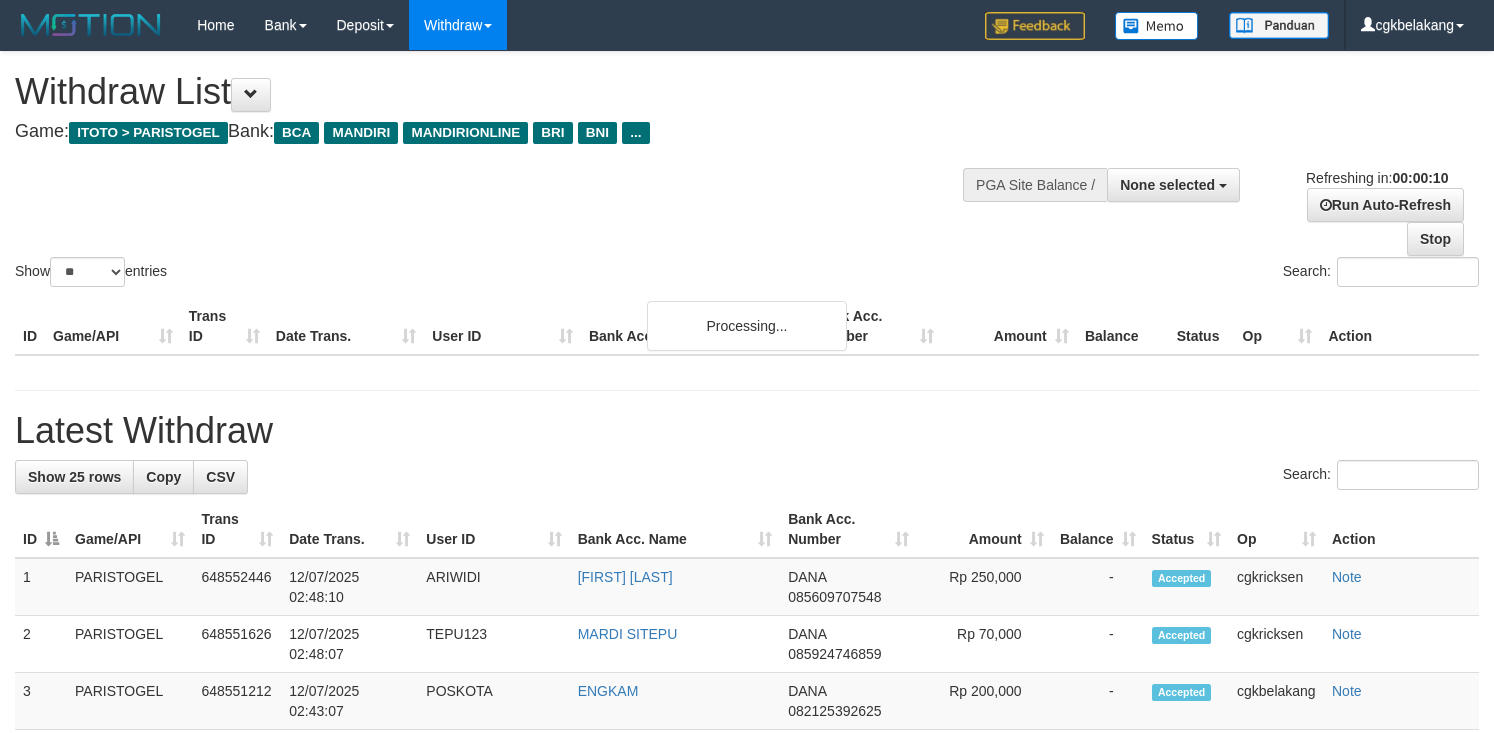select 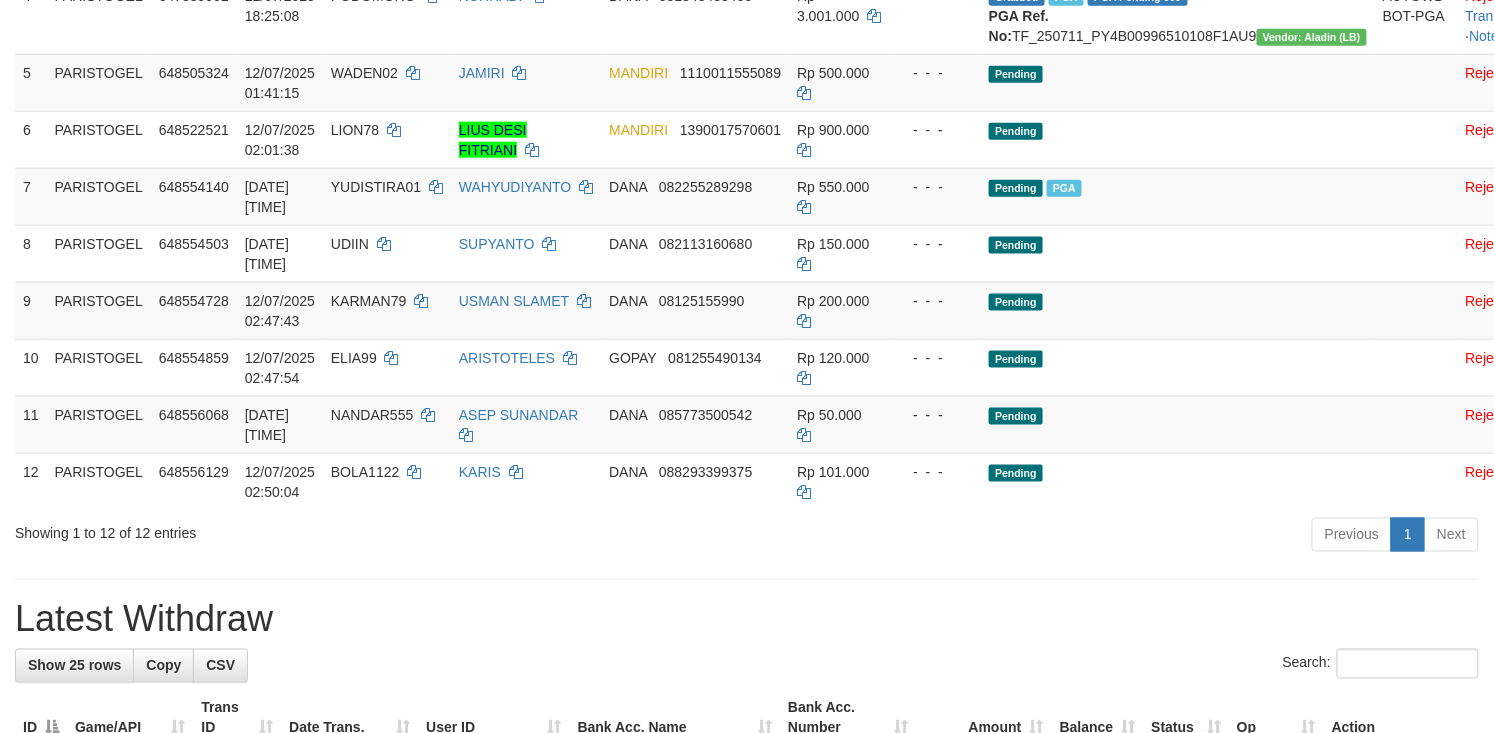 scroll, scrollTop: 533, scrollLeft: 0, axis: vertical 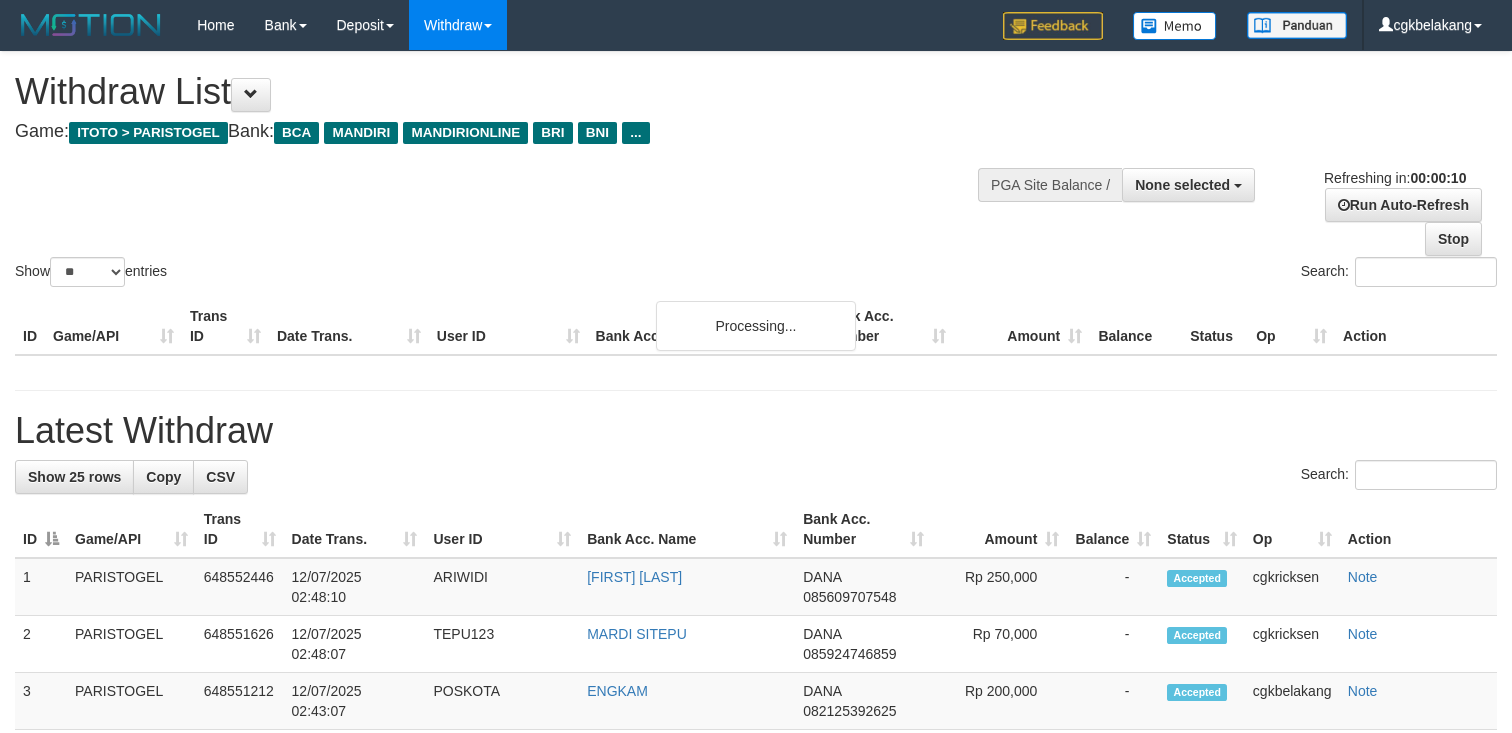 select 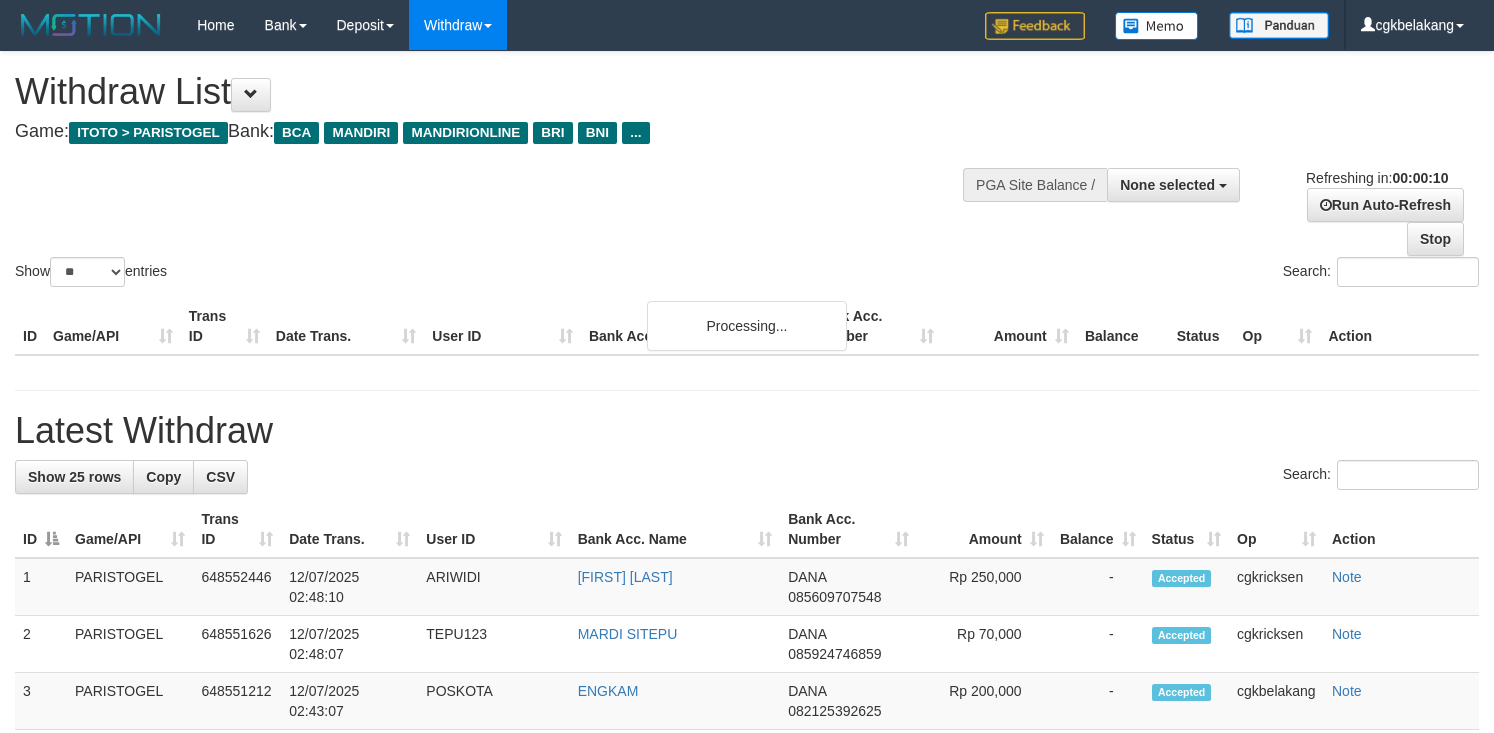 select 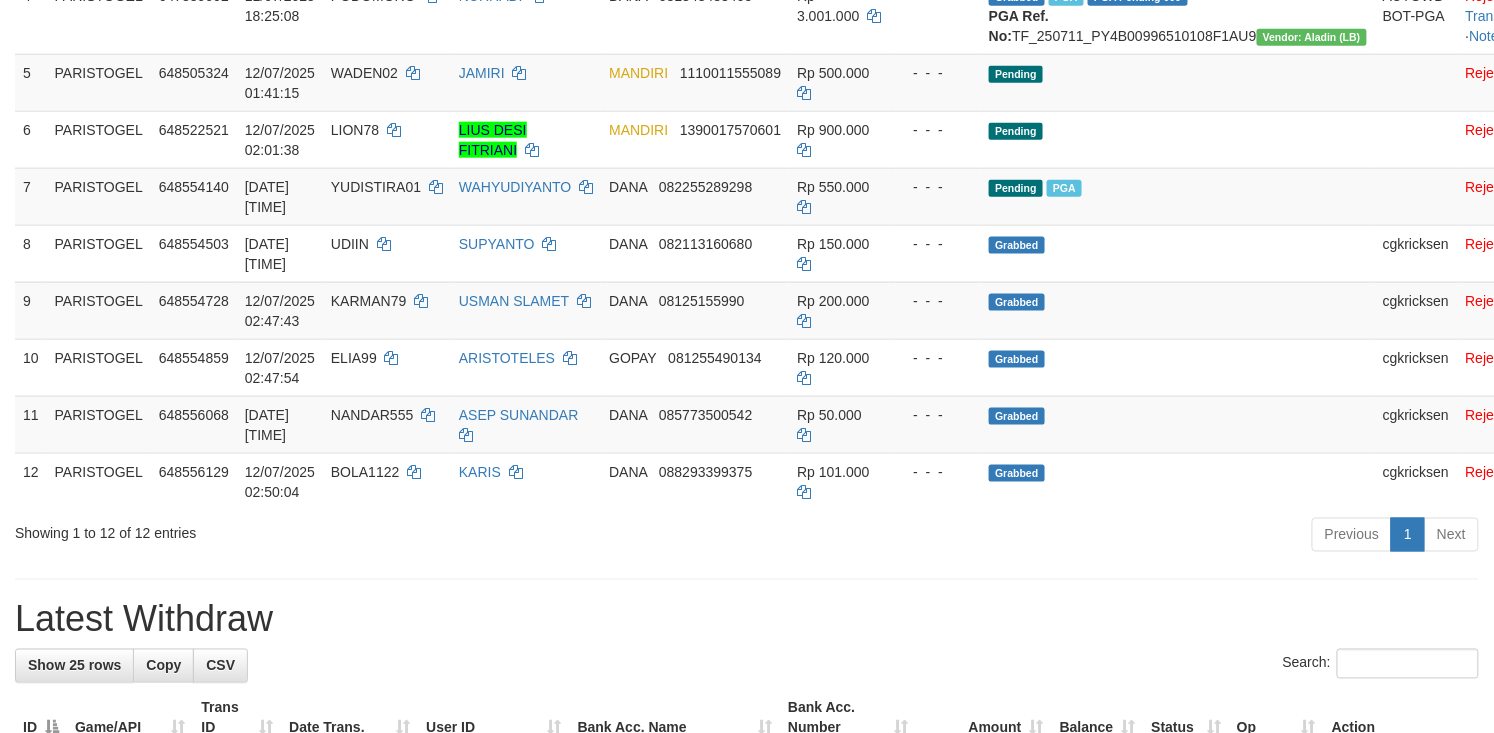 scroll, scrollTop: 533, scrollLeft: 0, axis: vertical 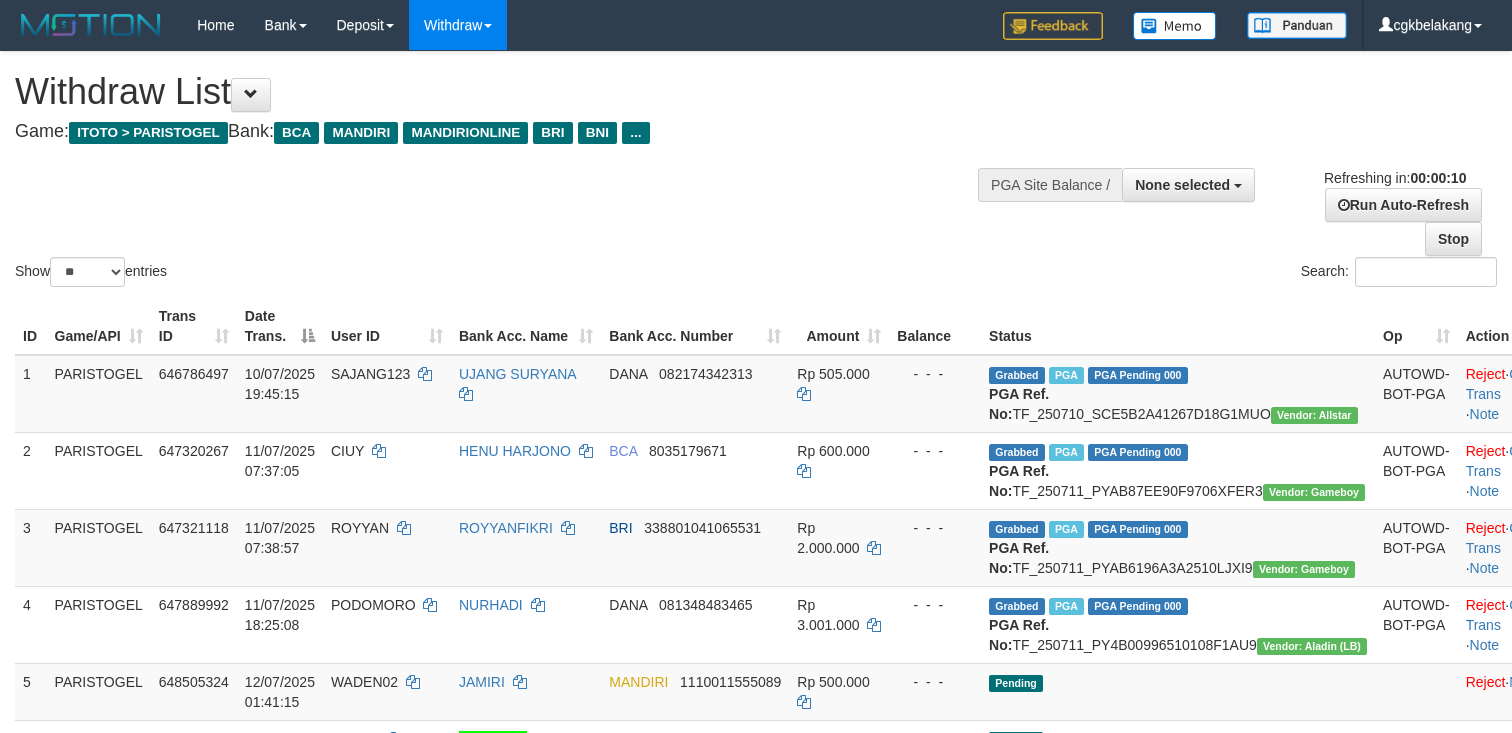 select 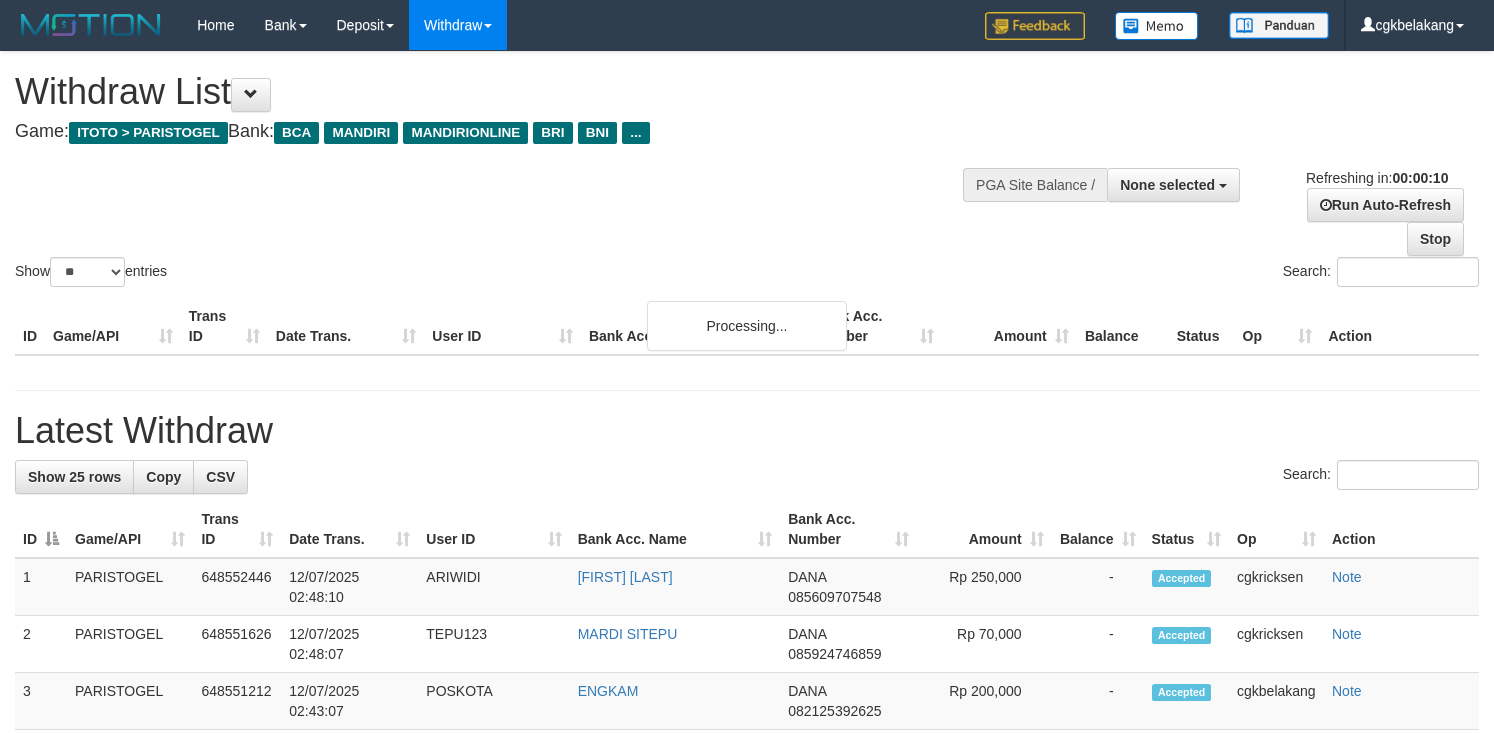 select 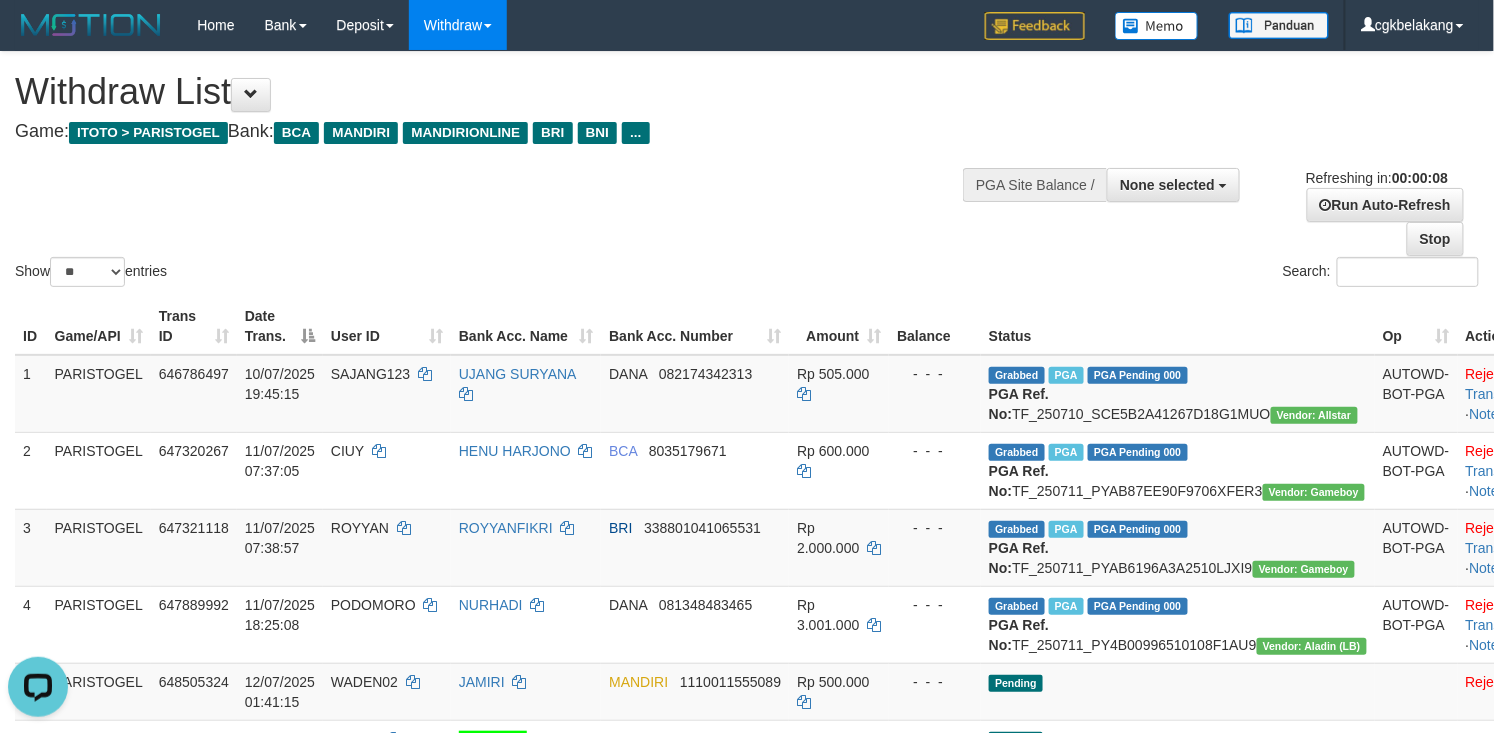 scroll, scrollTop: 0, scrollLeft: 0, axis: both 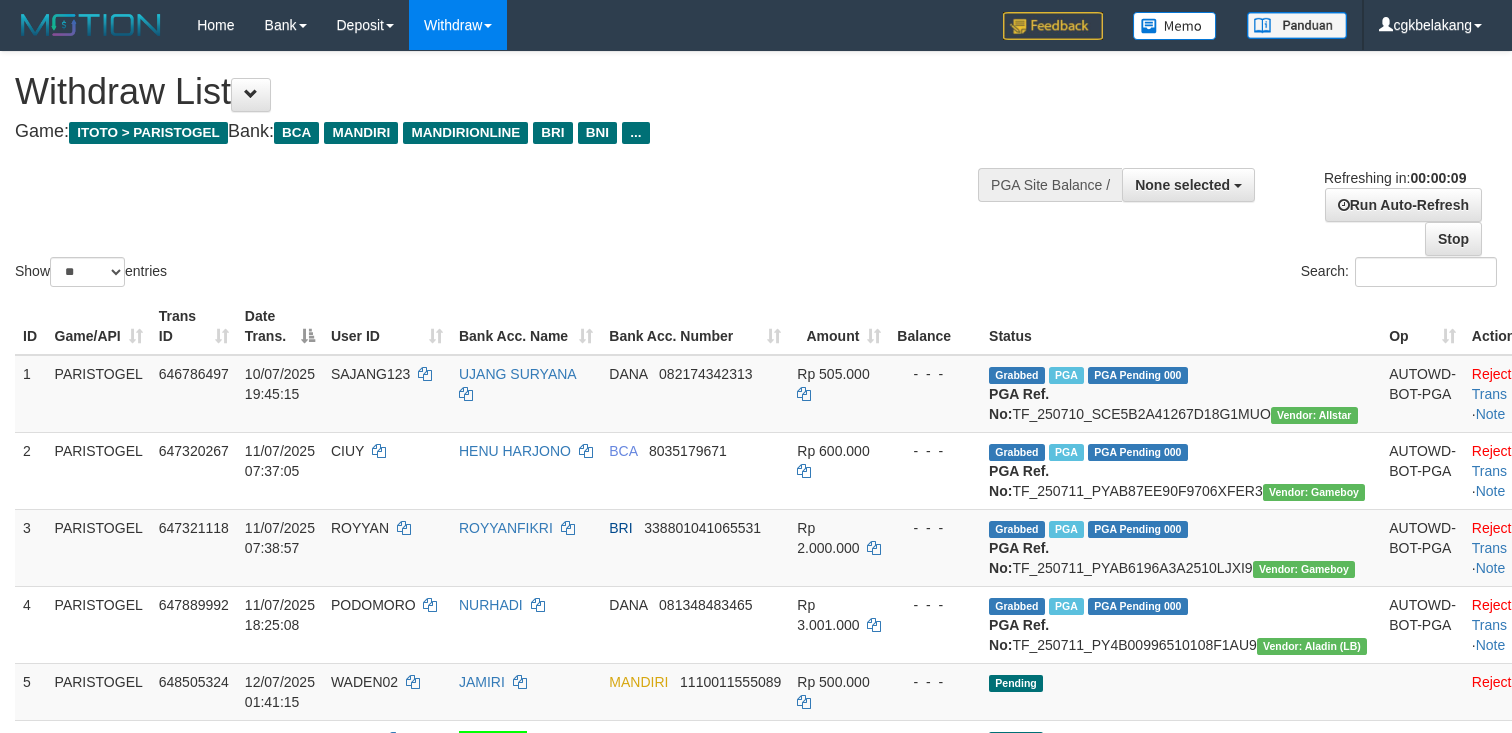 select 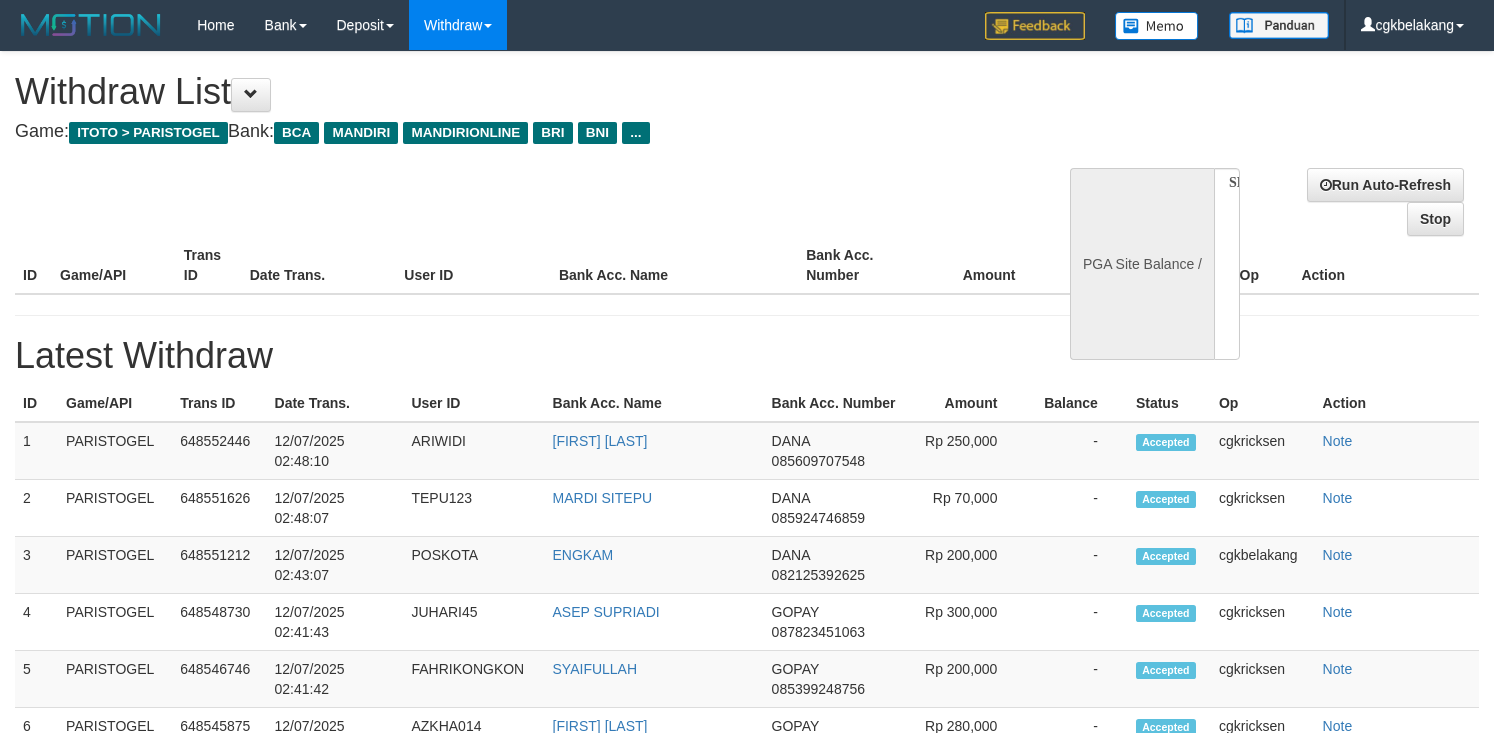 select 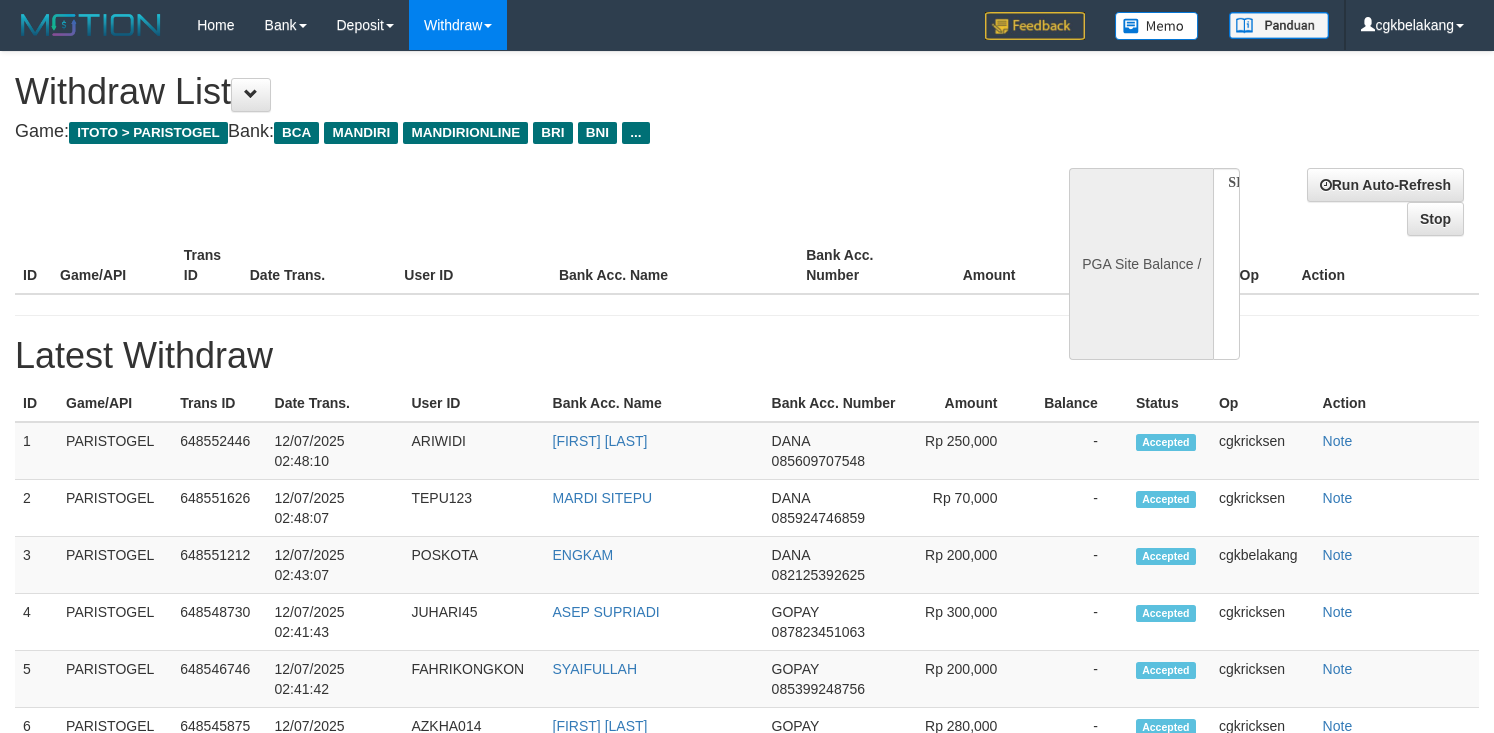 scroll, scrollTop: 0, scrollLeft: 0, axis: both 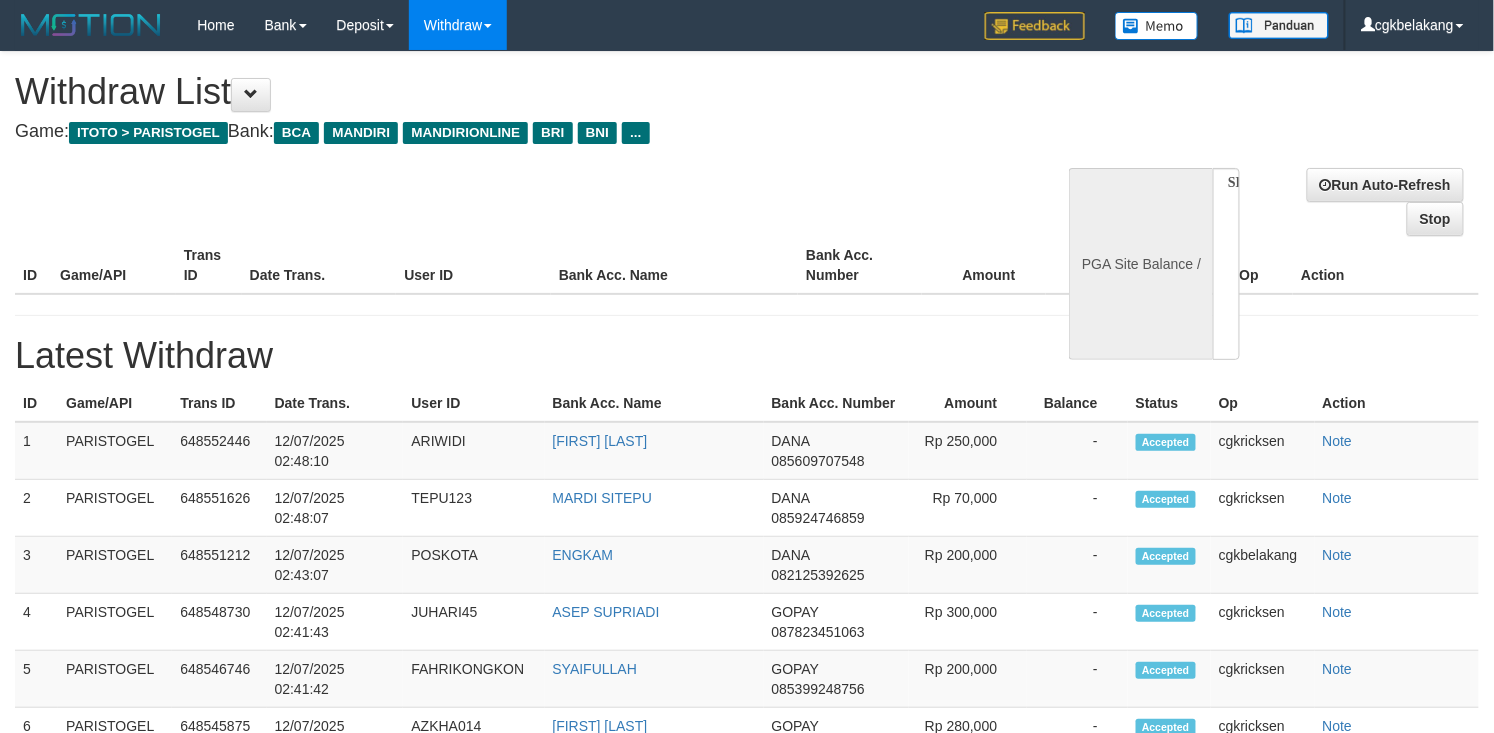 select on "**" 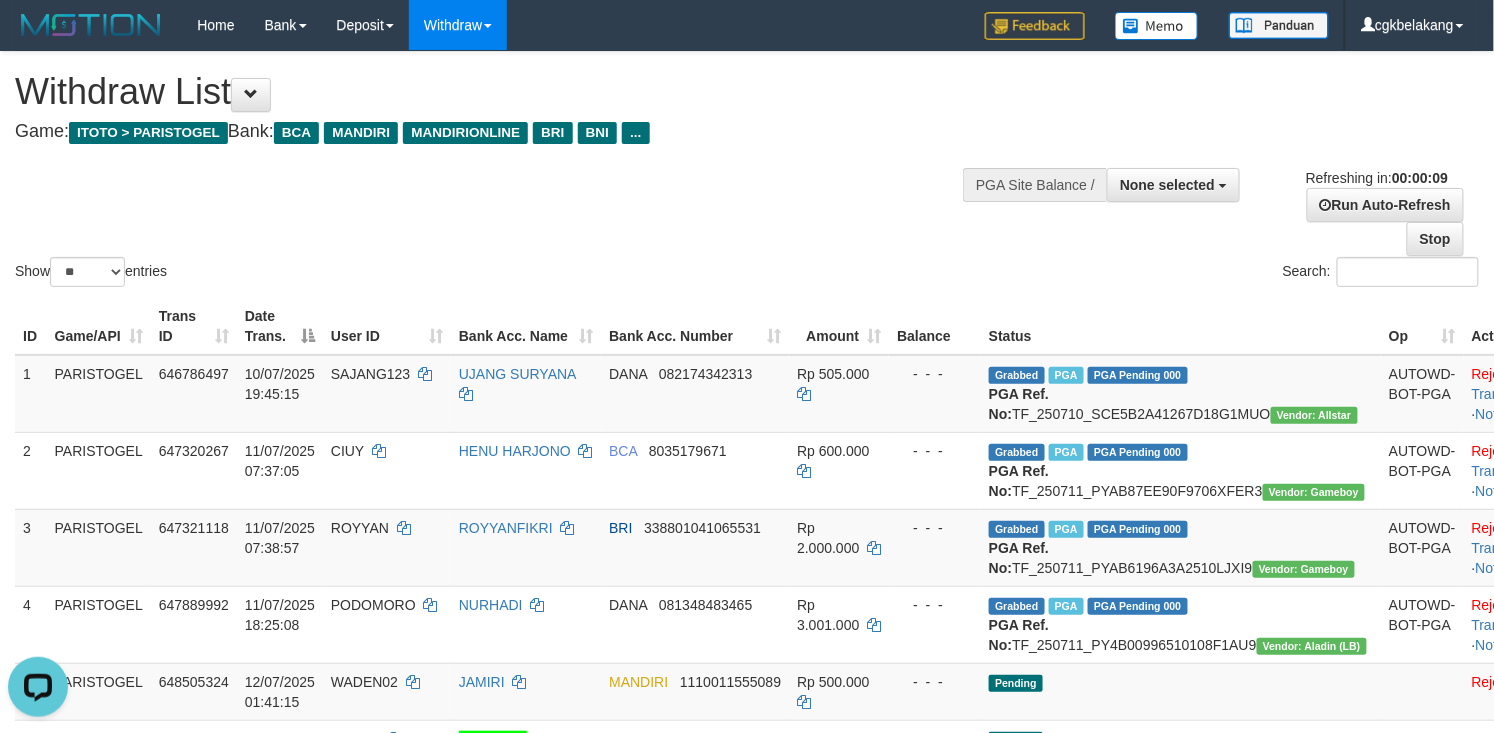 scroll, scrollTop: 0, scrollLeft: 0, axis: both 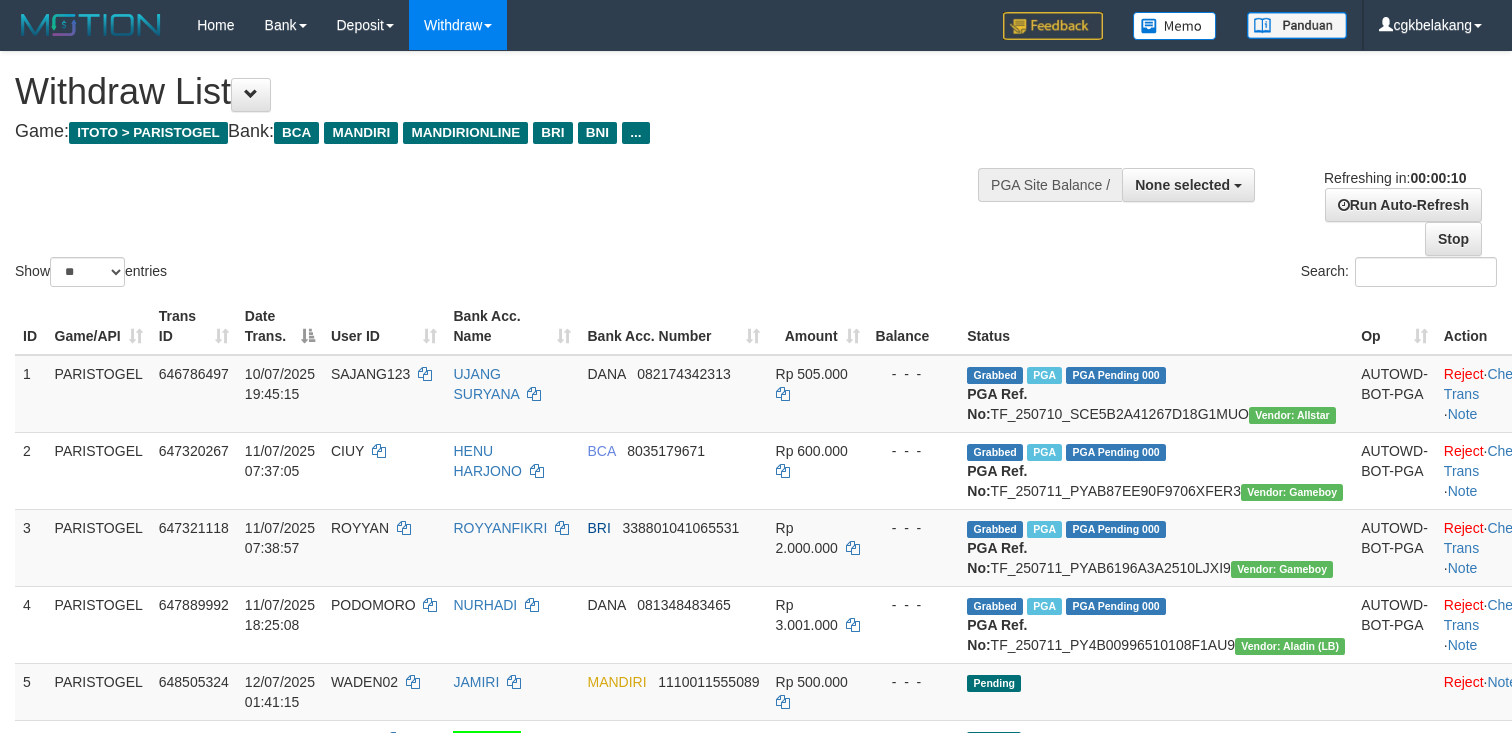 select 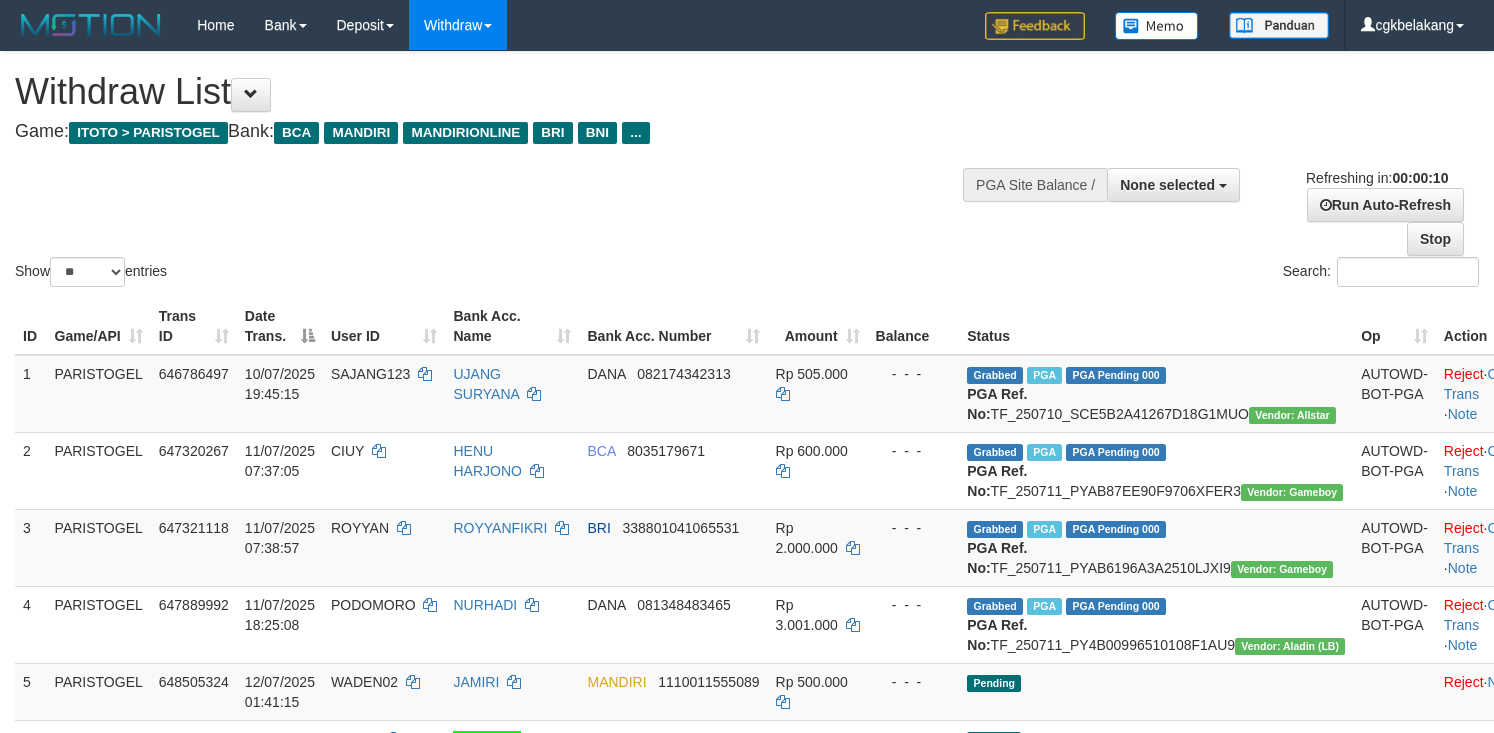 select 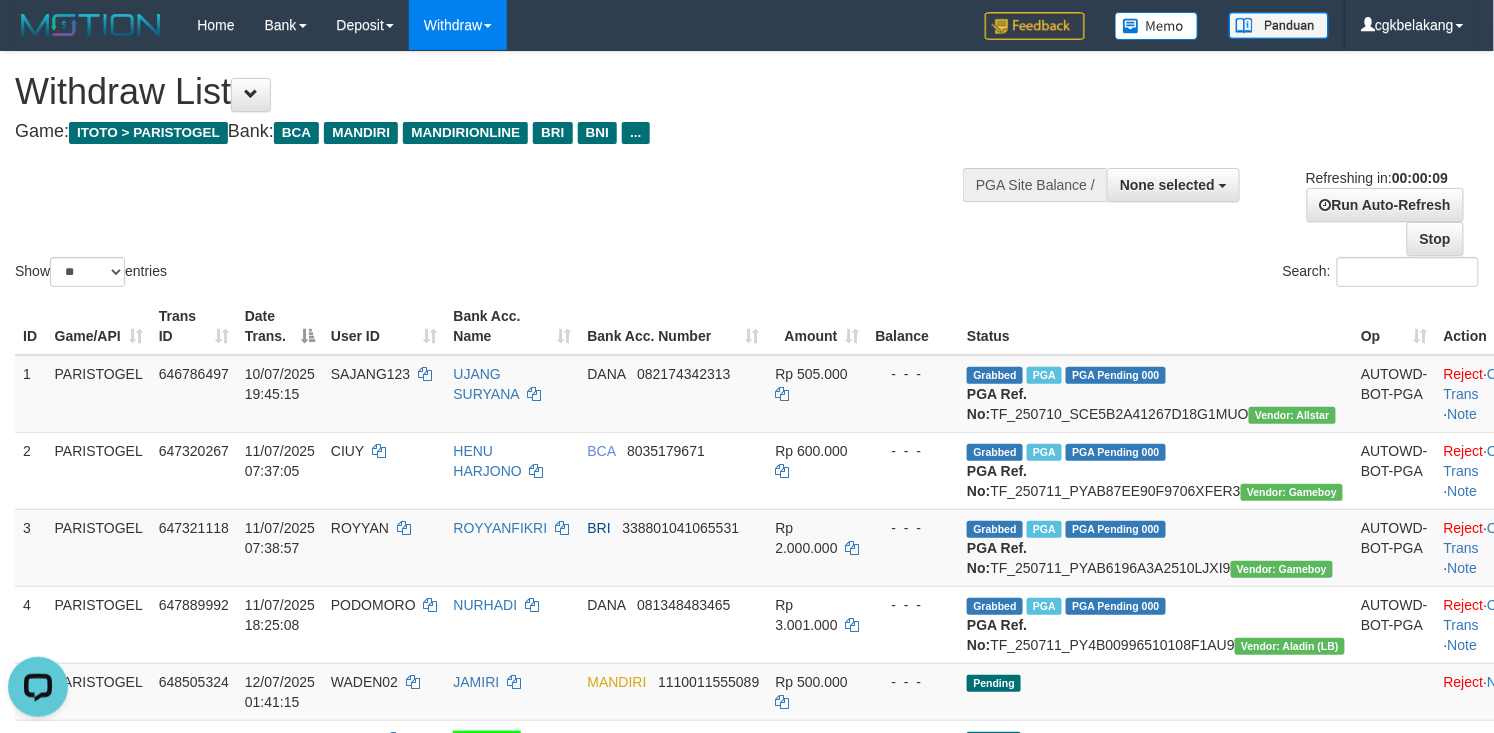 scroll, scrollTop: 0, scrollLeft: 0, axis: both 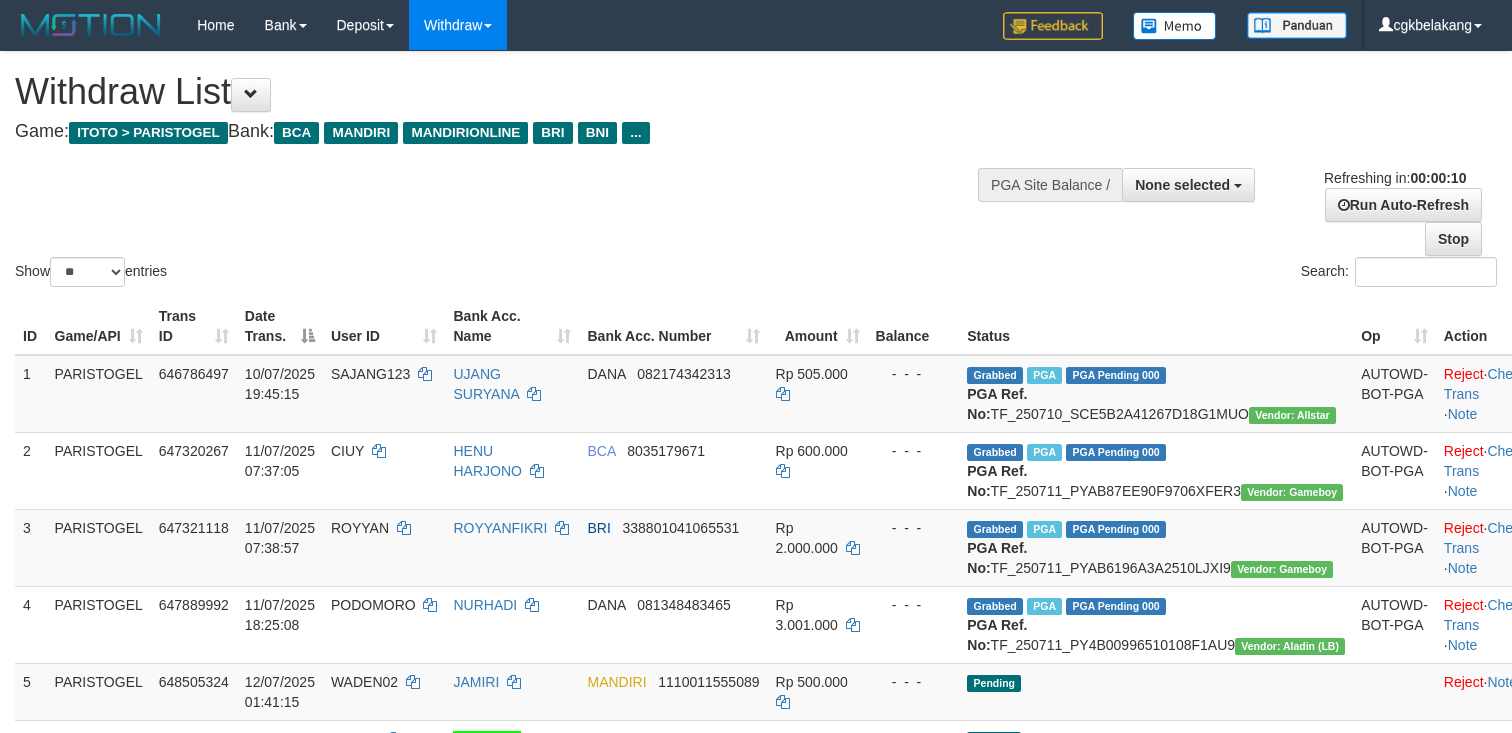 select 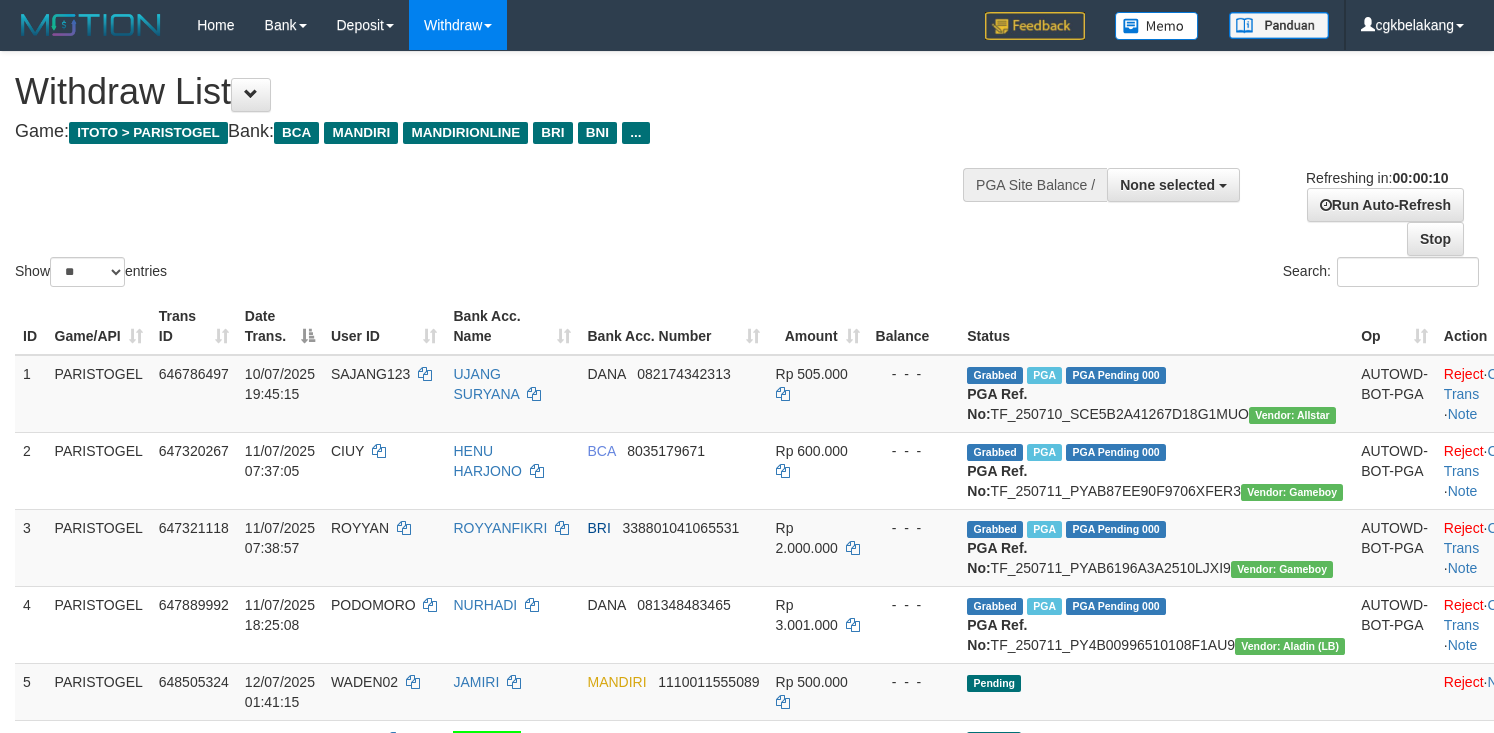 select 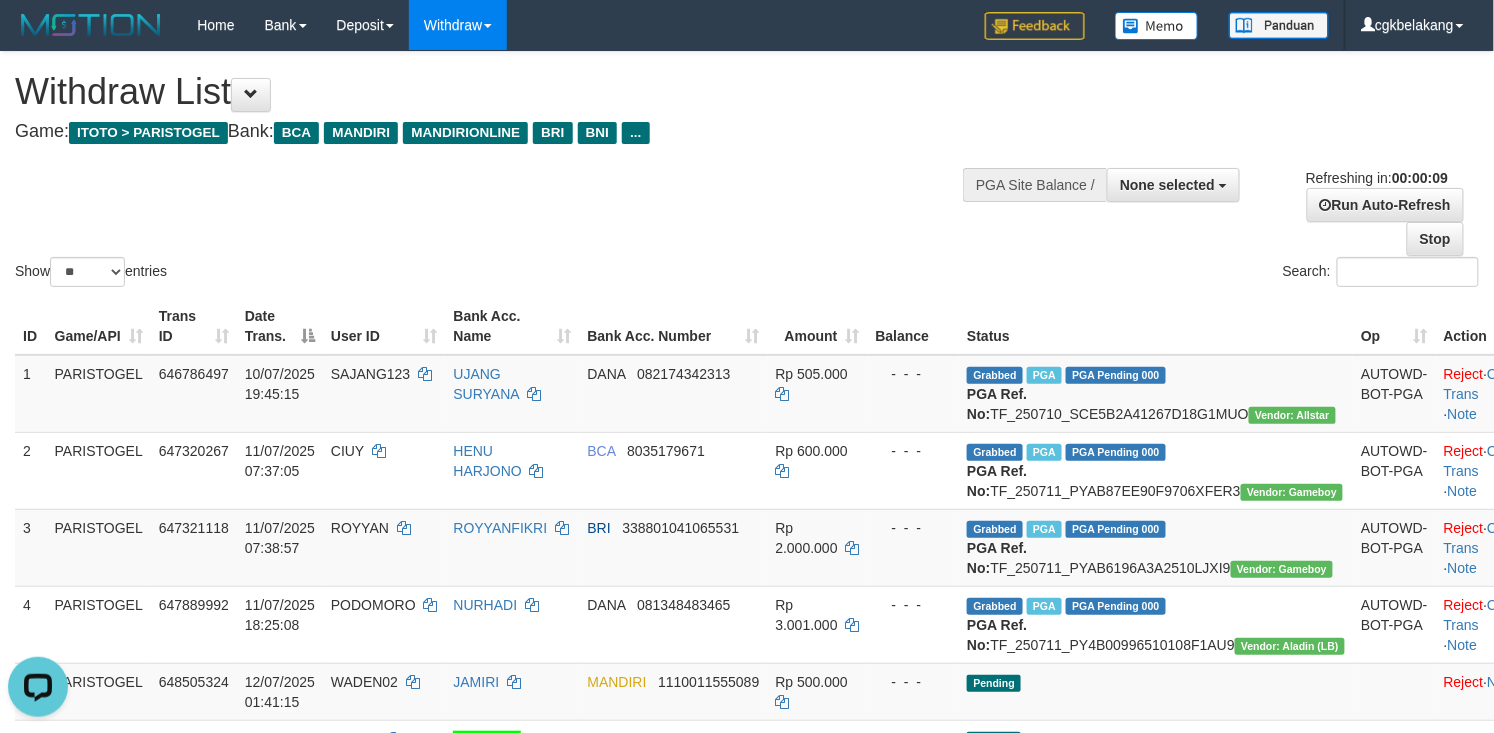 scroll, scrollTop: 0, scrollLeft: 0, axis: both 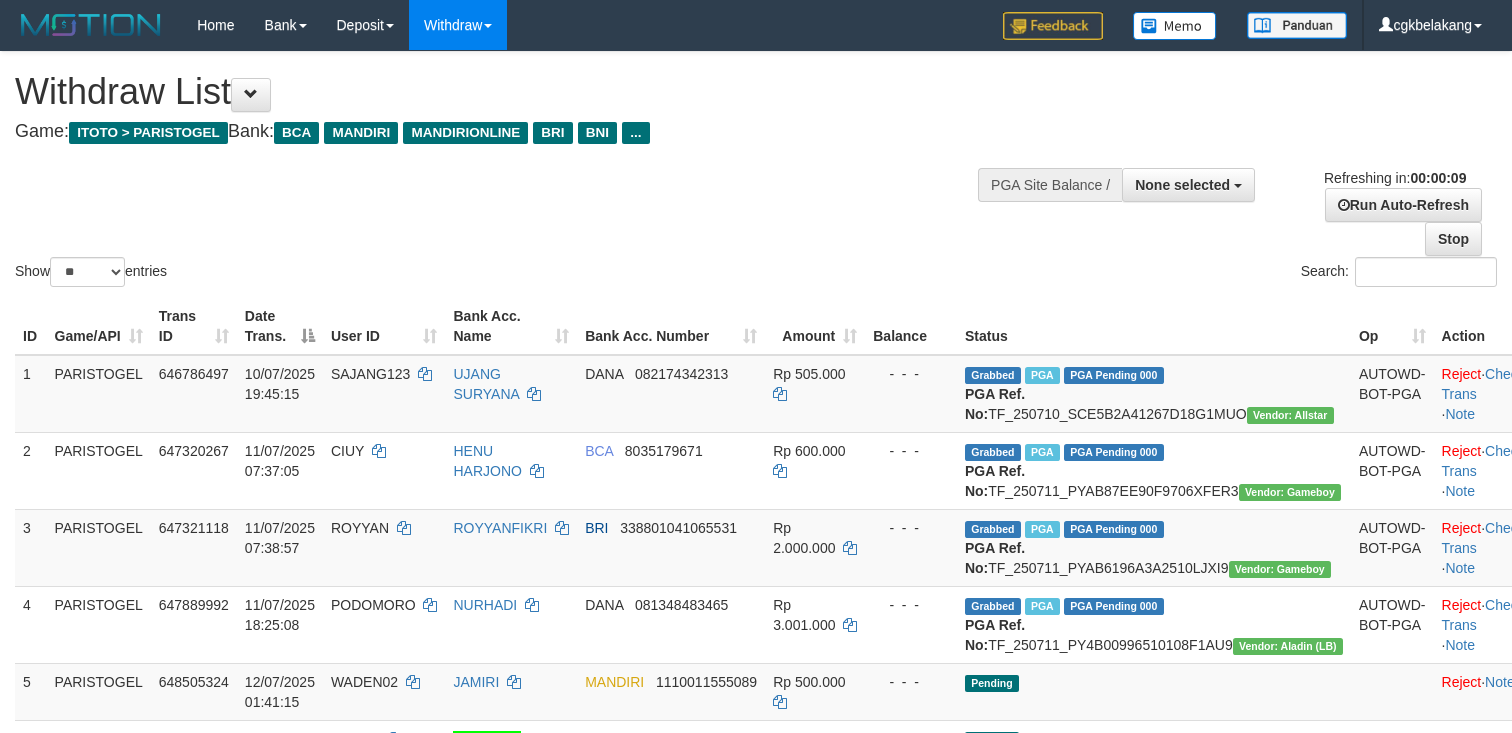 select 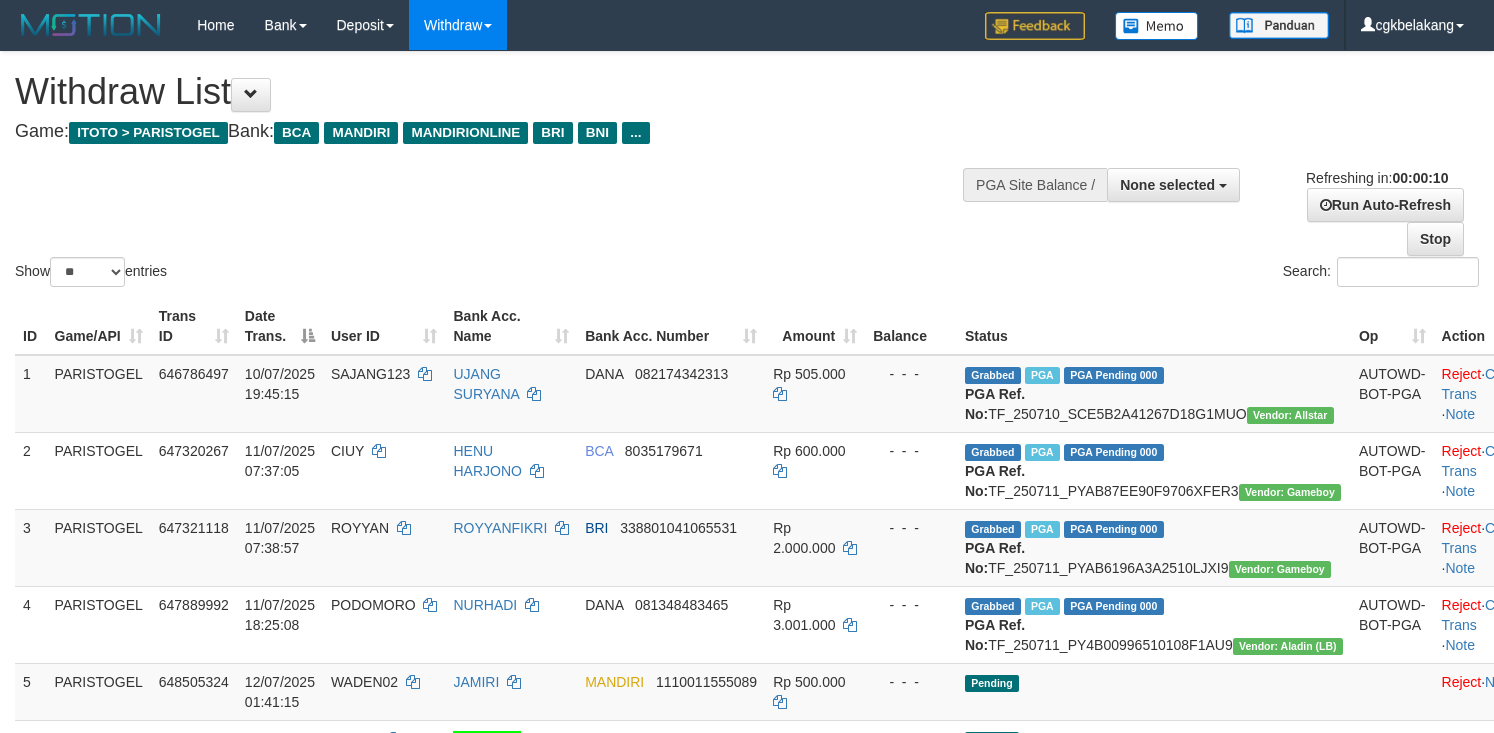 select 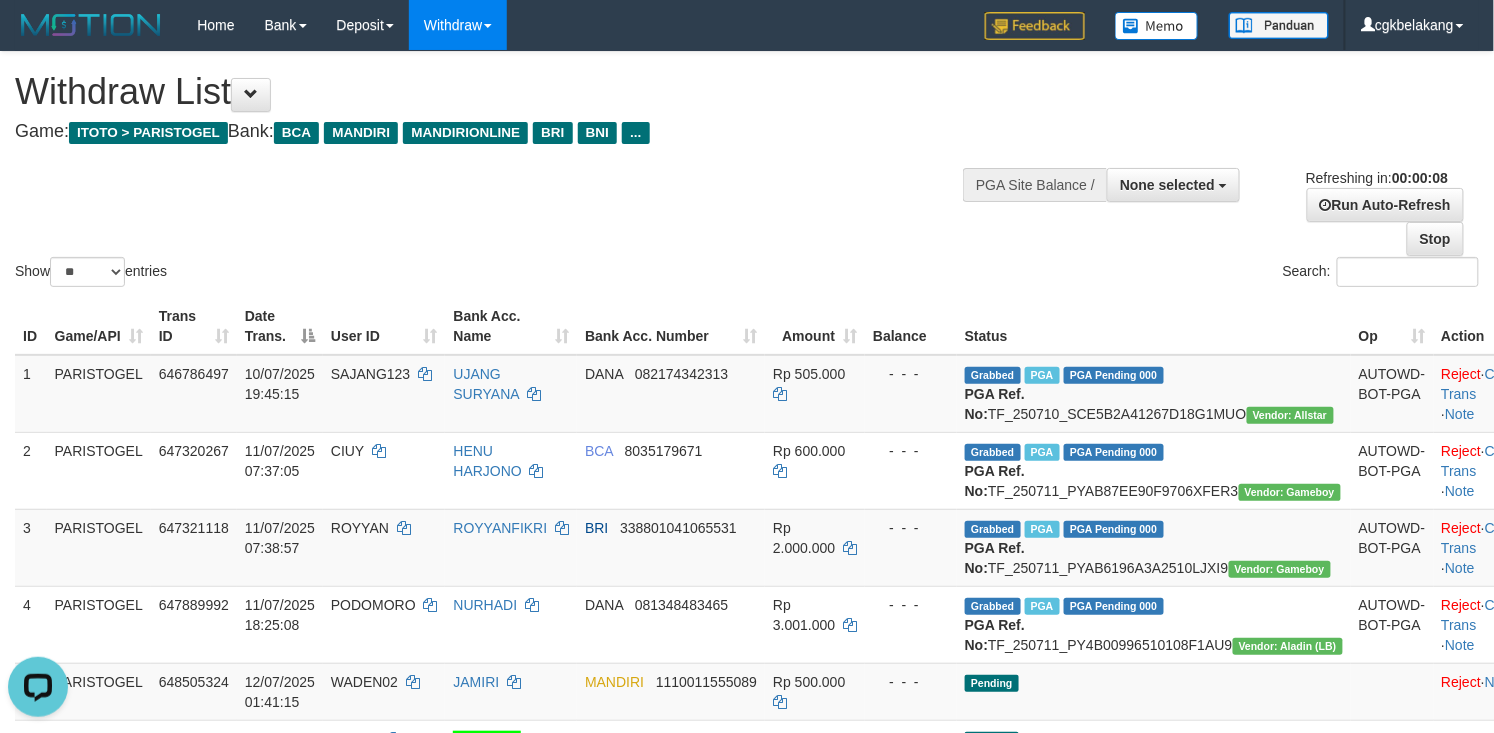 scroll, scrollTop: 0, scrollLeft: 0, axis: both 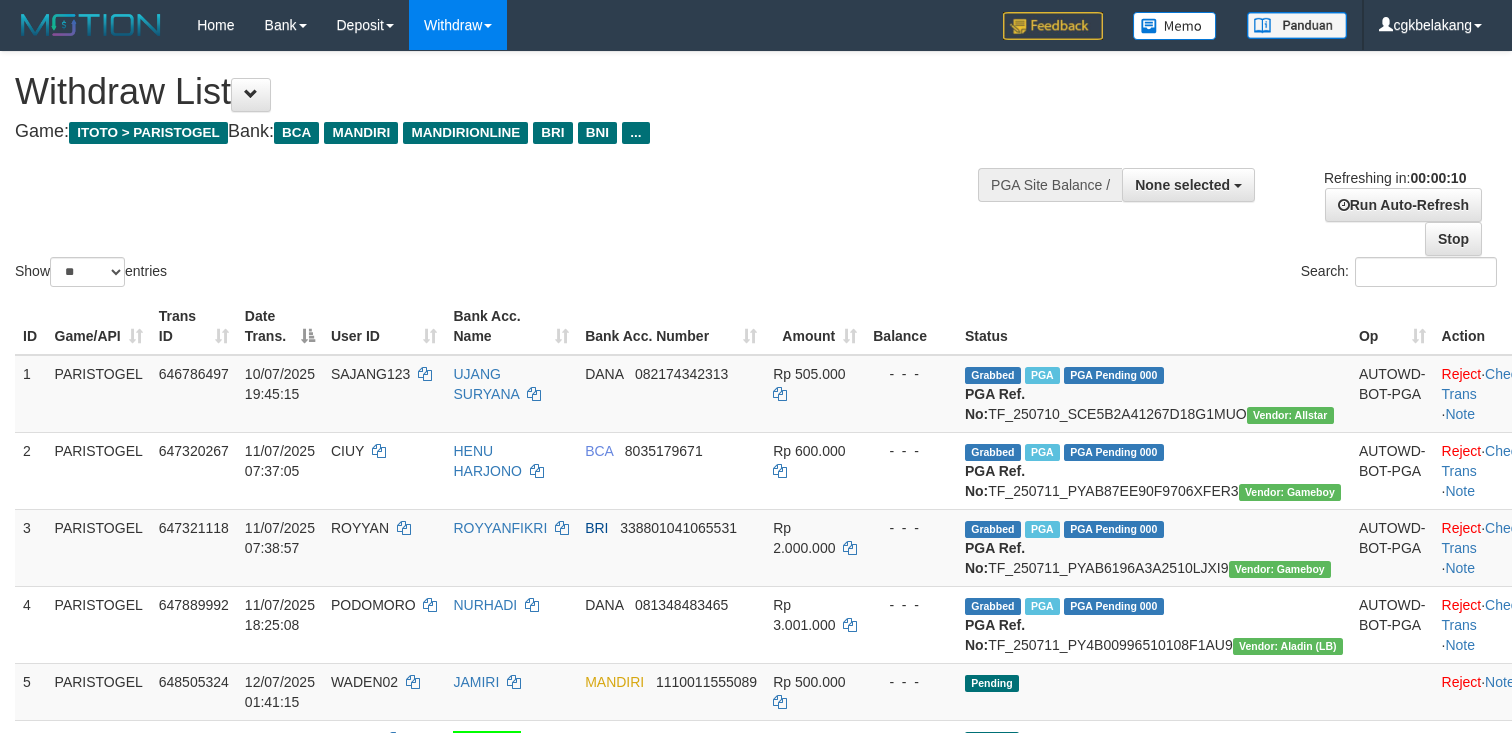 select 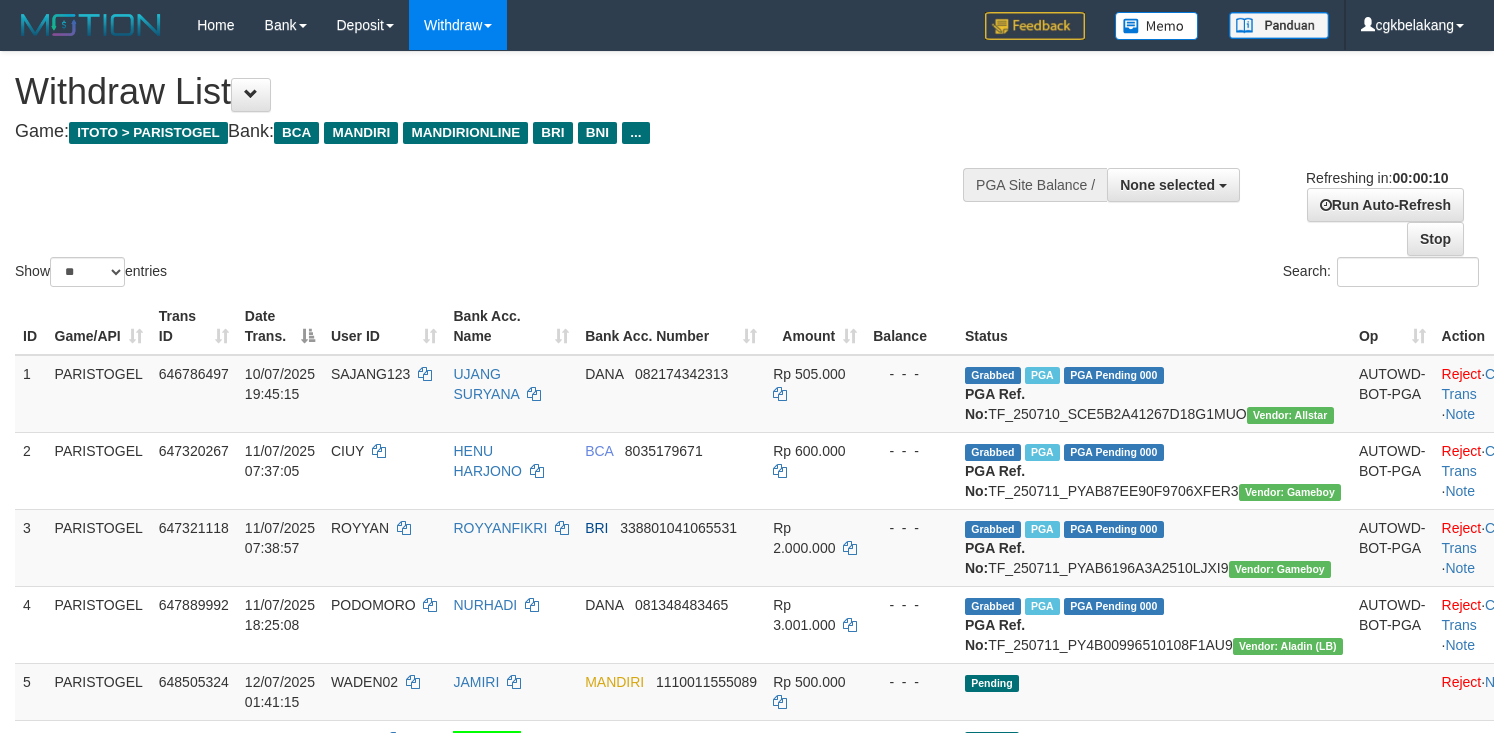 select 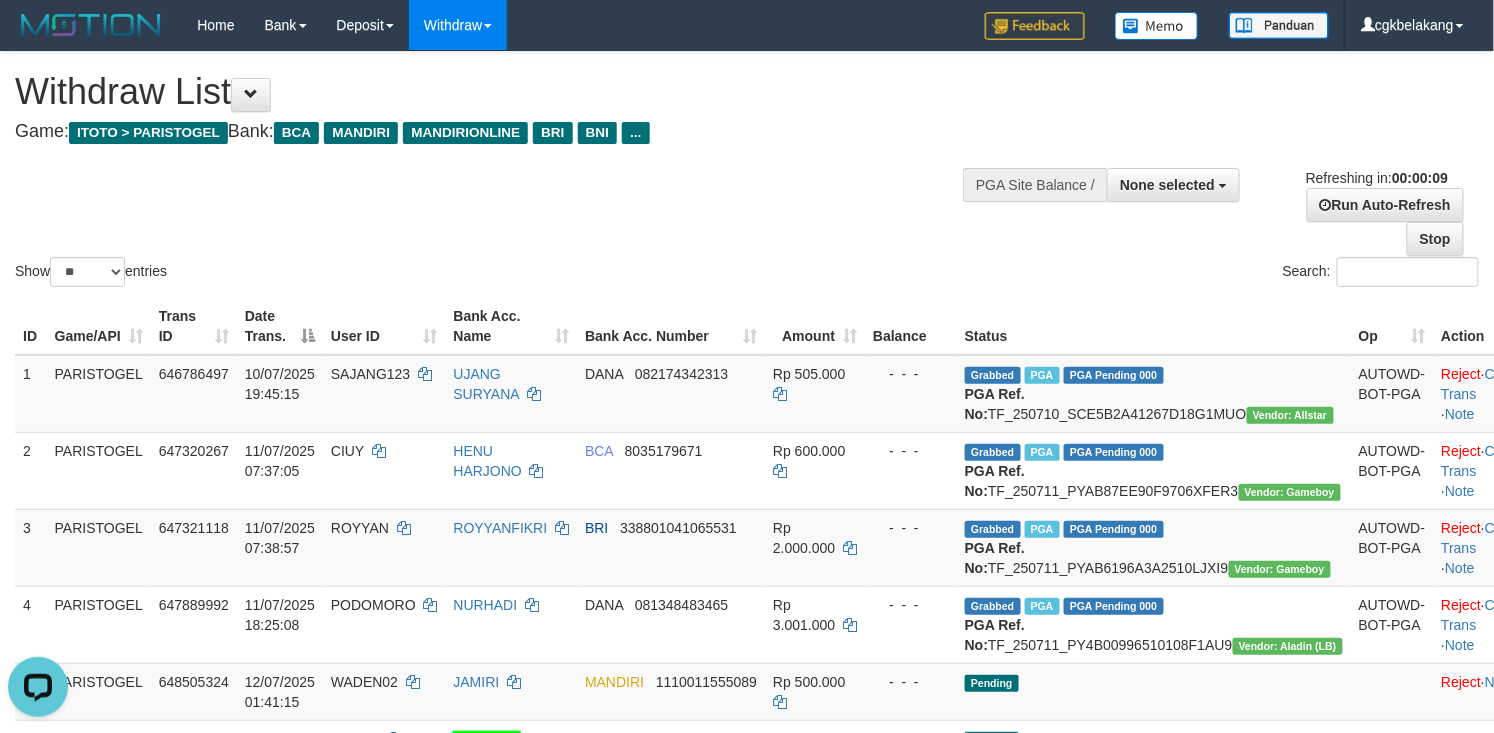 scroll, scrollTop: 0, scrollLeft: 0, axis: both 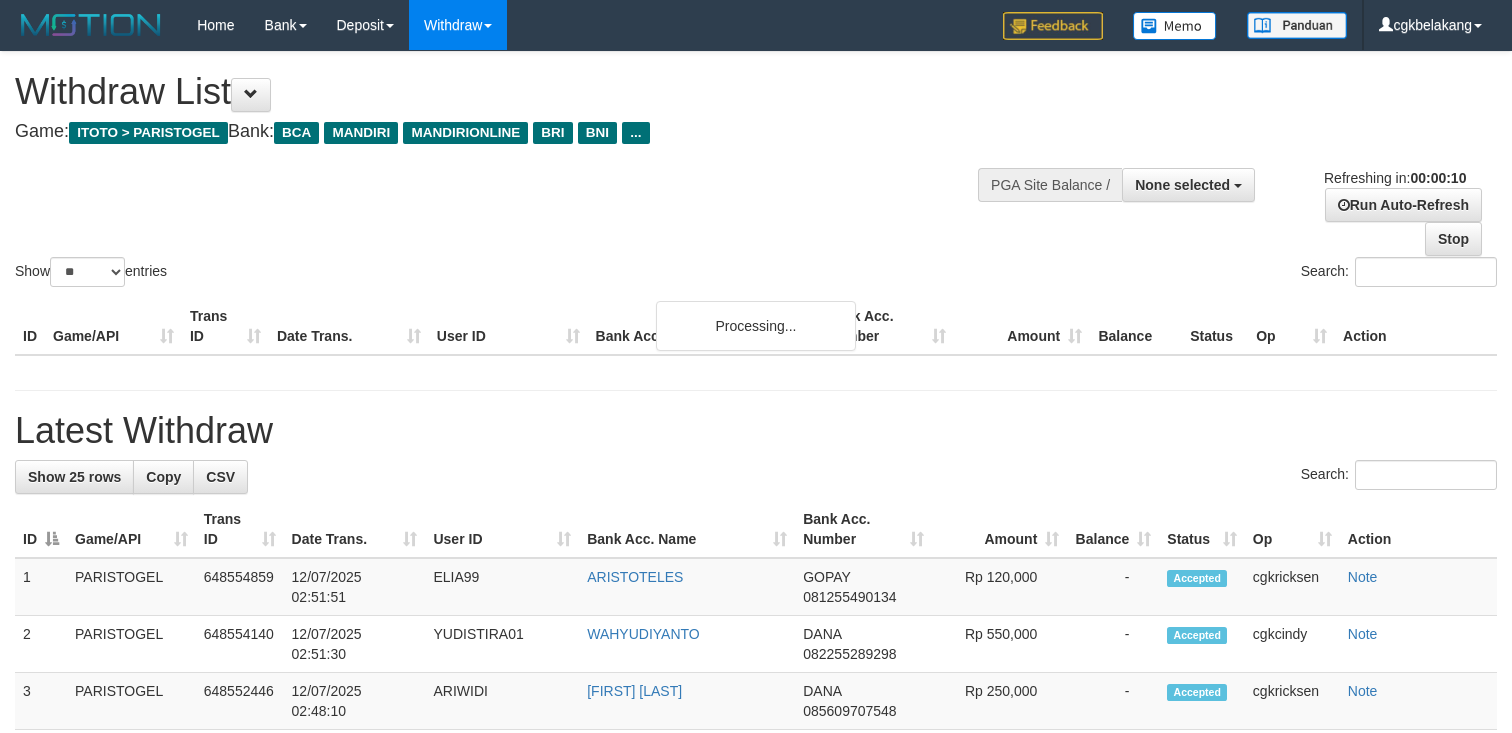 select 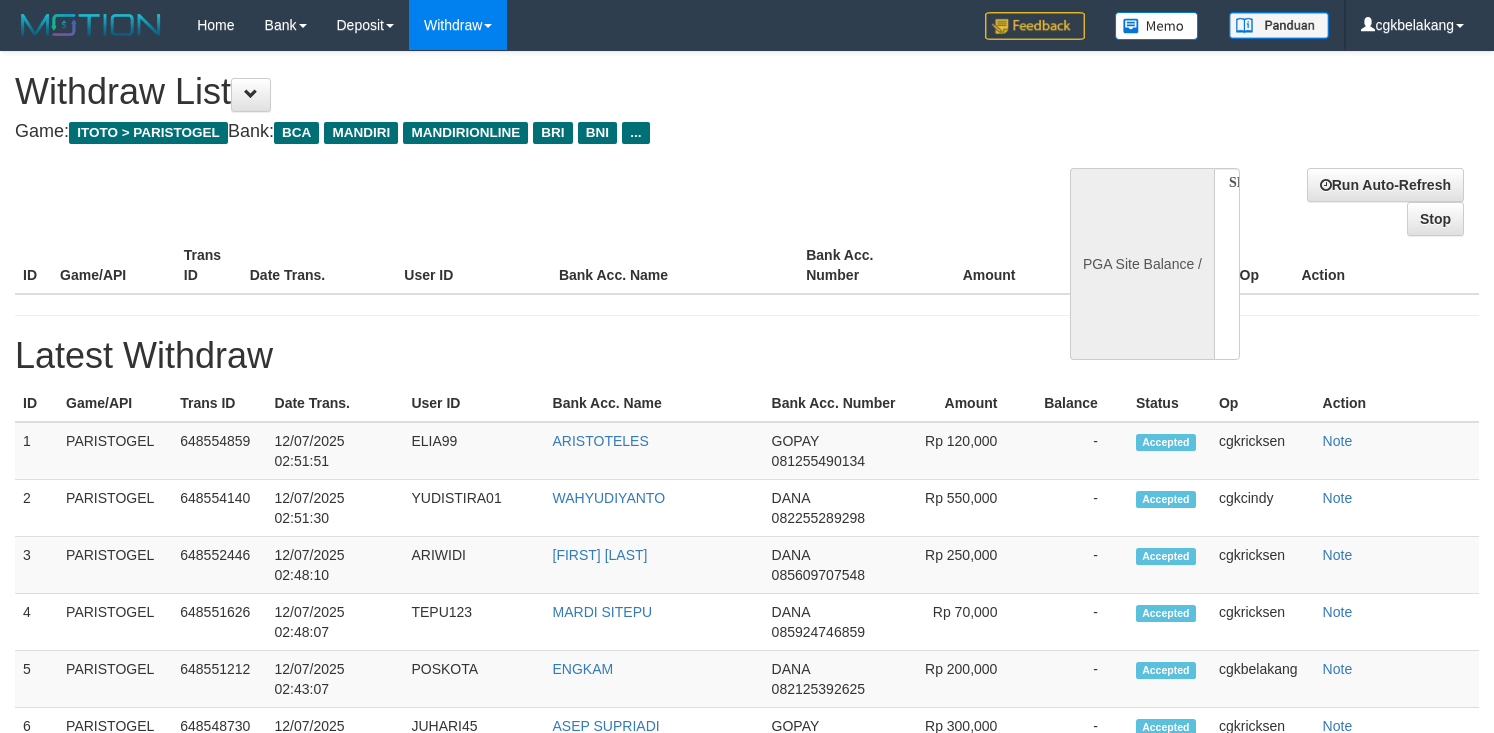 select 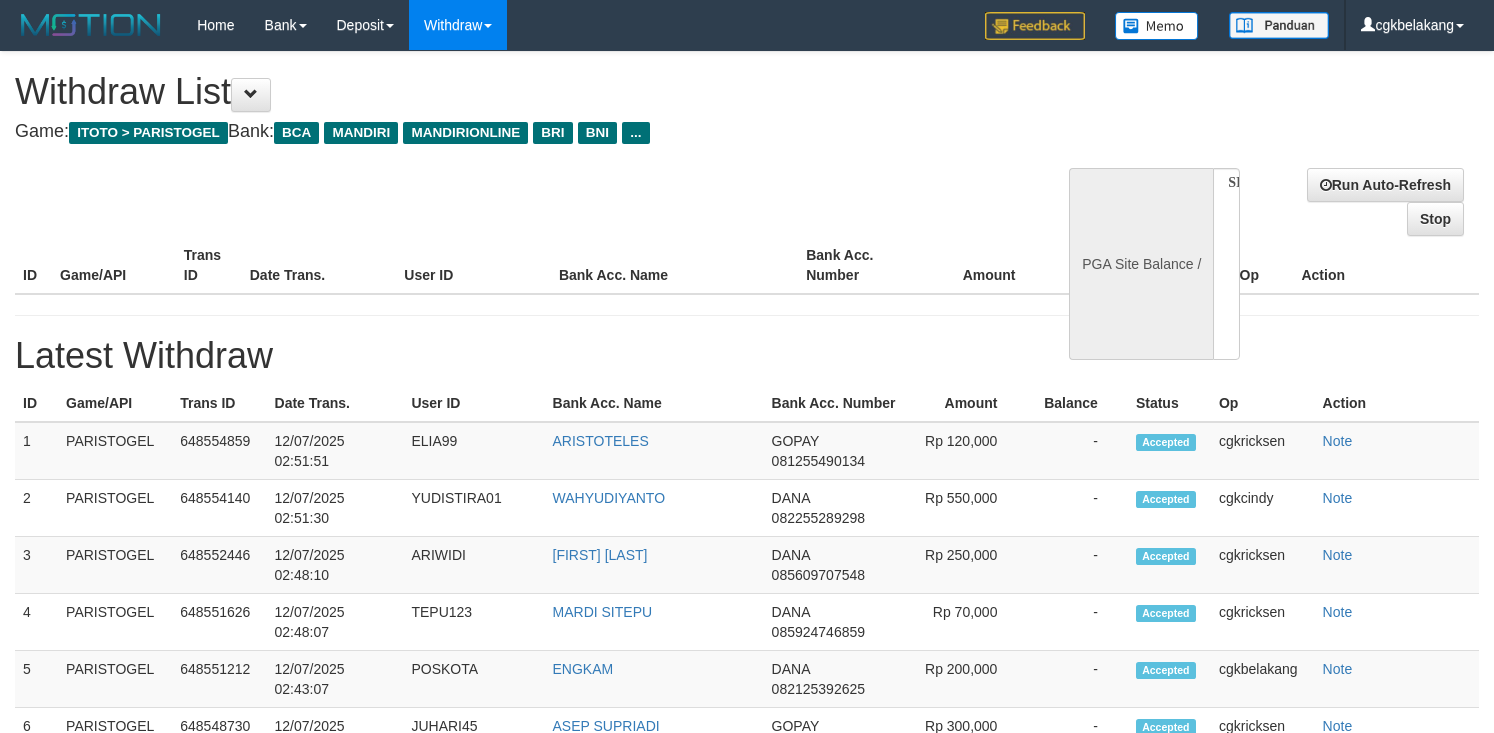 scroll, scrollTop: 0, scrollLeft: 0, axis: both 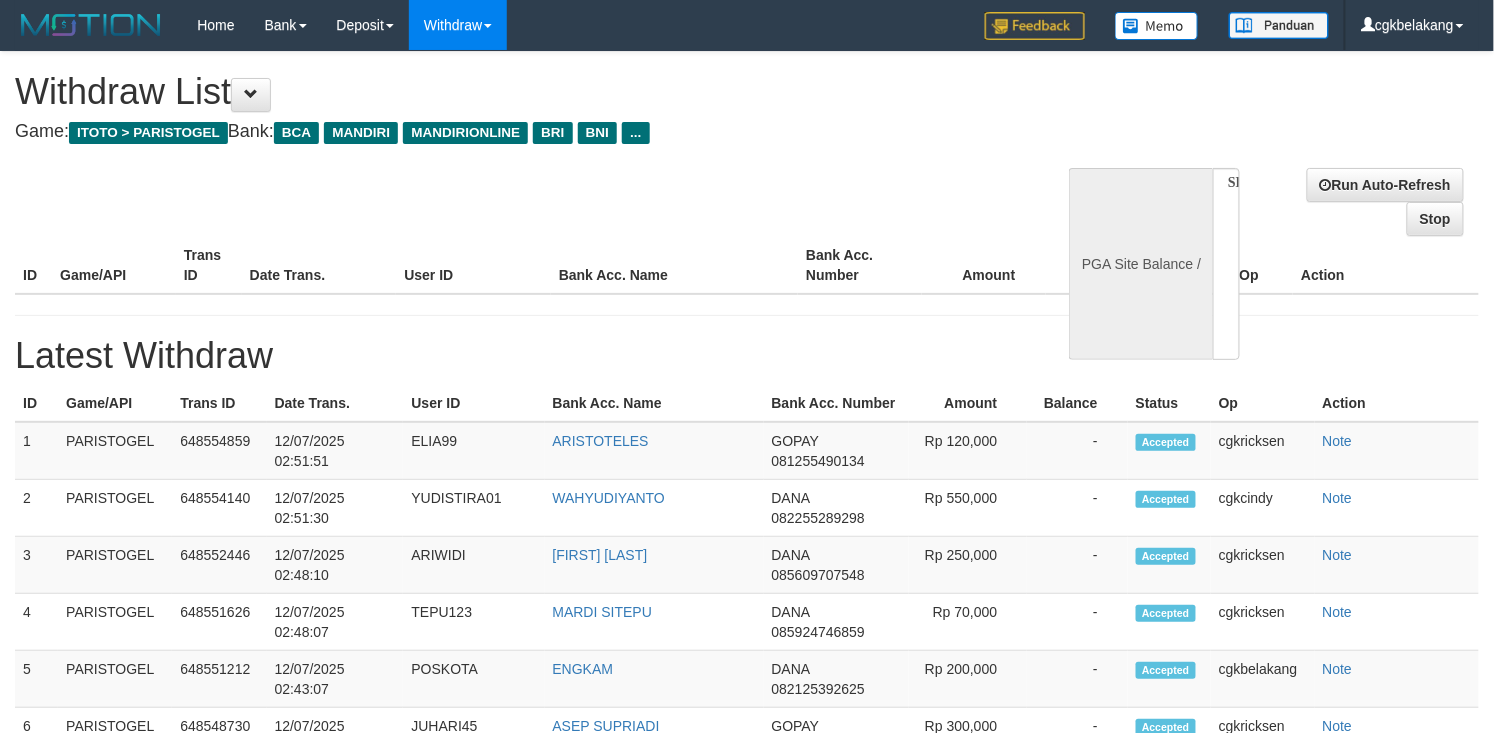 select on "**" 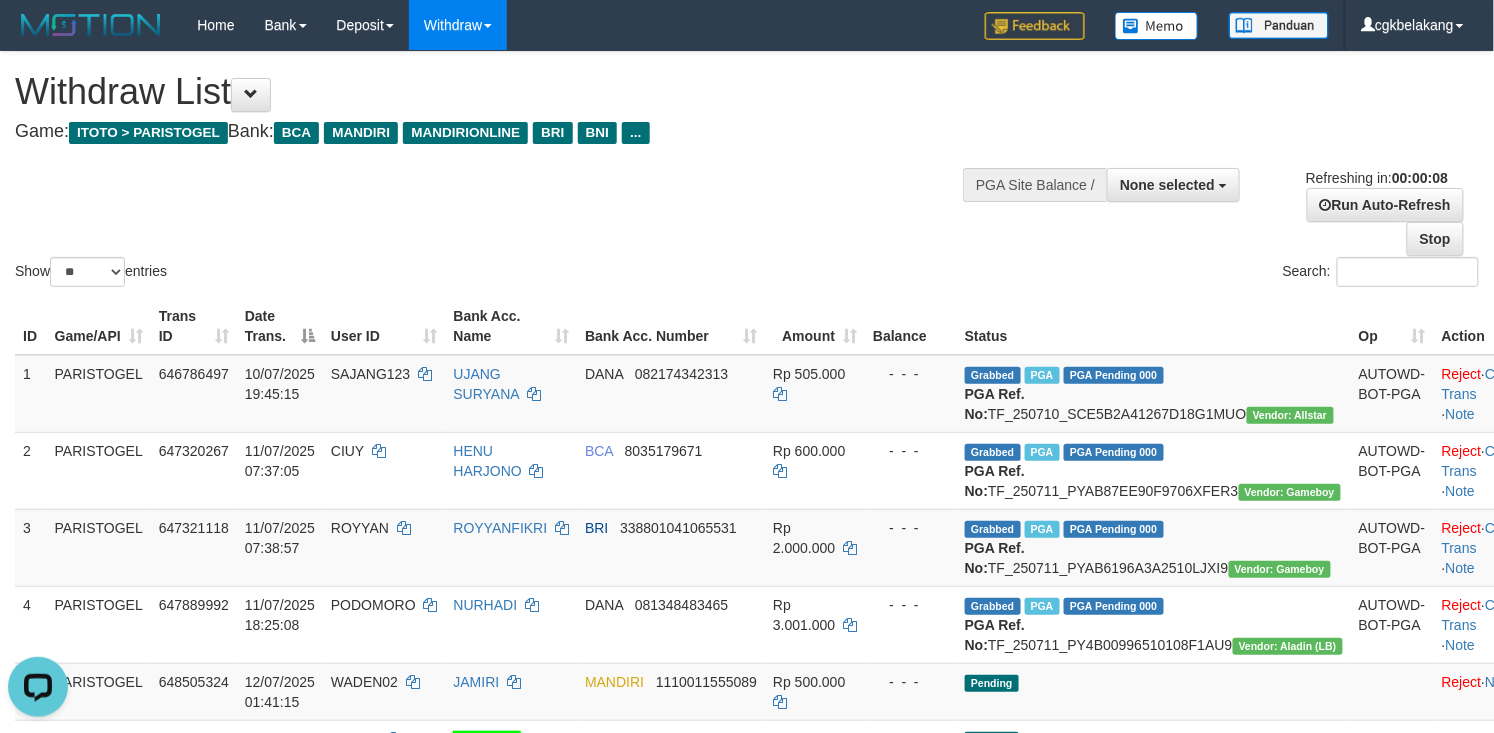 scroll, scrollTop: 0, scrollLeft: 0, axis: both 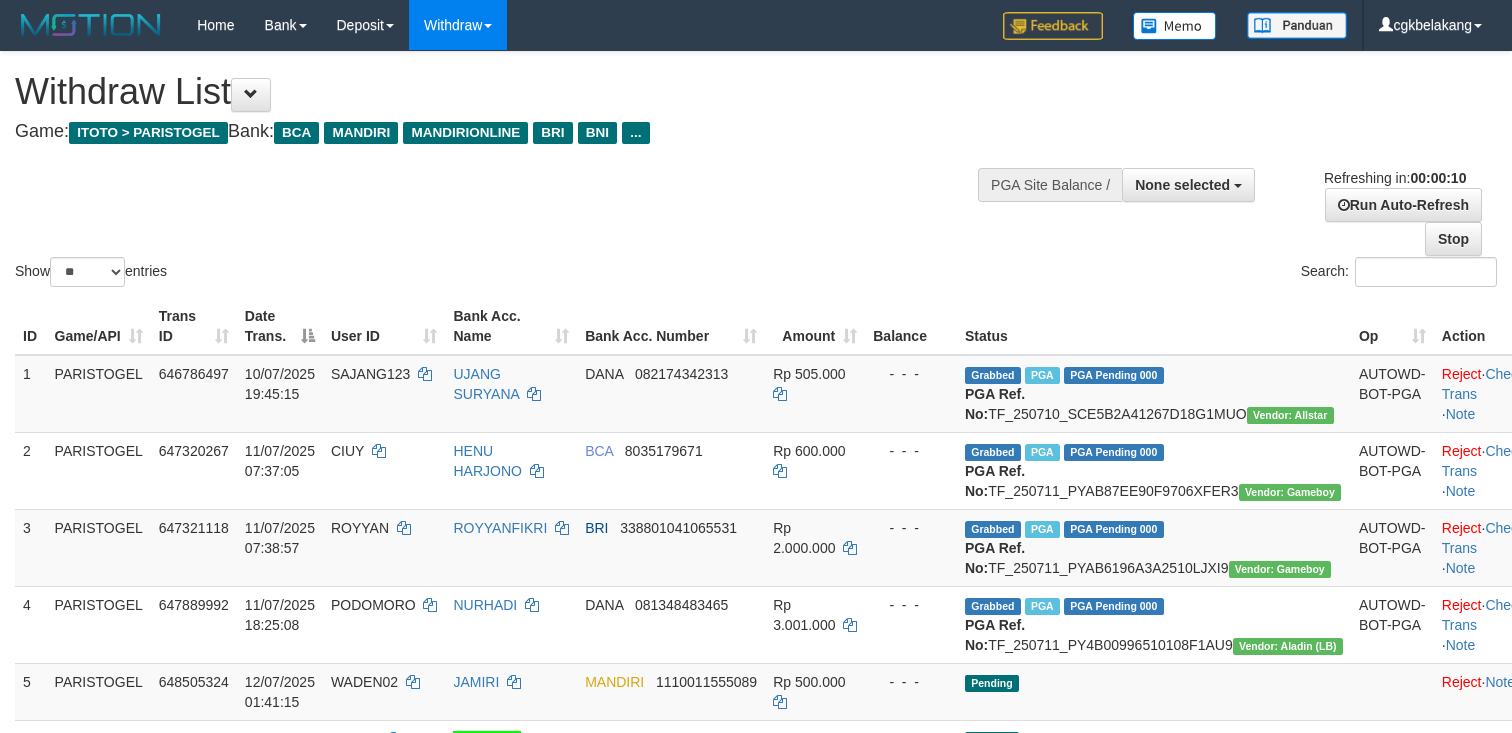 select 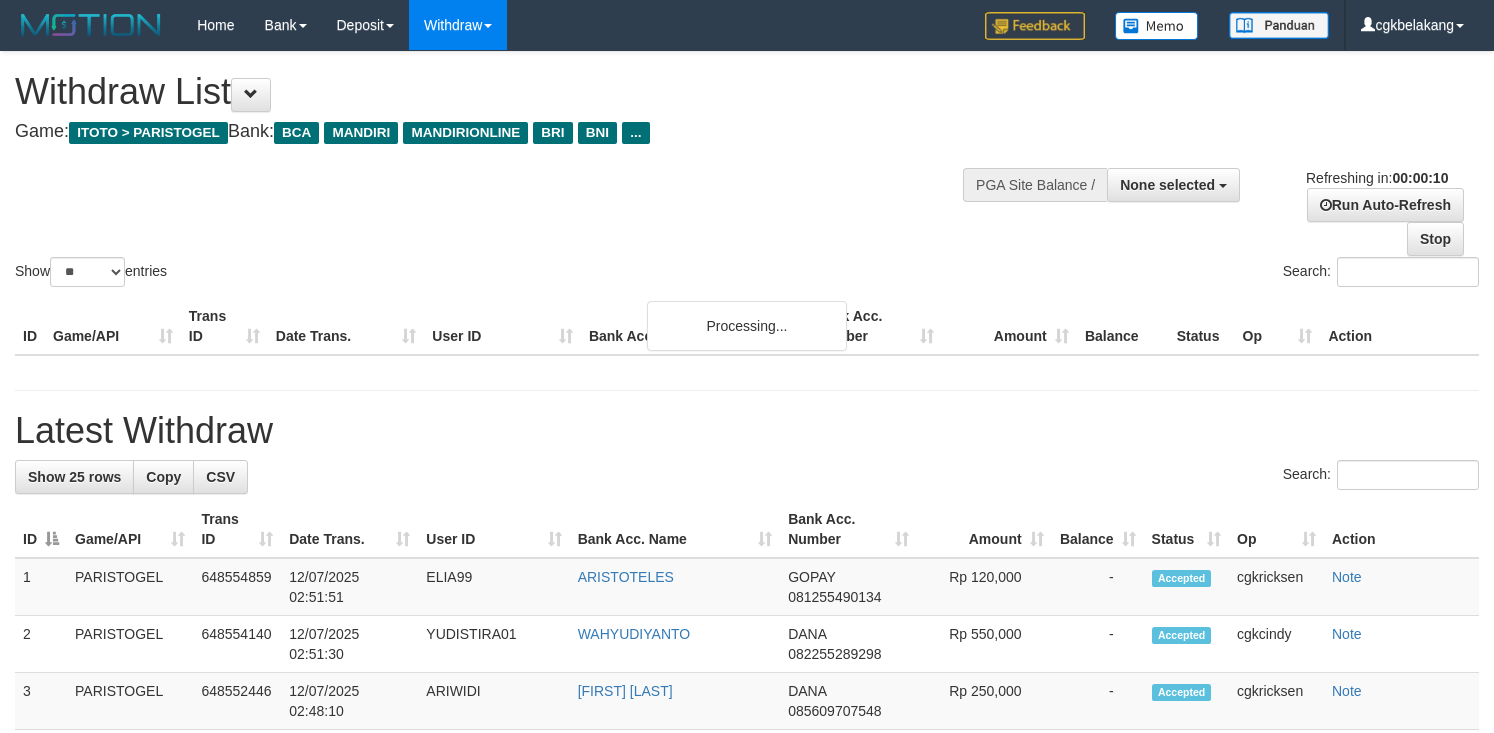 select 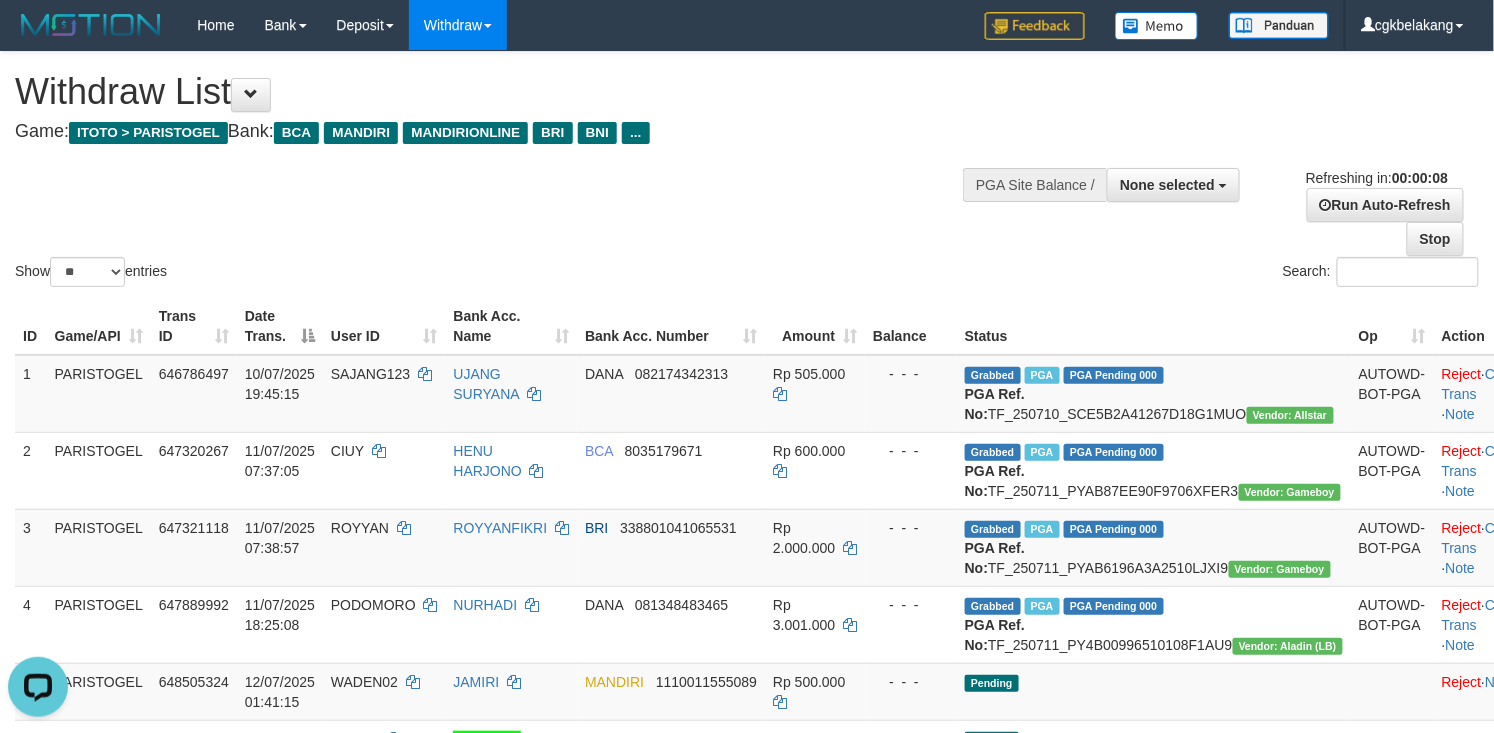 scroll, scrollTop: 0, scrollLeft: 0, axis: both 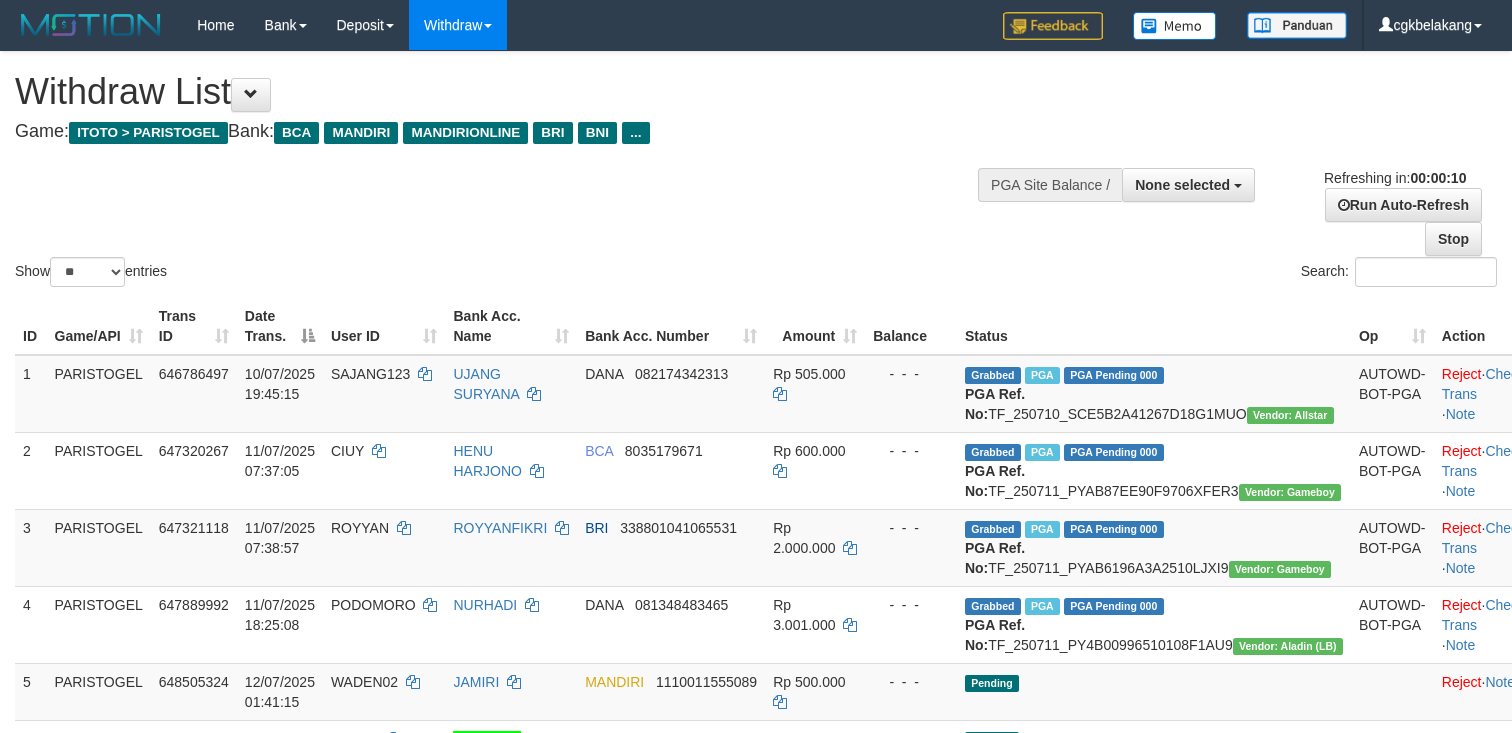 select 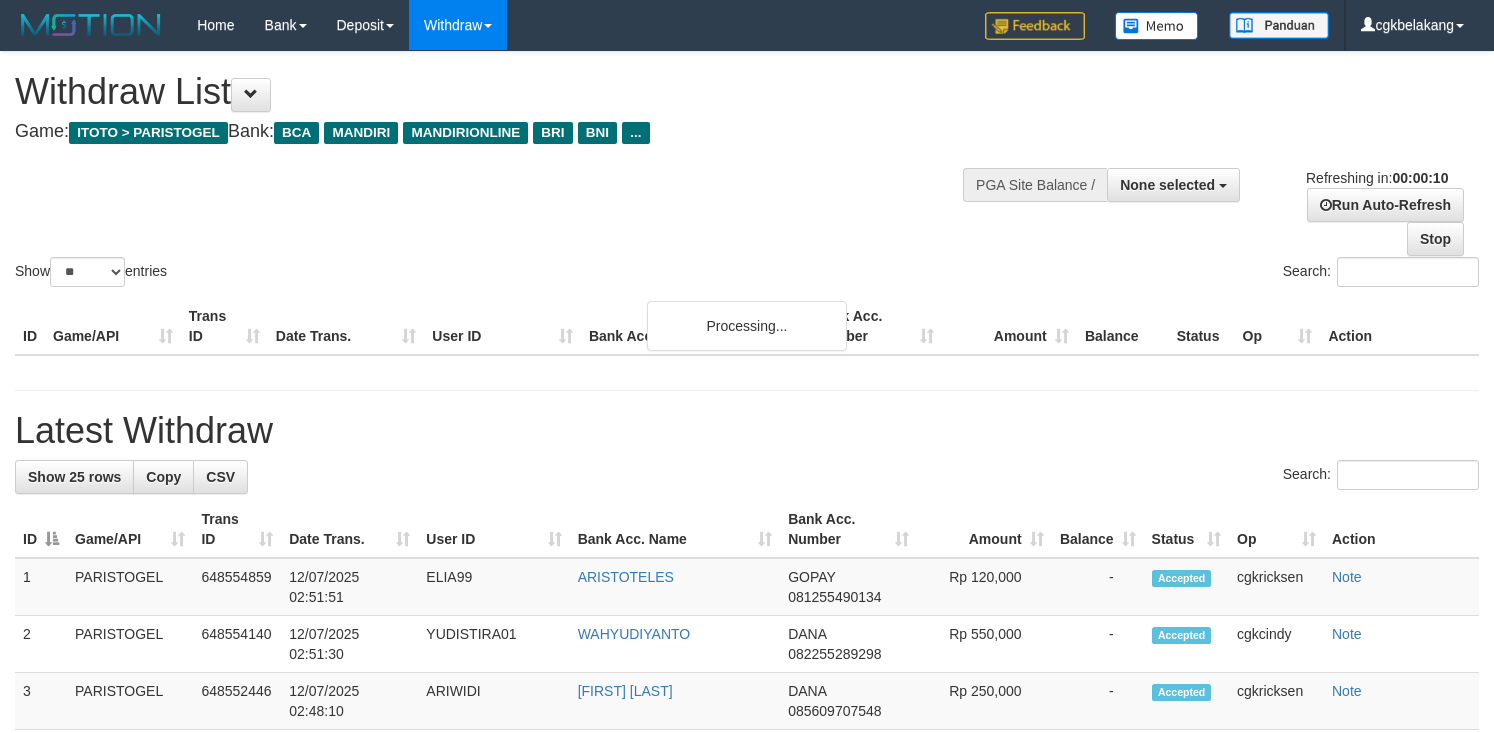 select 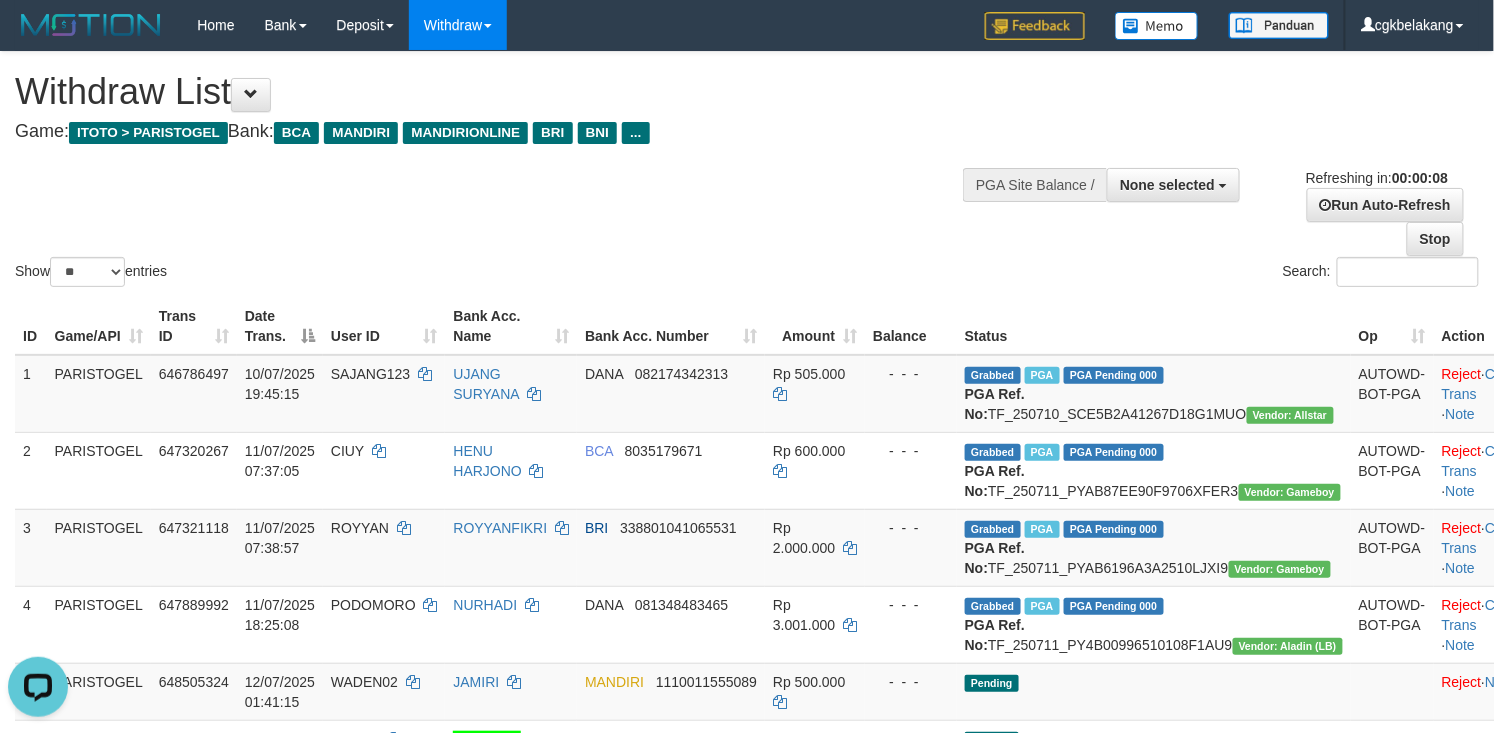 scroll, scrollTop: 0, scrollLeft: 0, axis: both 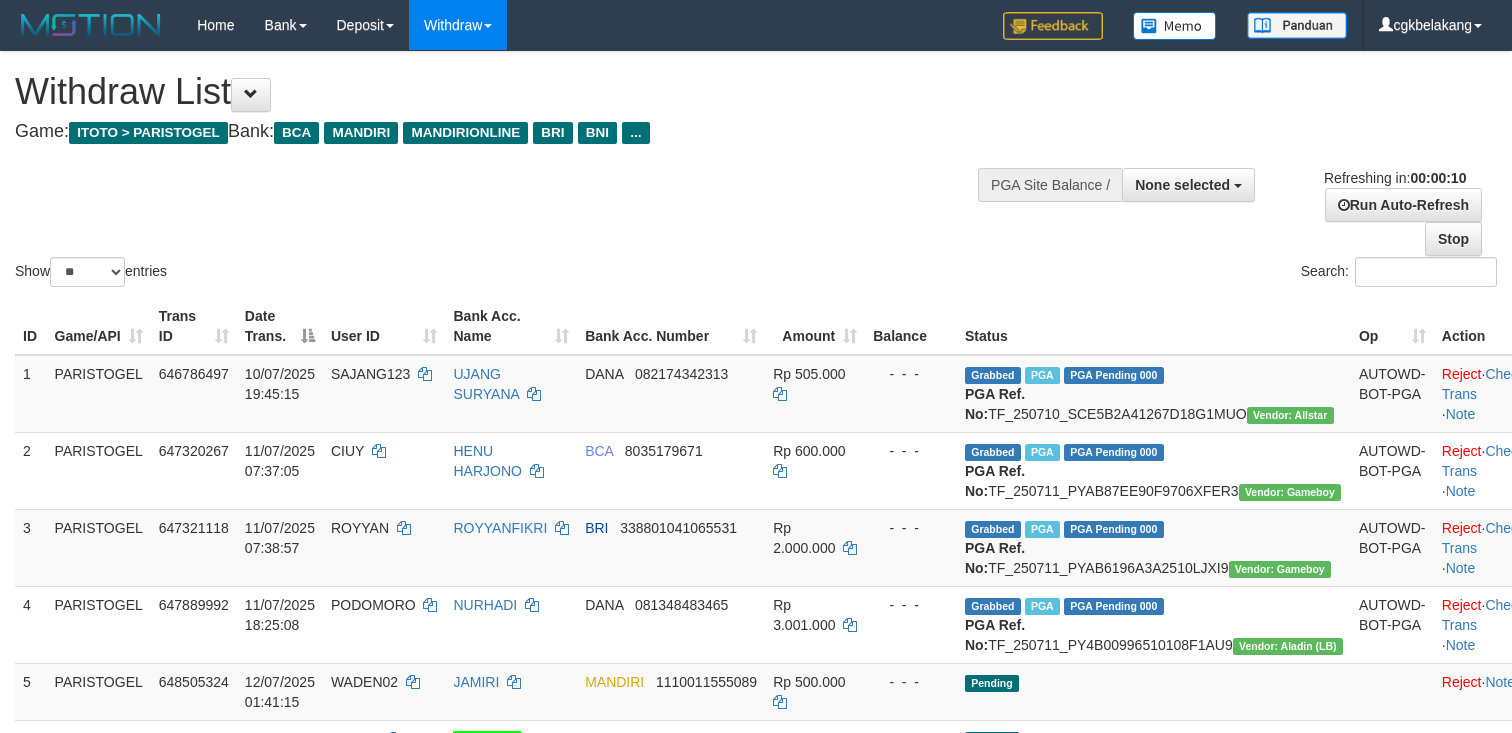 select 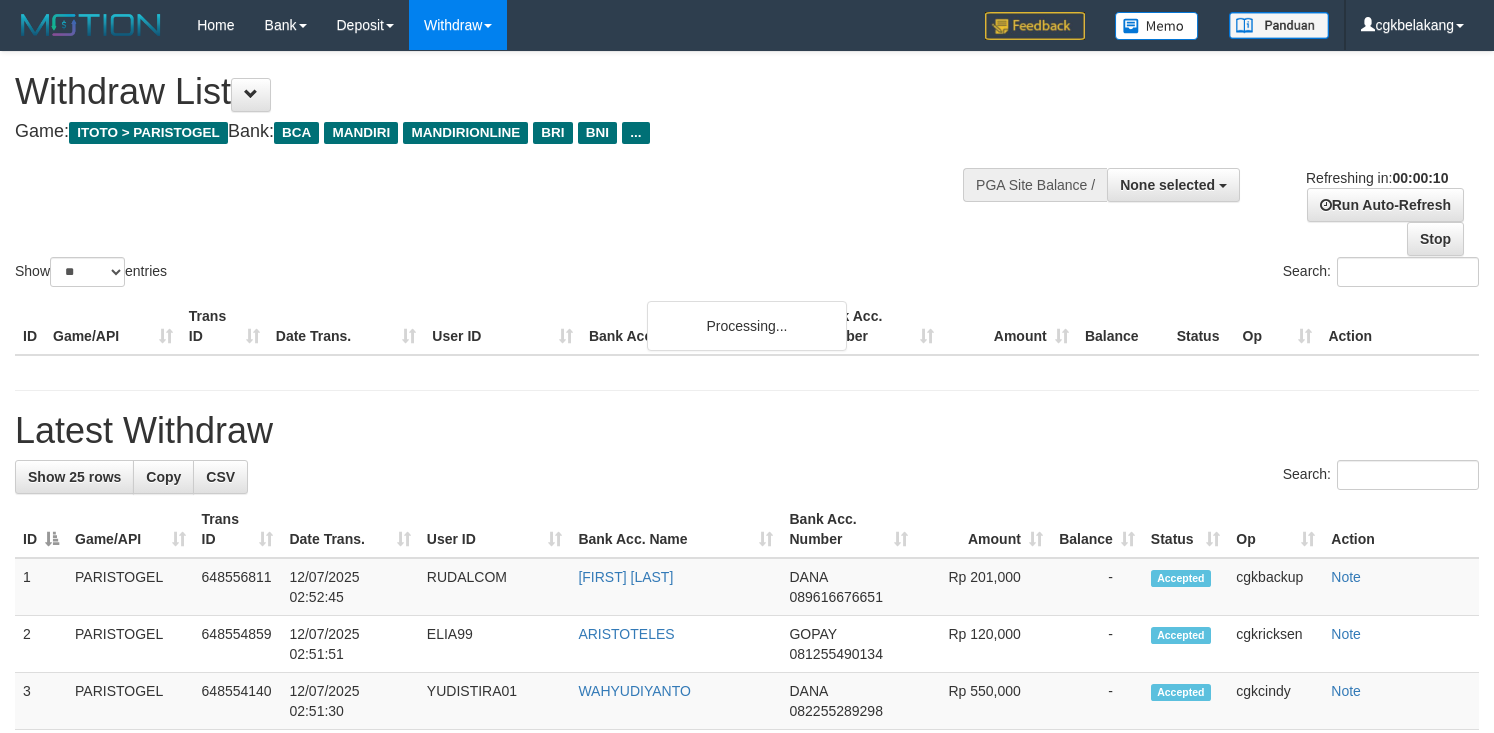 select 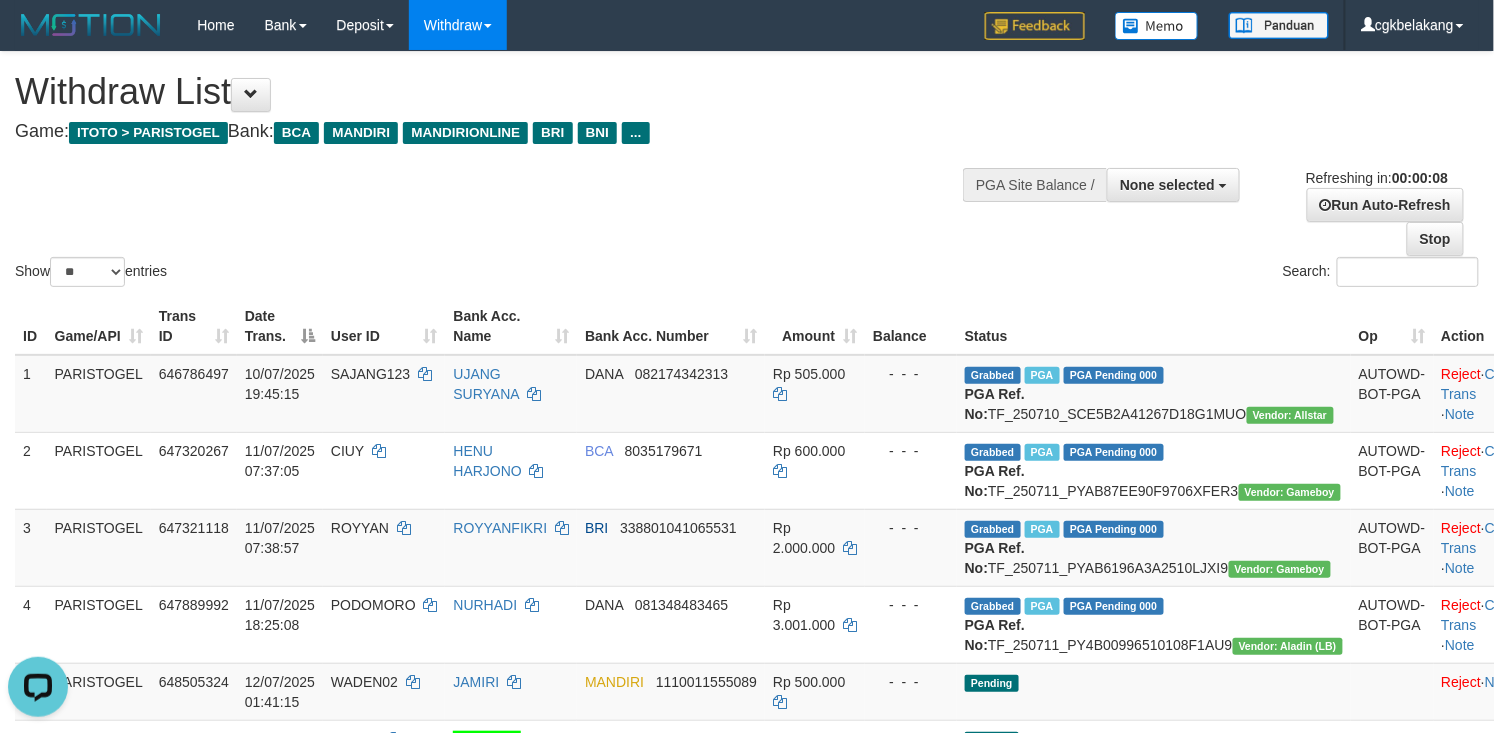 scroll, scrollTop: 0, scrollLeft: 0, axis: both 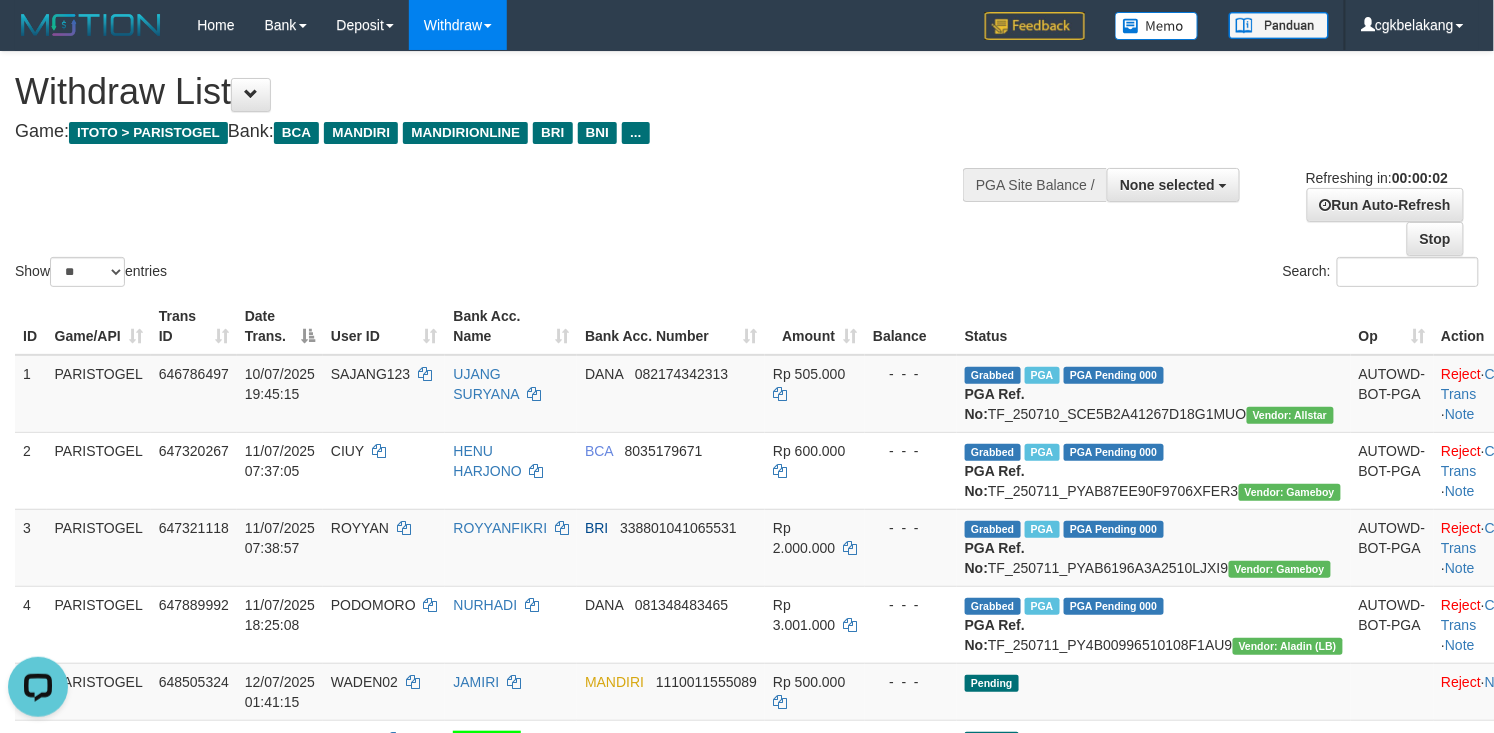 click on "Show  ** ** ** ***  entries Search:" at bounding box center [747, 171] 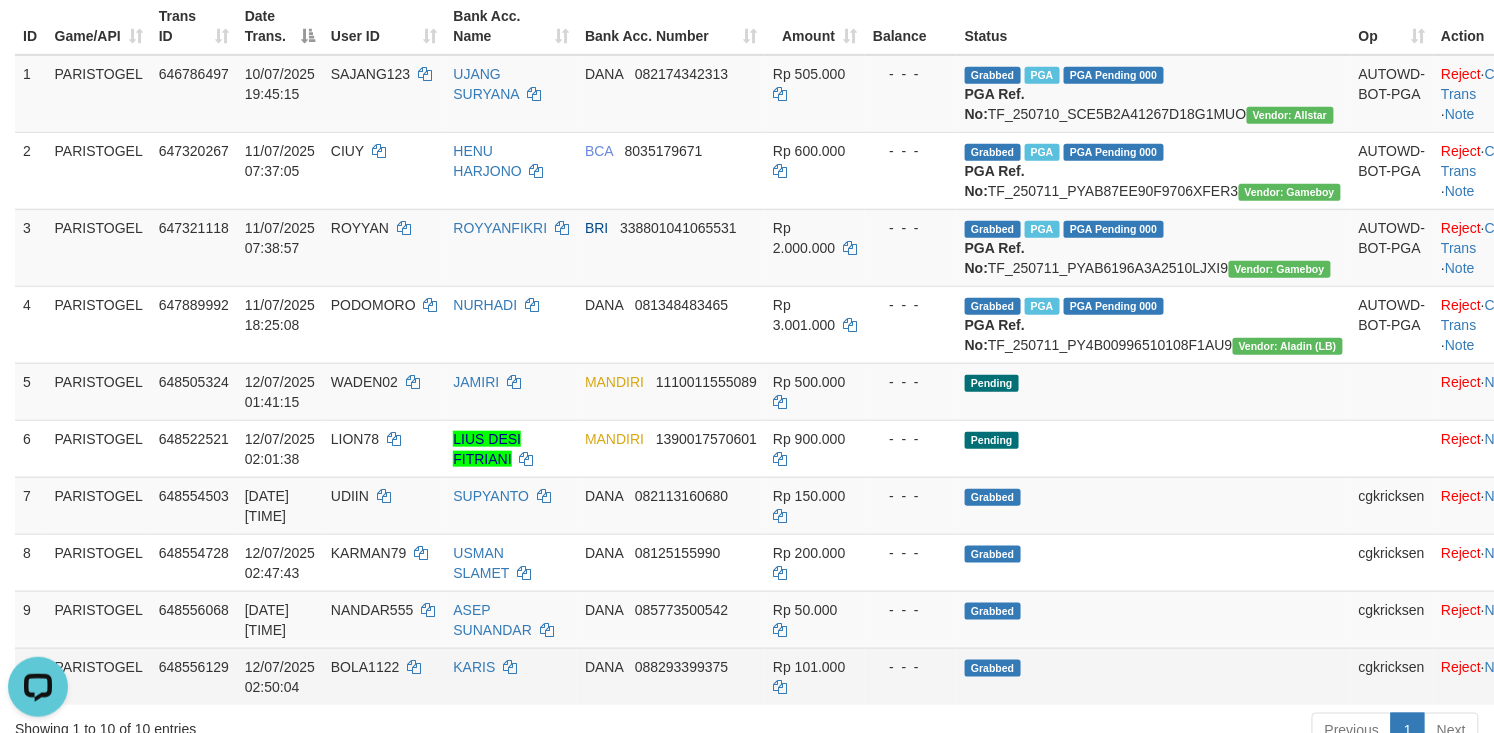 scroll, scrollTop: 533, scrollLeft: 0, axis: vertical 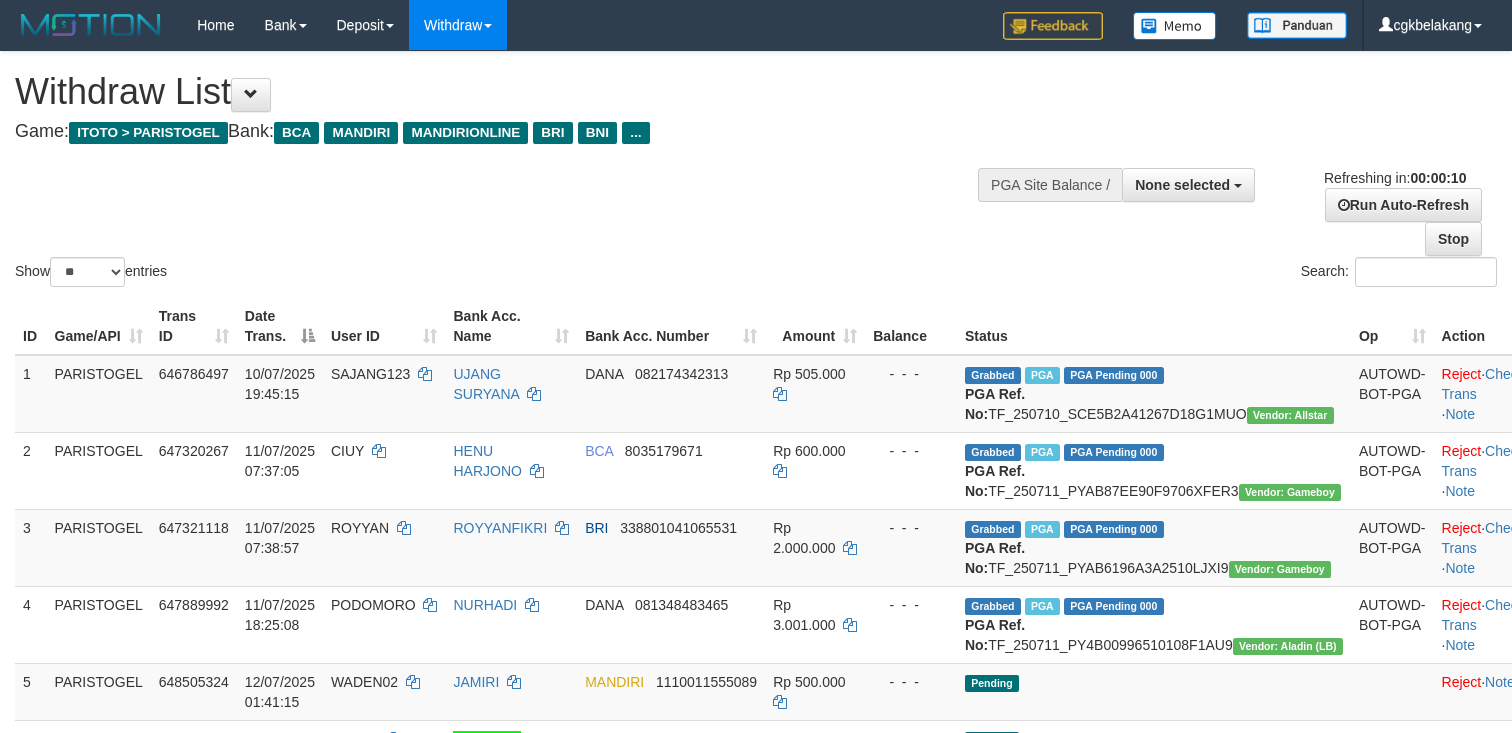 select 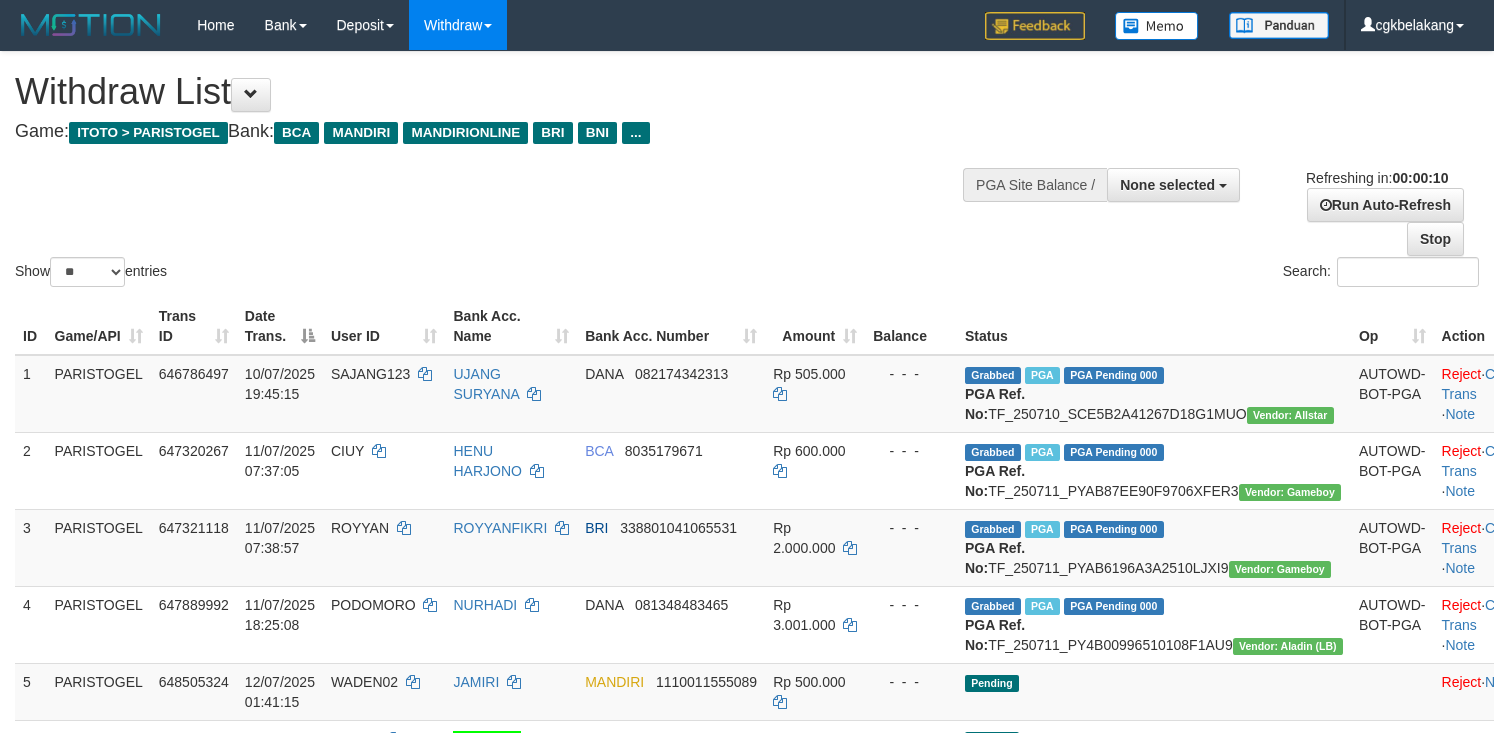 select 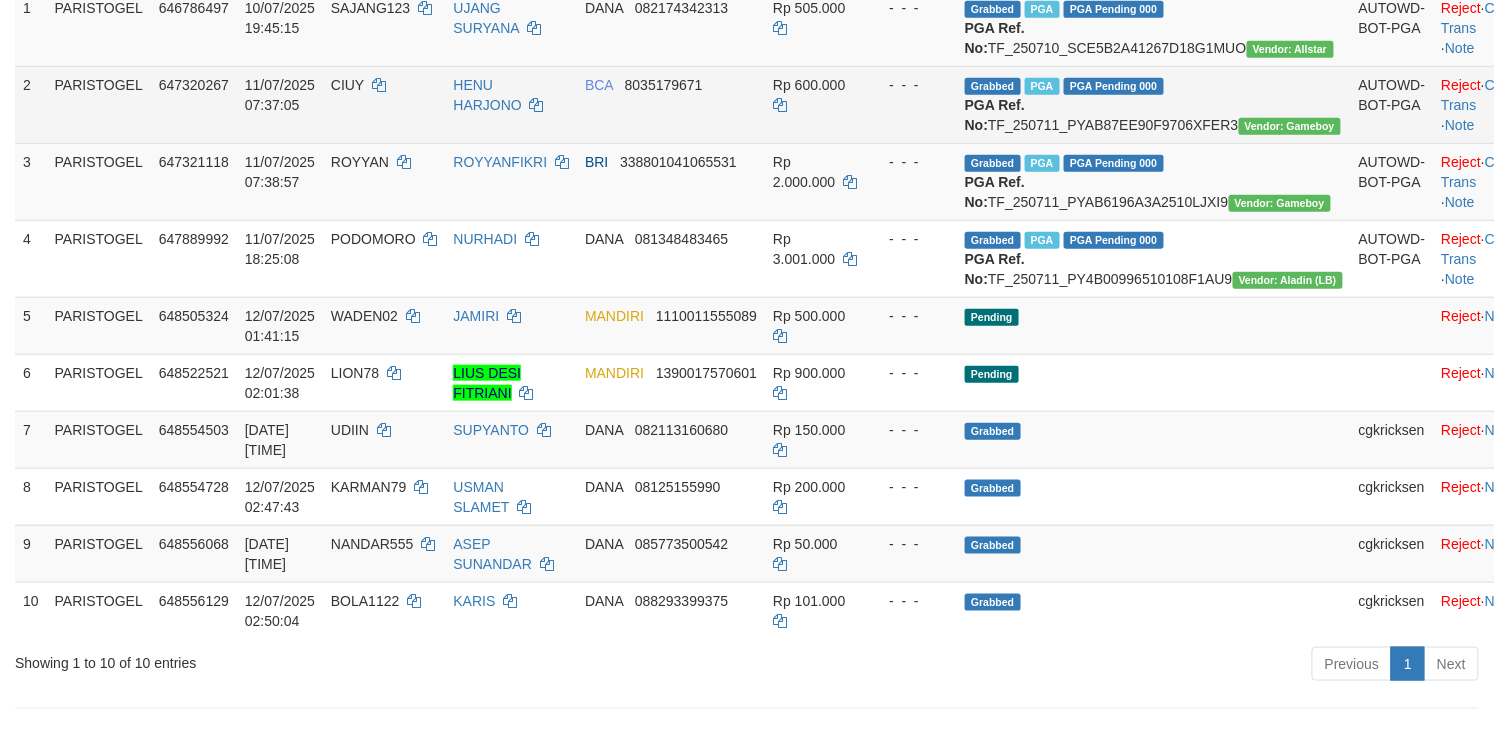 scroll, scrollTop: 533, scrollLeft: 0, axis: vertical 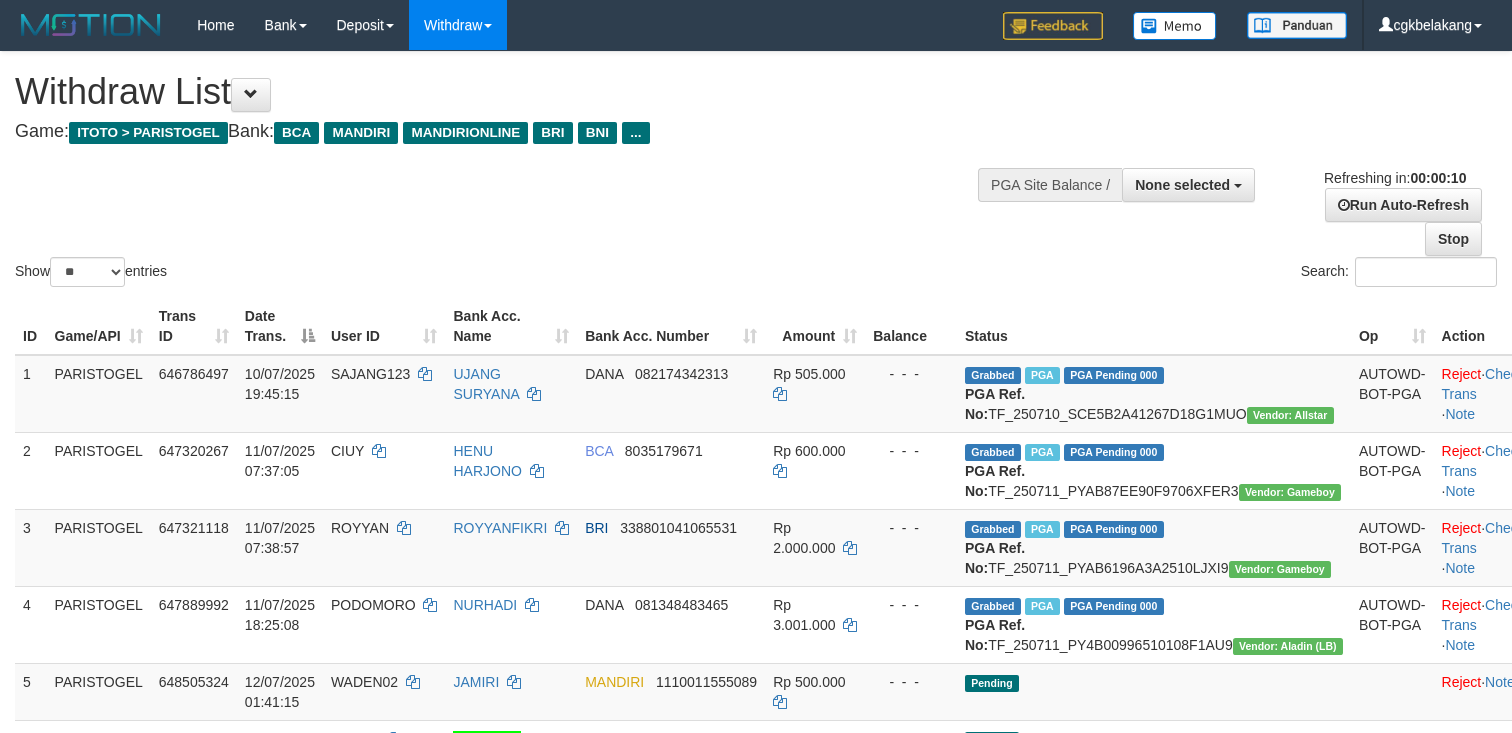 select 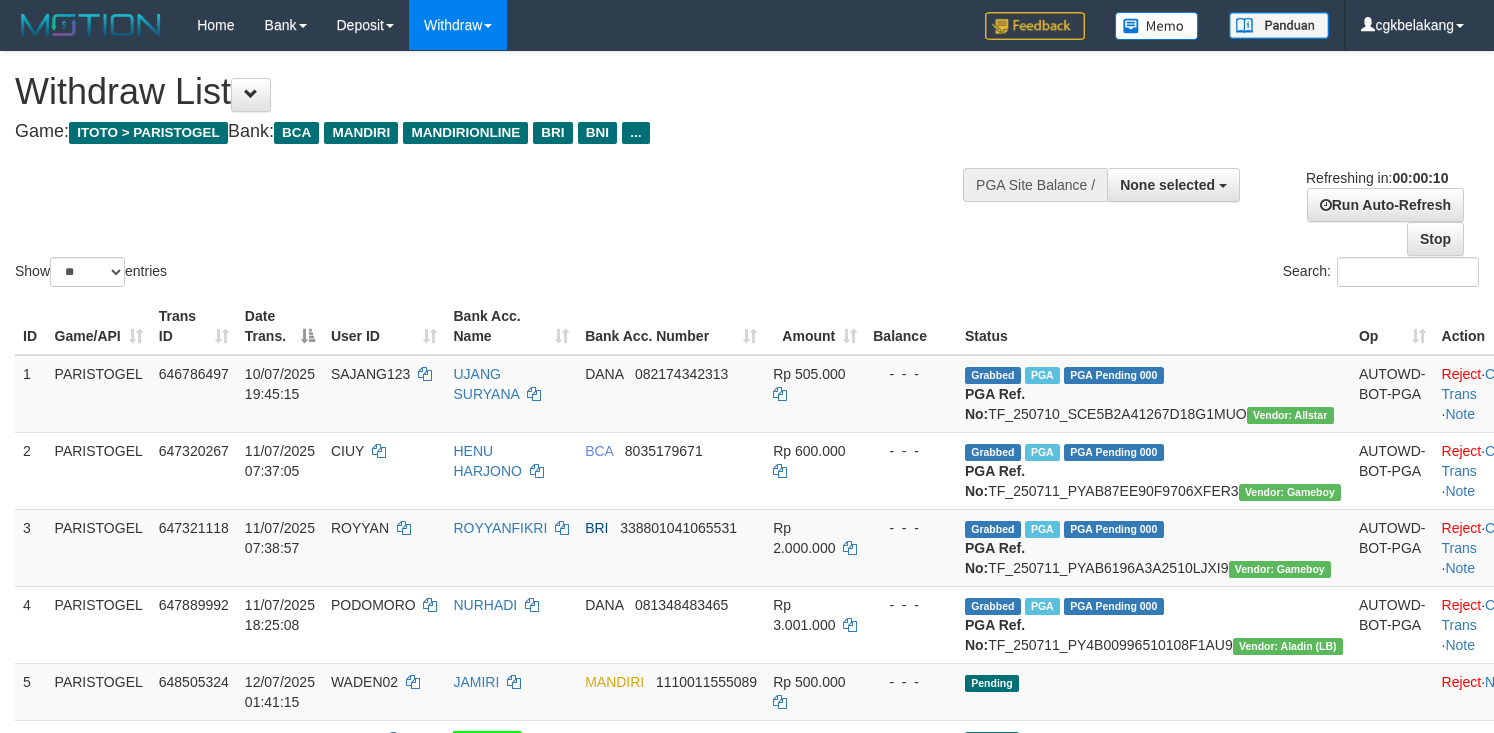 select 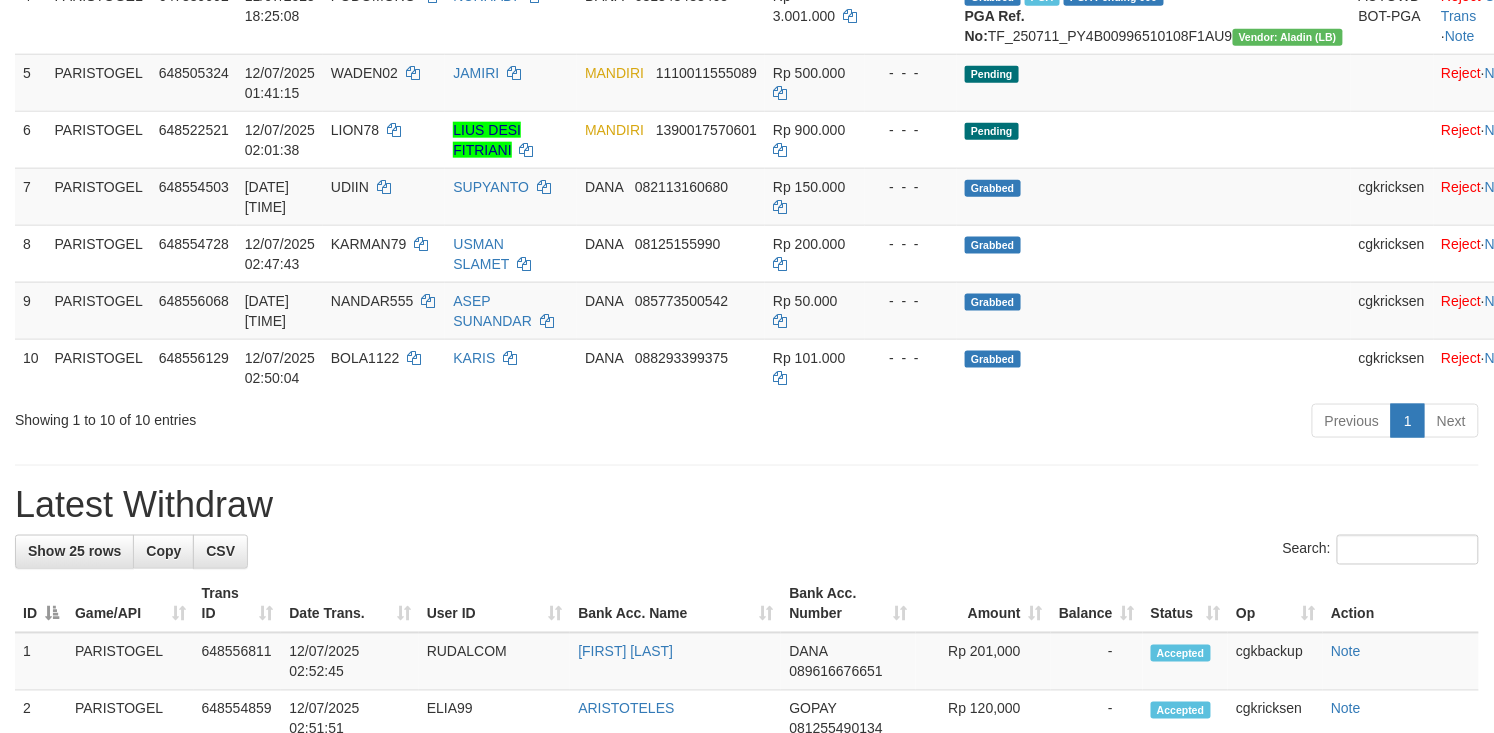 scroll, scrollTop: 533, scrollLeft: 0, axis: vertical 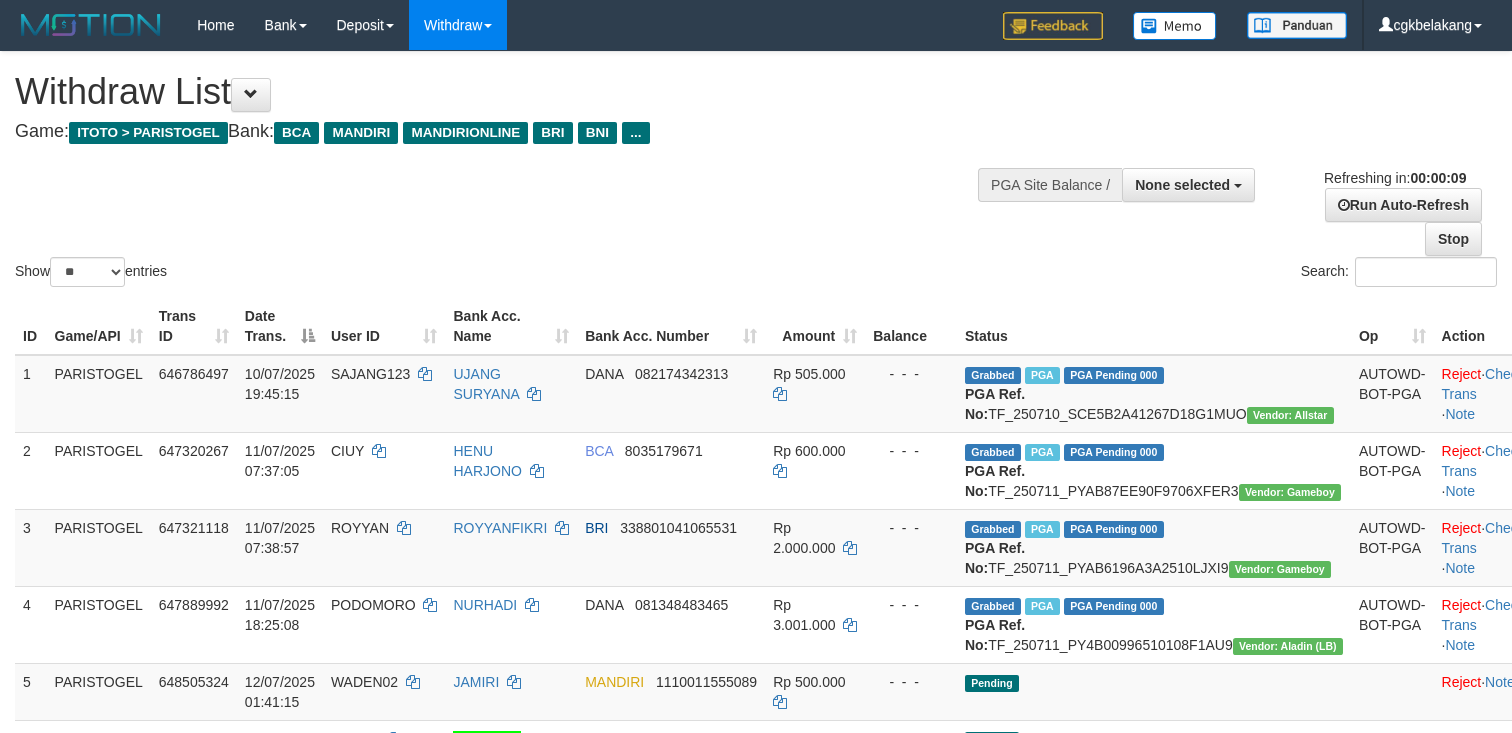 select 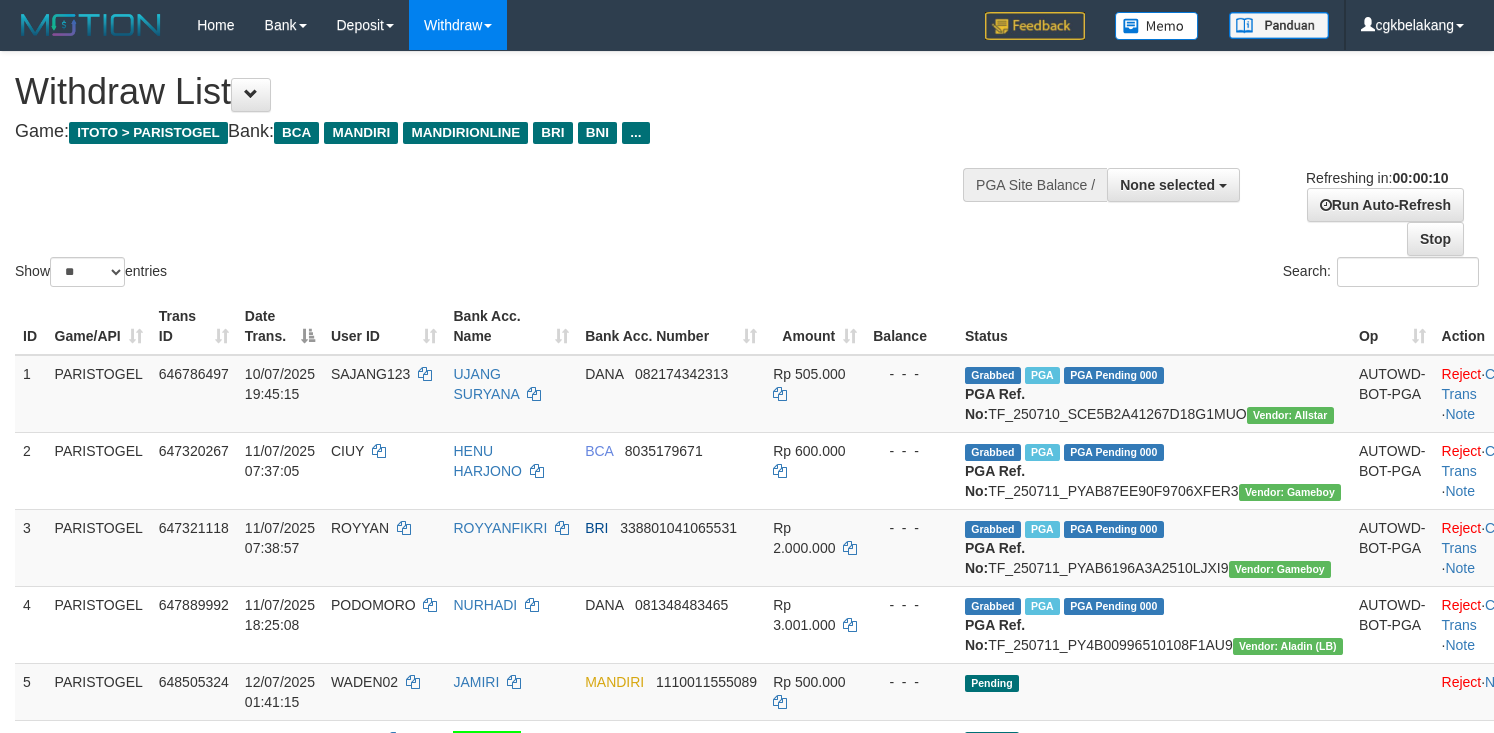 select 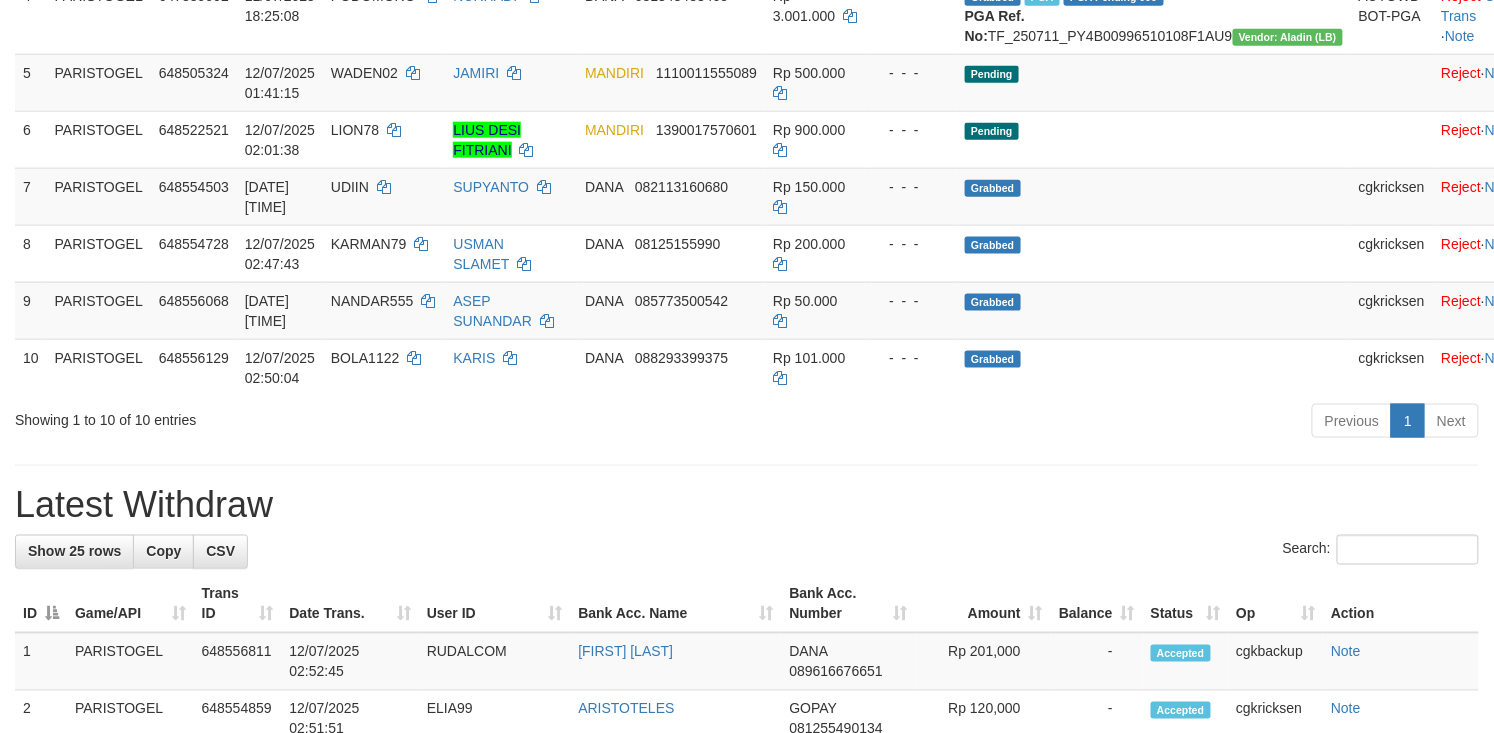 scroll, scrollTop: 533, scrollLeft: 0, axis: vertical 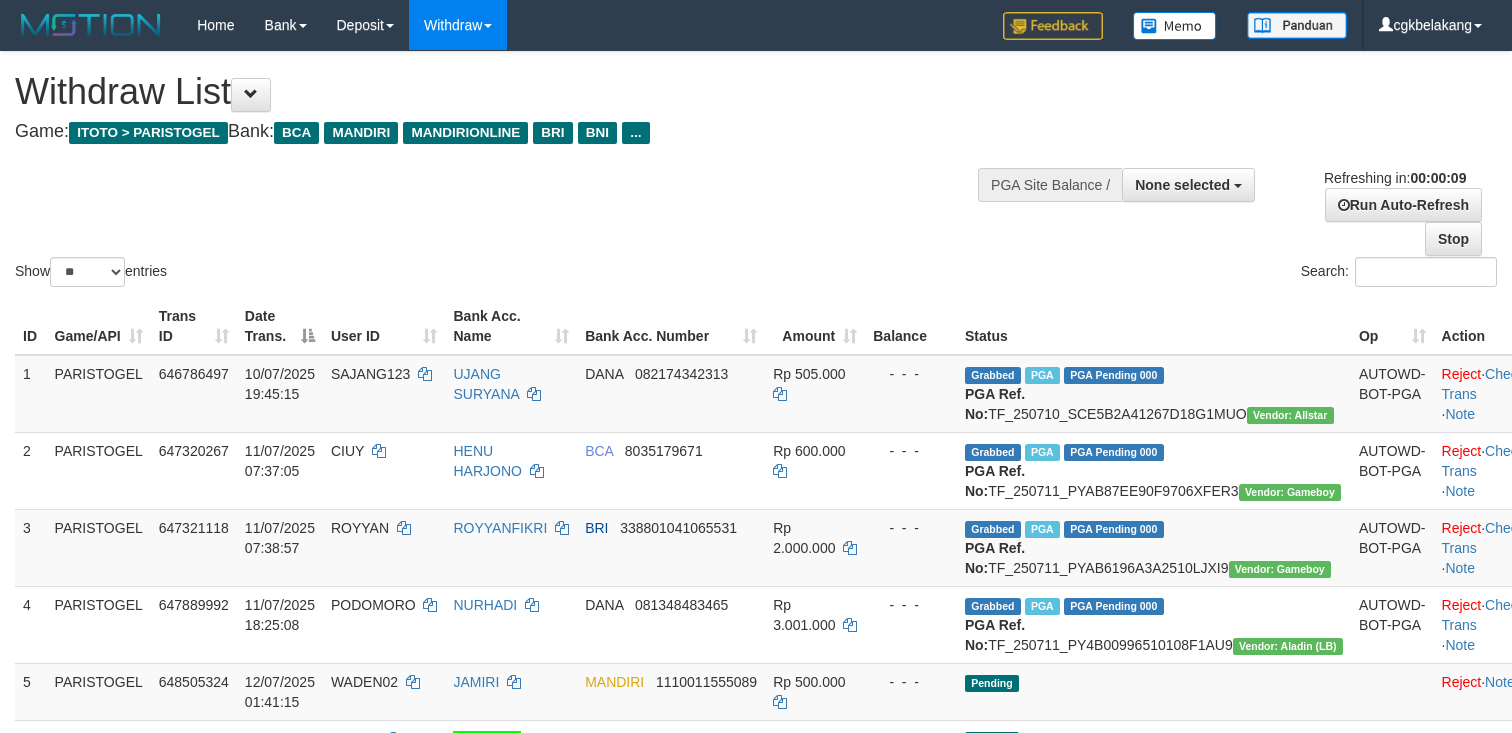 select 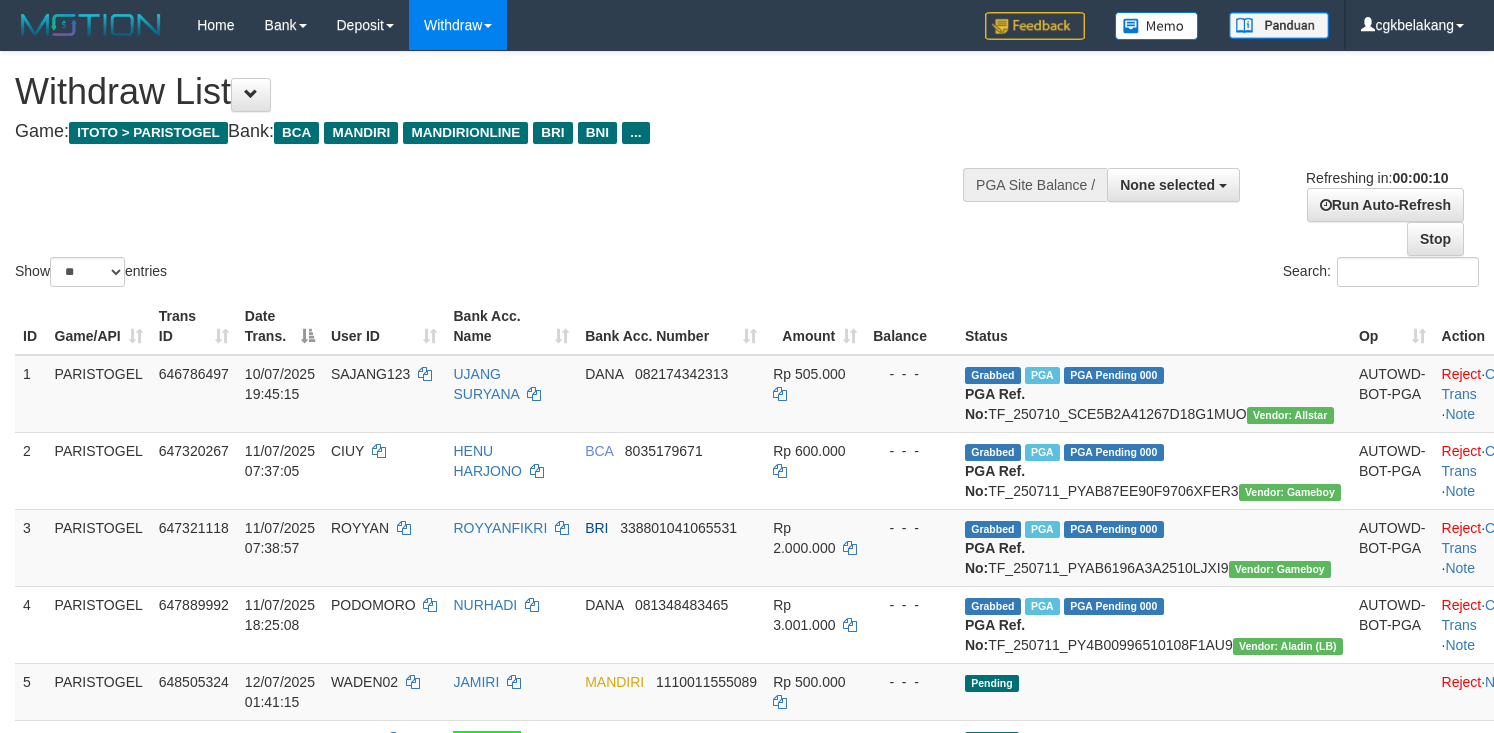 select 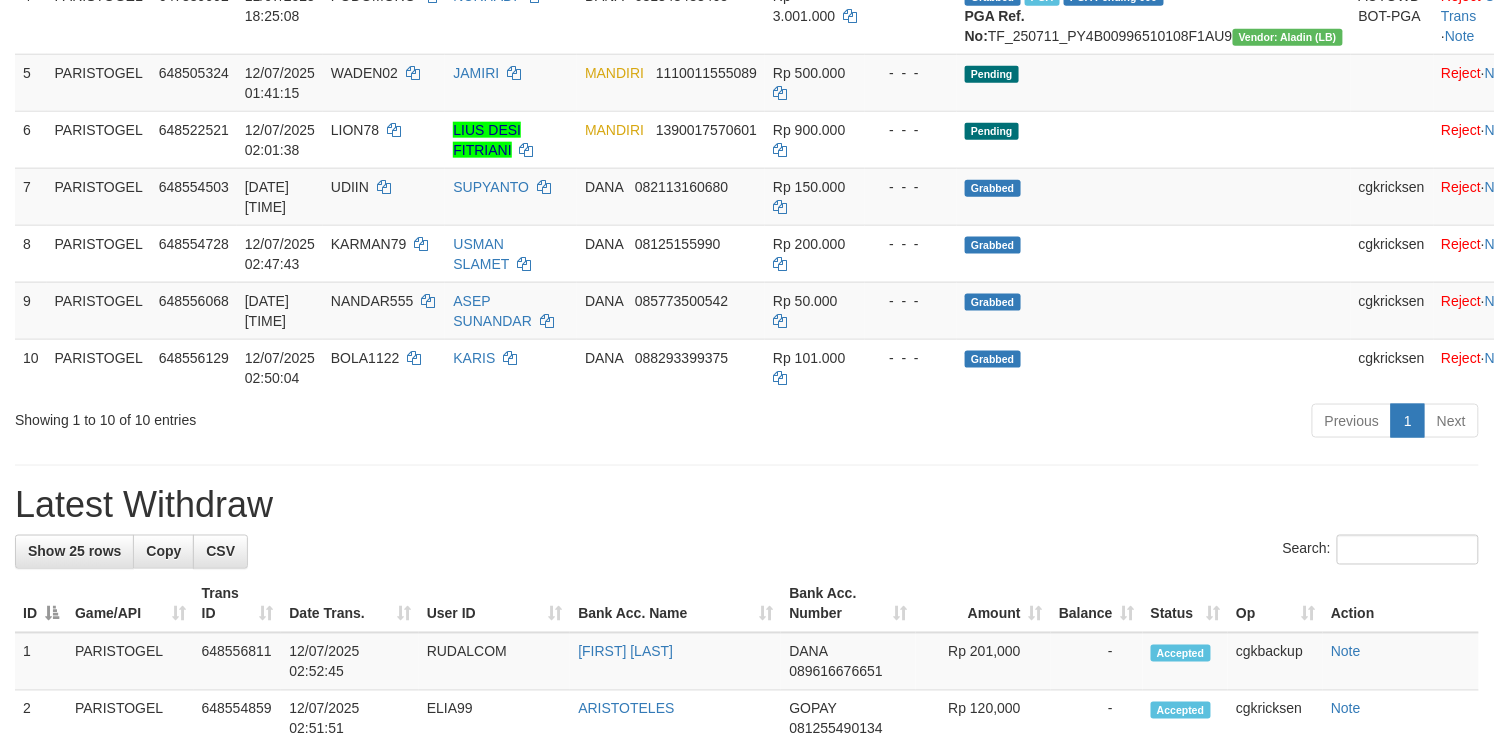 scroll, scrollTop: 533, scrollLeft: 0, axis: vertical 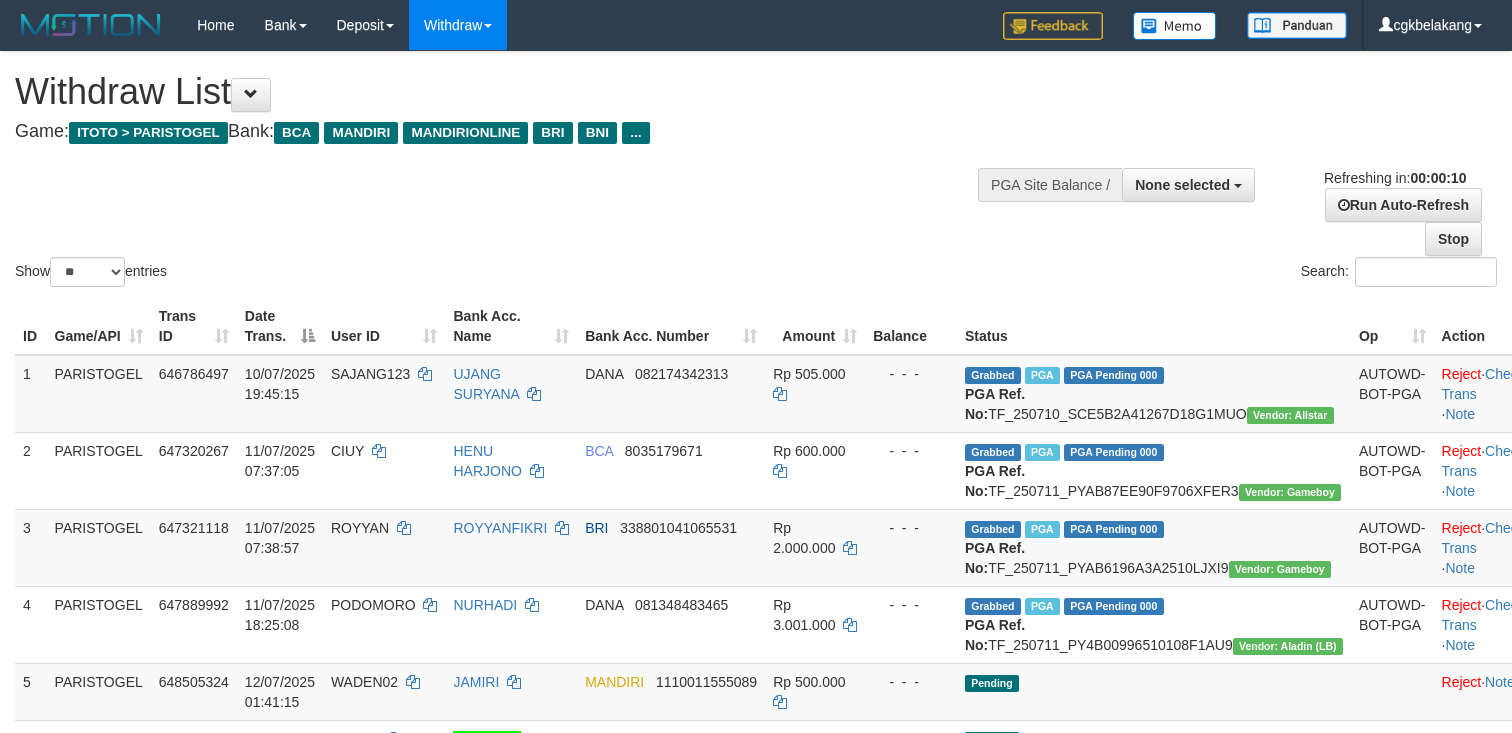 select 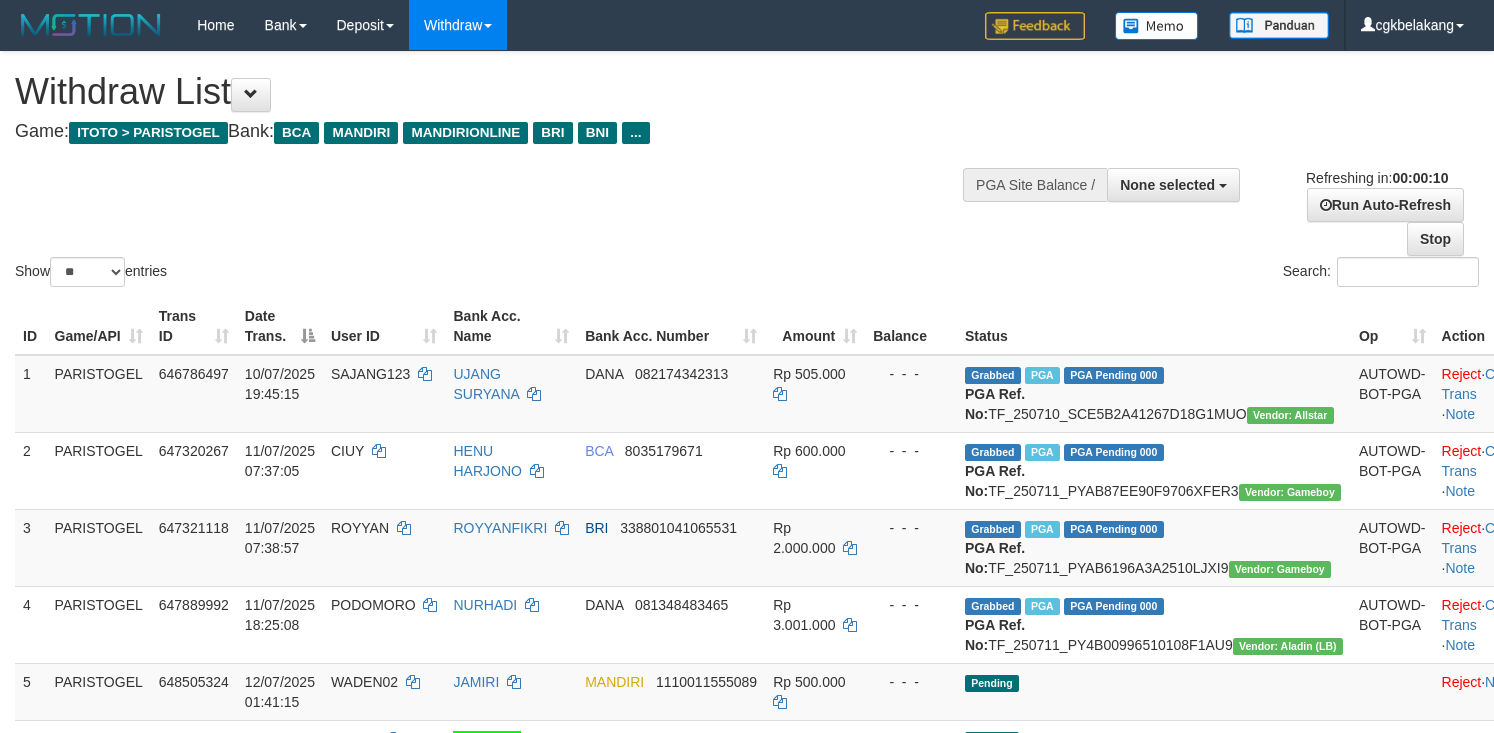select 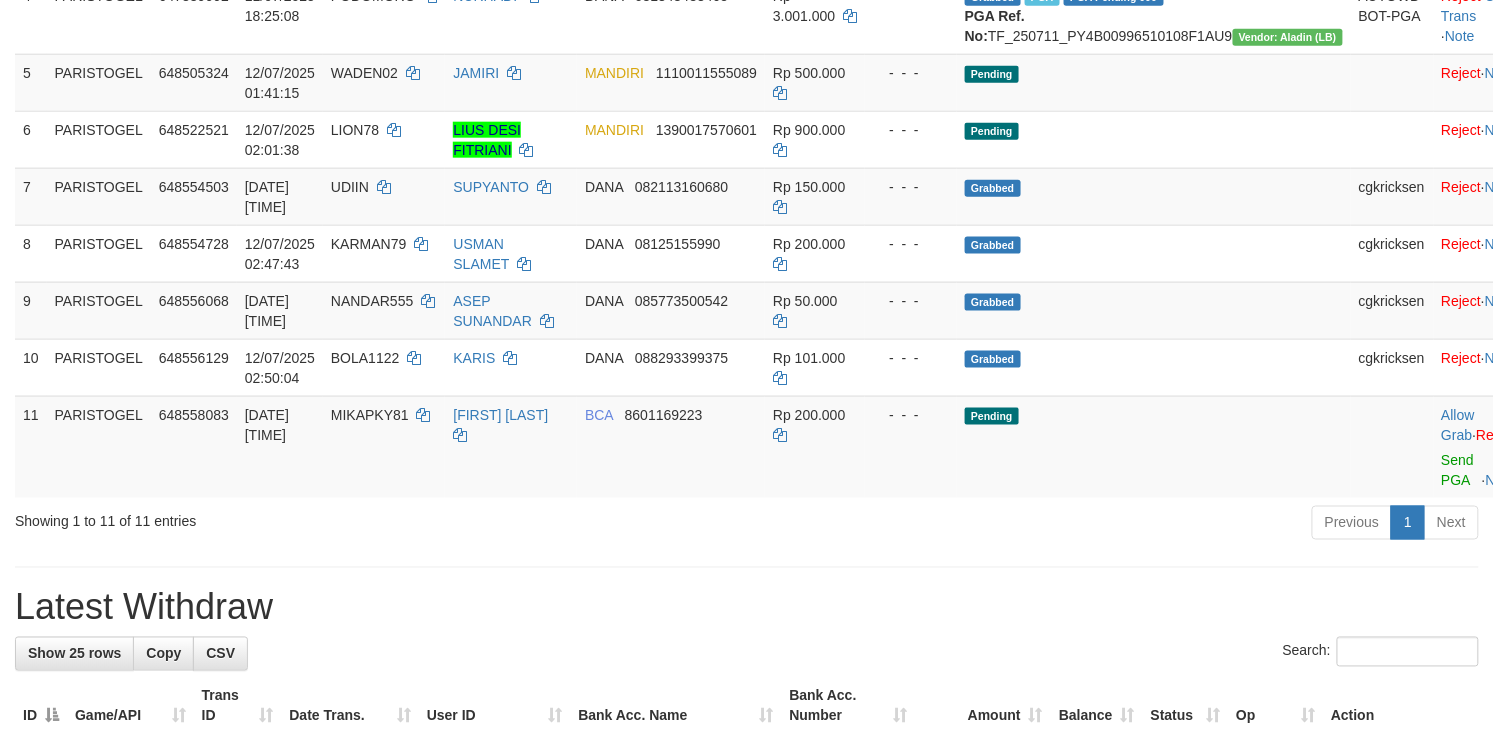 scroll, scrollTop: 533, scrollLeft: 0, axis: vertical 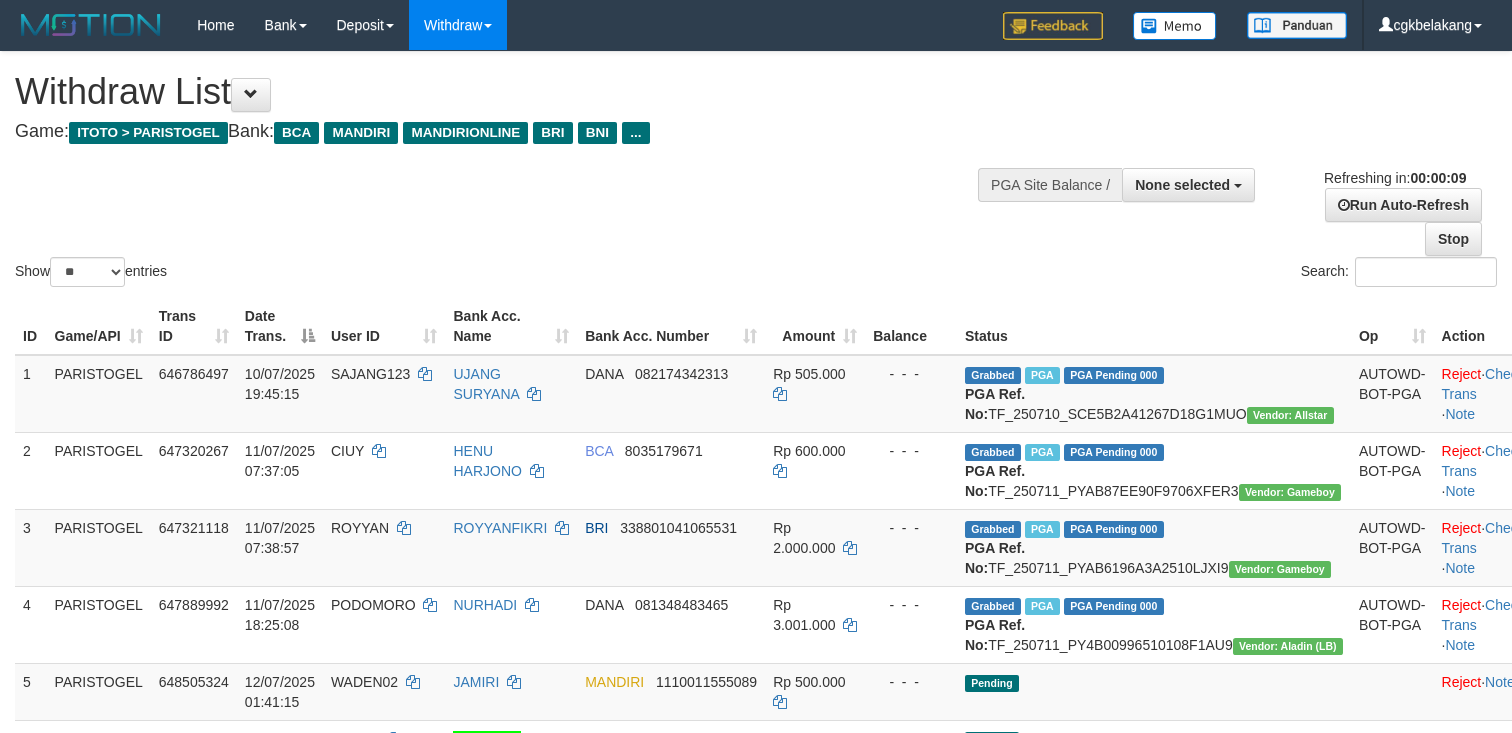 select 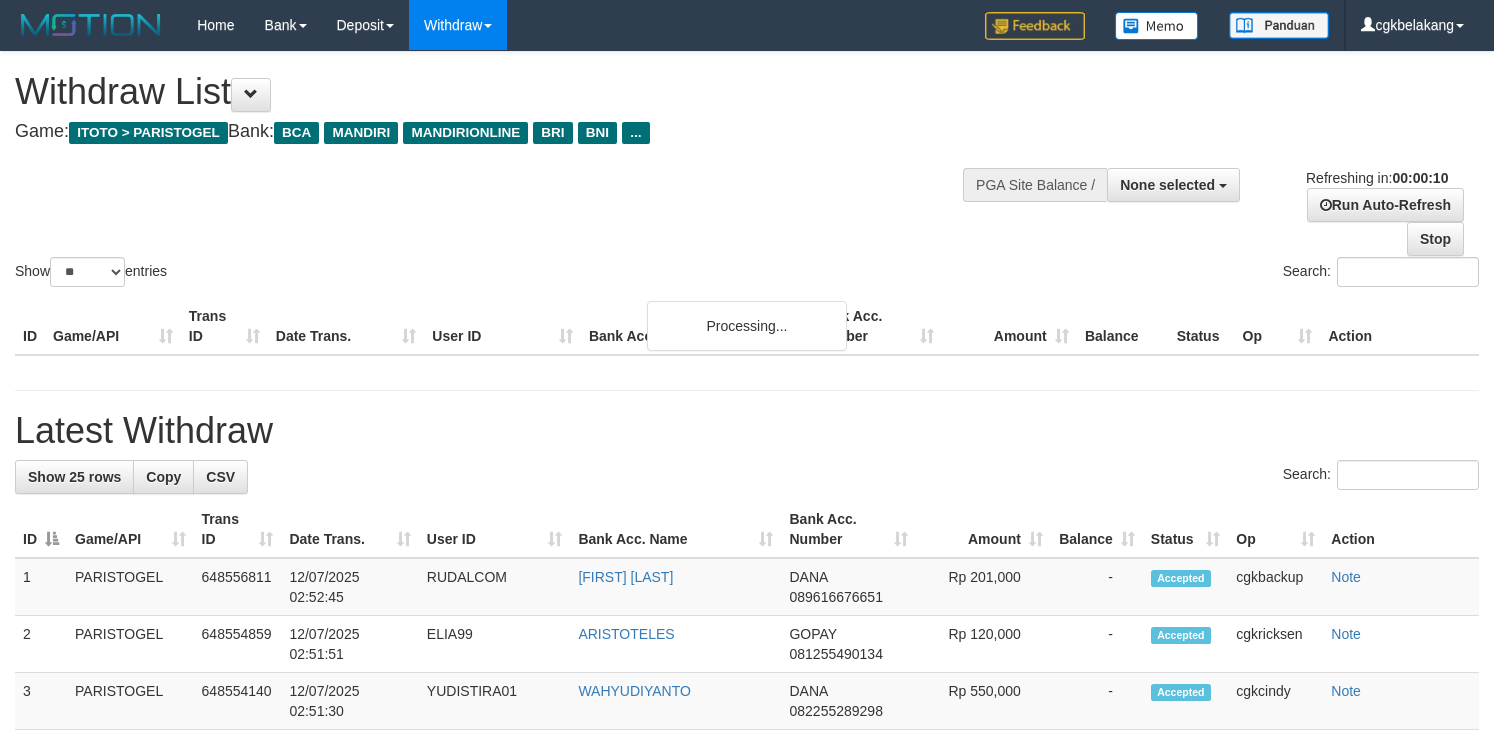 select 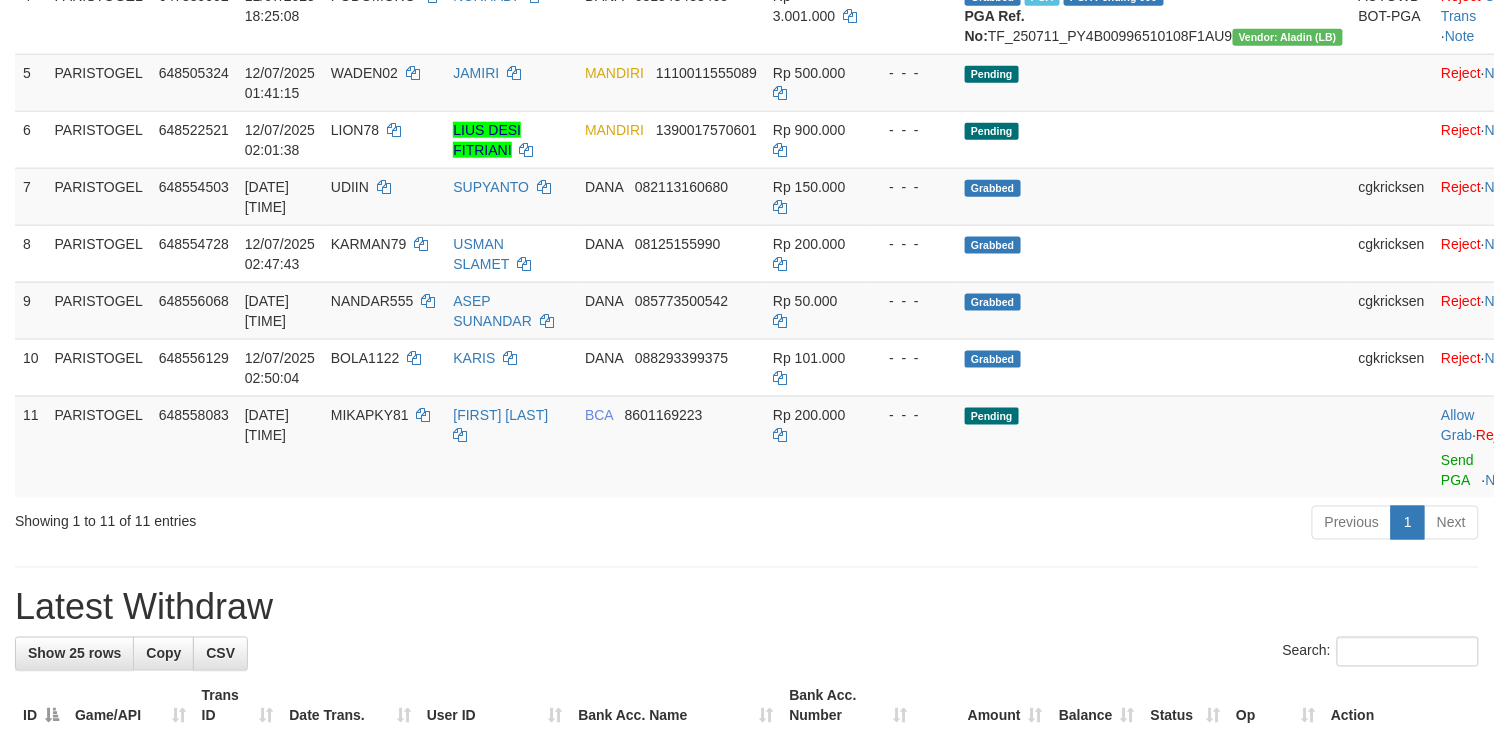 scroll, scrollTop: 533, scrollLeft: 0, axis: vertical 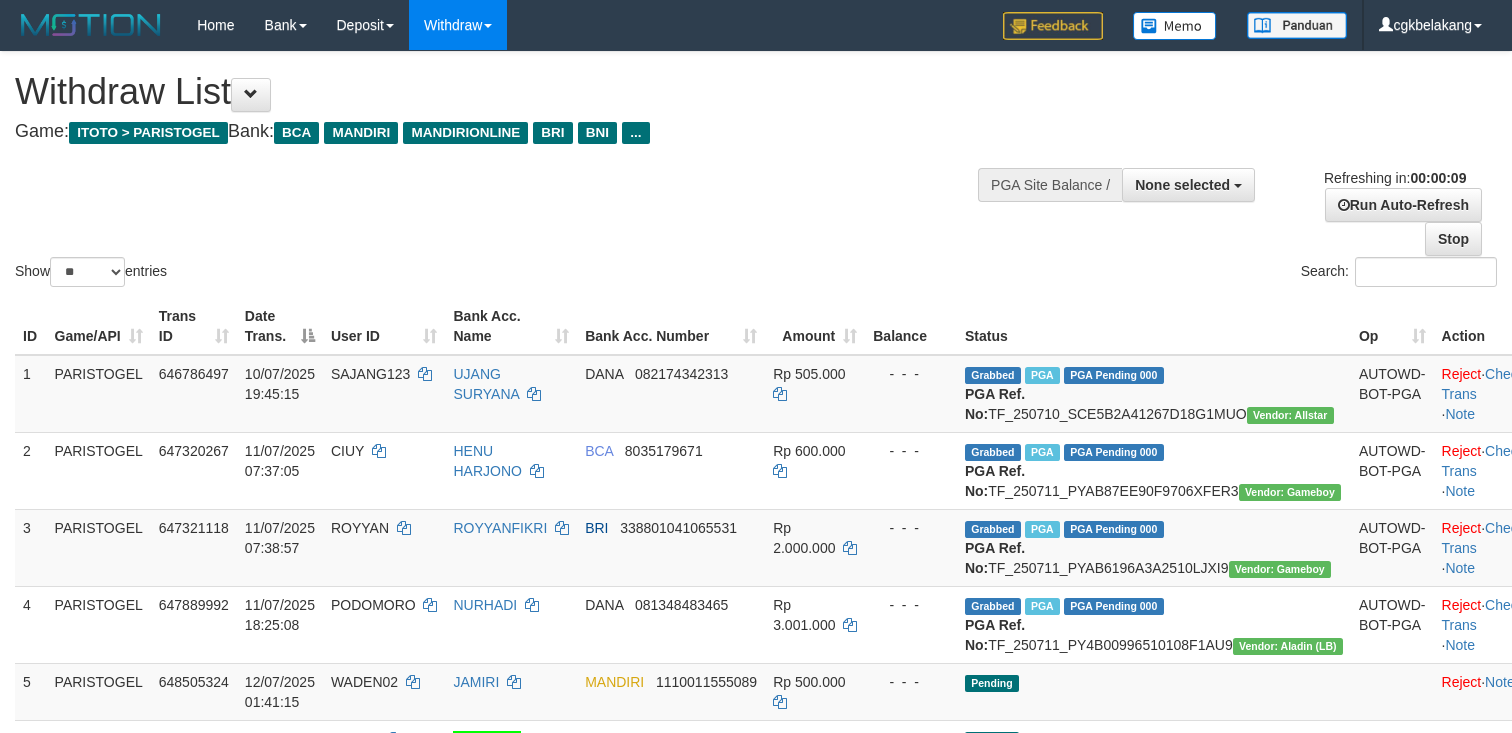 select 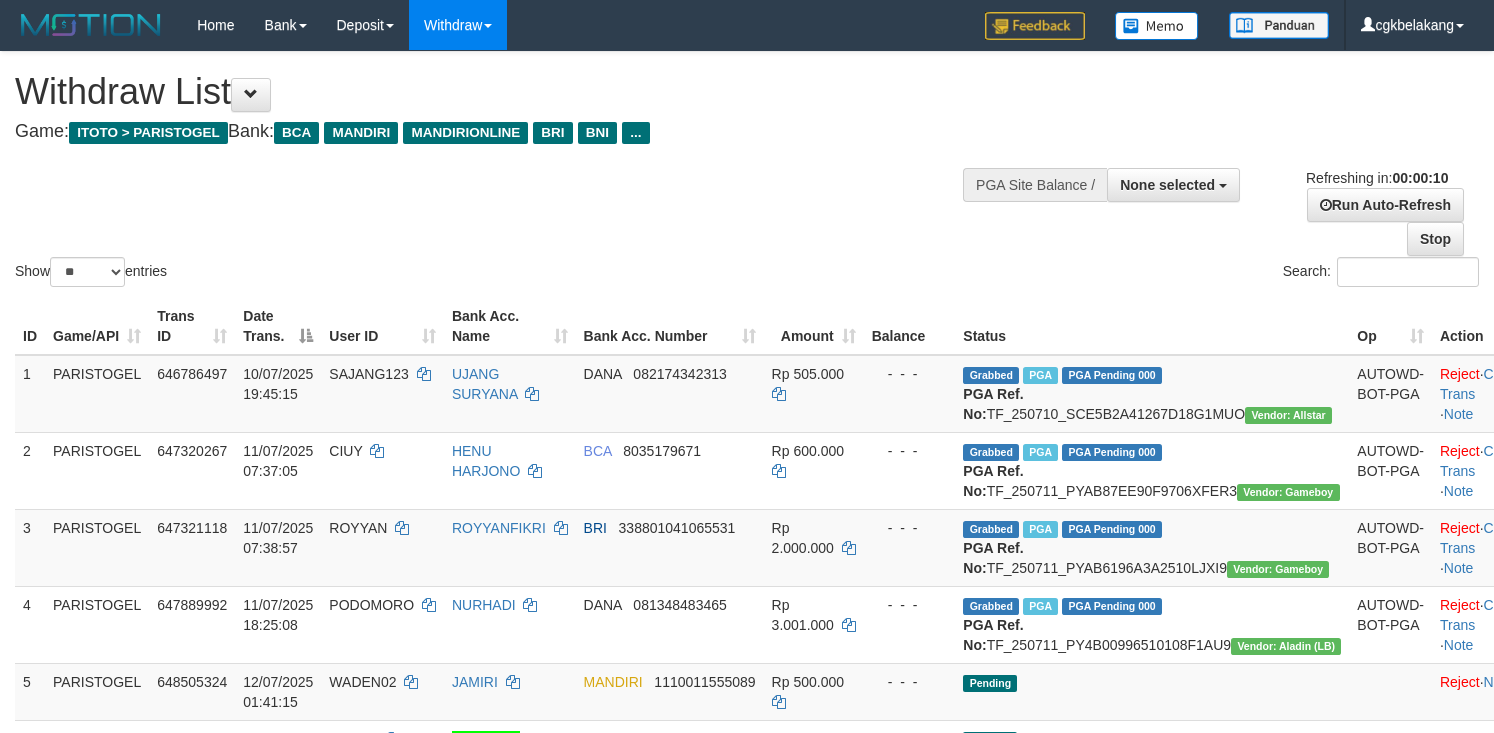 select 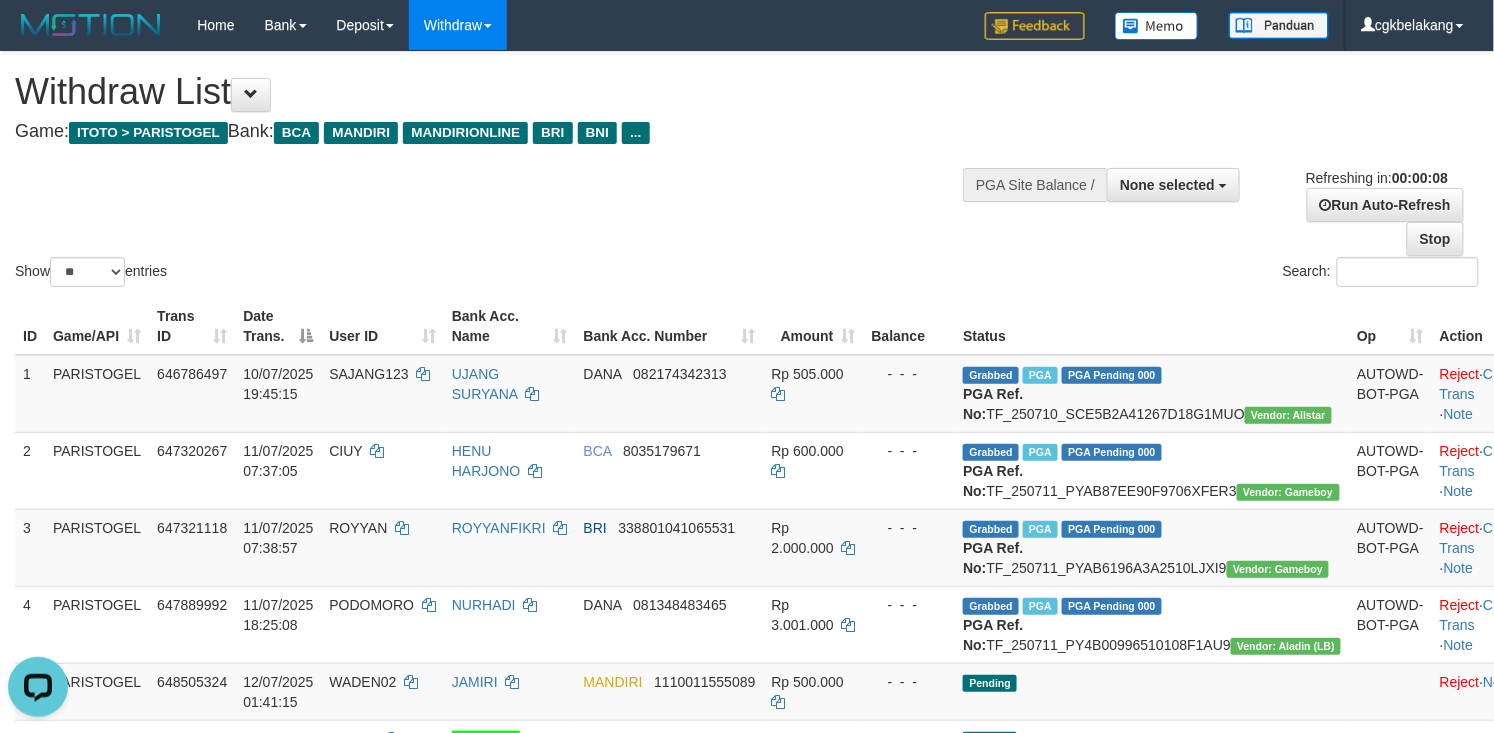 scroll, scrollTop: 0, scrollLeft: 0, axis: both 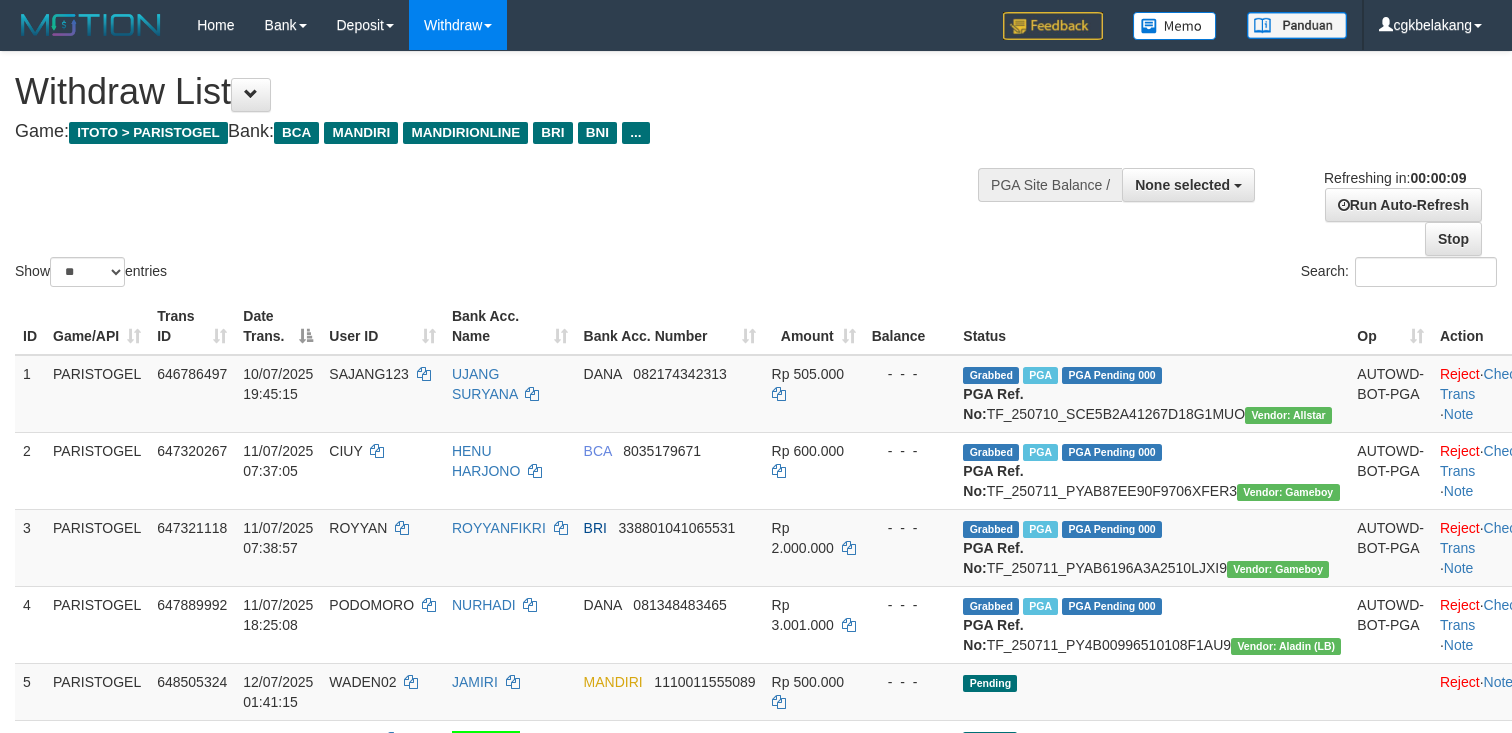 select 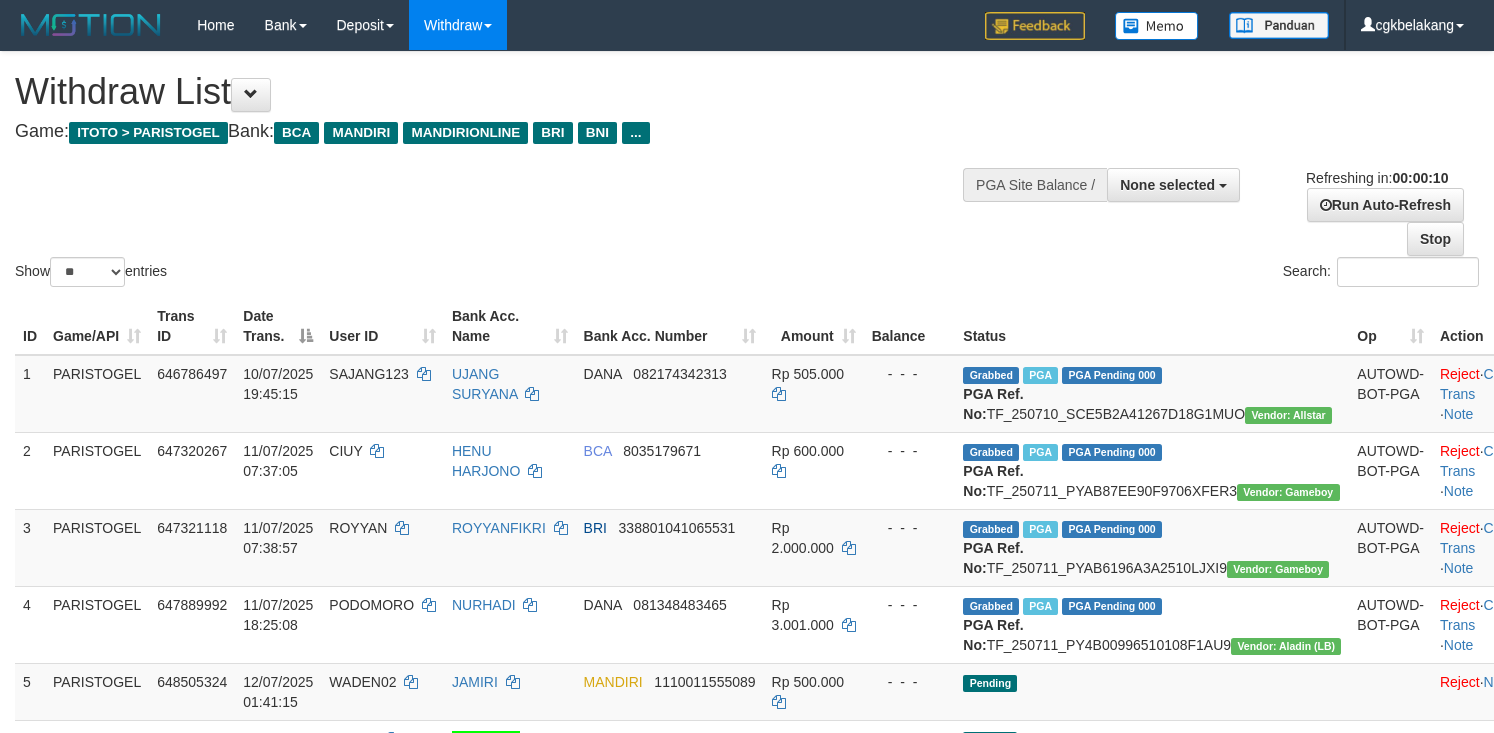 select 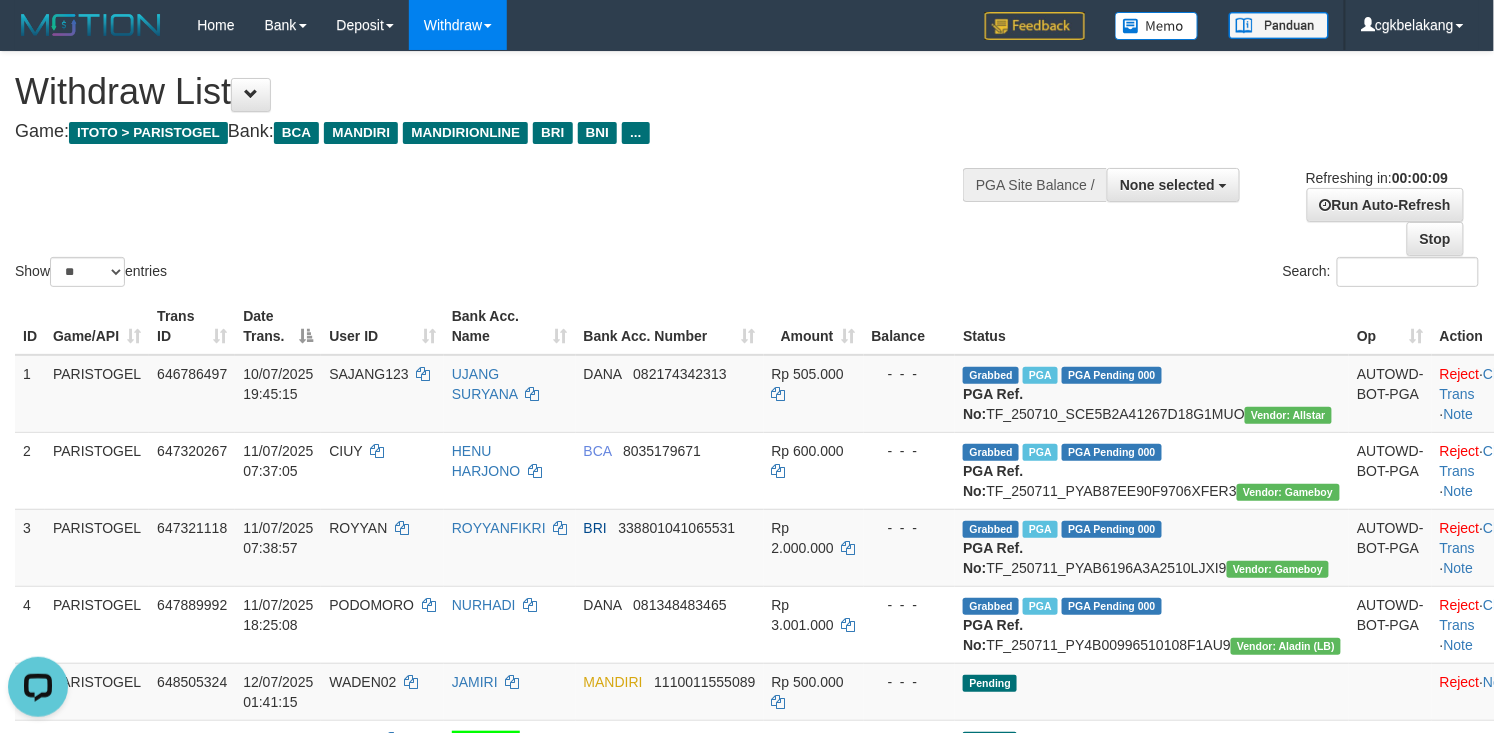 scroll, scrollTop: 0, scrollLeft: 0, axis: both 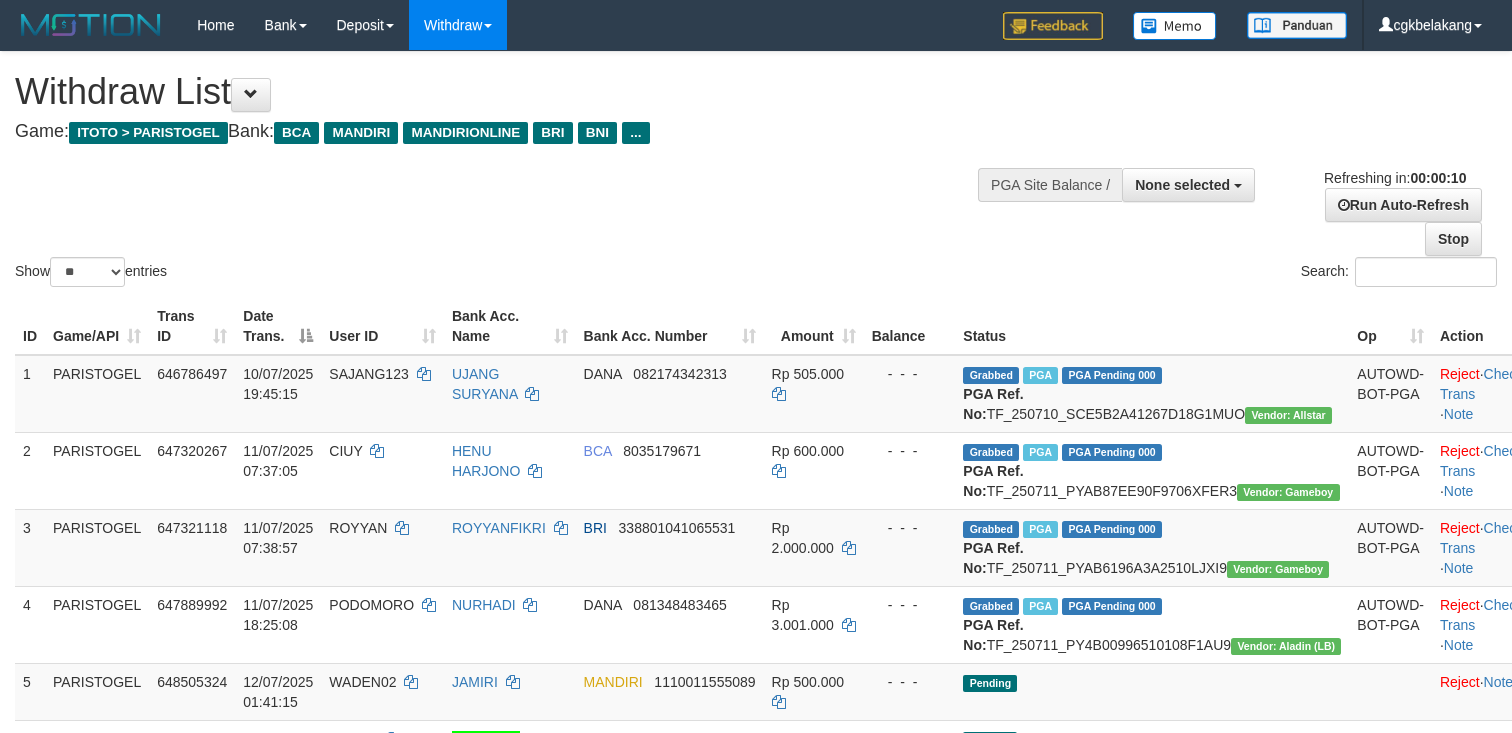 select 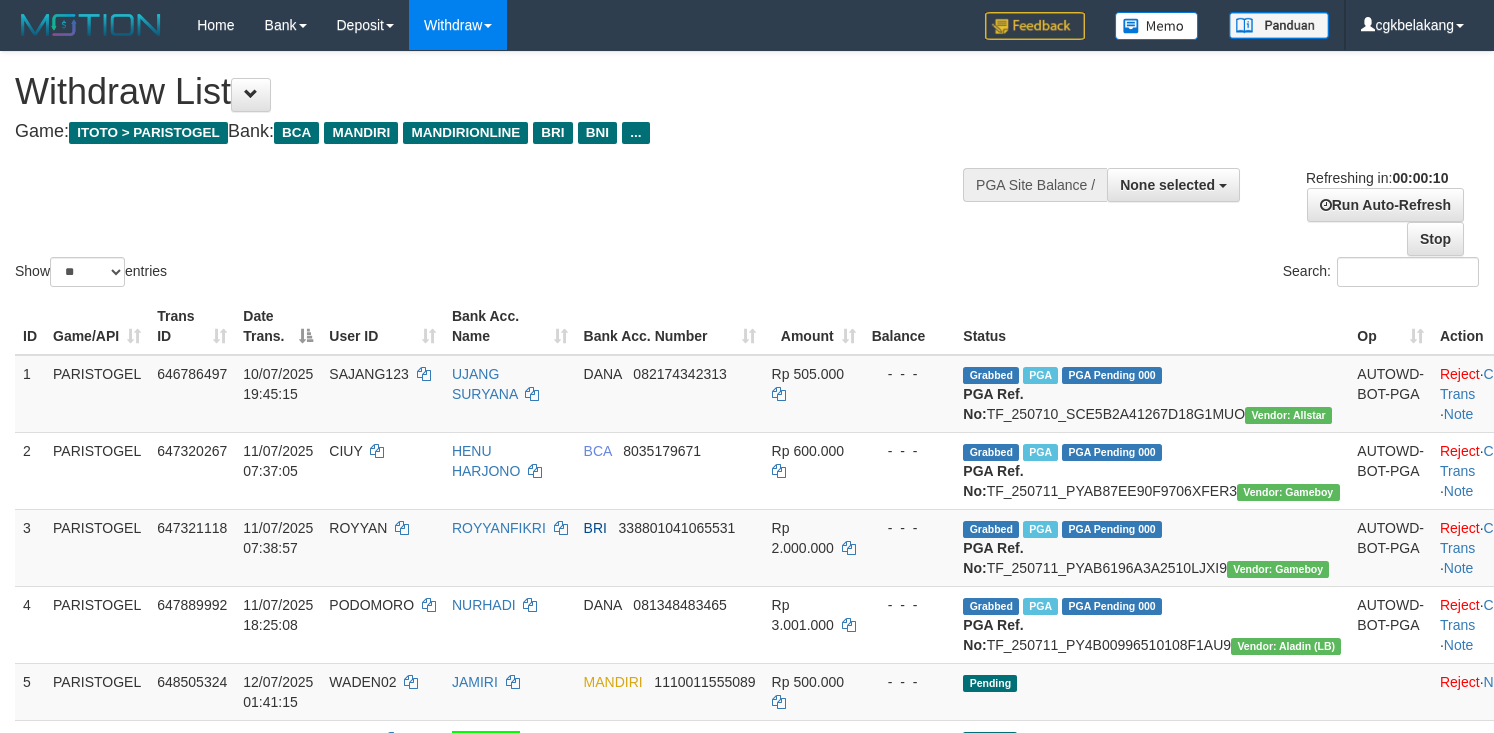 select 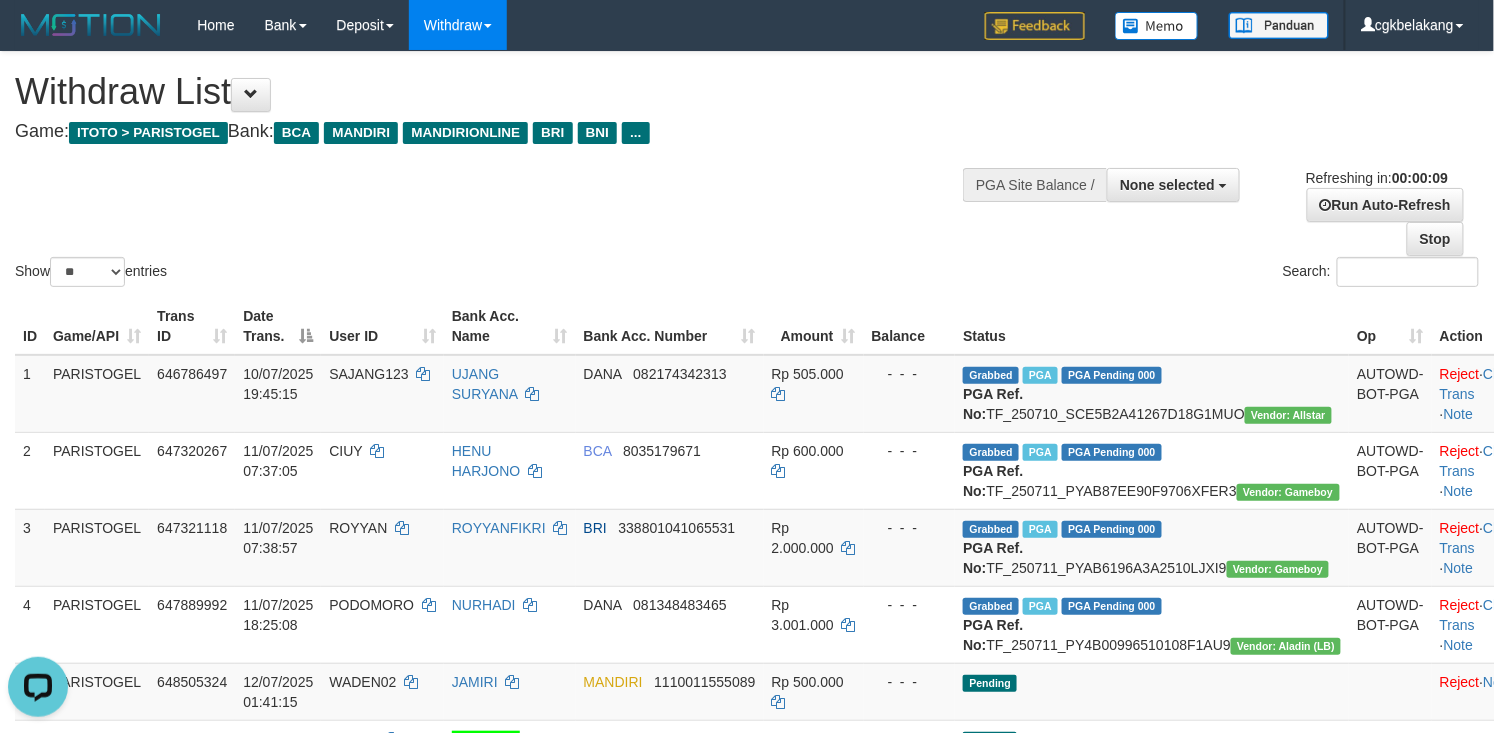 scroll, scrollTop: 0, scrollLeft: 0, axis: both 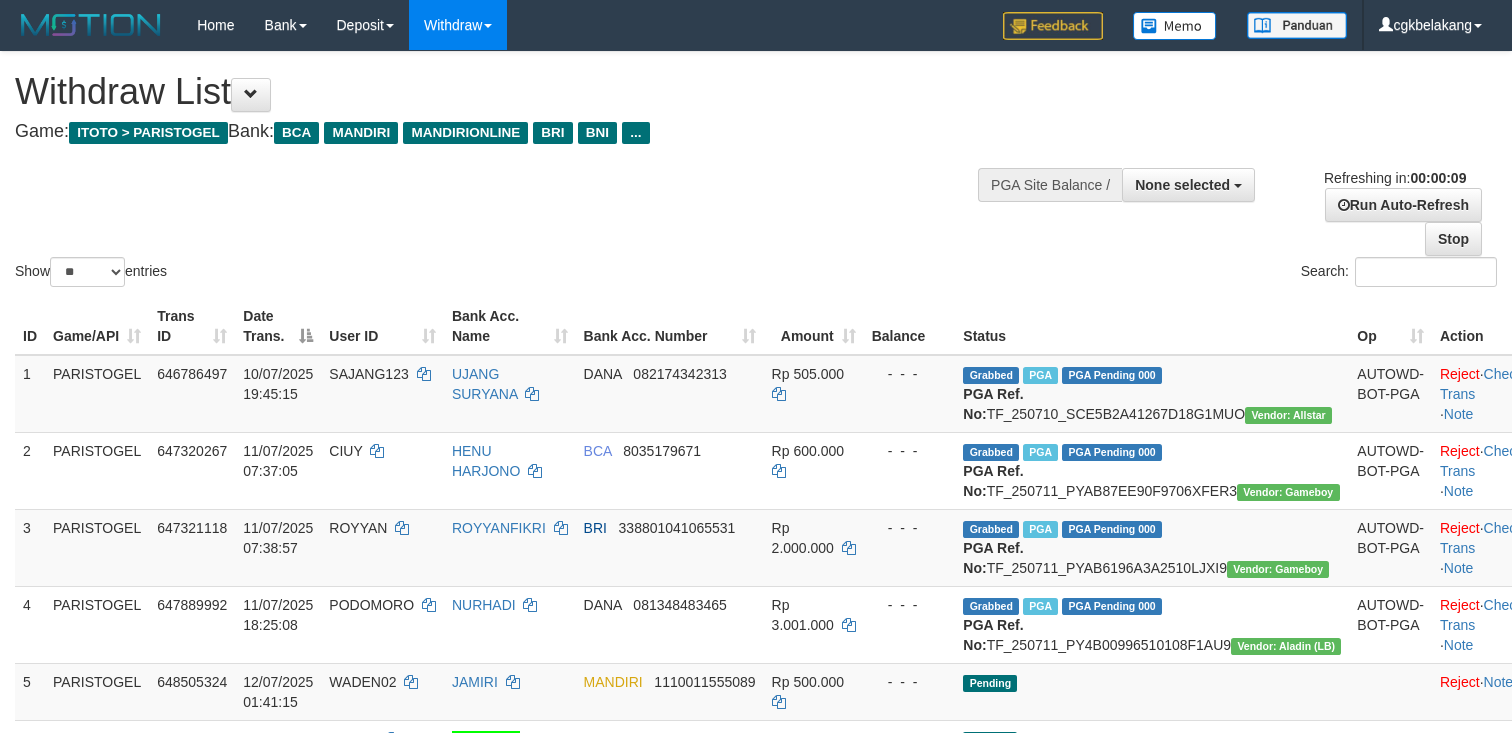 select 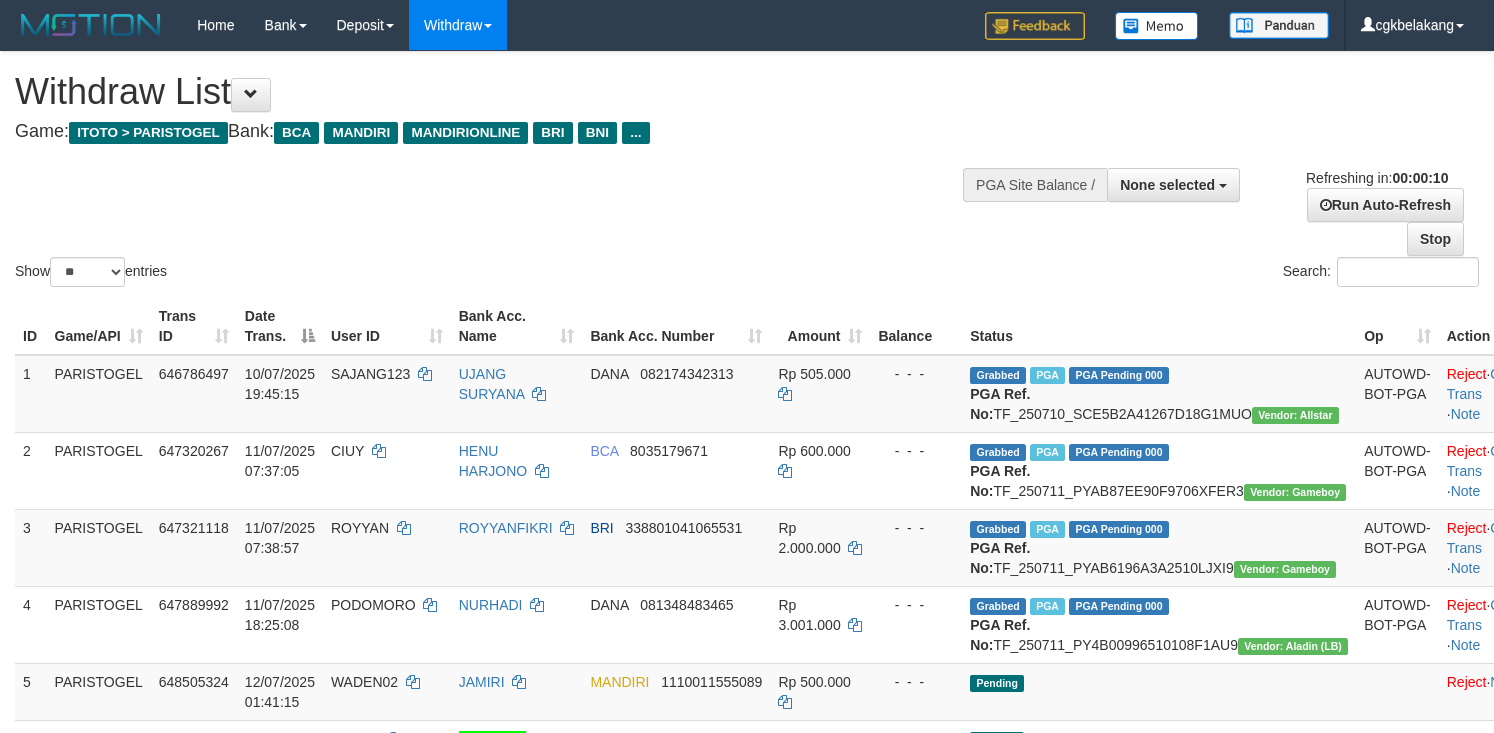 select 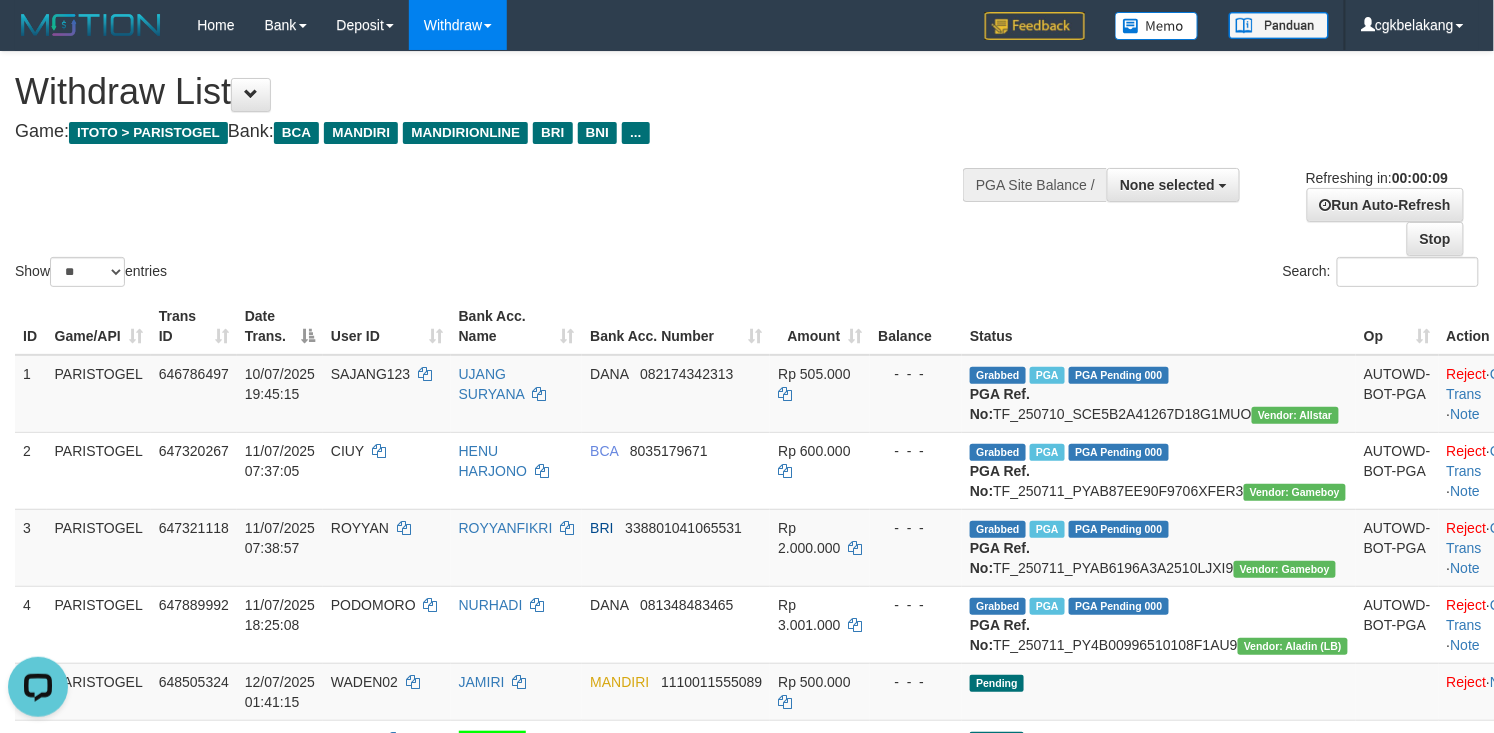 scroll, scrollTop: 0, scrollLeft: 0, axis: both 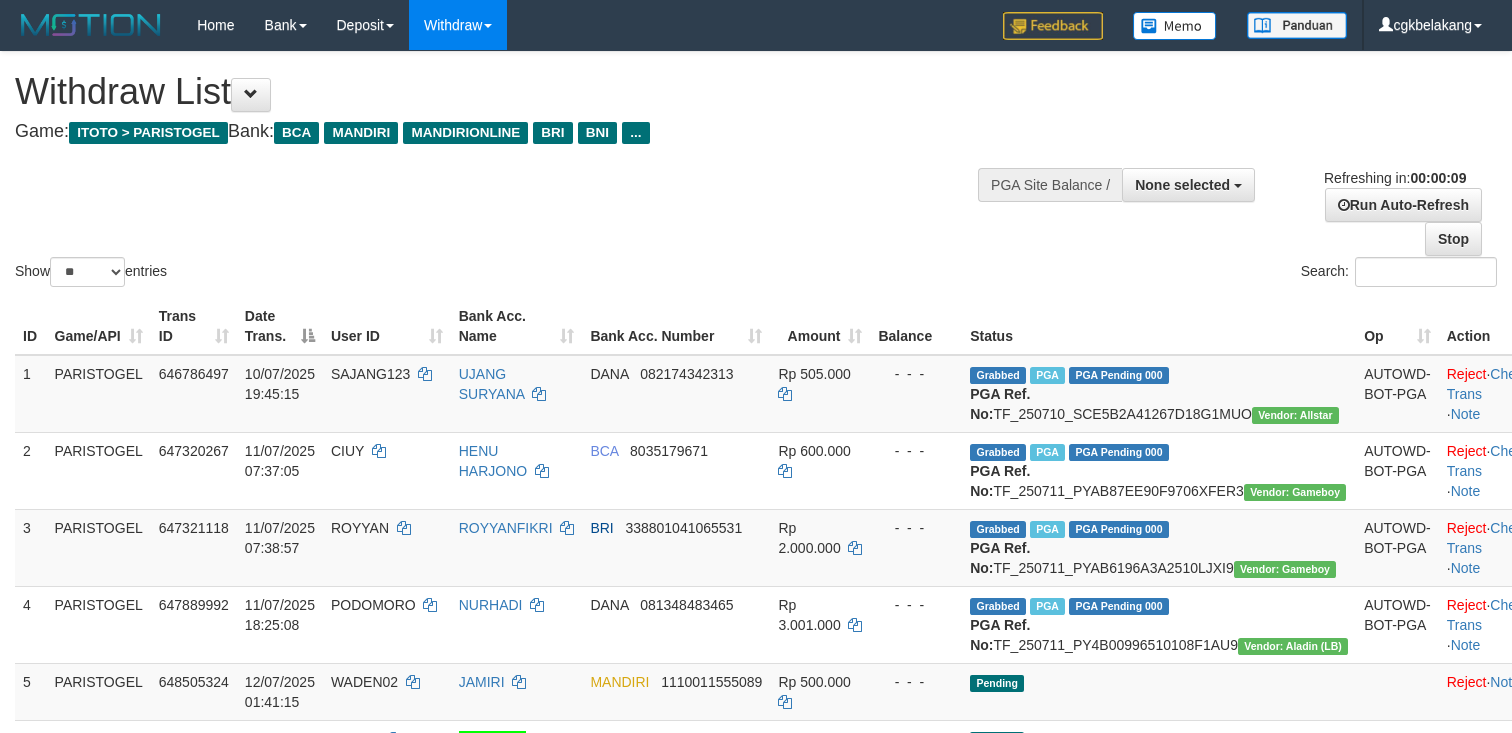select 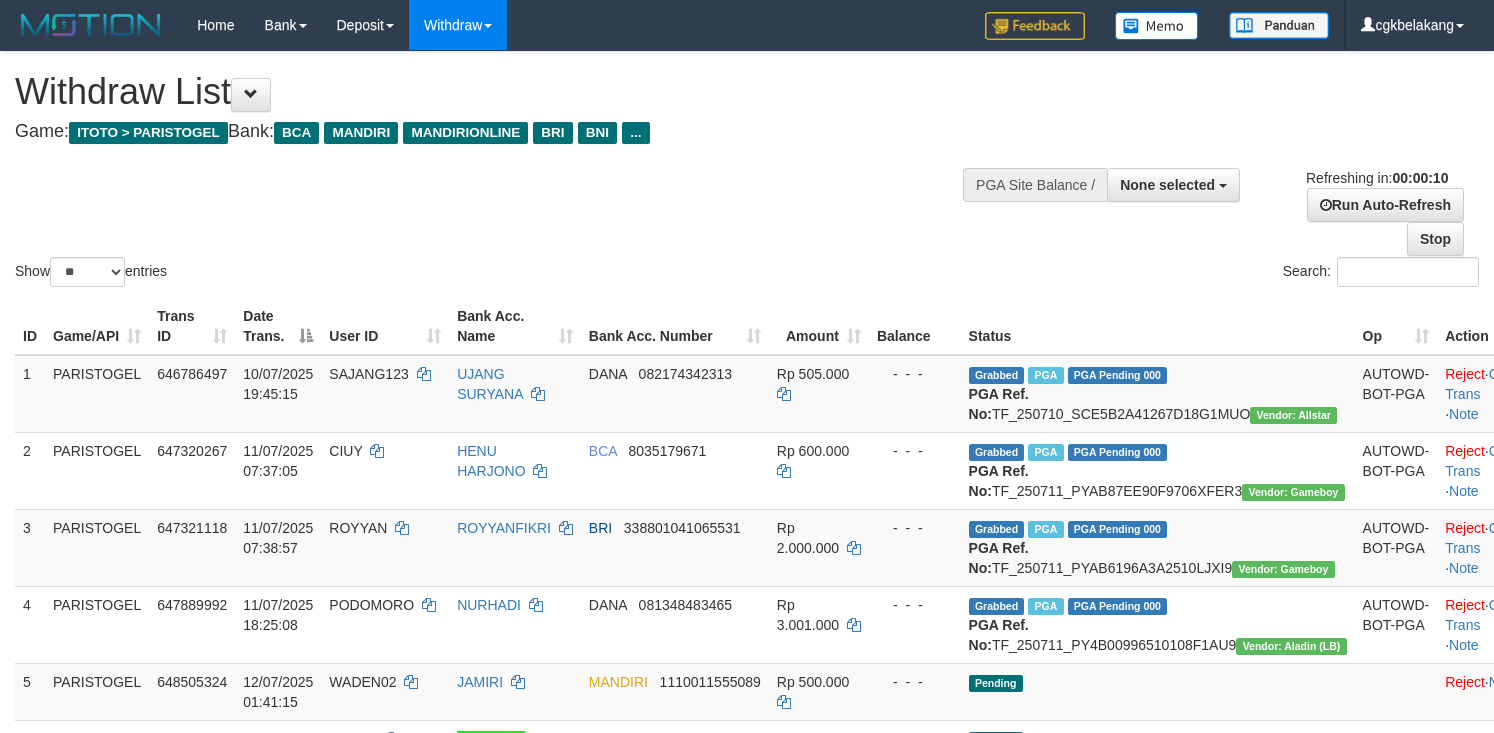 select 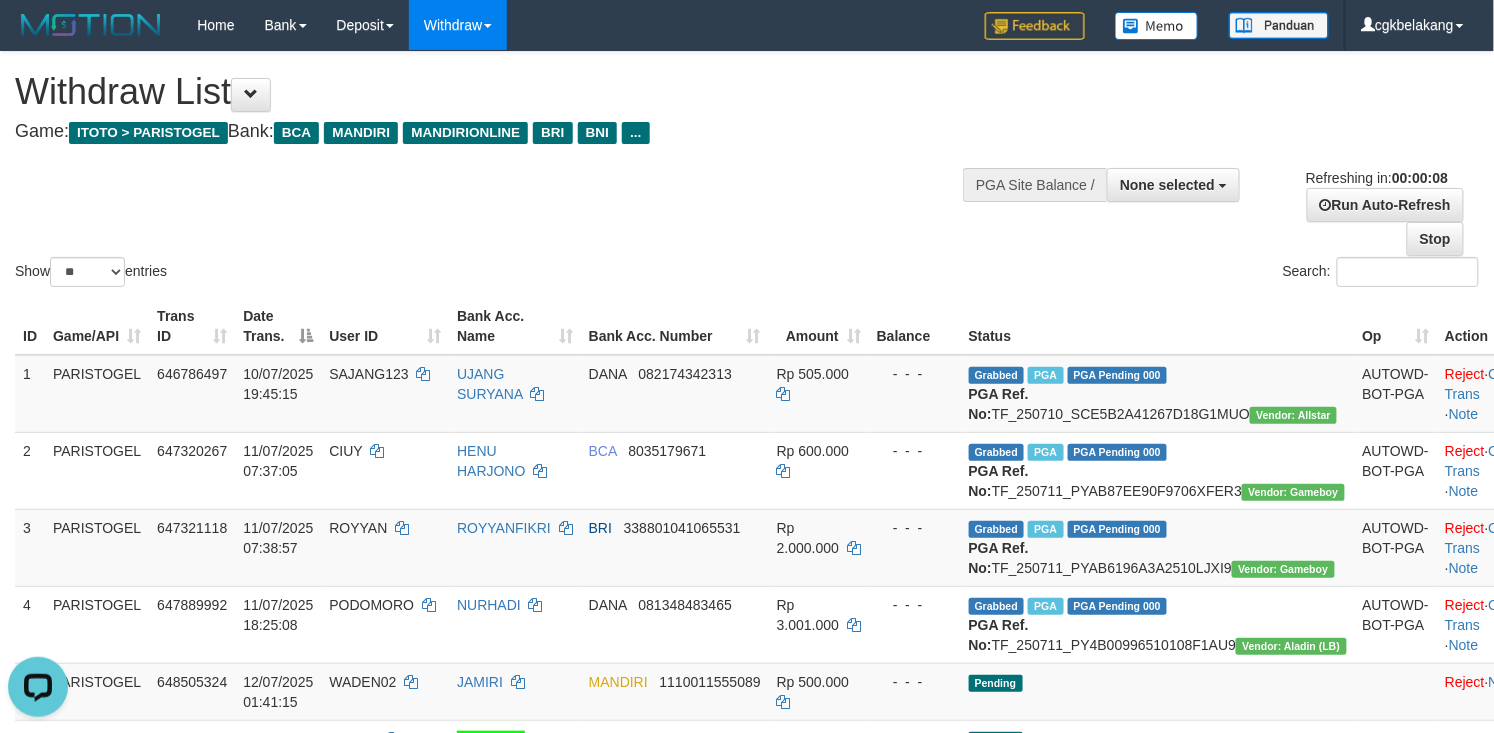 scroll, scrollTop: 0, scrollLeft: 0, axis: both 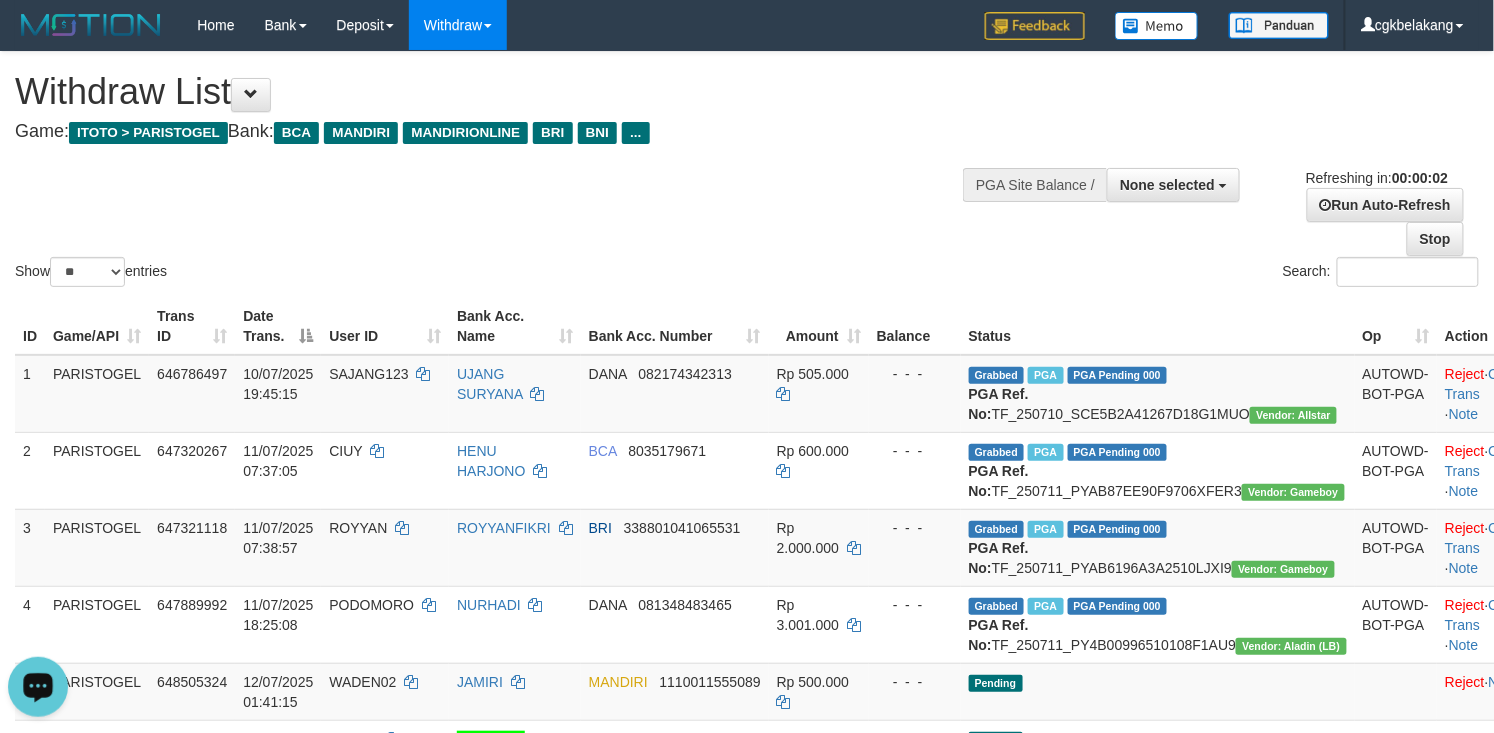 click on "Show  ** ** ** ***  entries" at bounding box center (373, 274) 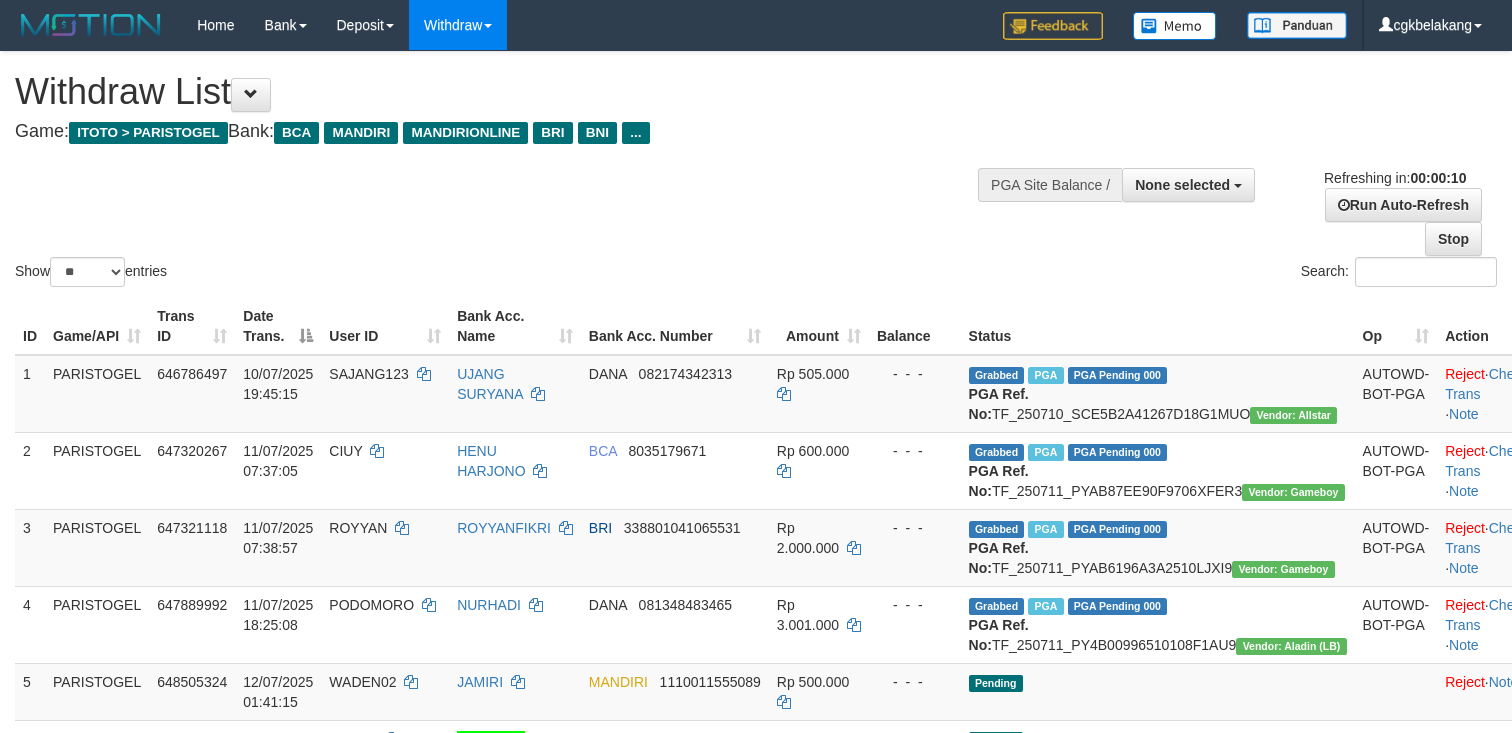 select 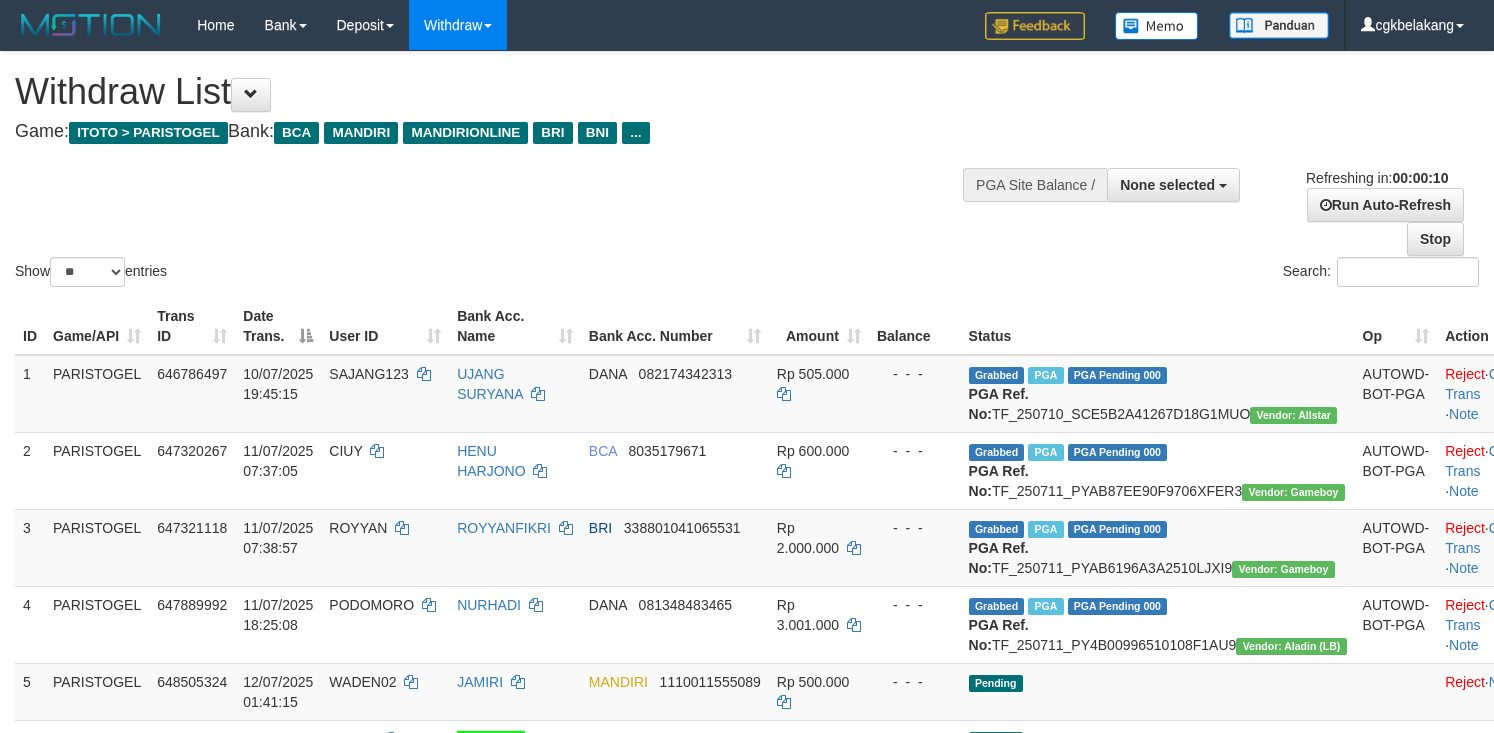 select 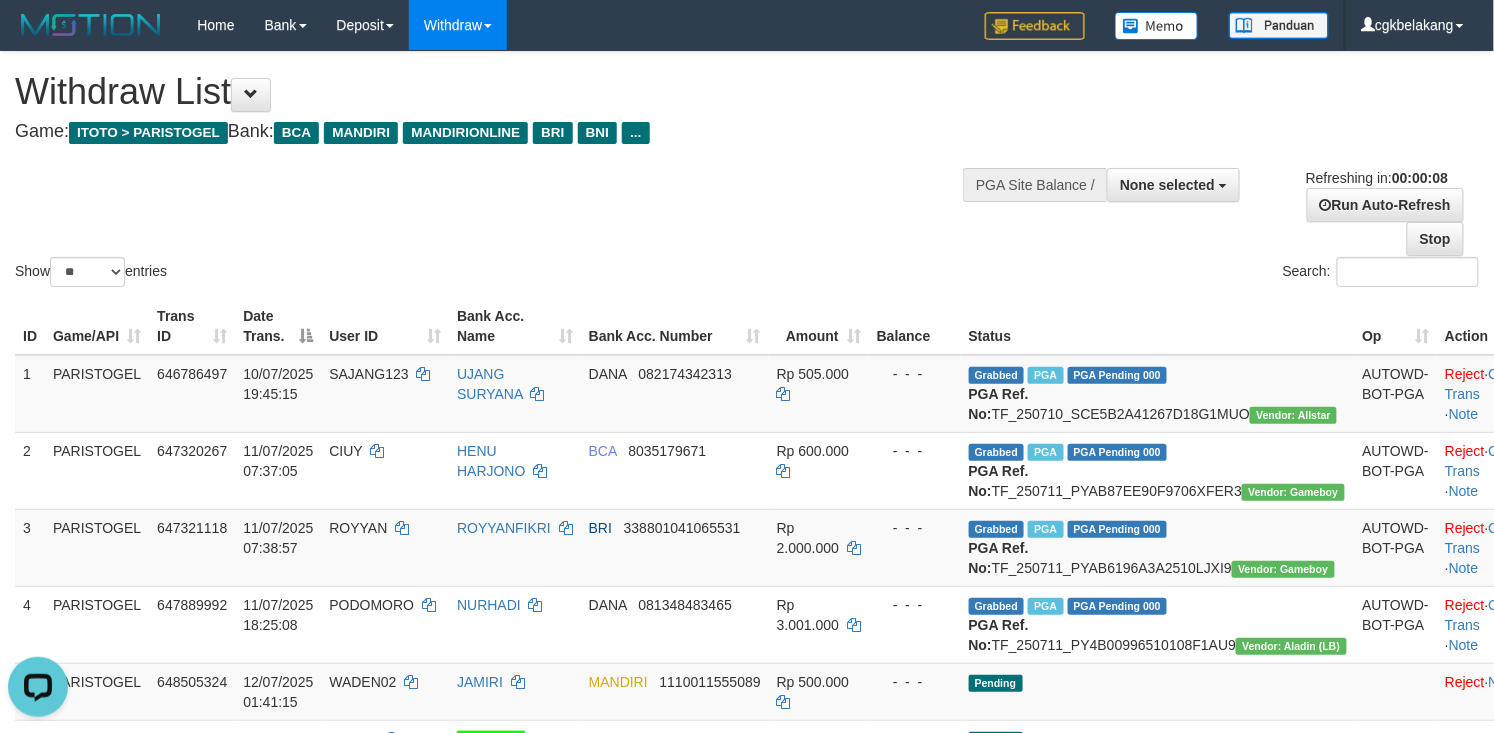 scroll, scrollTop: 0, scrollLeft: 0, axis: both 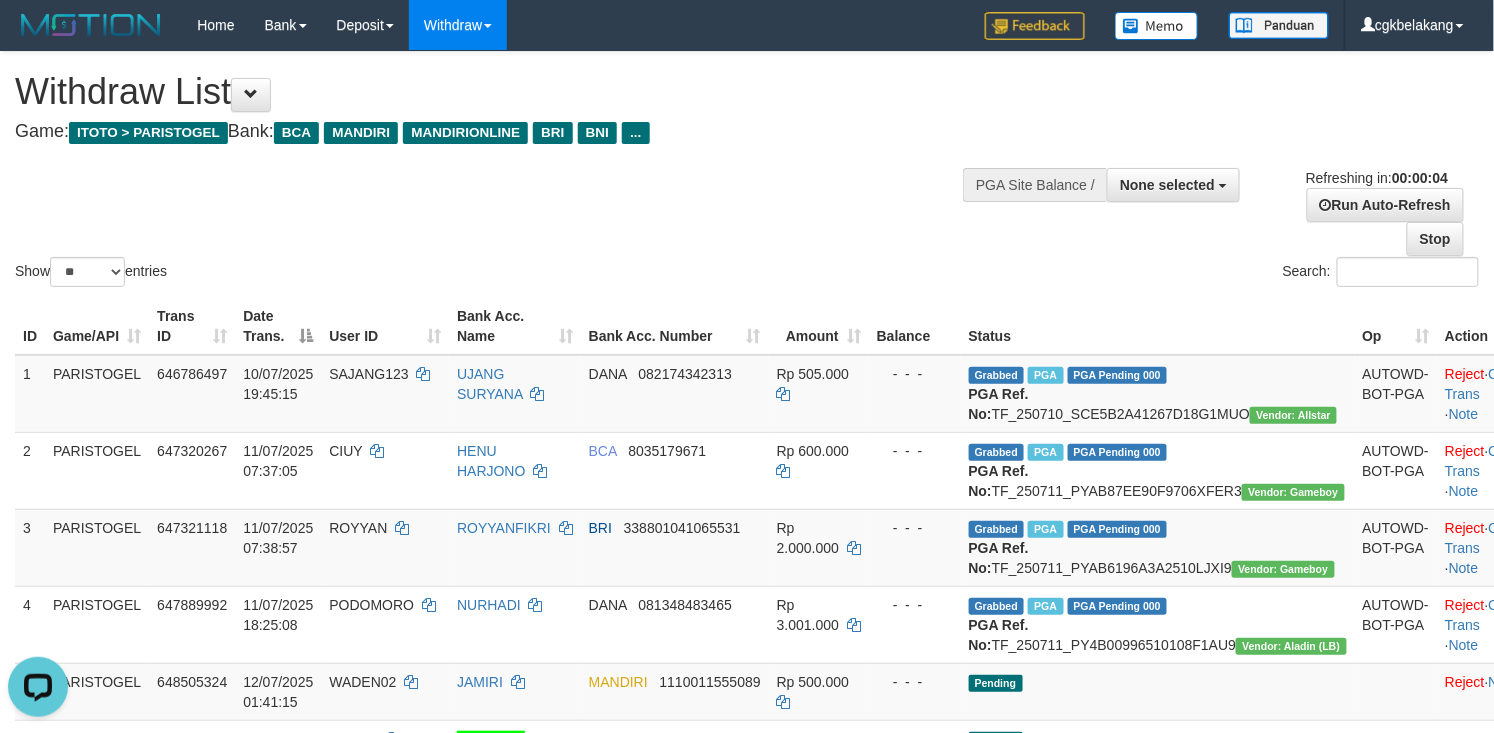 click on "Show  ** ** ** ***  entries Search:" at bounding box center [747, 171] 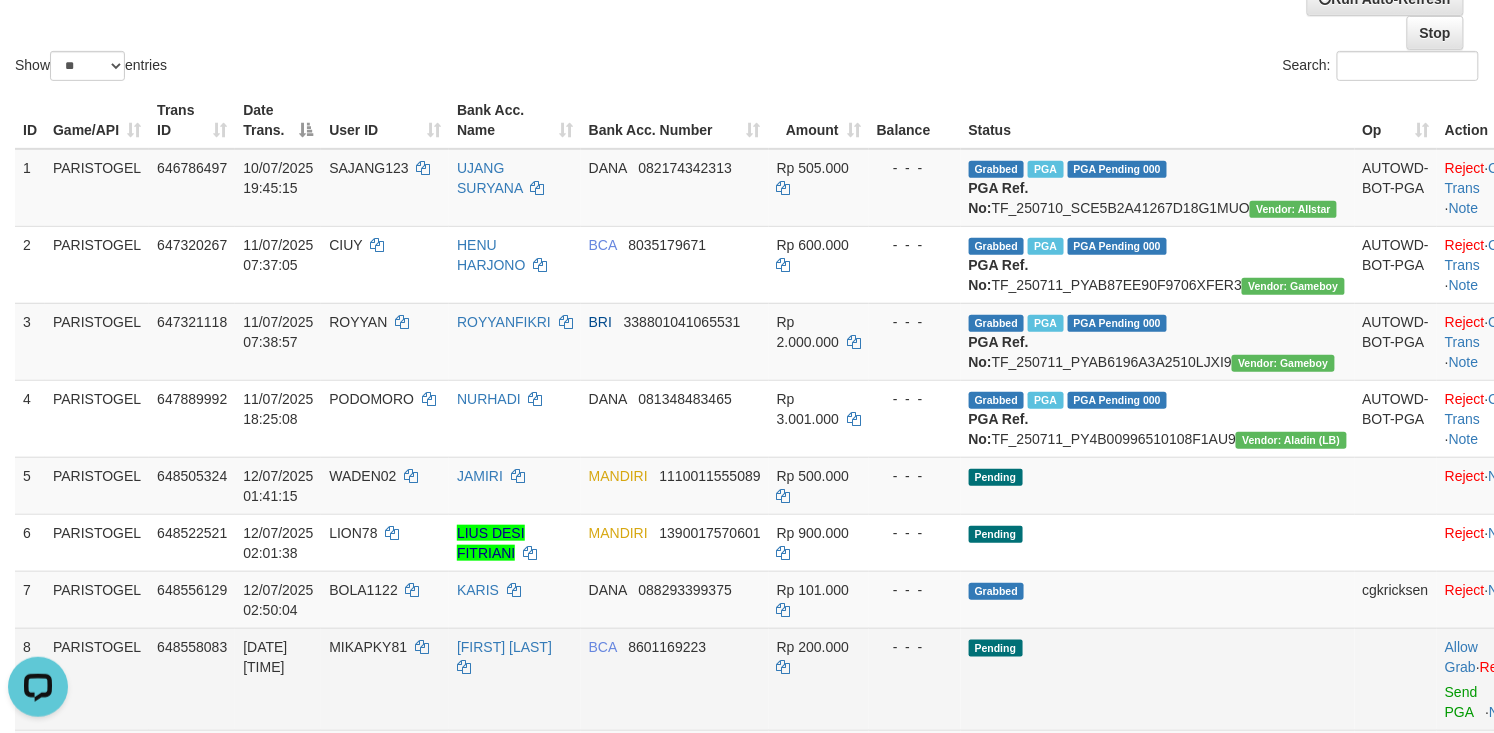 scroll, scrollTop: 533, scrollLeft: 0, axis: vertical 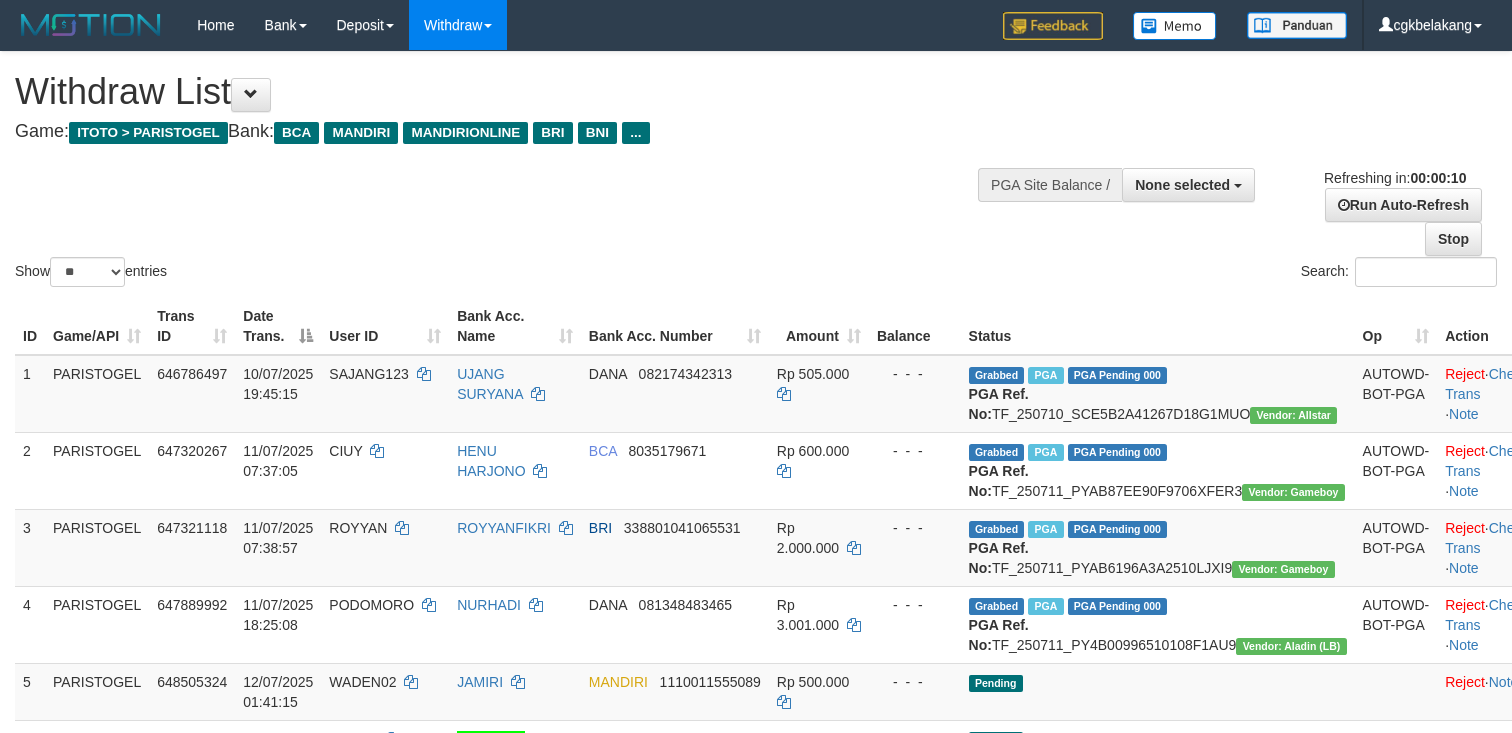 select 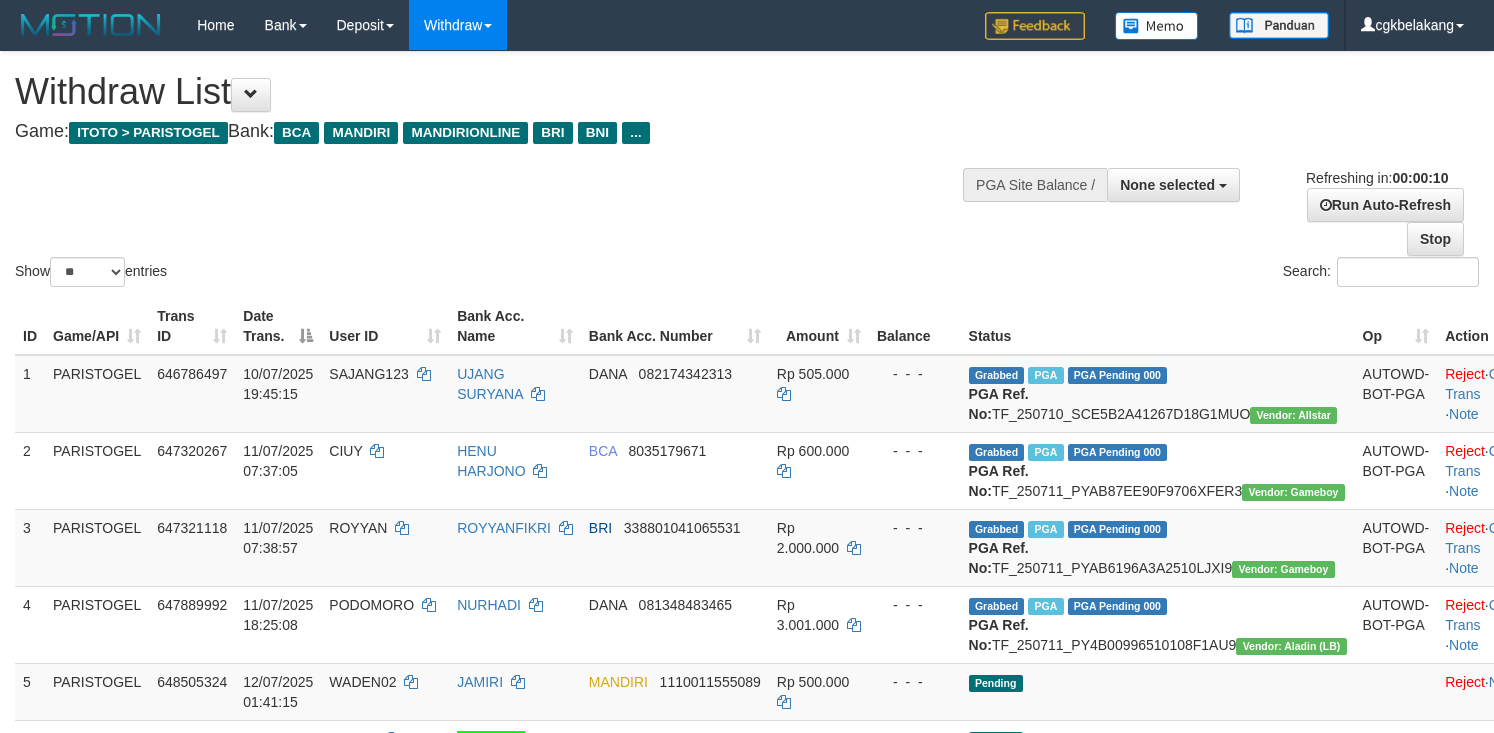 select 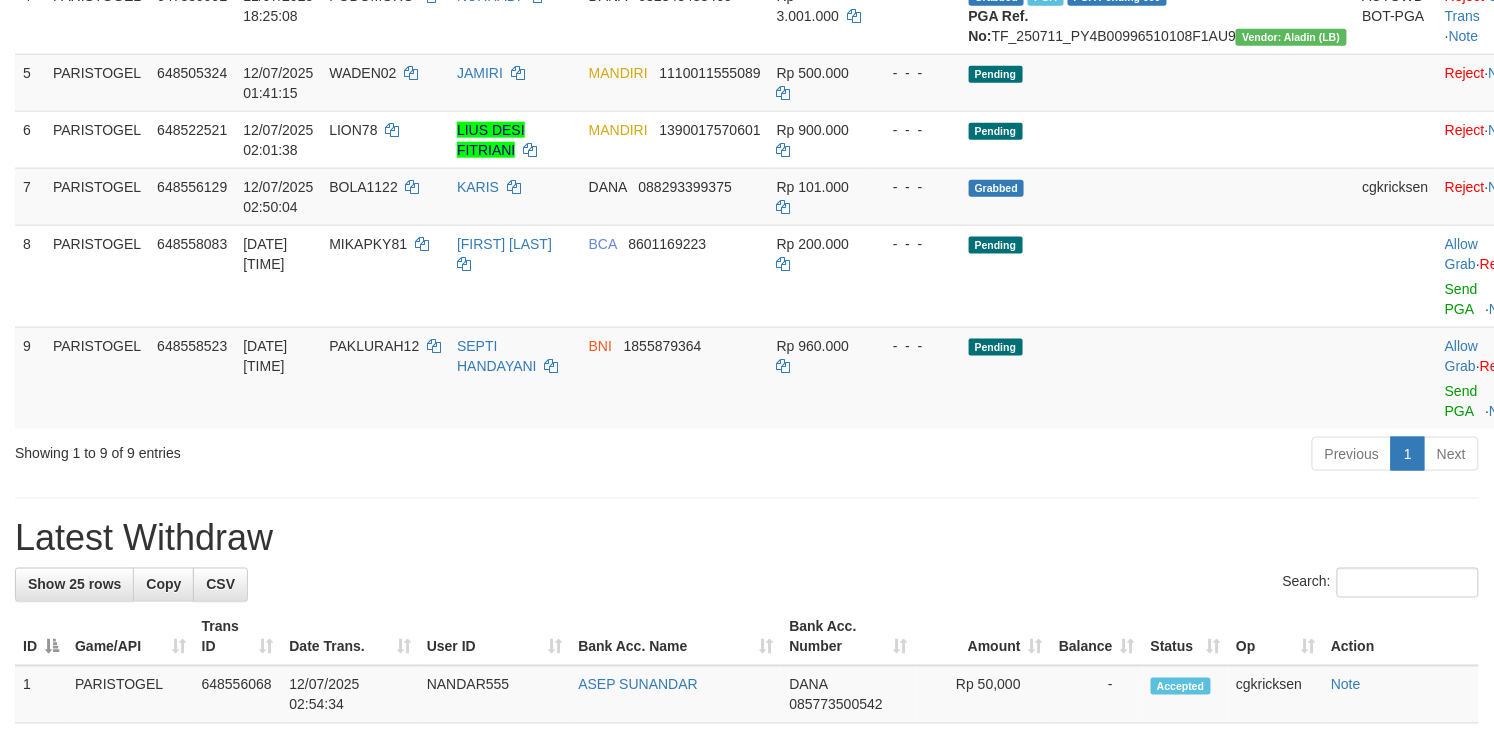 scroll, scrollTop: 533, scrollLeft: 0, axis: vertical 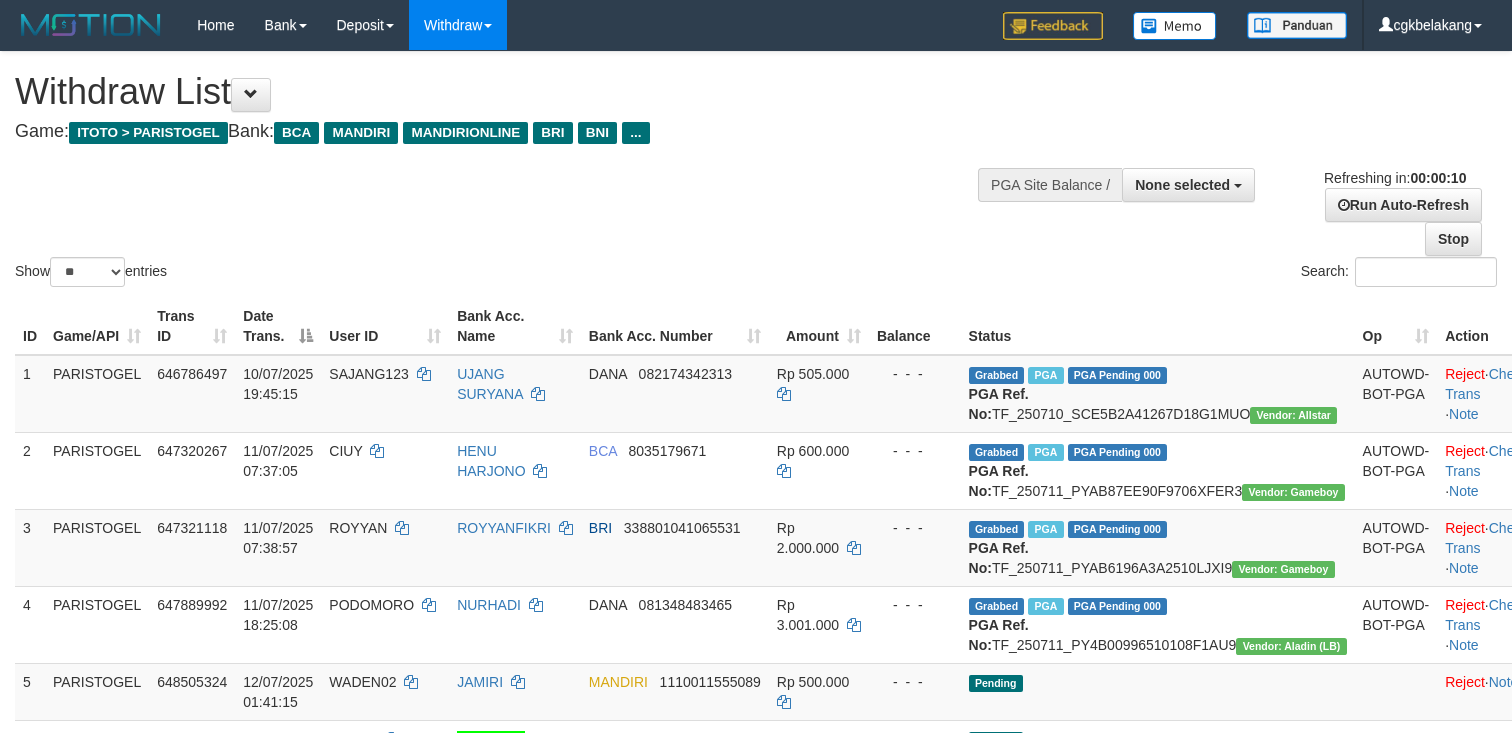 select 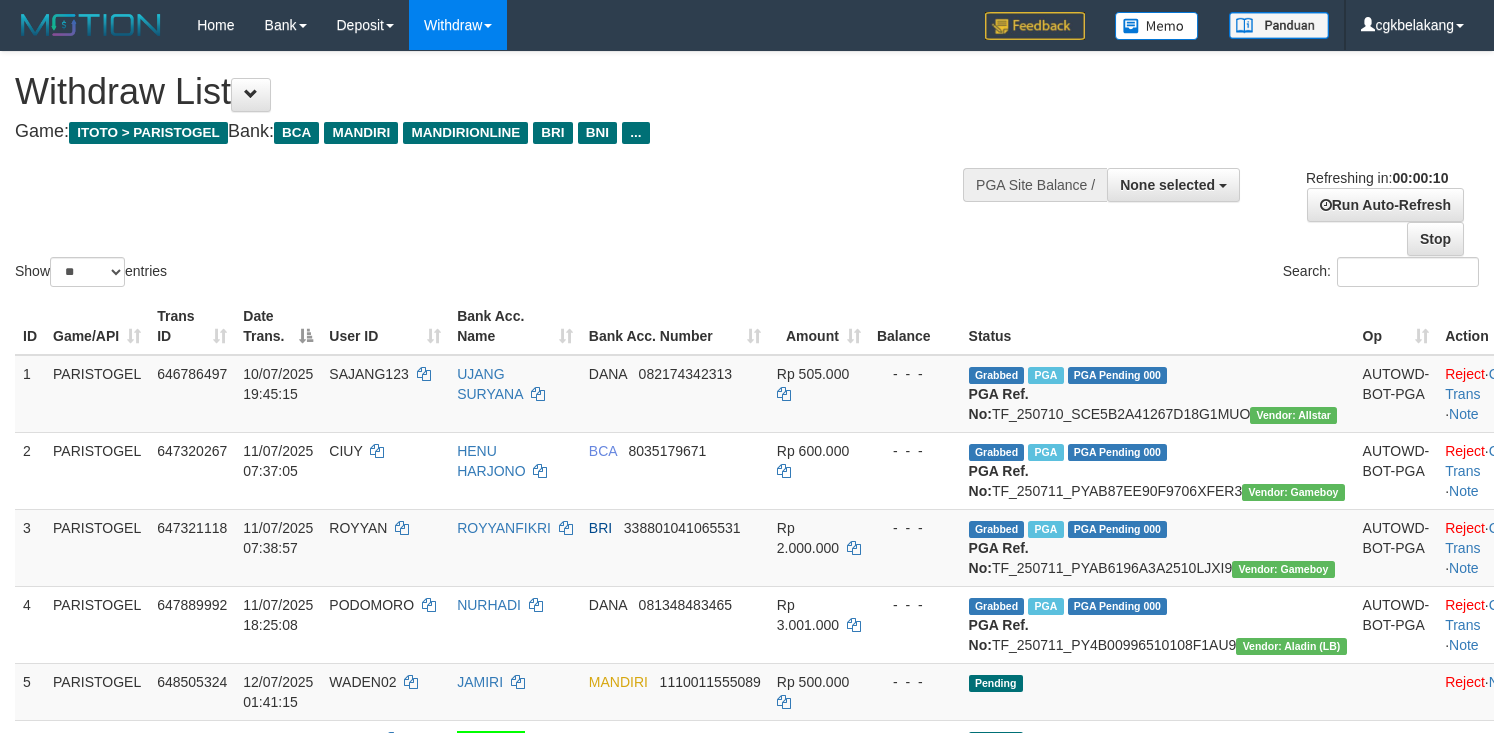 select 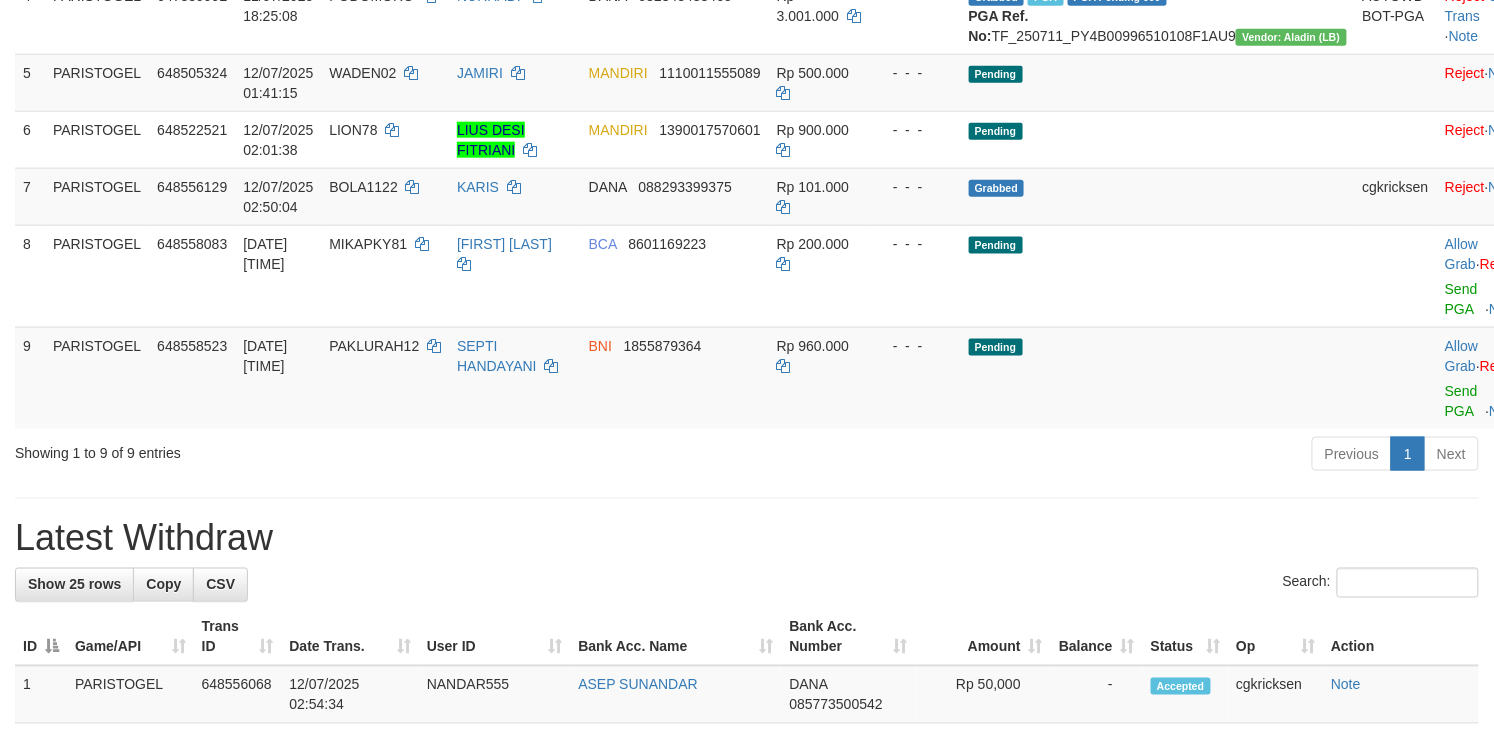 scroll, scrollTop: 533, scrollLeft: 0, axis: vertical 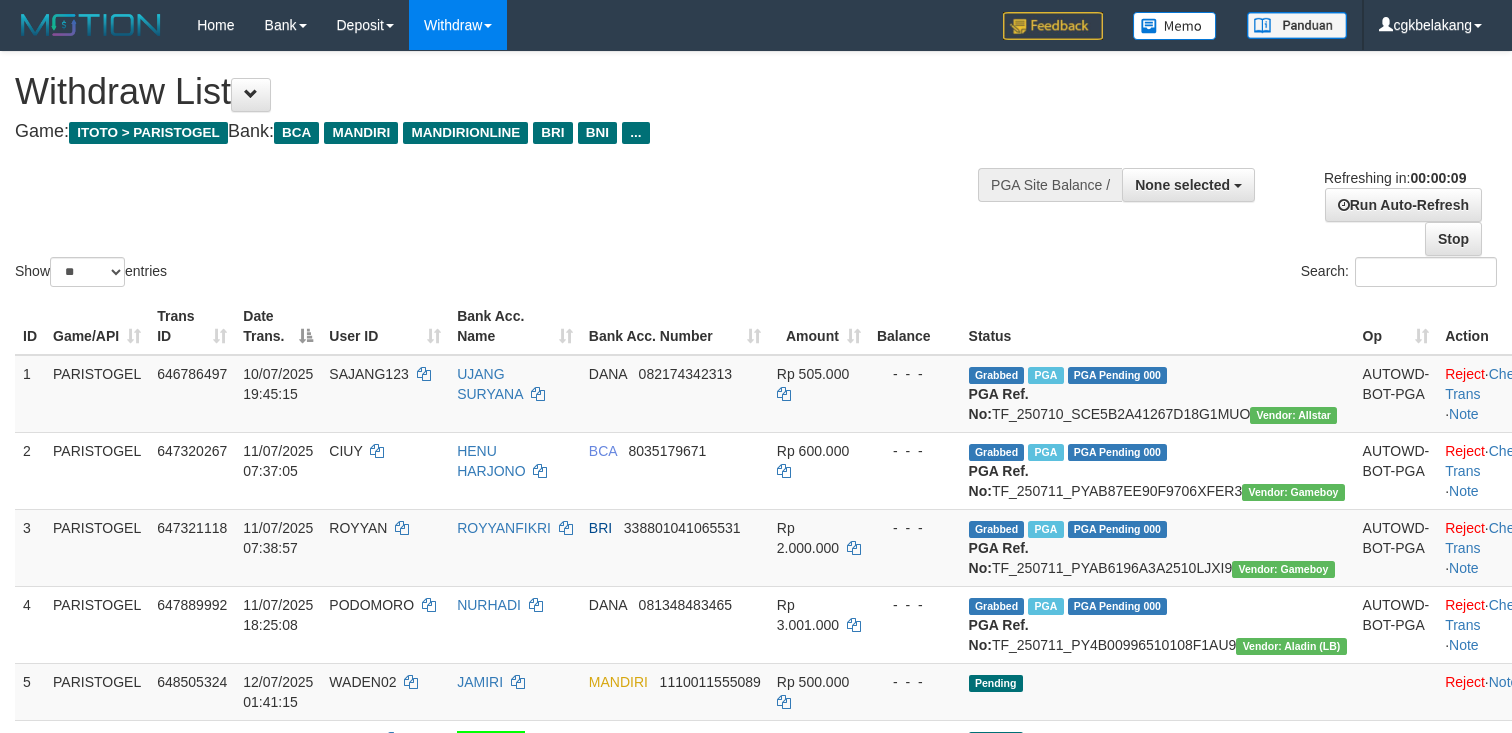select 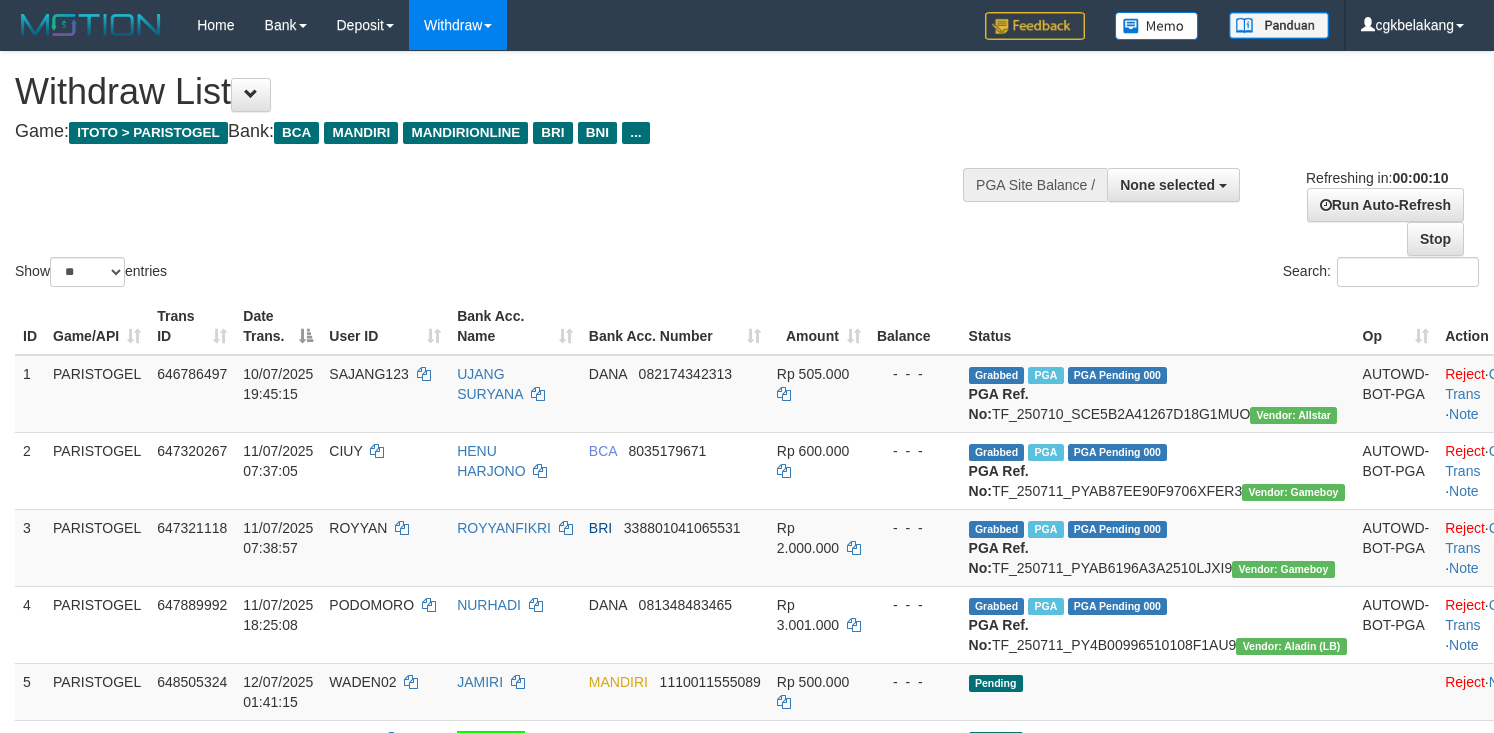 select 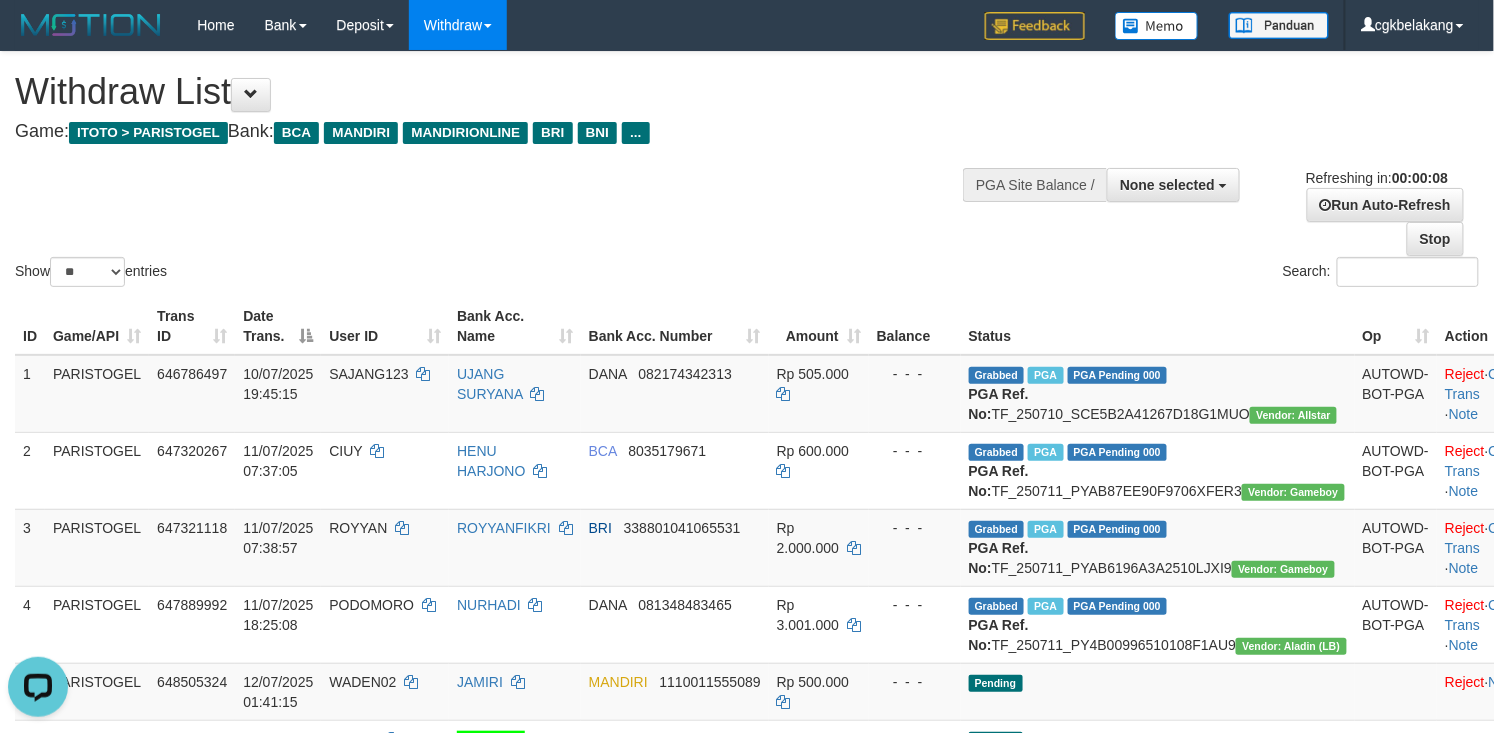 scroll, scrollTop: 0, scrollLeft: 0, axis: both 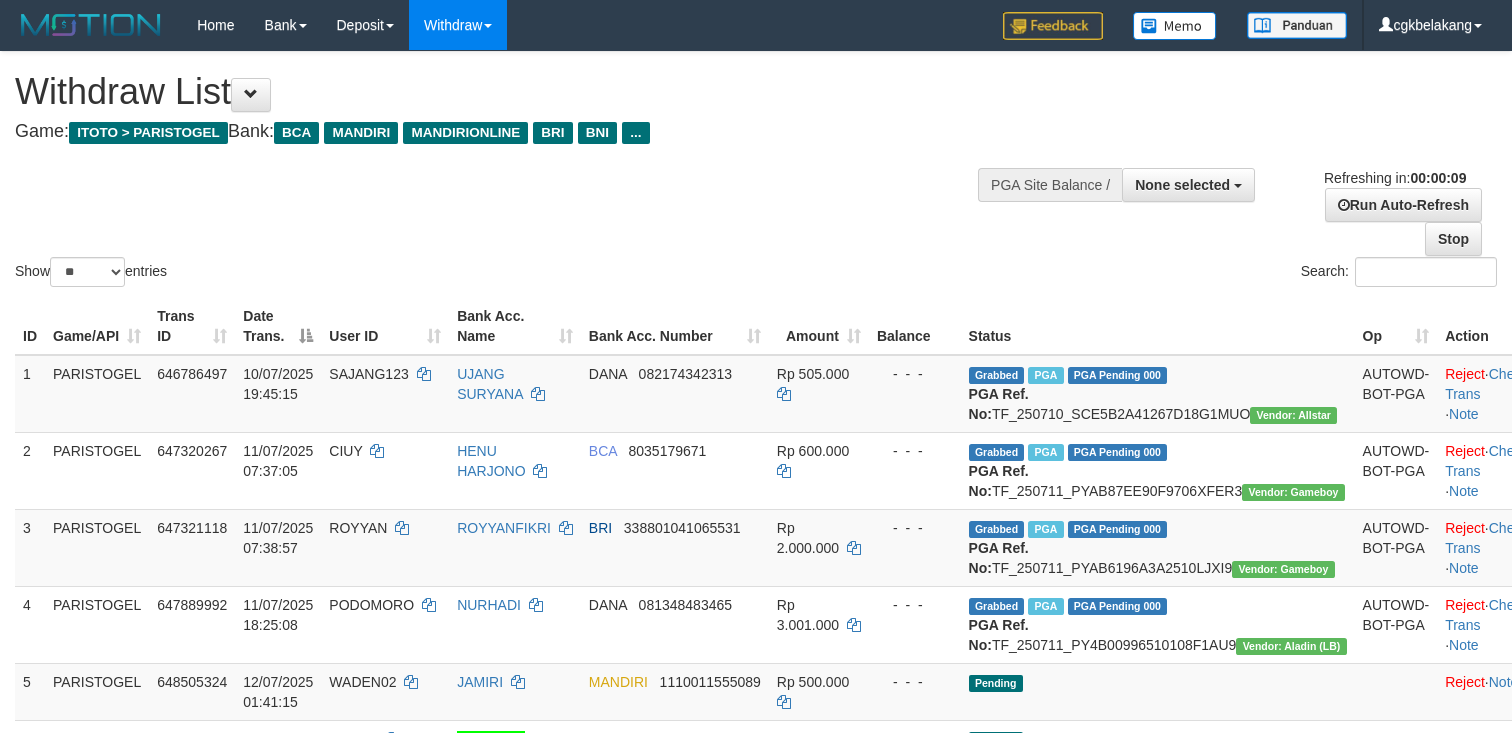 select 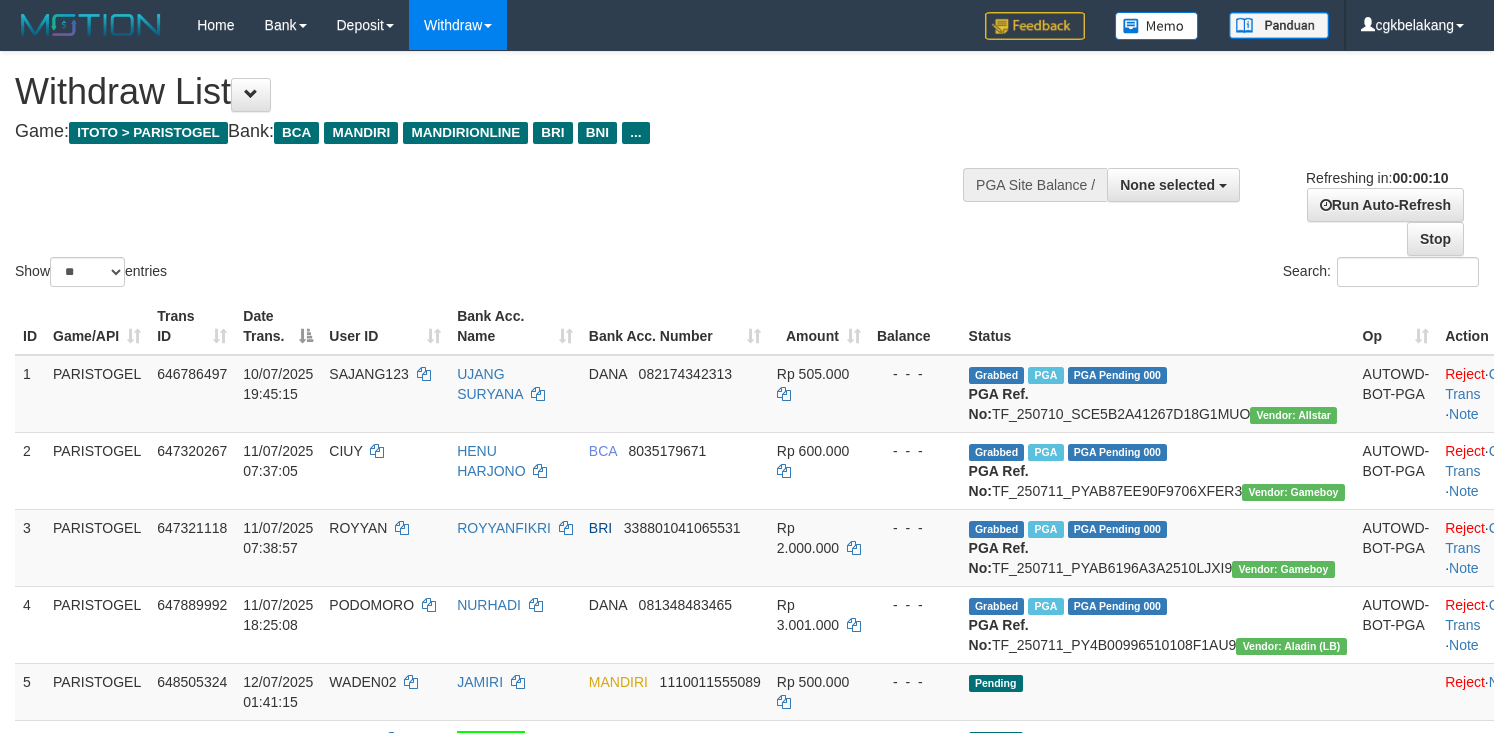 select 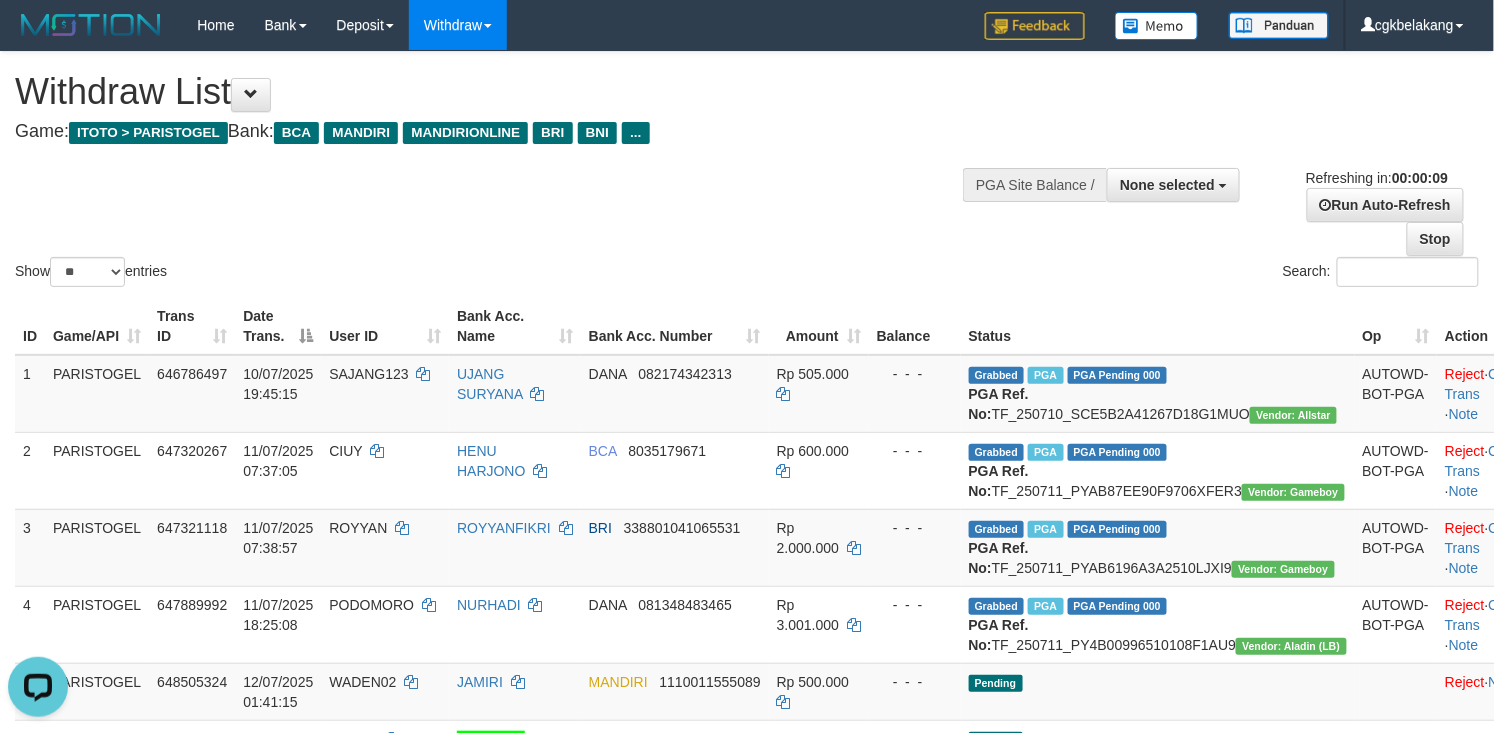 scroll, scrollTop: 0, scrollLeft: 0, axis: both 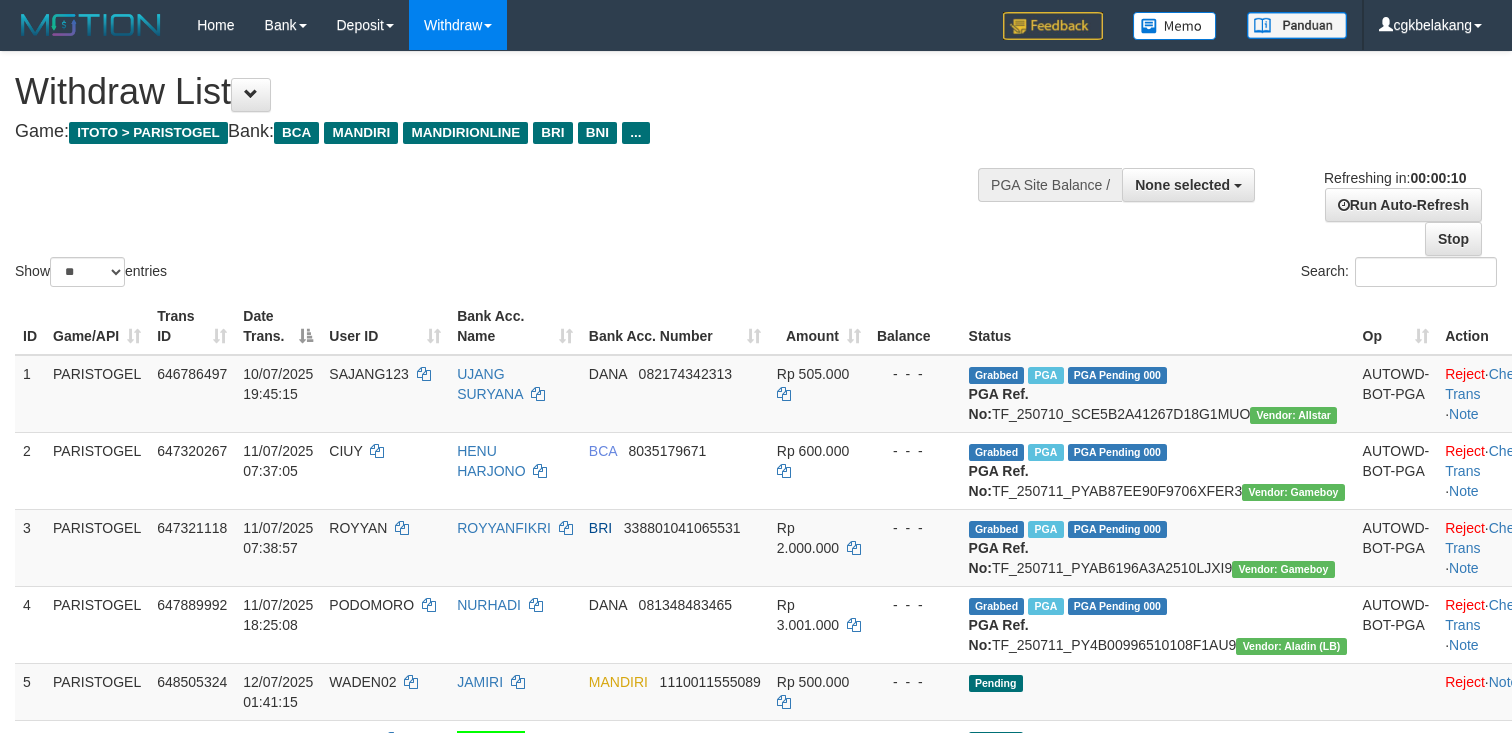 select 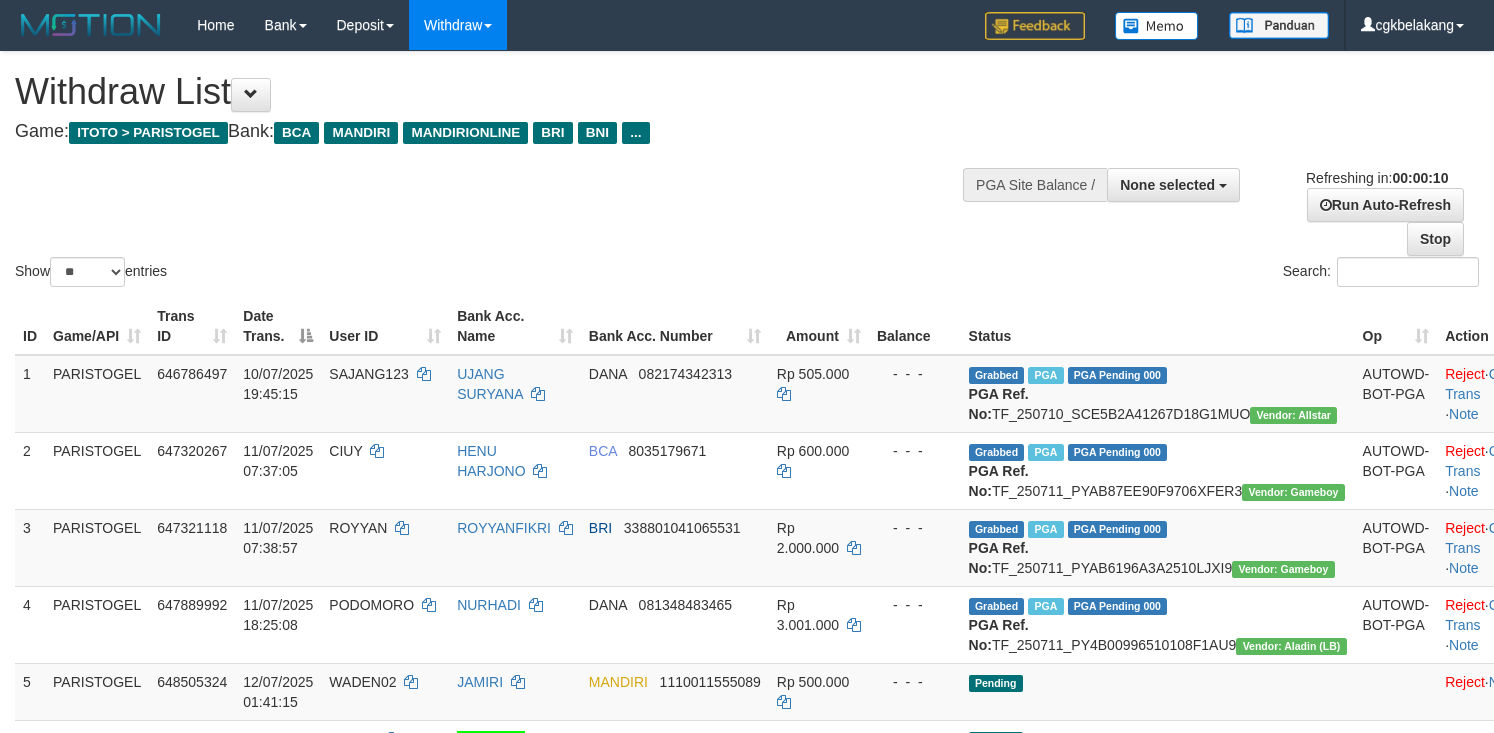 select 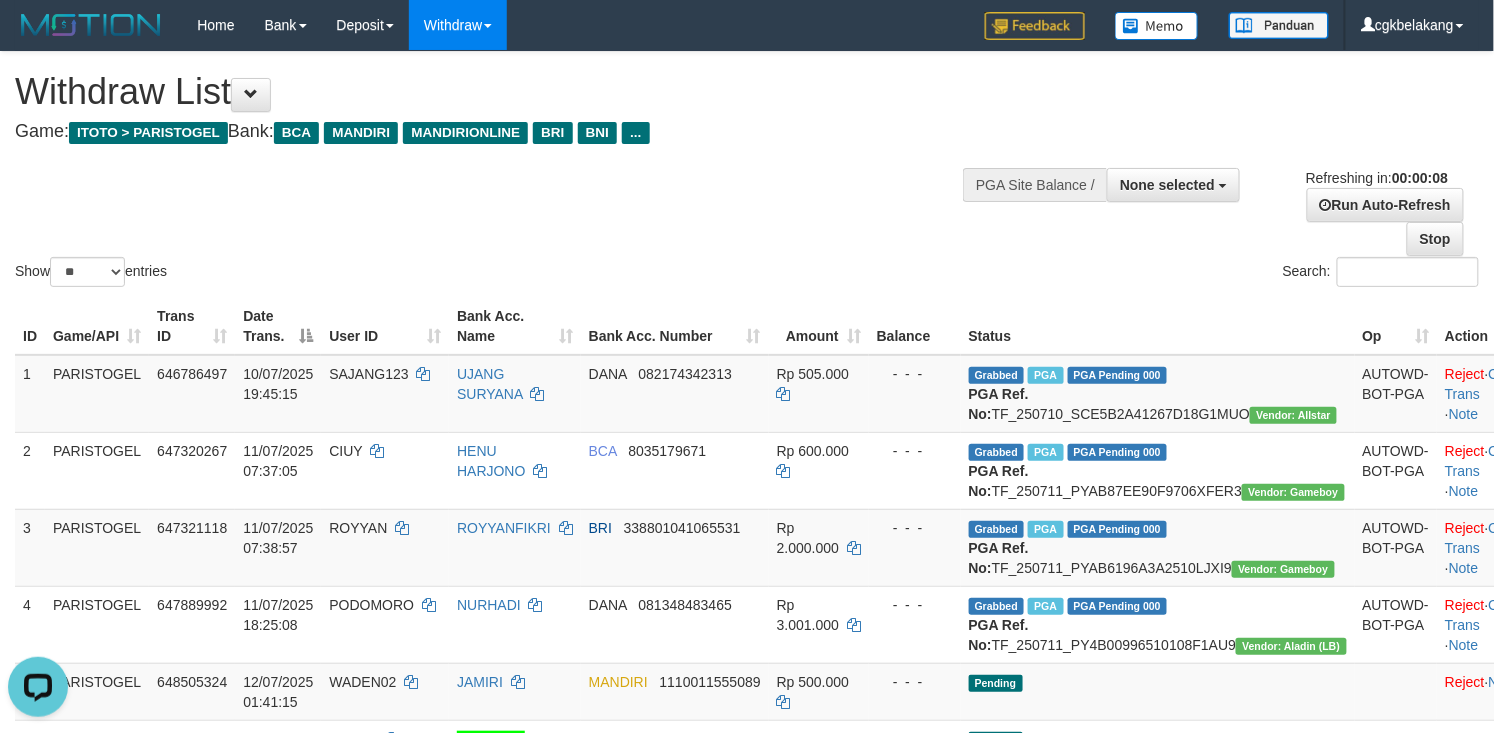 scroll, scrollTop: 0, scrollLeft: 0, axis: both 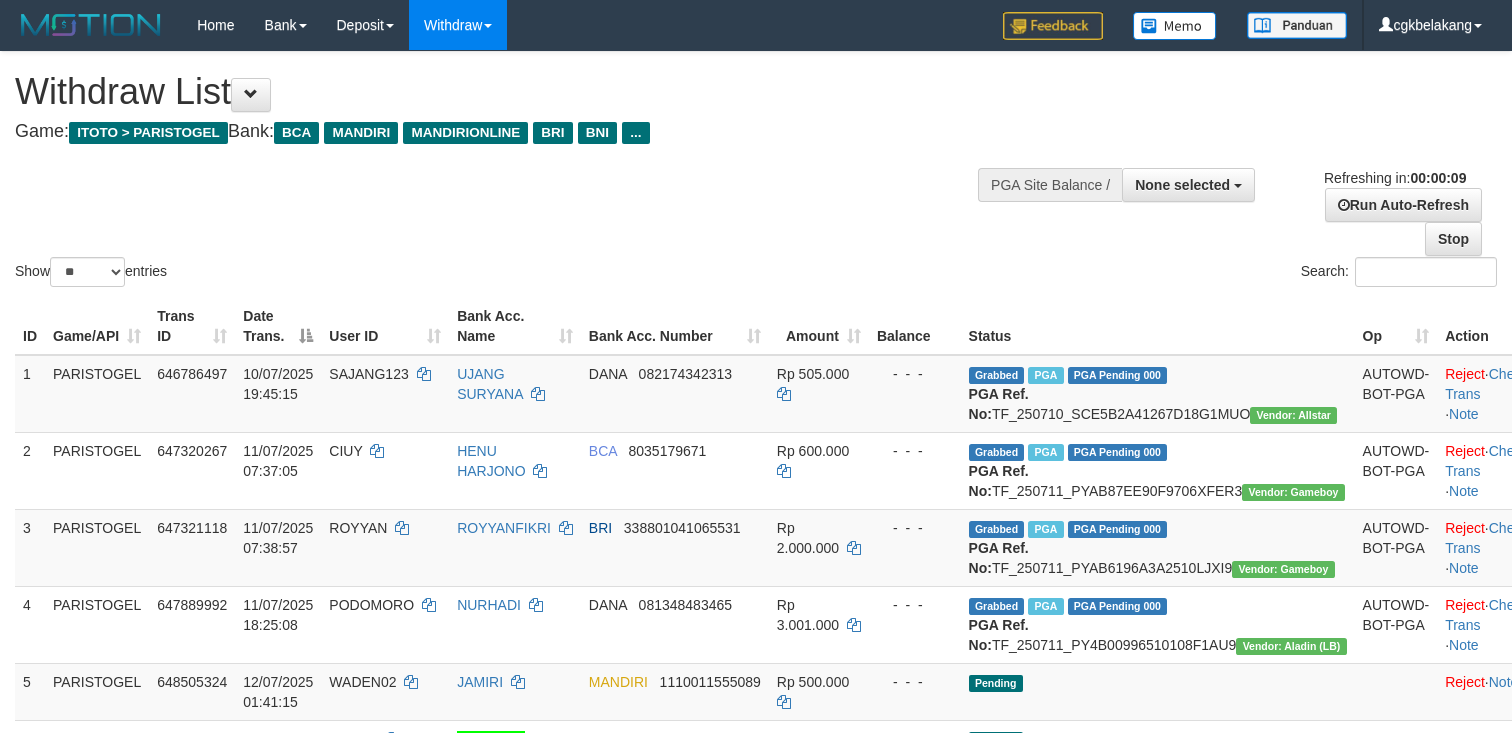 select 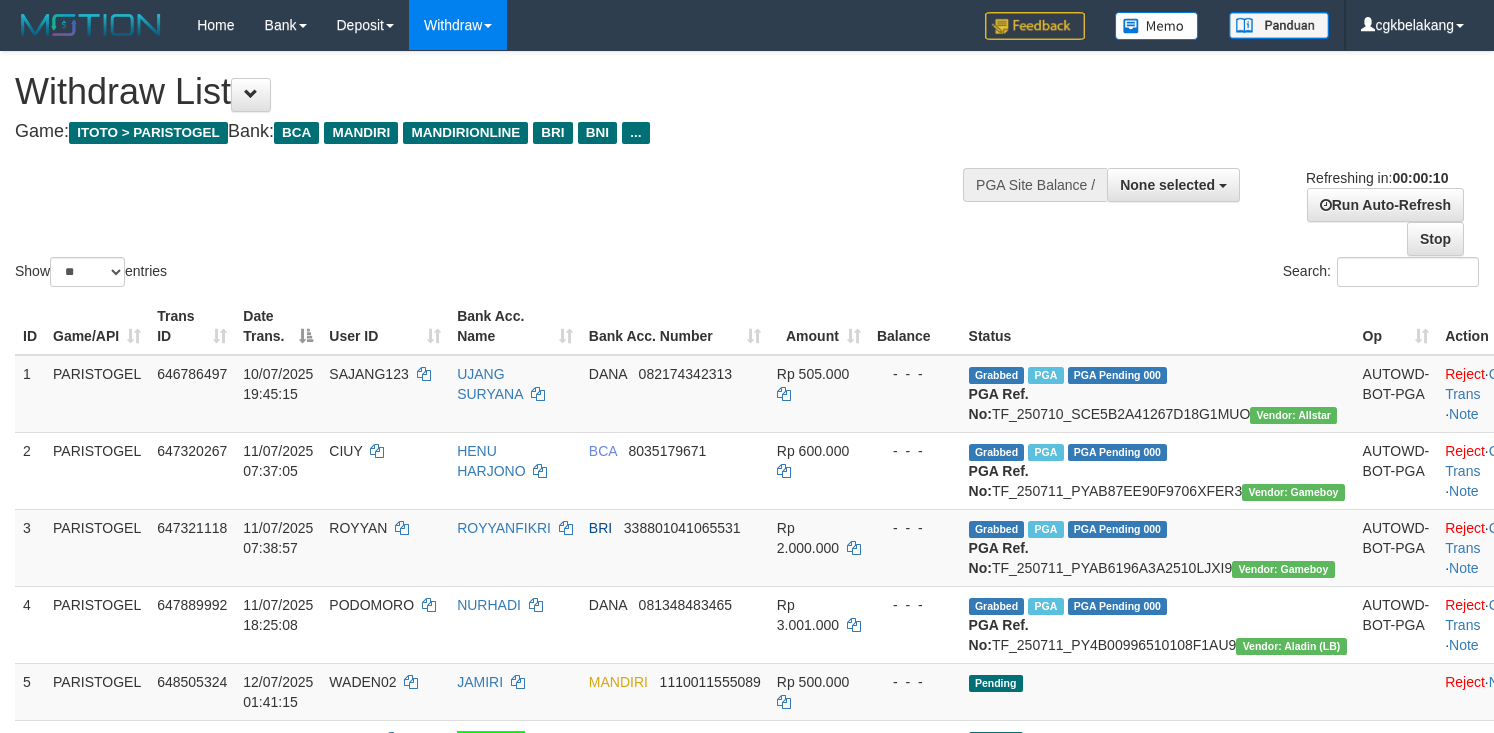 select 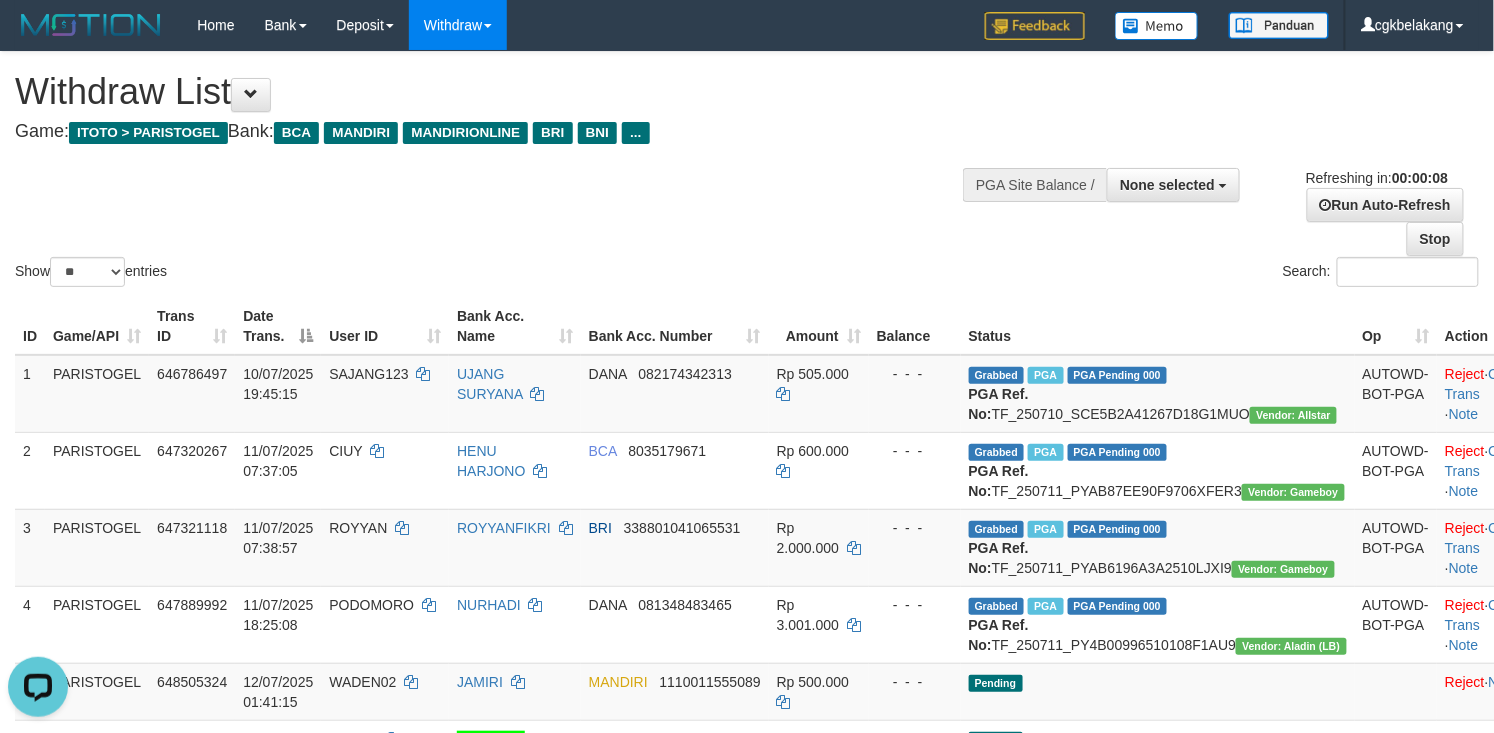 scroll, scrollTop: 0, scrollLeft: 0, axis: both 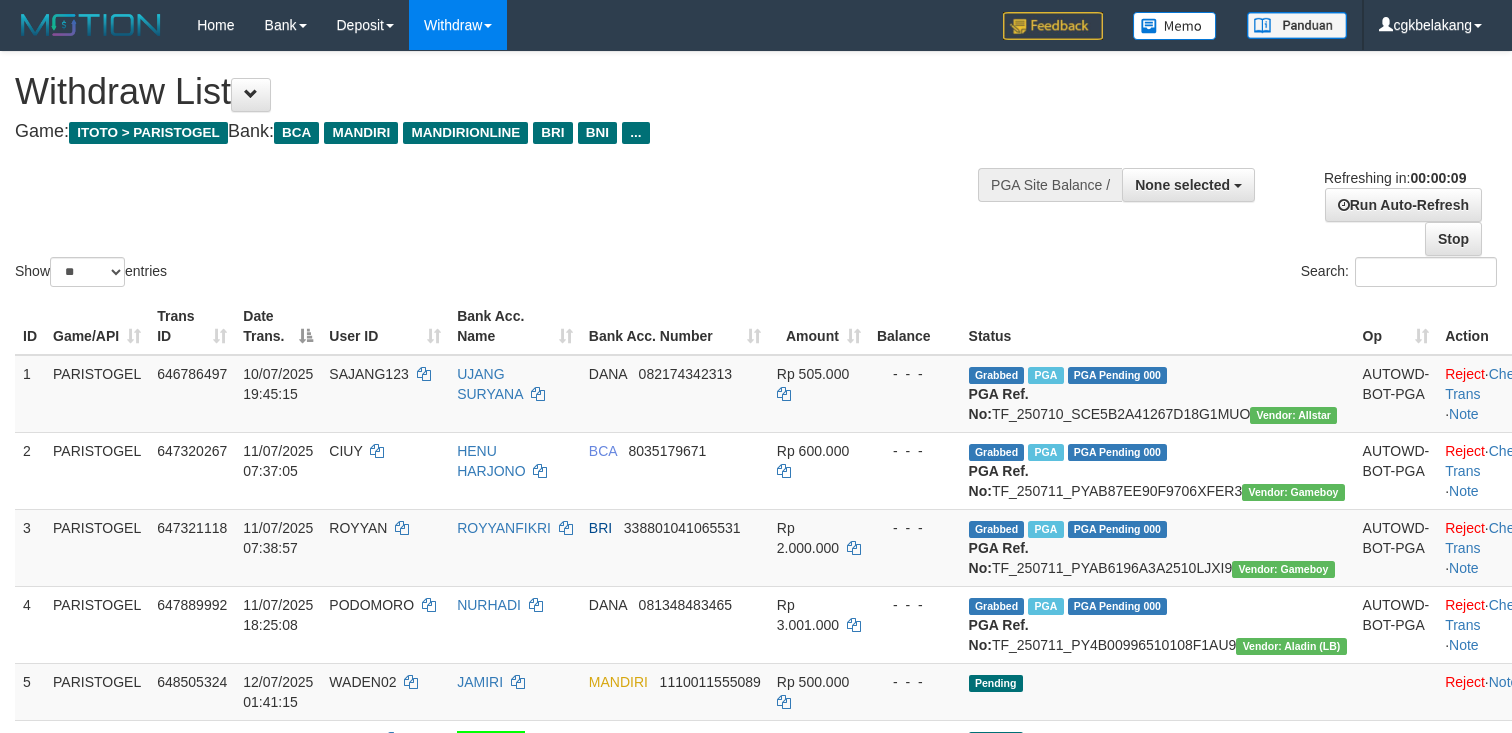 select 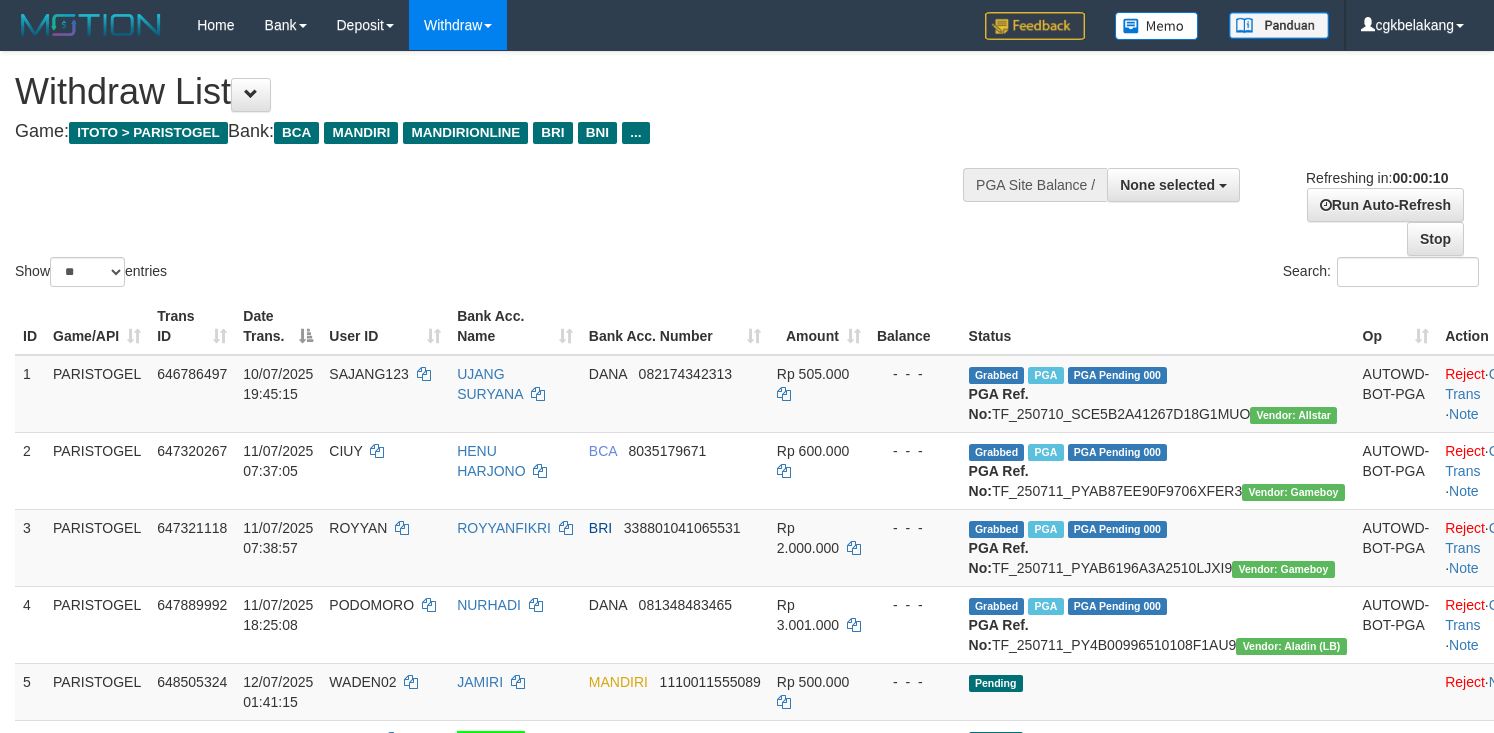 select 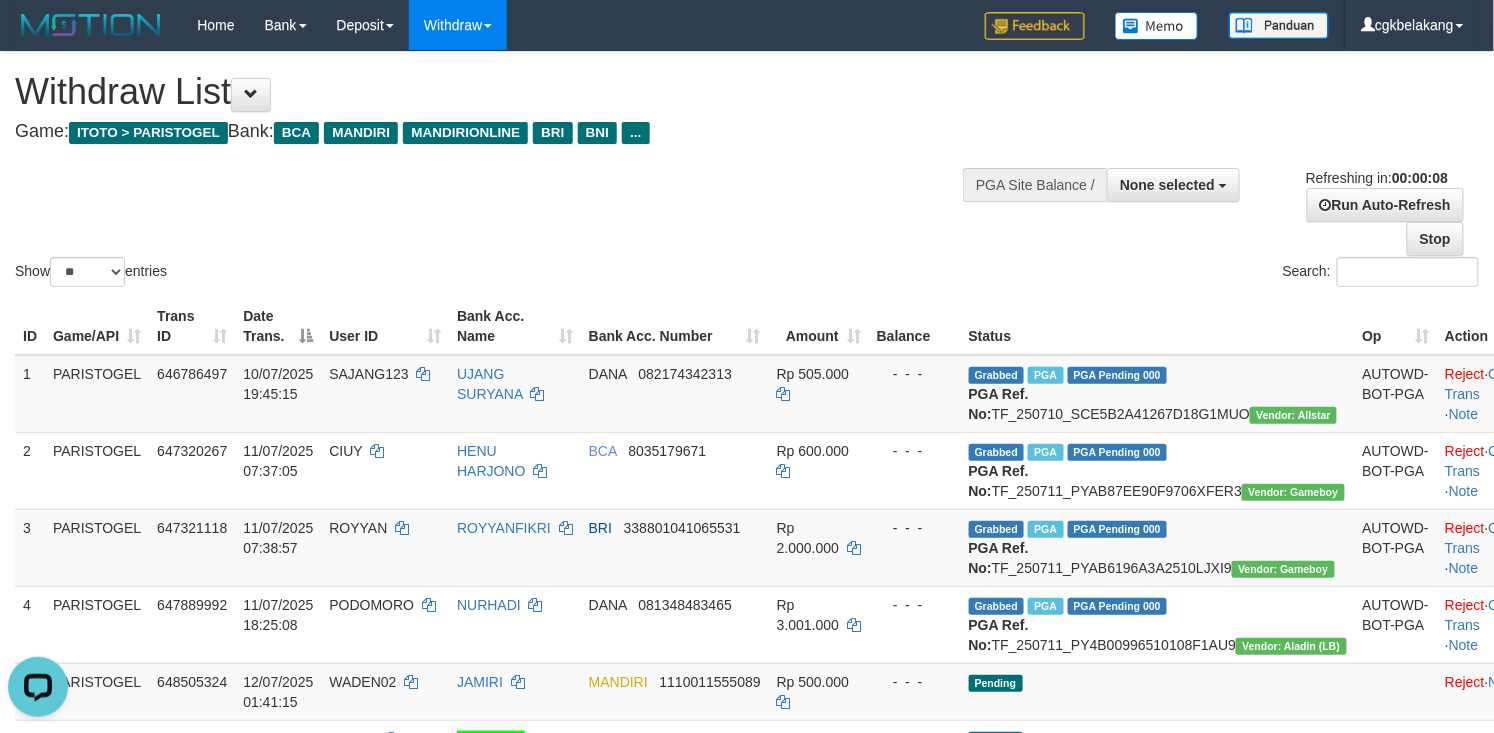 scroll, scrollTop: 0, scrollLeft: 0, axis: both 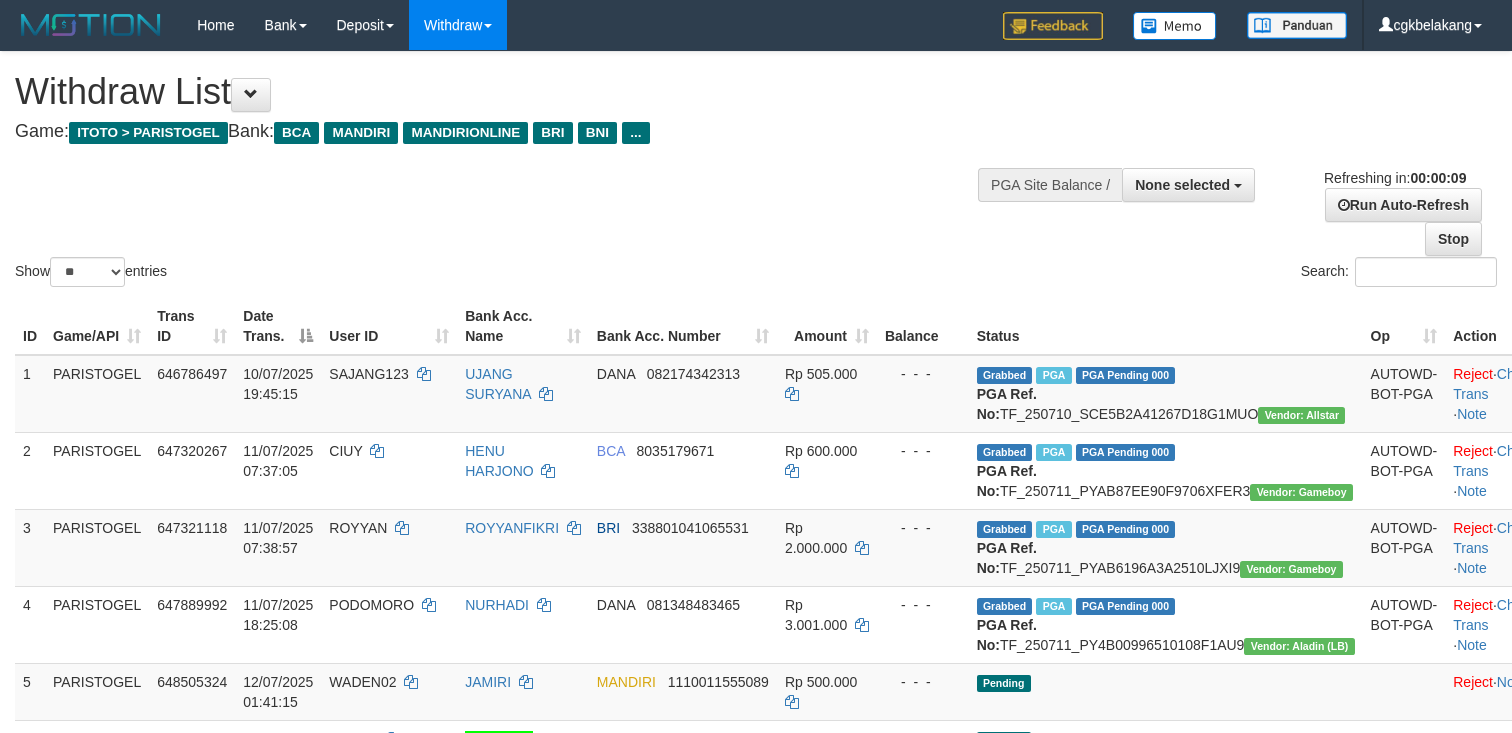 select 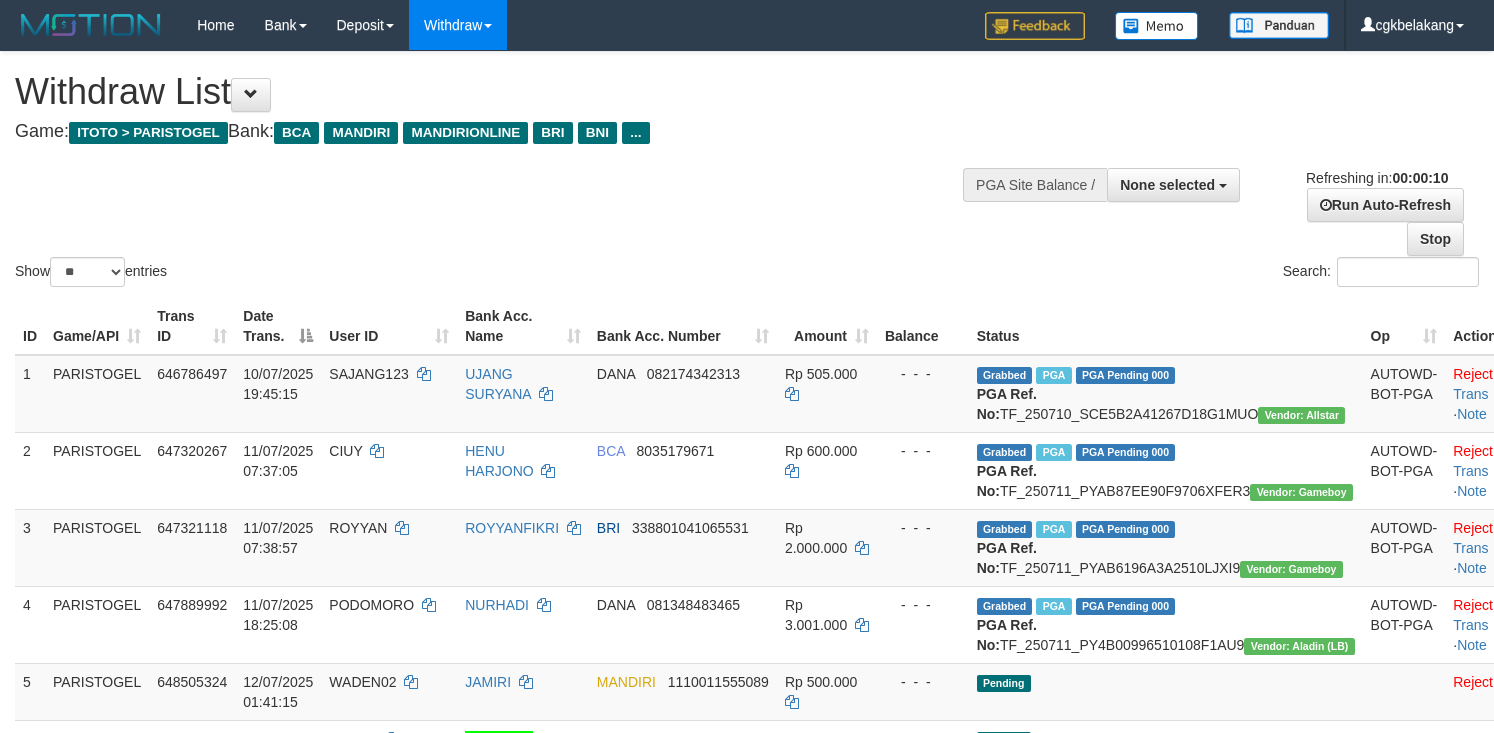 select 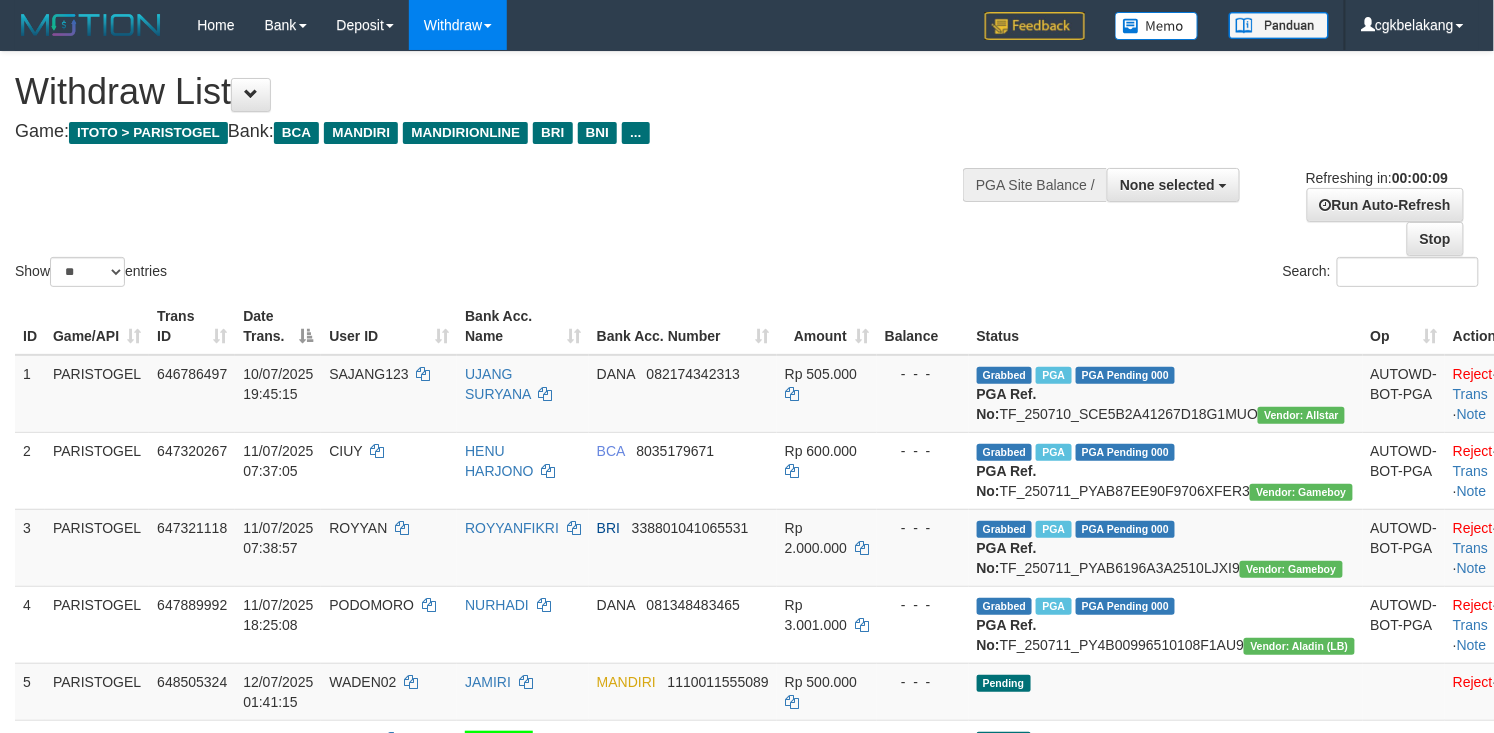 click on "Show  ** ** ** ***  entries Search:" at bounding box center (747, 171) 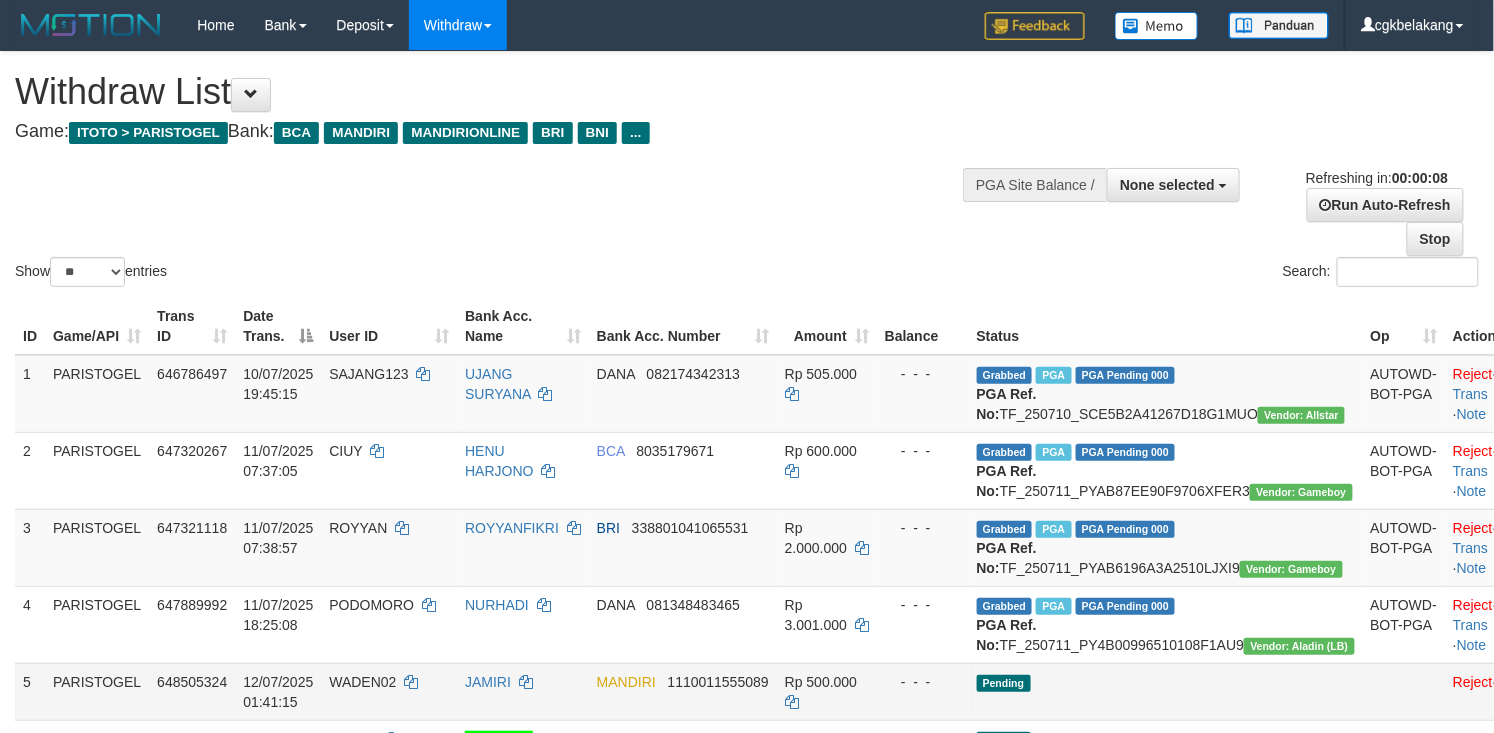 scroll, scrollTop: 98, scrollLeft: 0, axis: vertical 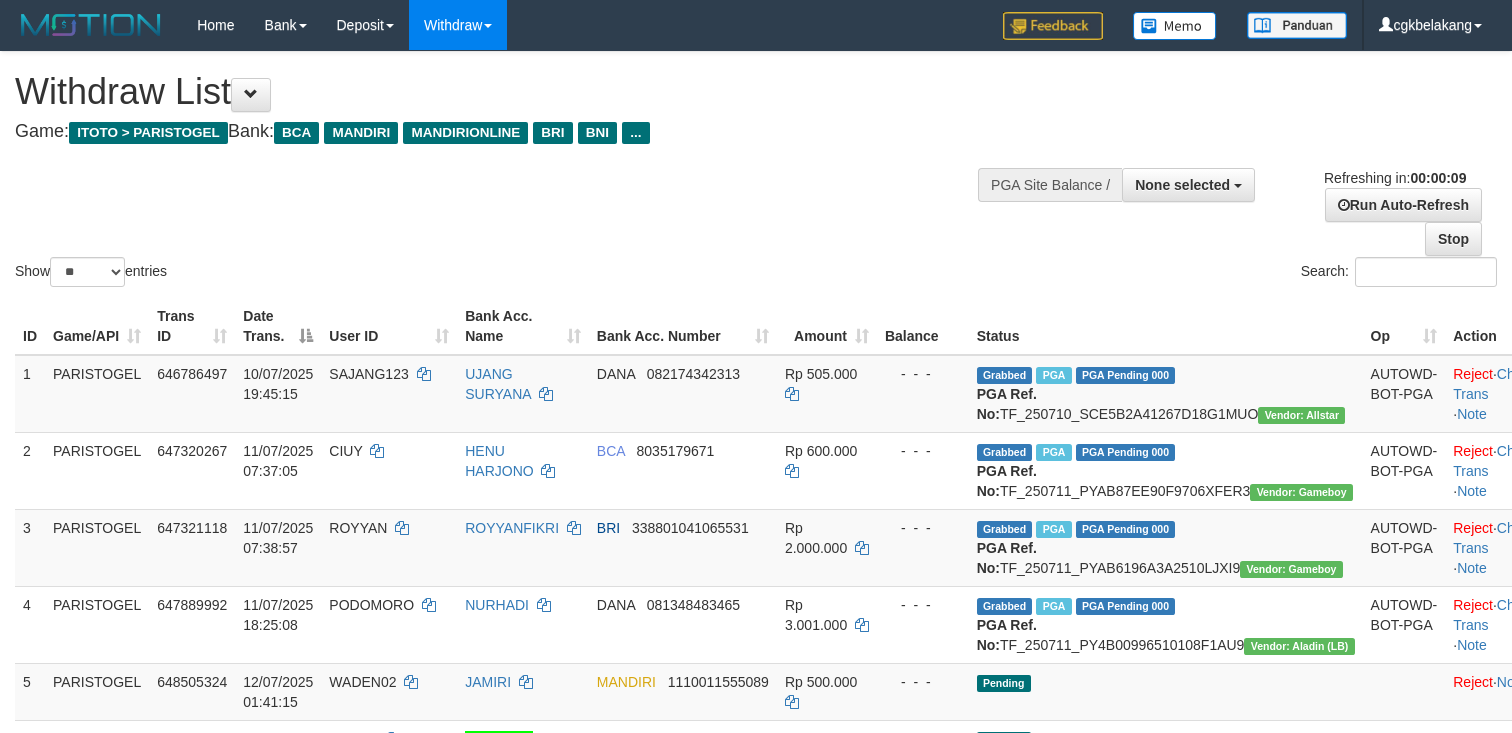 select 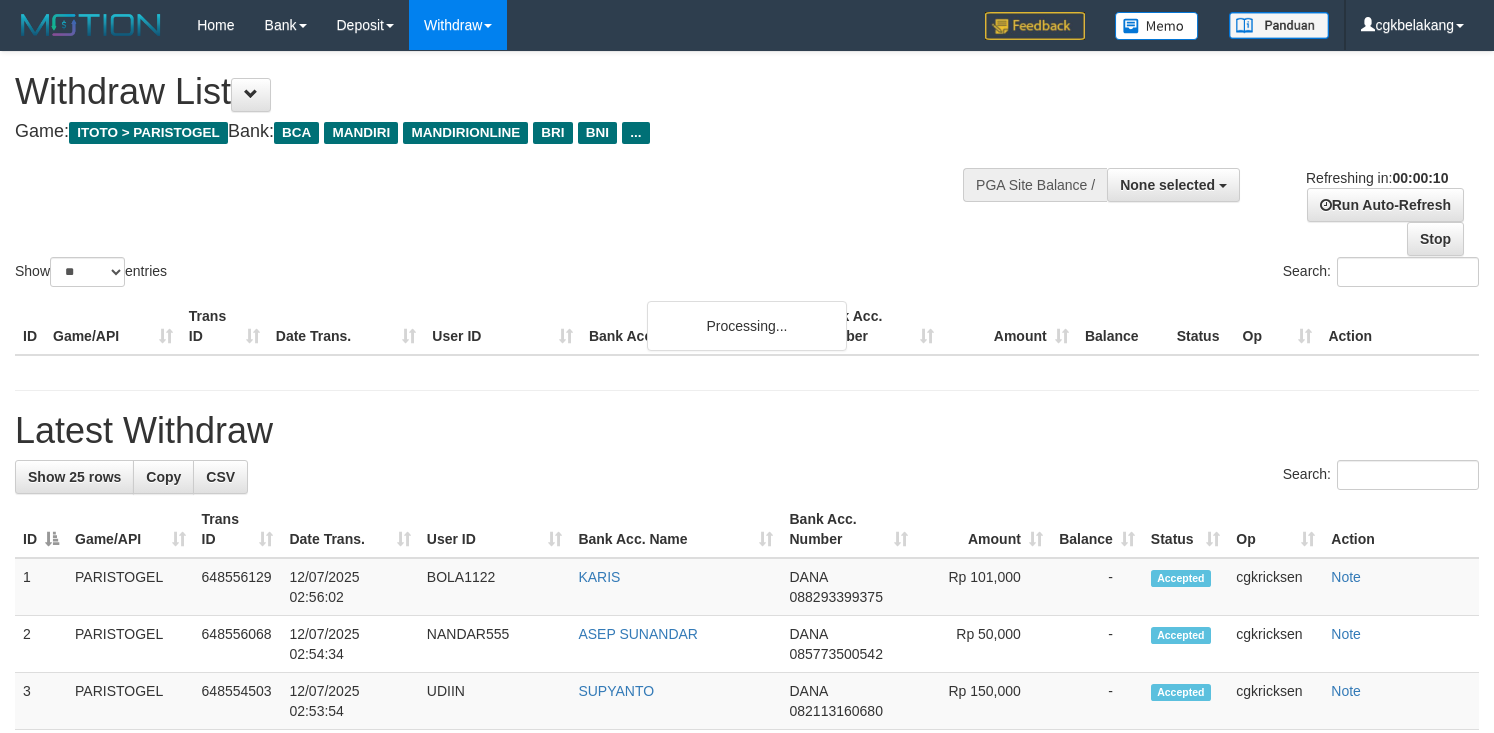 select 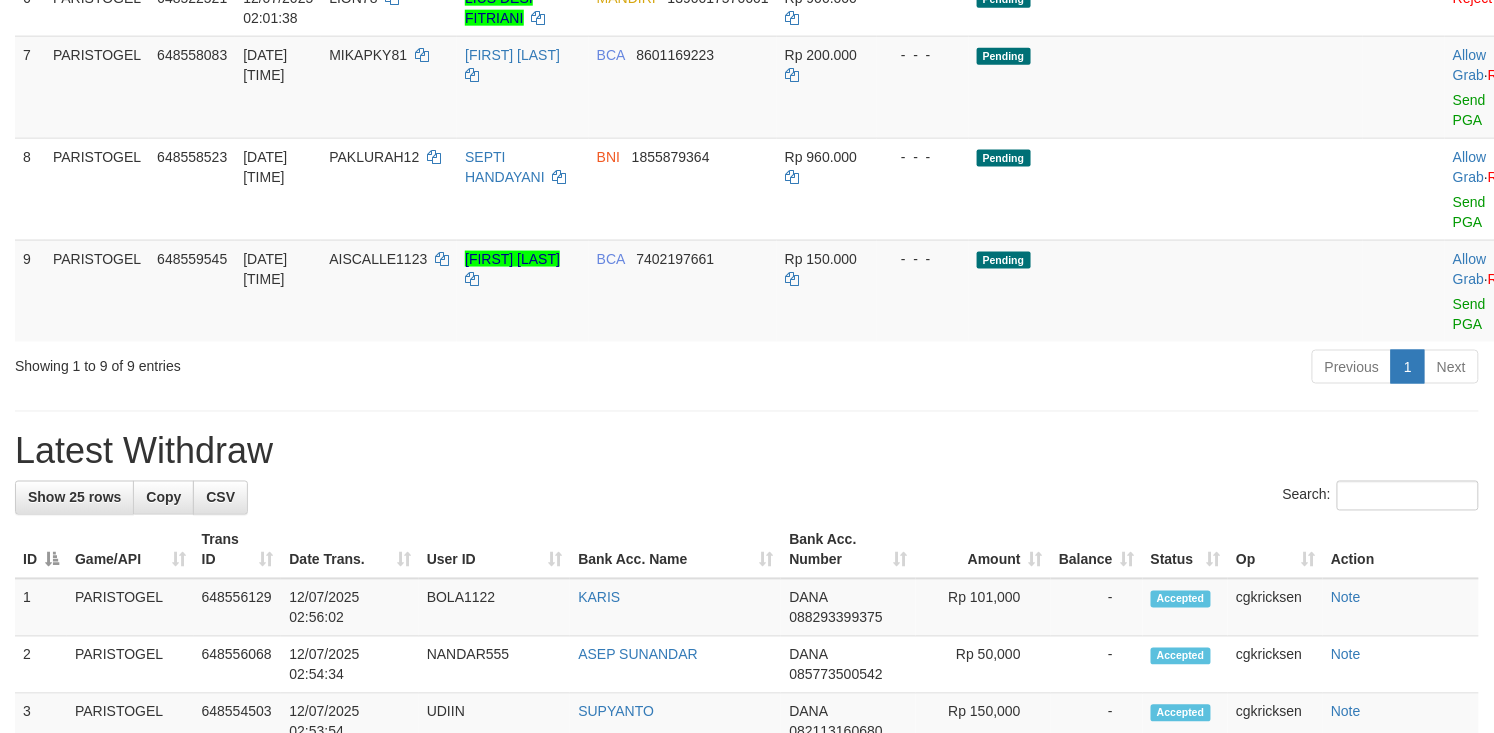 scroll, scrollTop: 666, scrollLeft: 0, axis: vertical 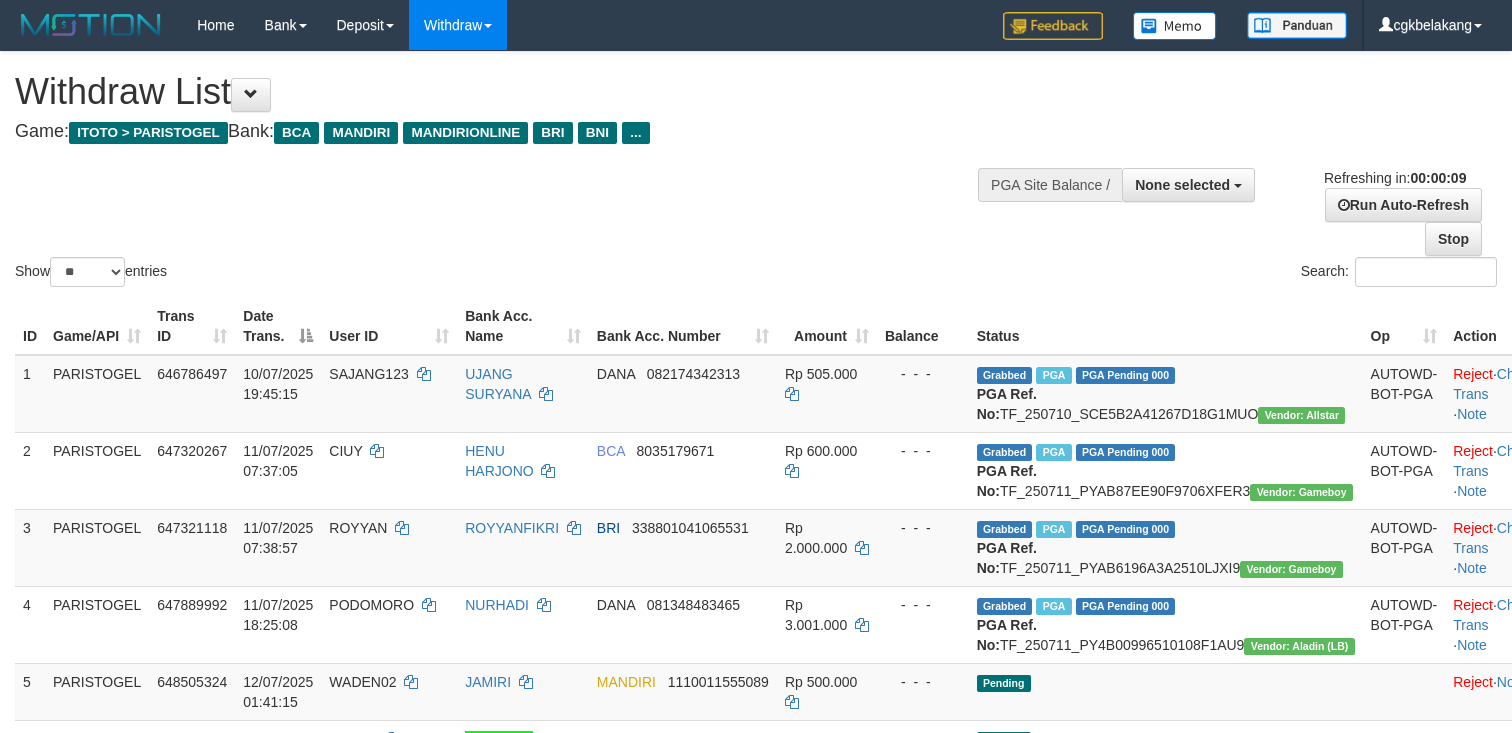 select 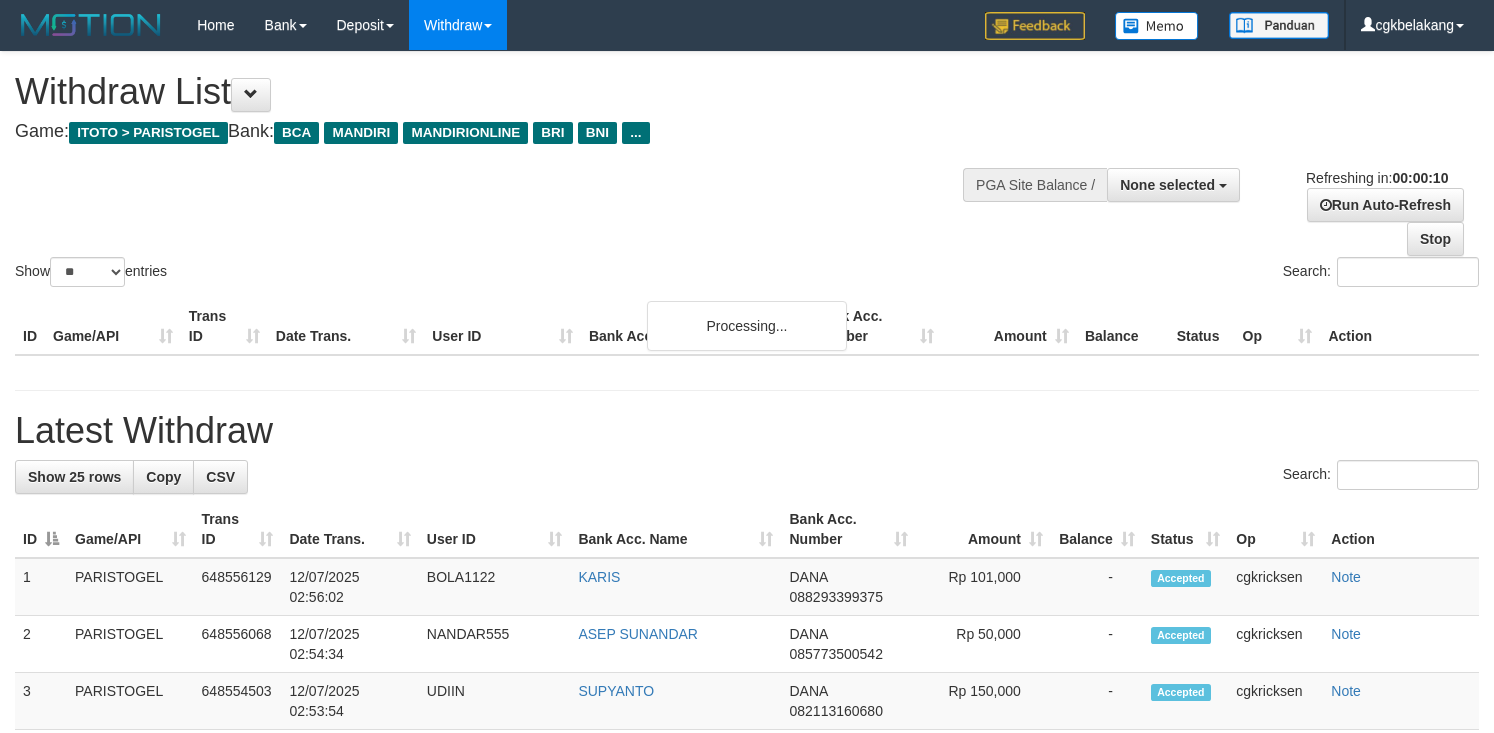 select 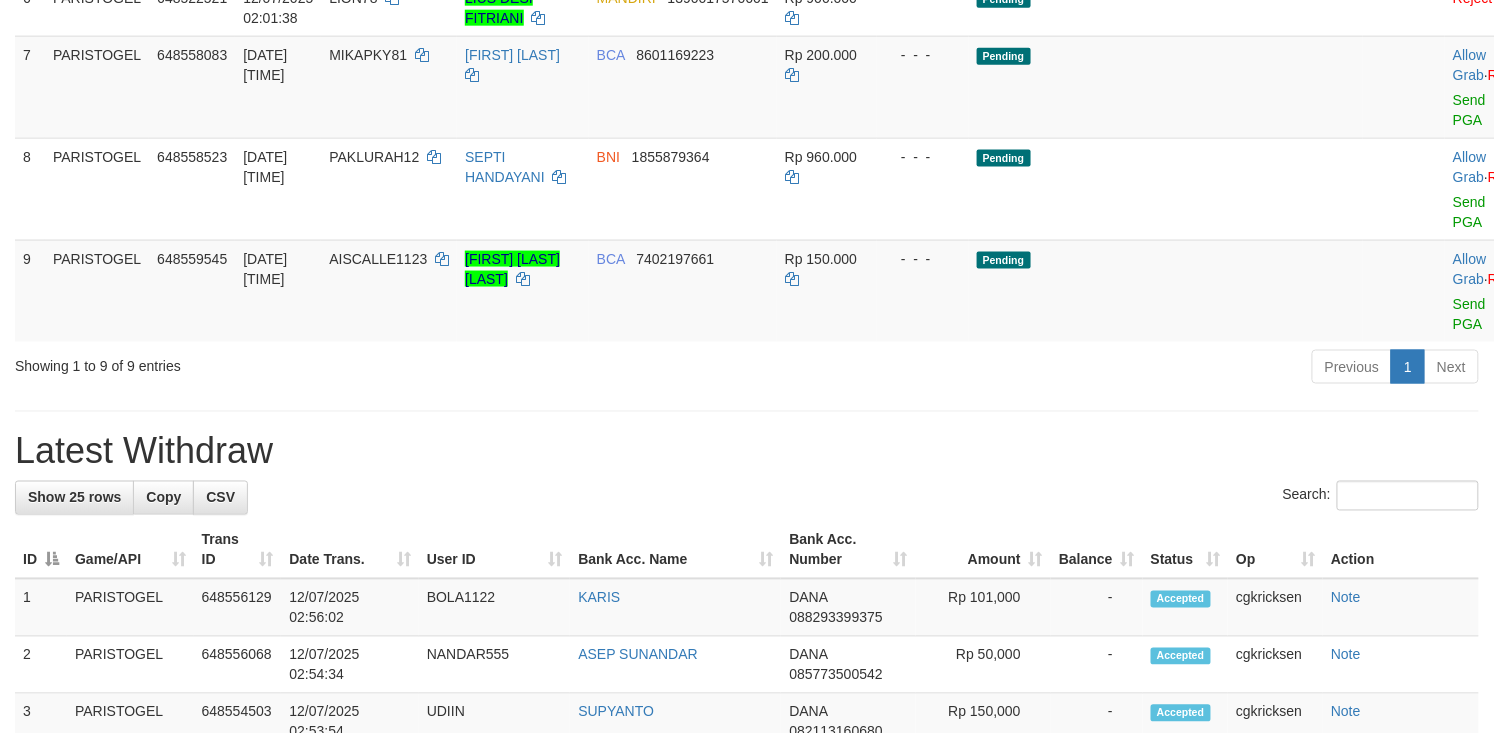 scroll, scrollTop: 666, scrollLeft: 0, axis: vertical 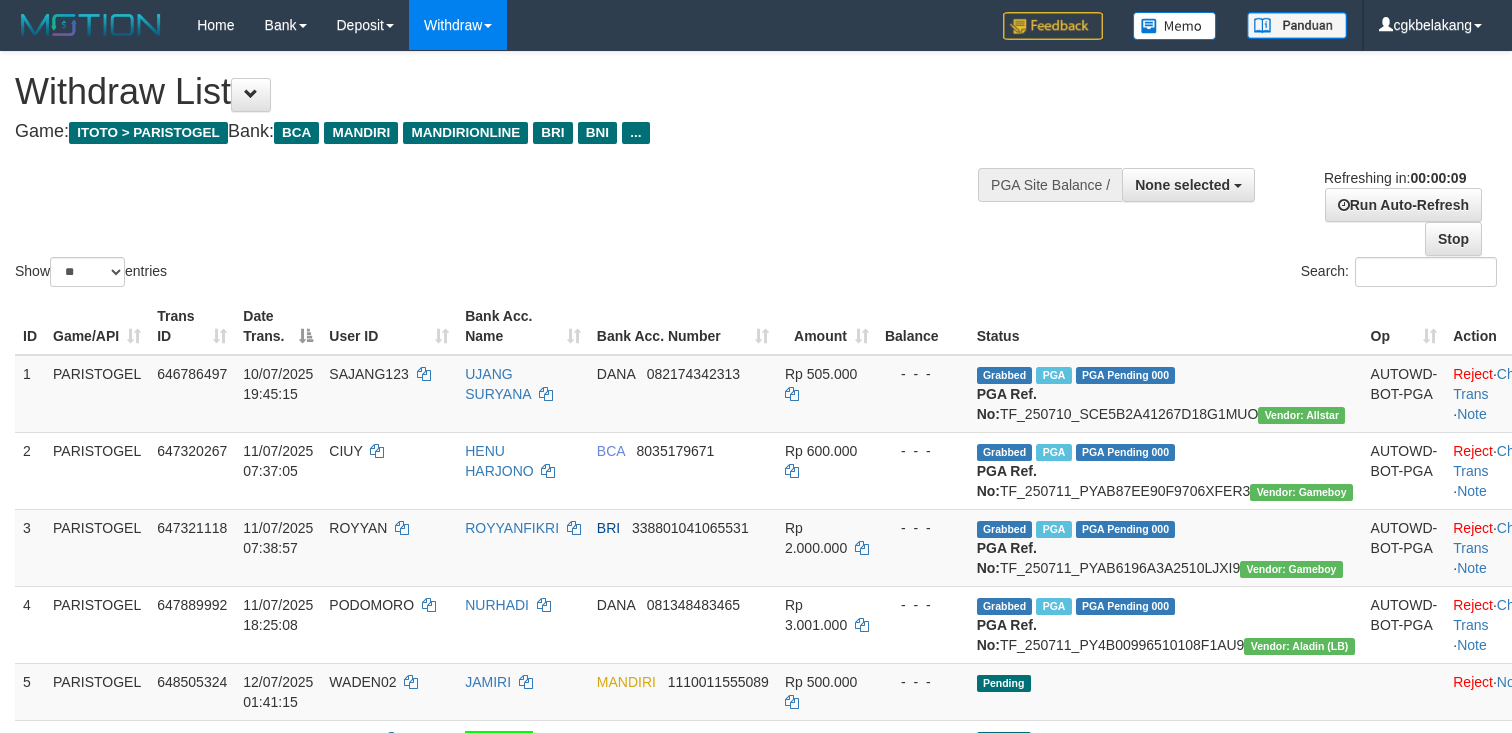 select 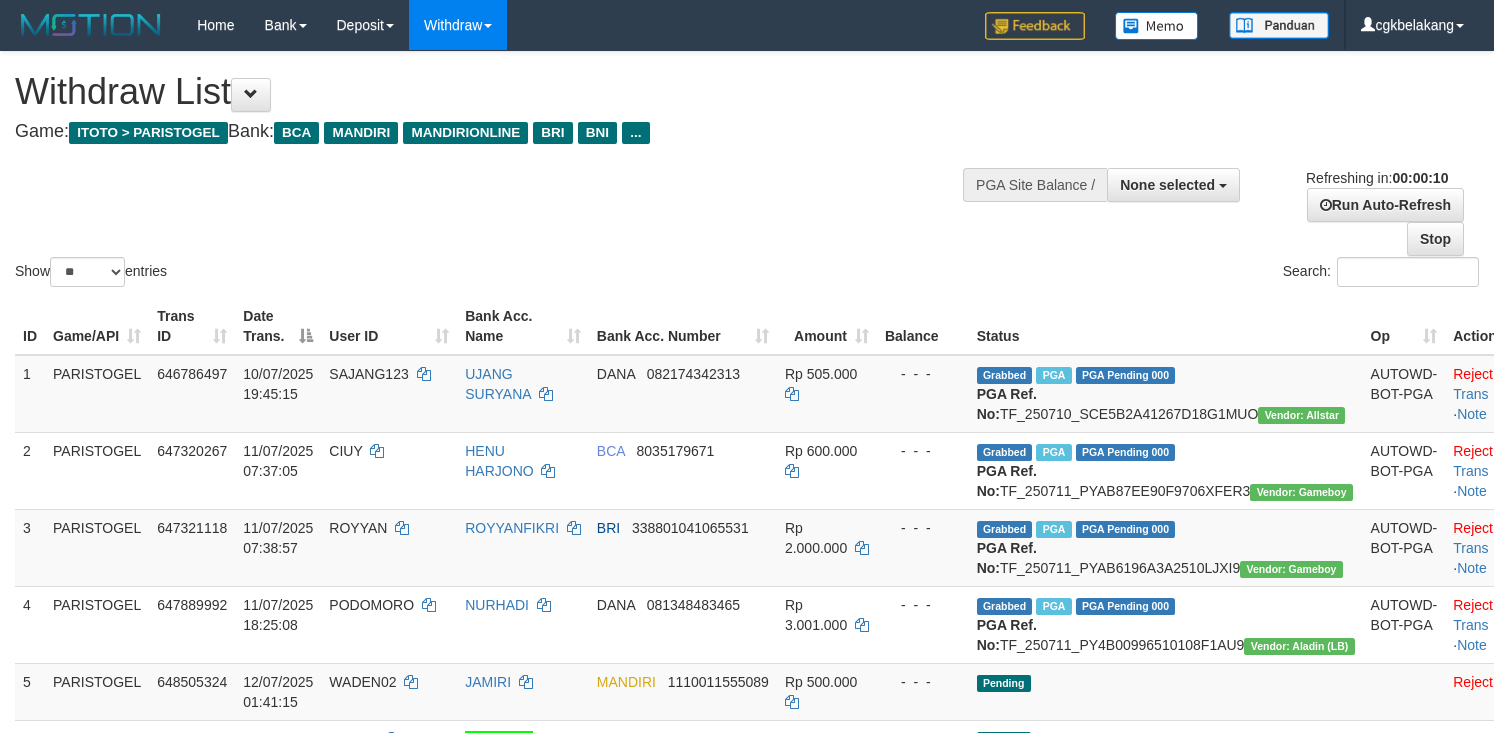 select 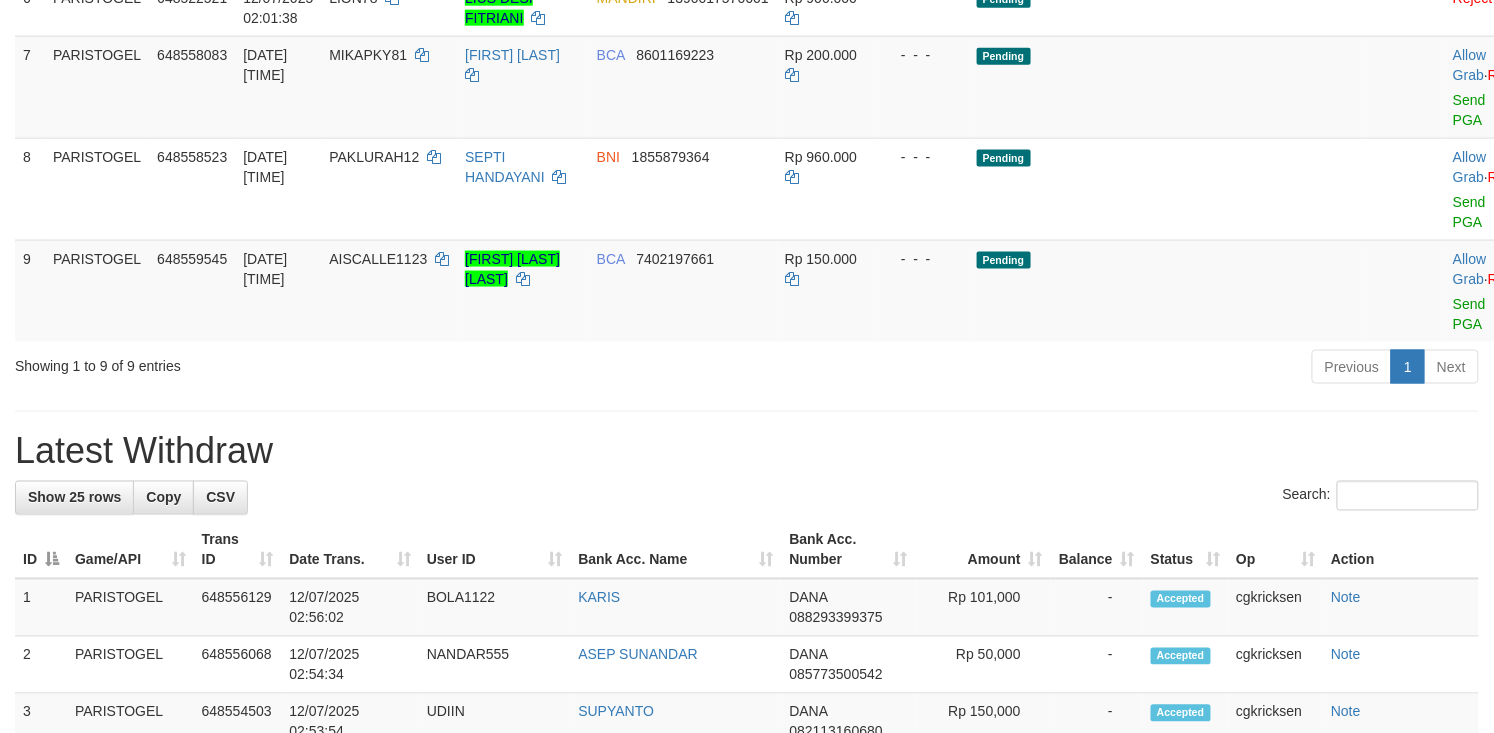 scroll, scrollTop: 666, scrollLeft: 0, axis: vertical 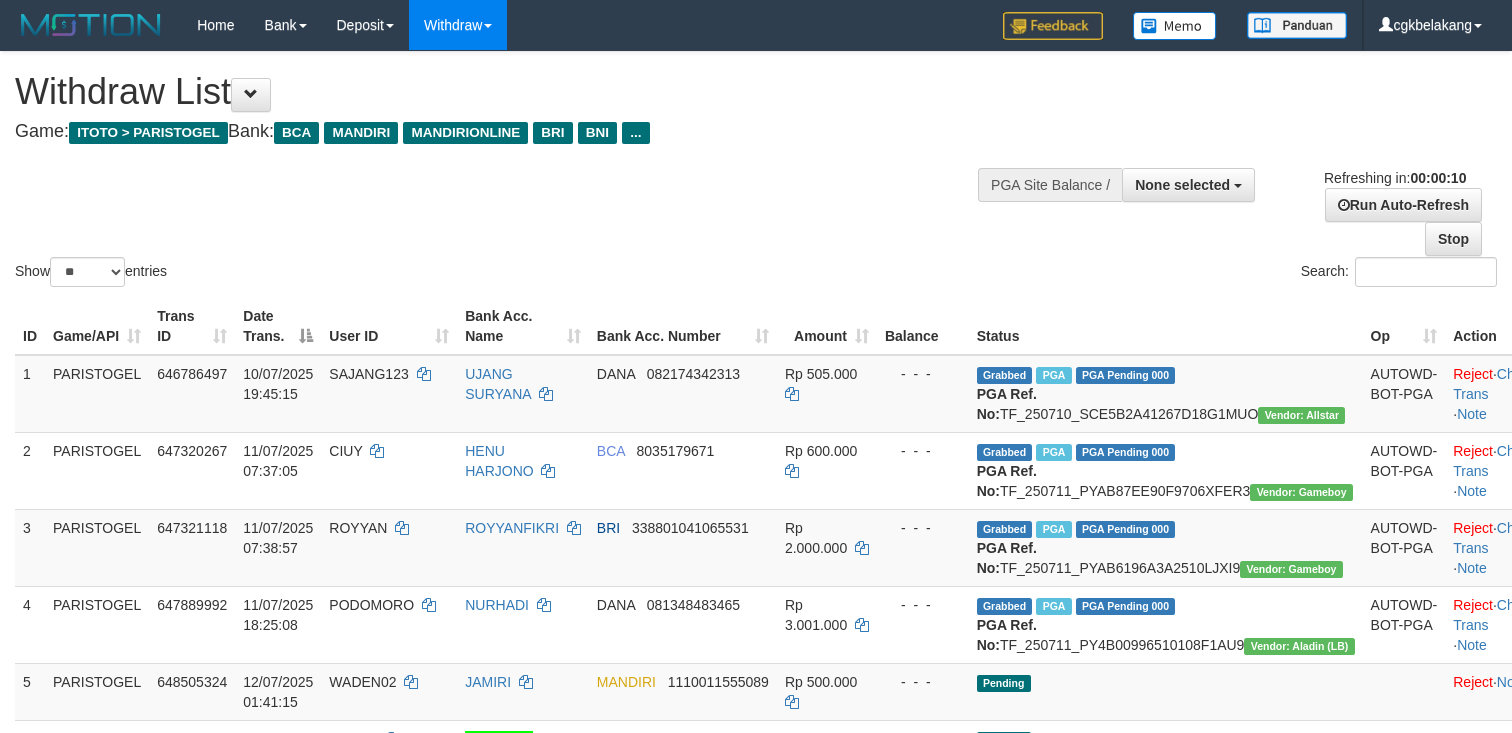 select 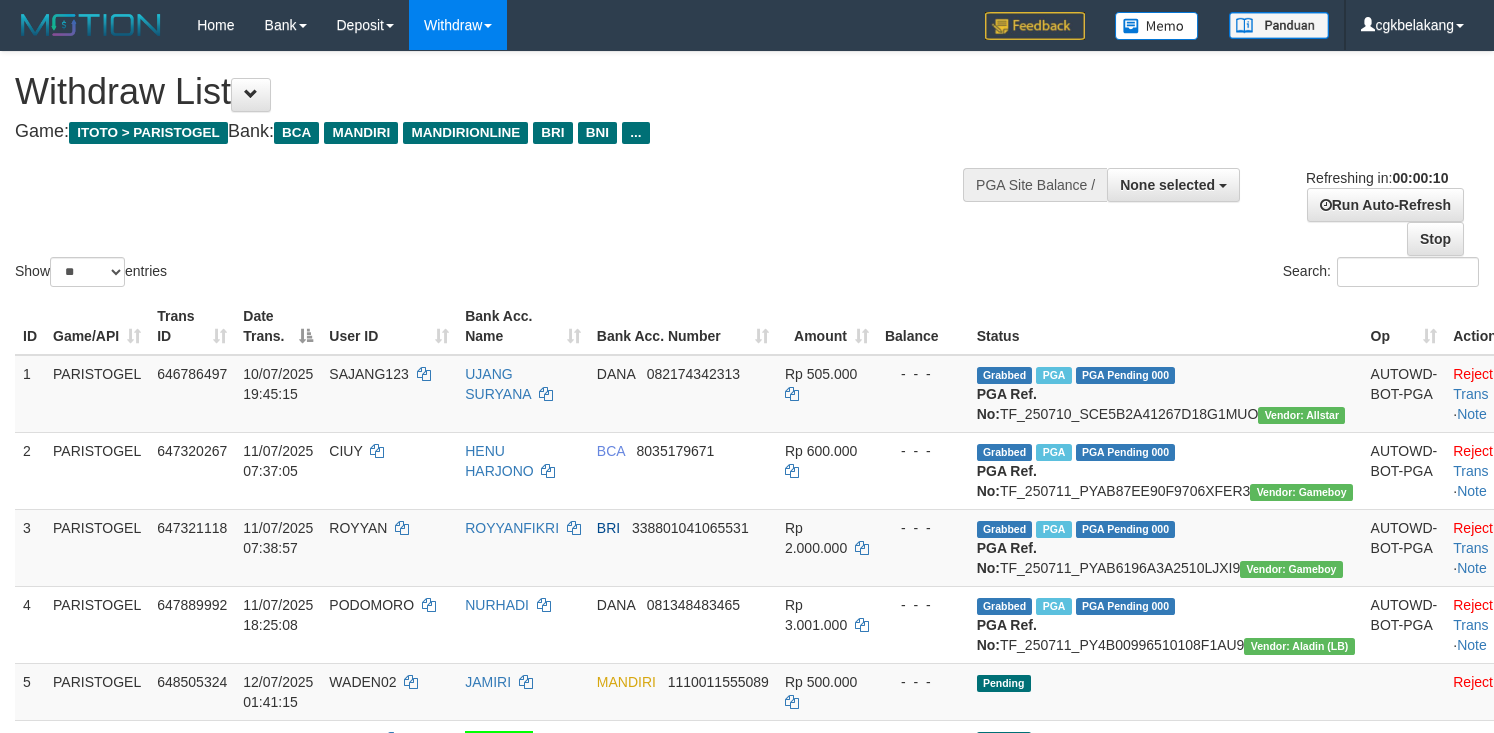select 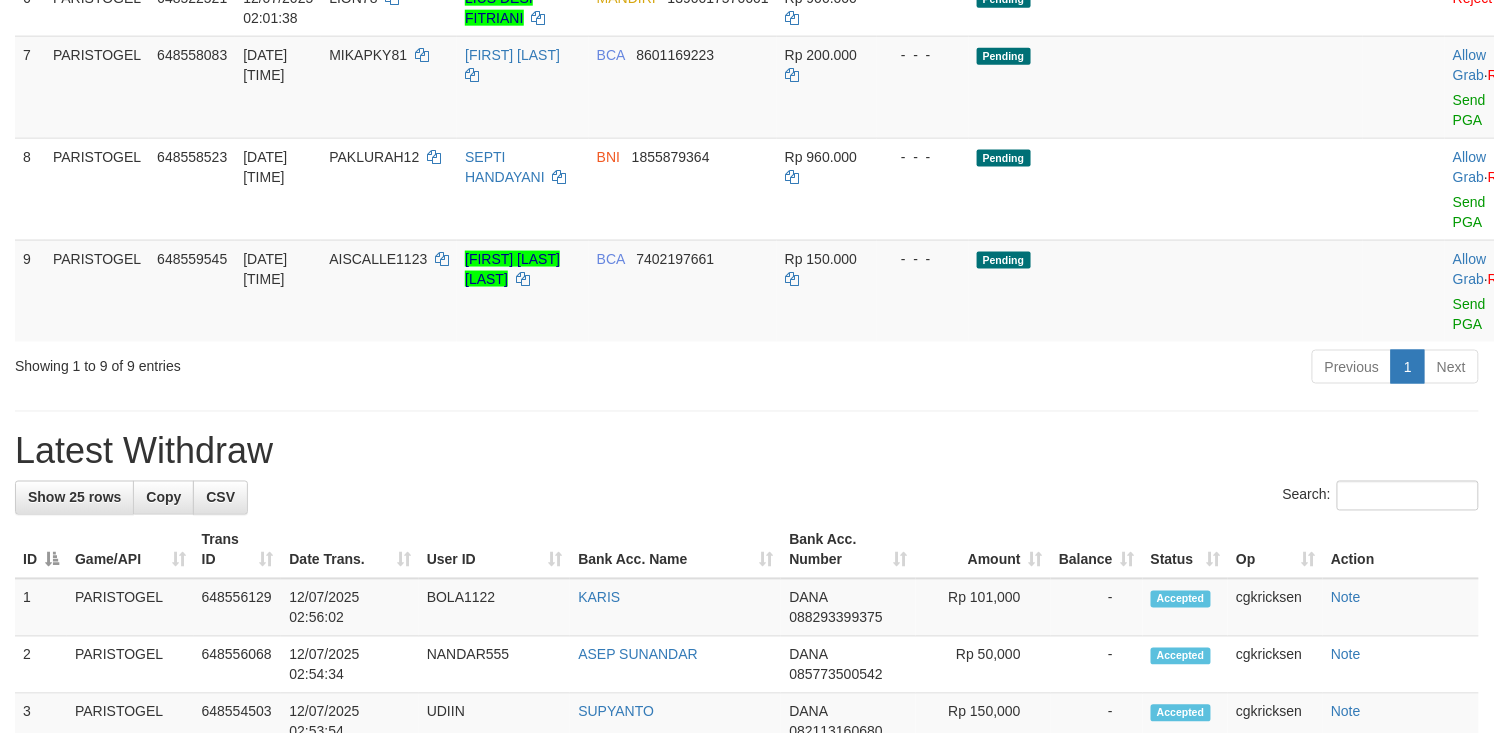 scroll, scrollTop: 666, scrollLeft: 0, axis: vertical 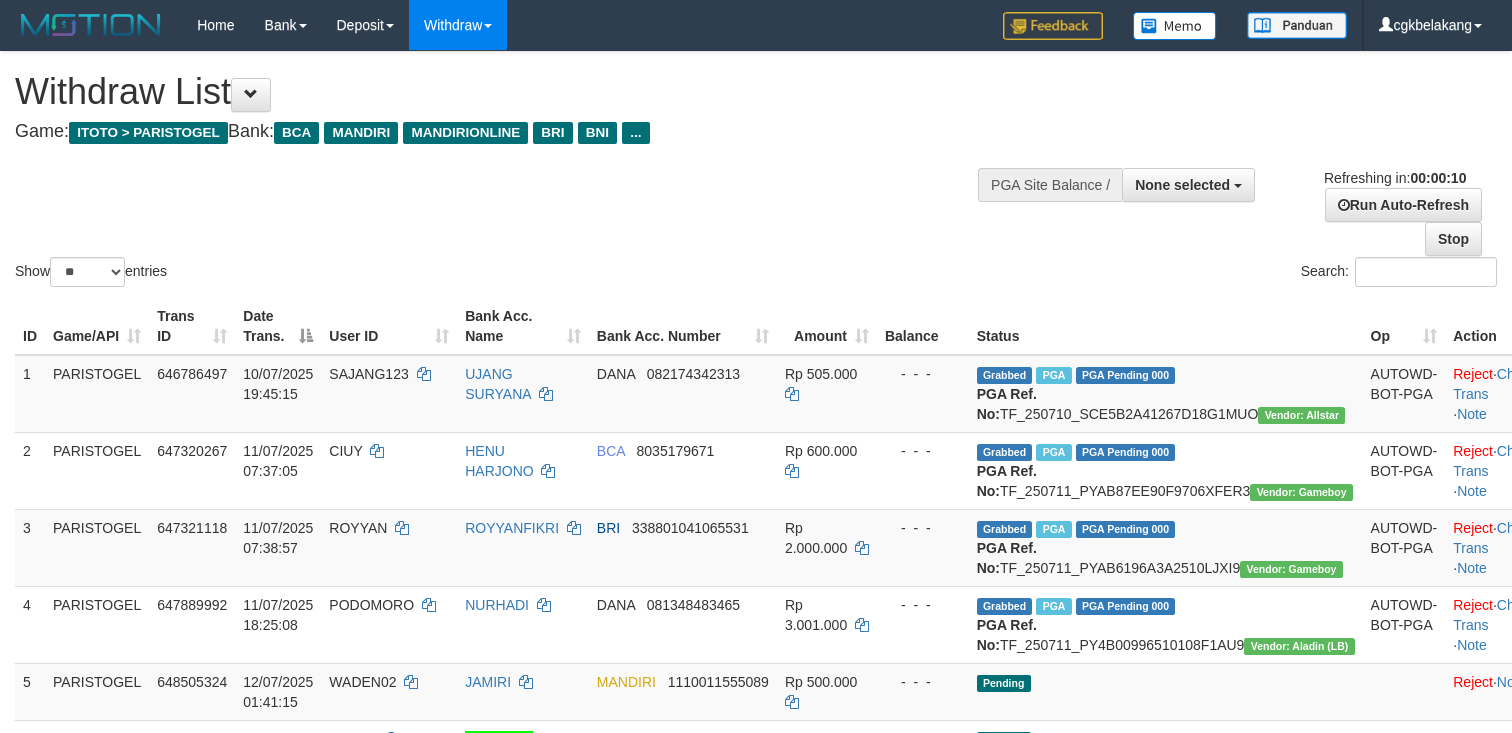 select 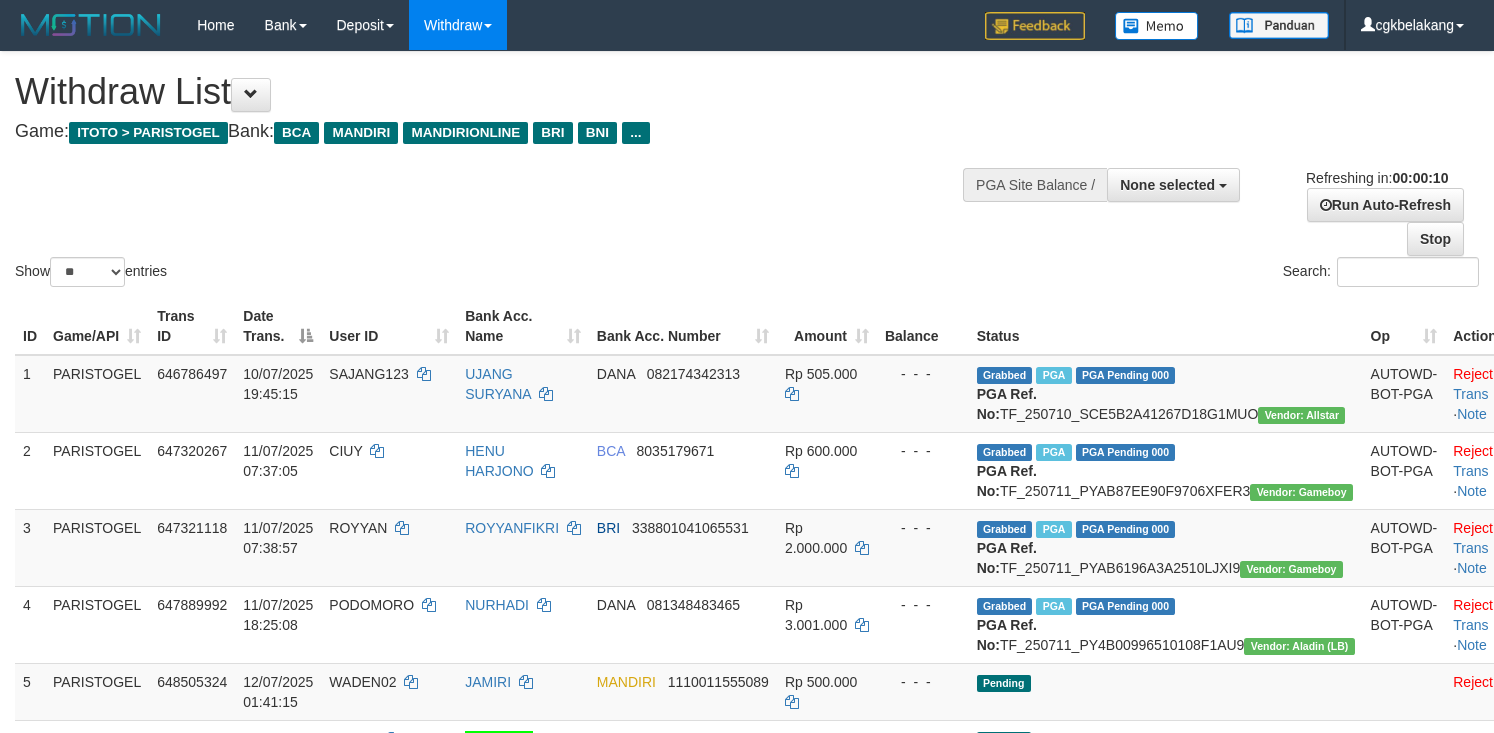 select 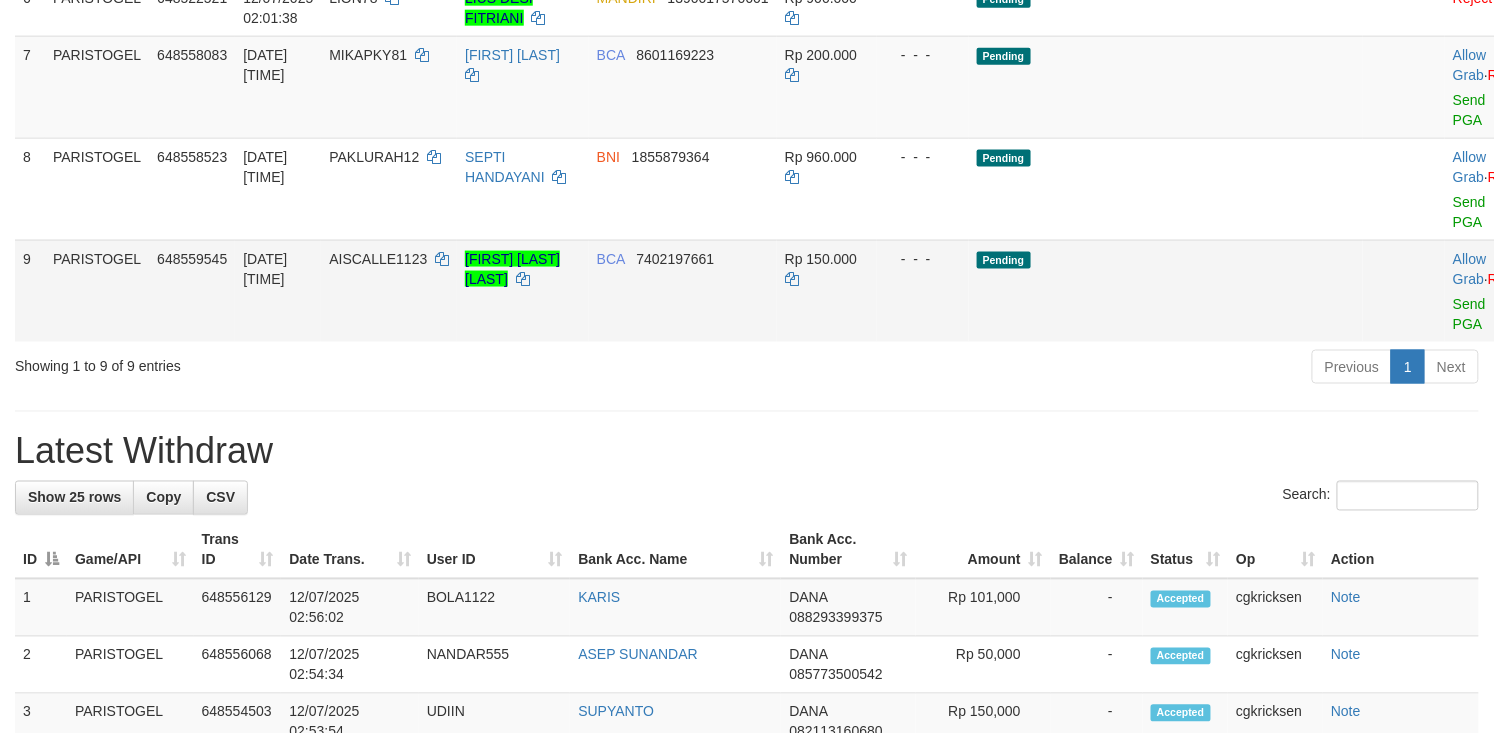 scroll, scrollTop: 666, scrollLeft: 0, axis: vertical 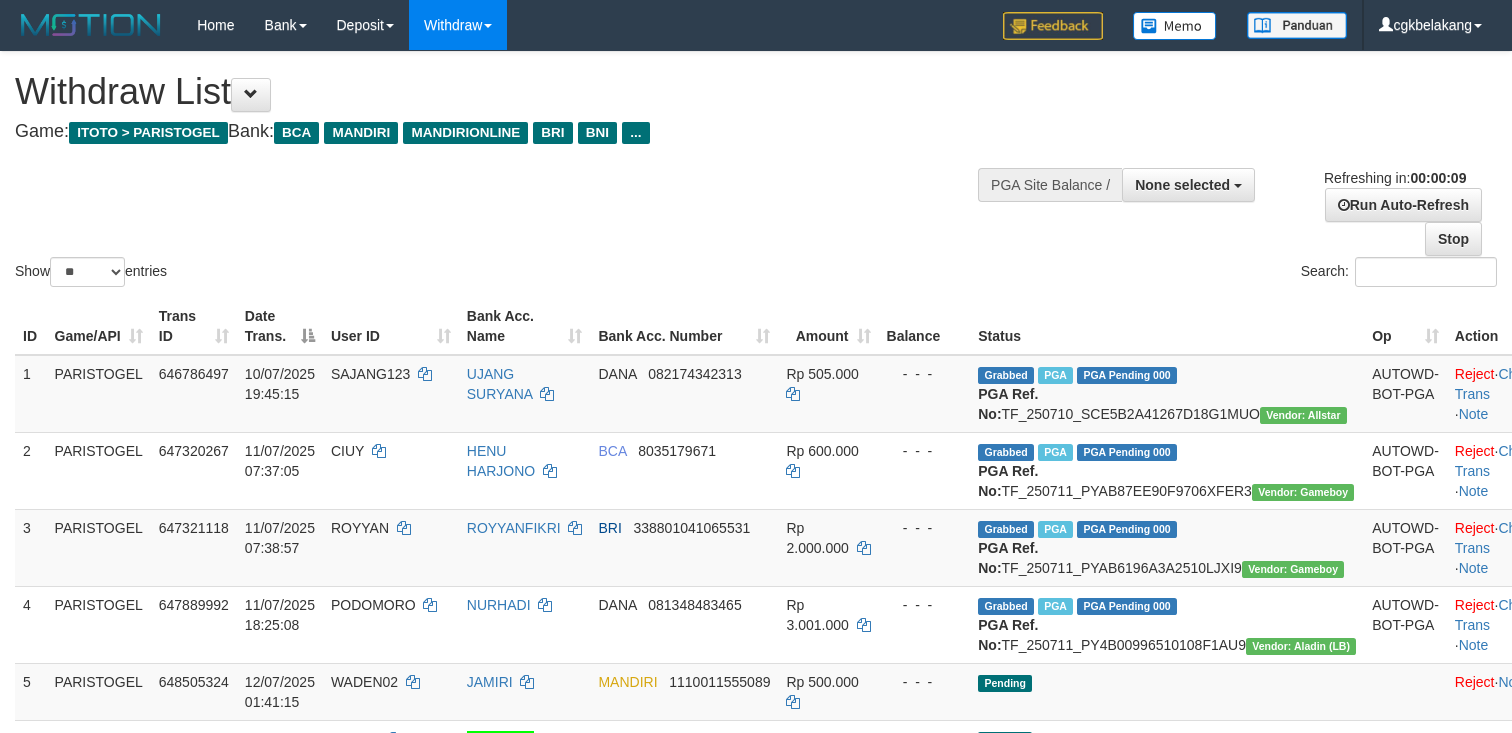 select 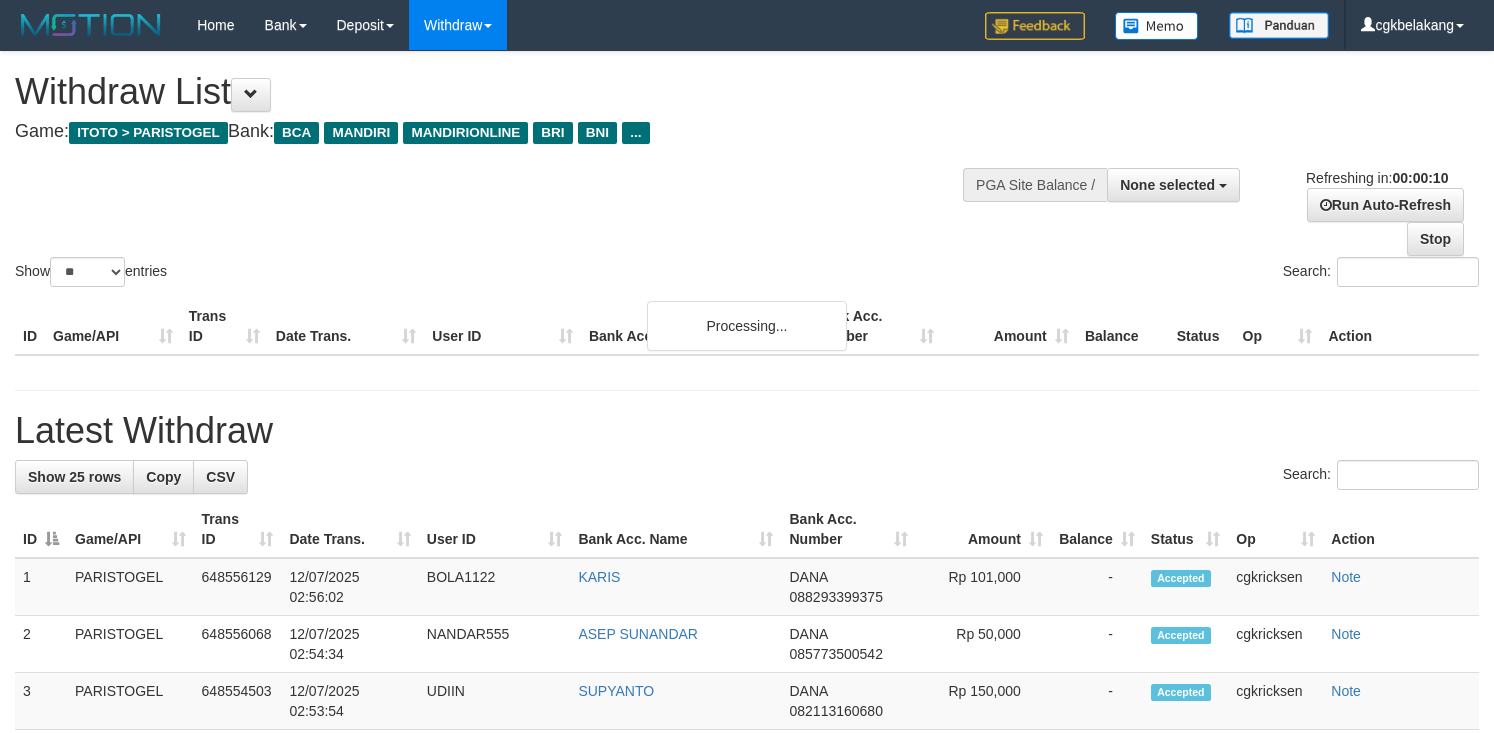 select 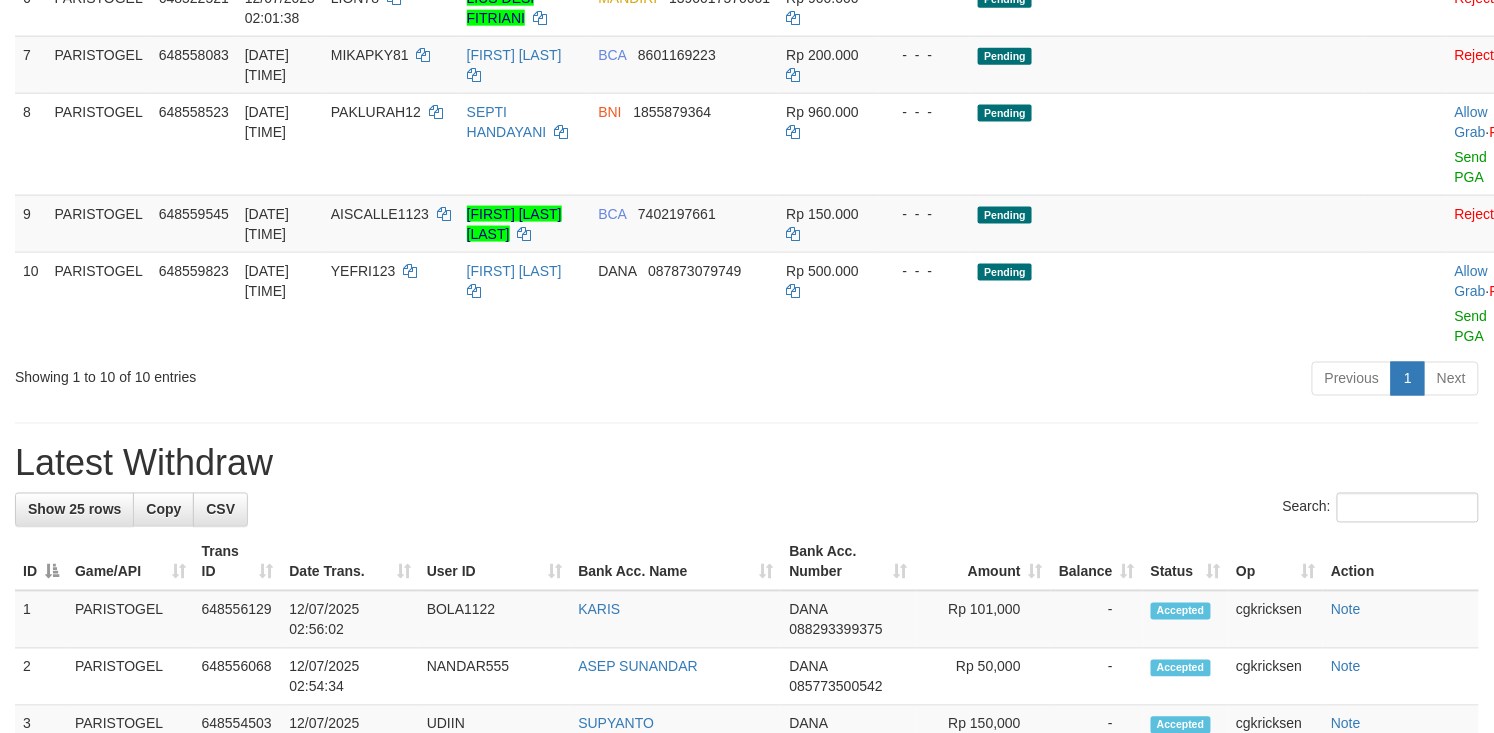 scroll, scrollTop: 1525, scrollLeft: 0, axis: vertical 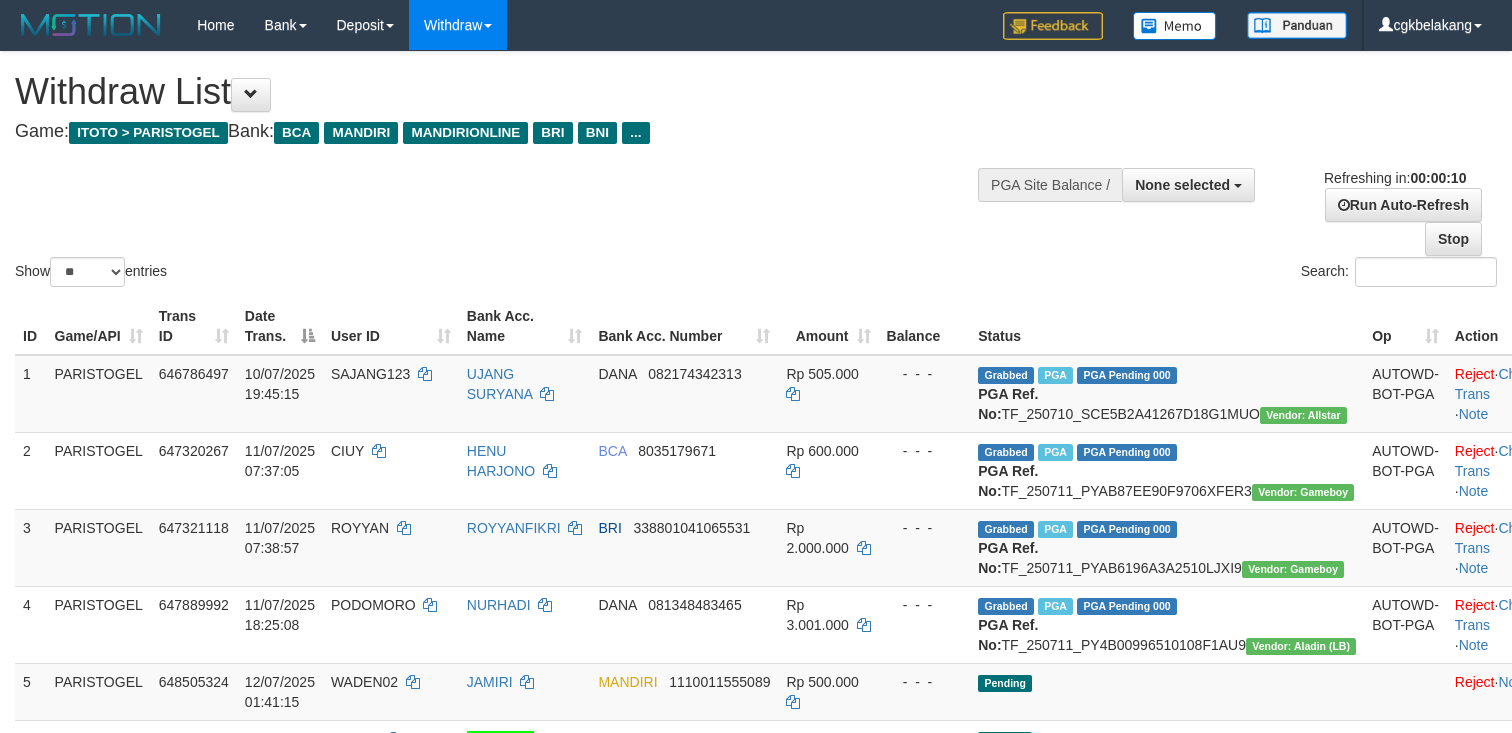 select 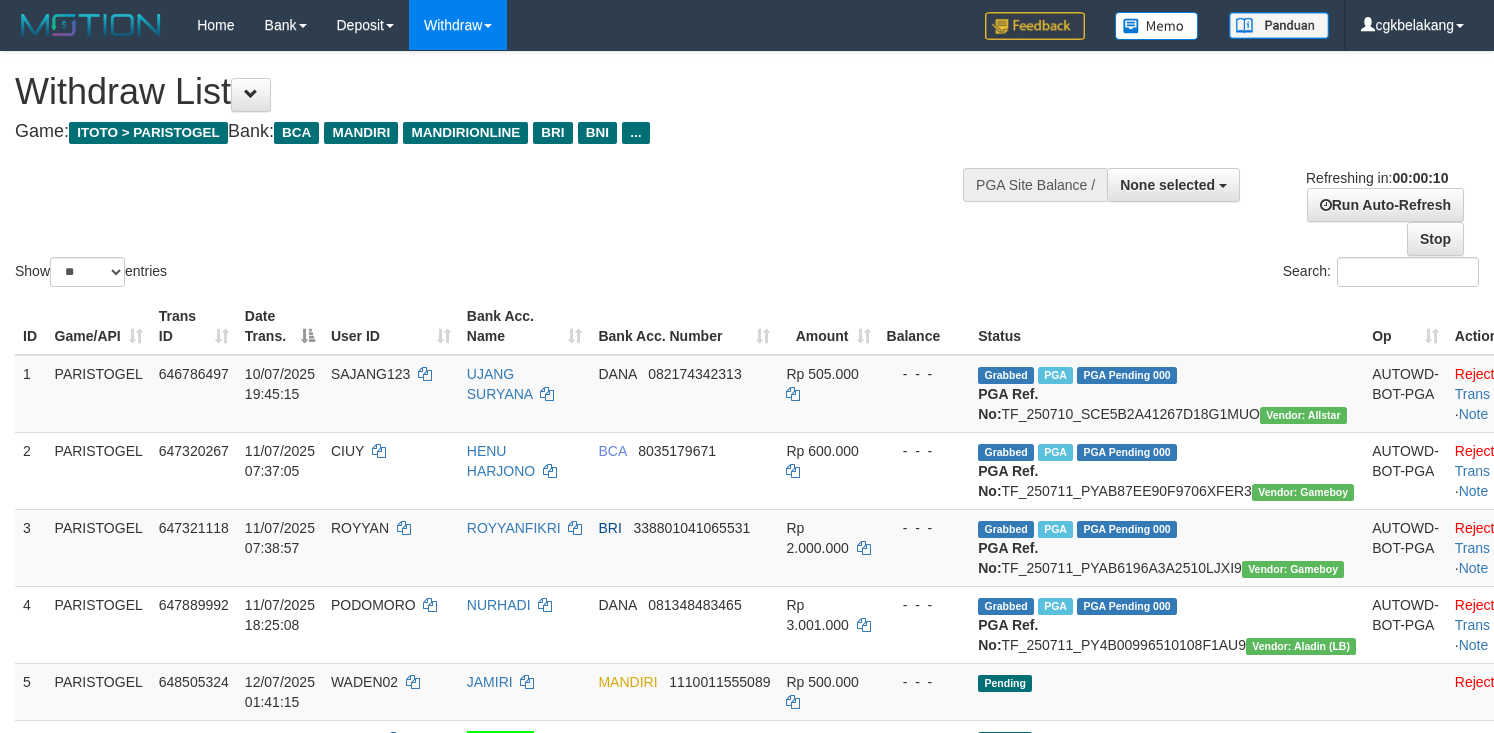 select 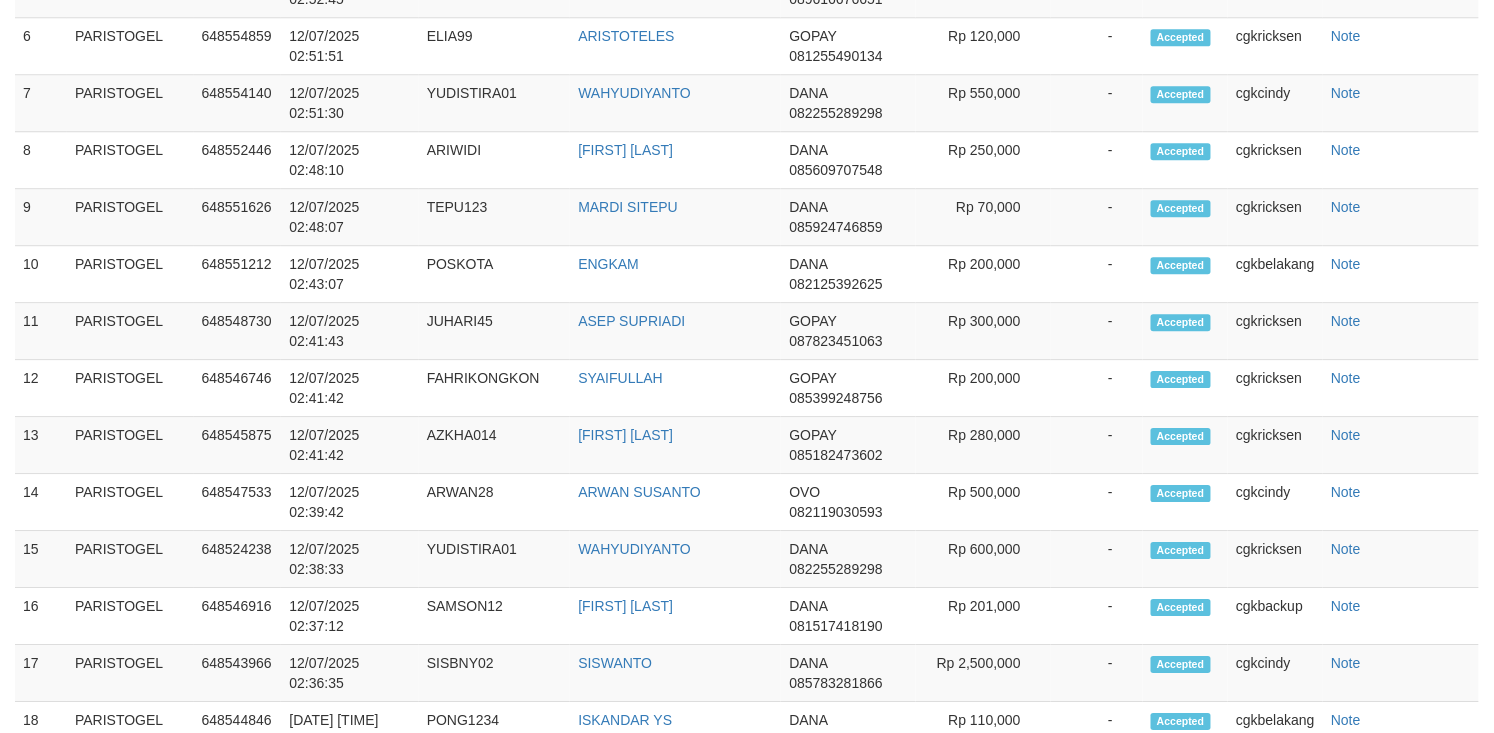 scroll, scrollTop: 1525, scrollLeft: 0, axis: vertical 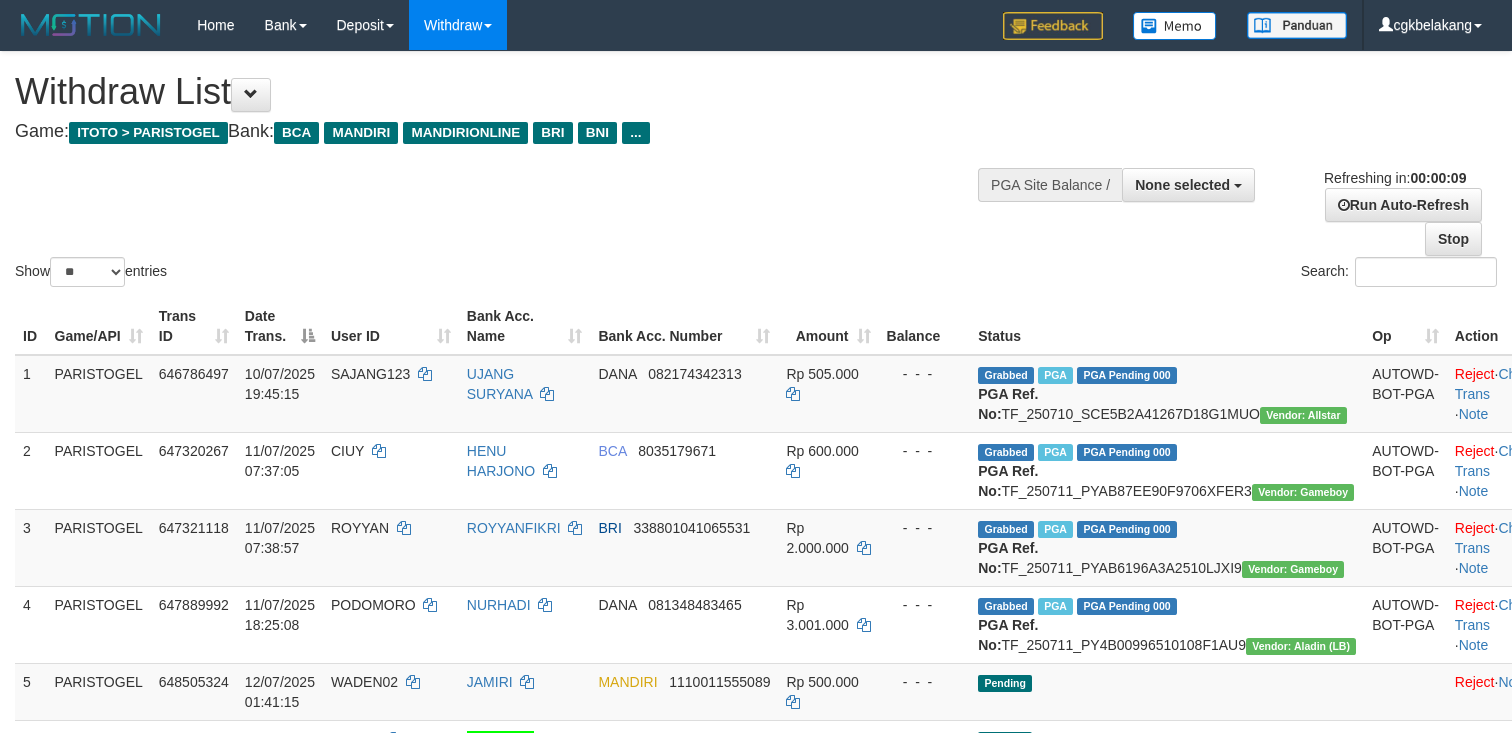 select 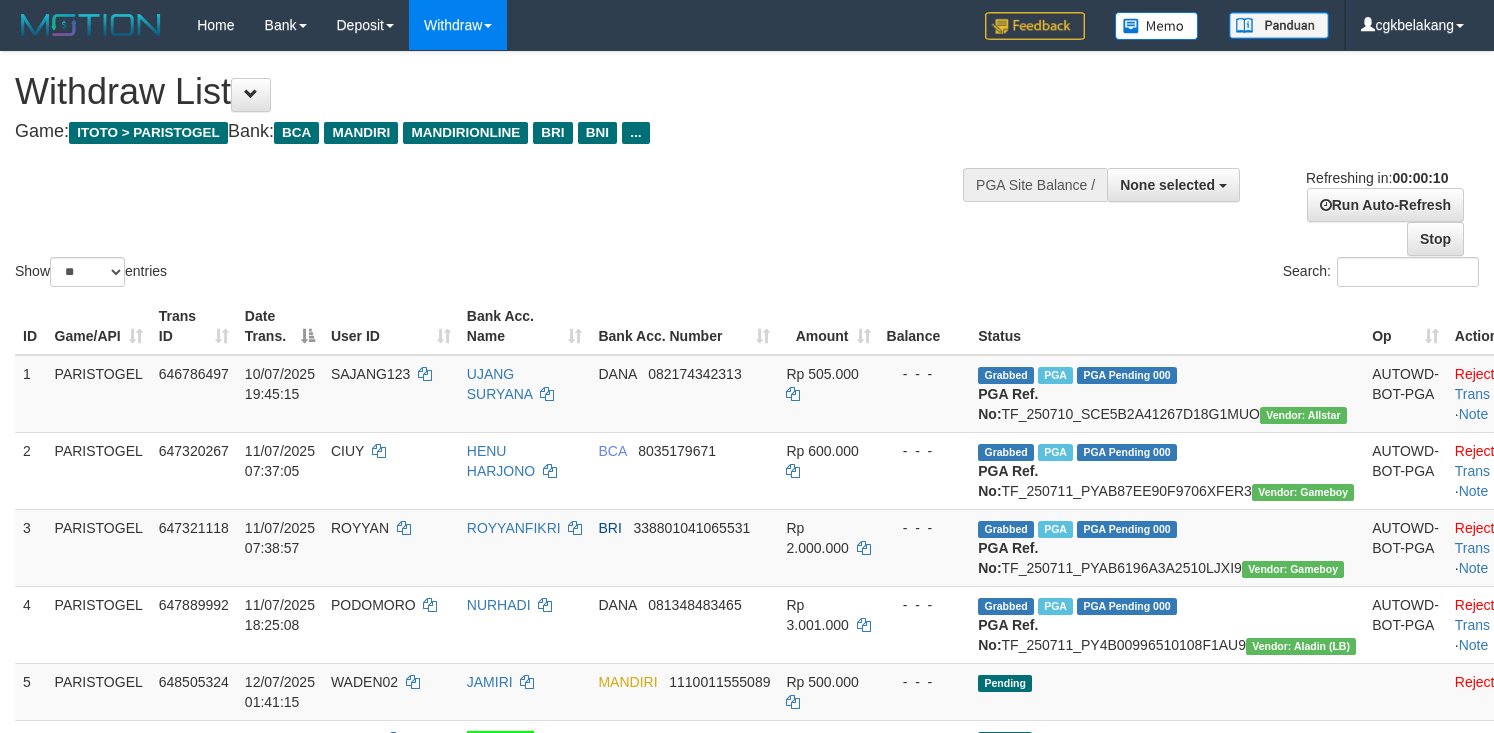 select 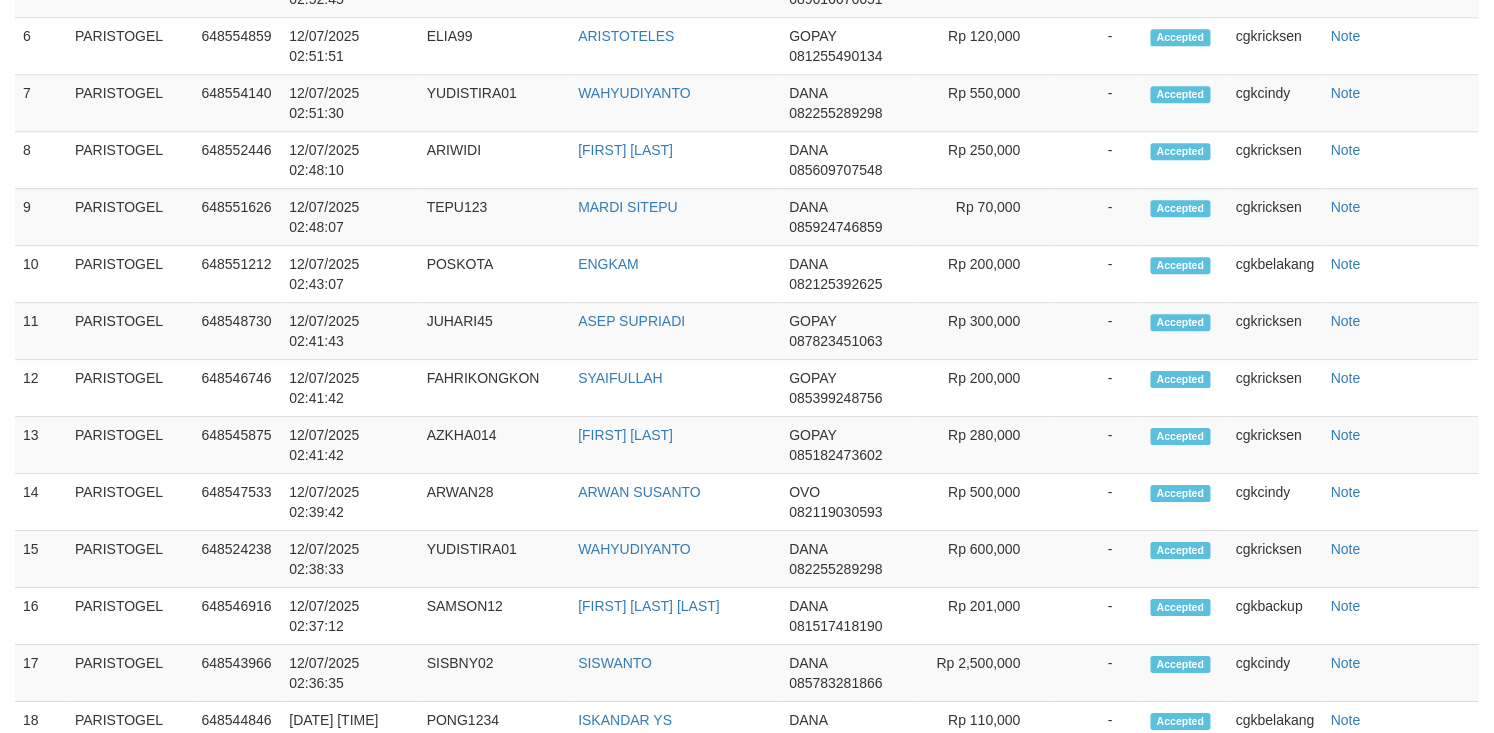 scroll, scrollTop: 1525, scrollLeft: 0, axis: vertical 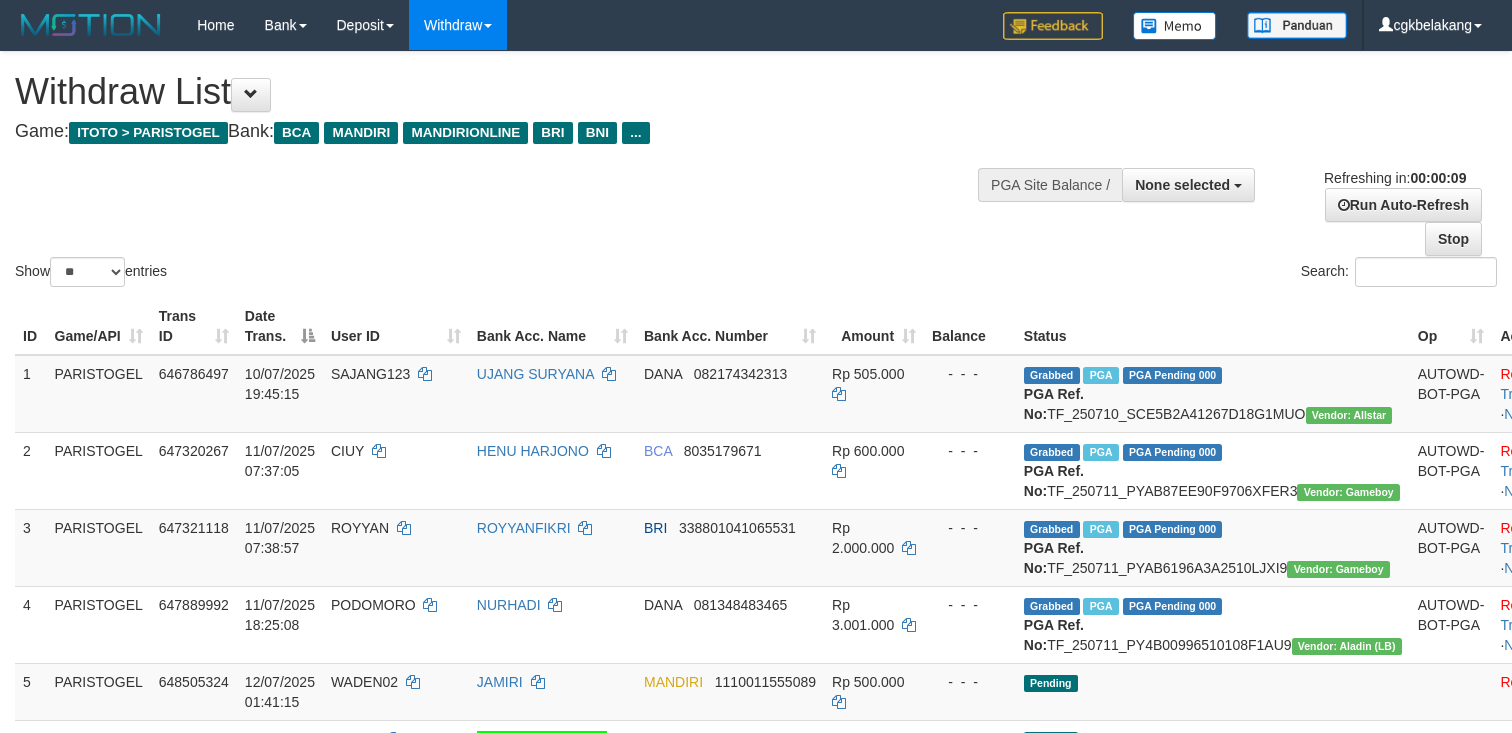 select 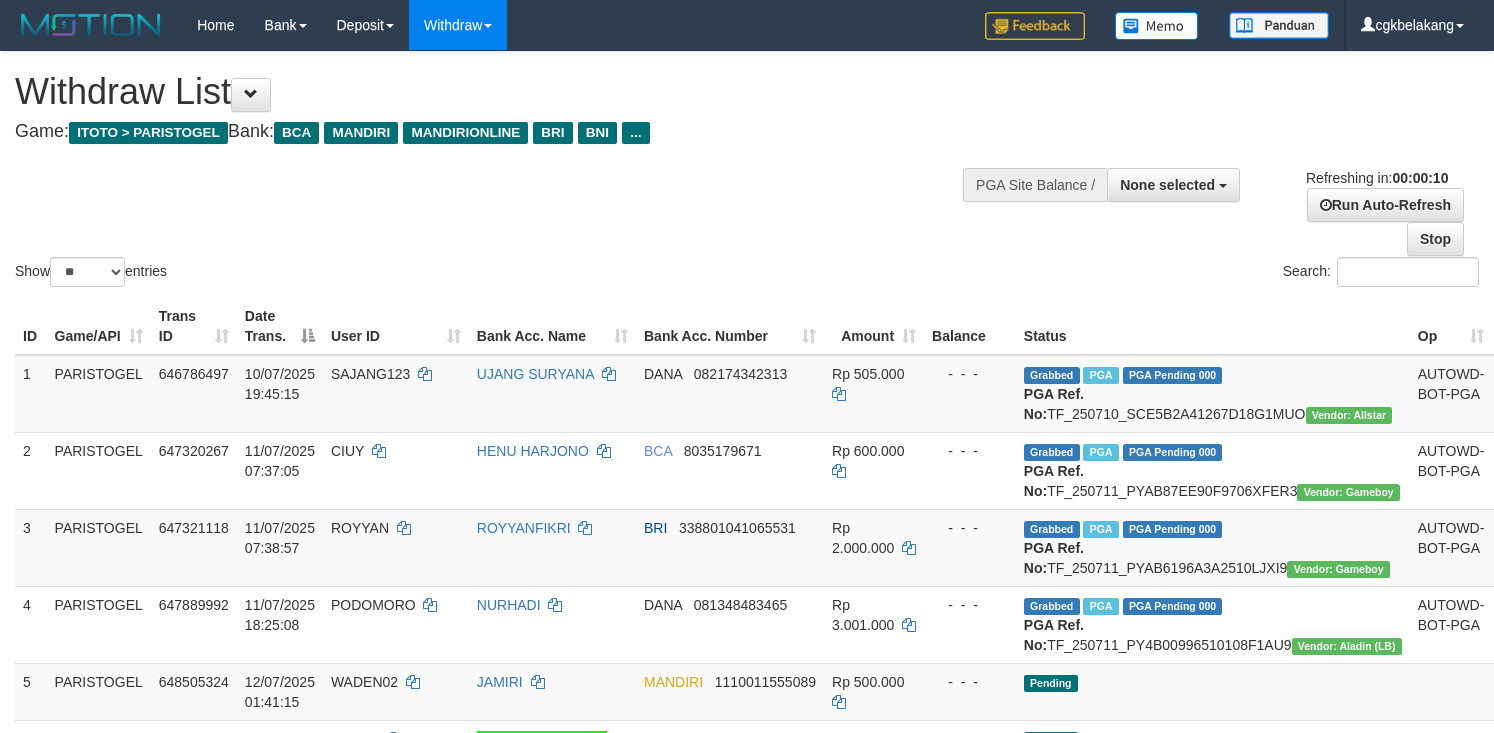select 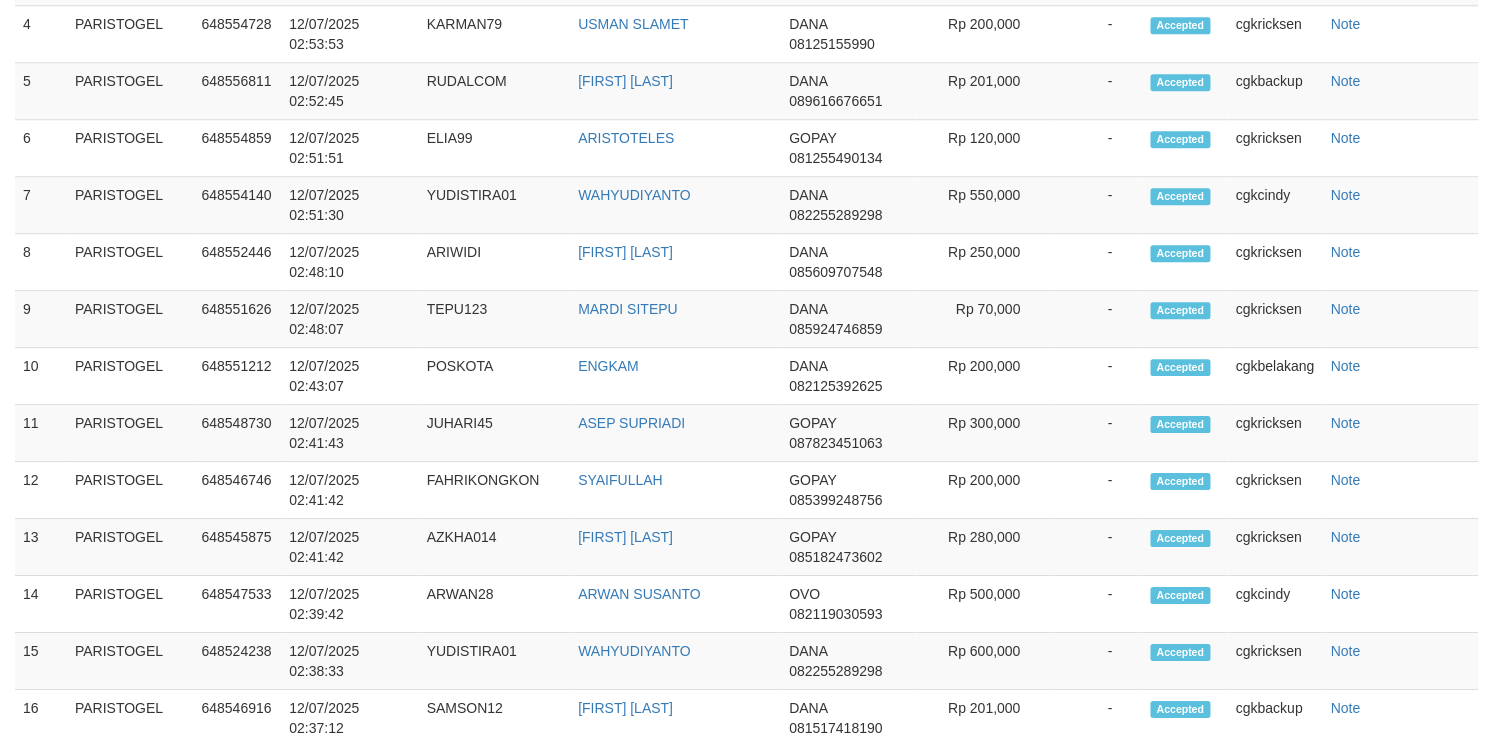 scroll, scrollTop: 1525, scrollLeft: 0, axis: vertical 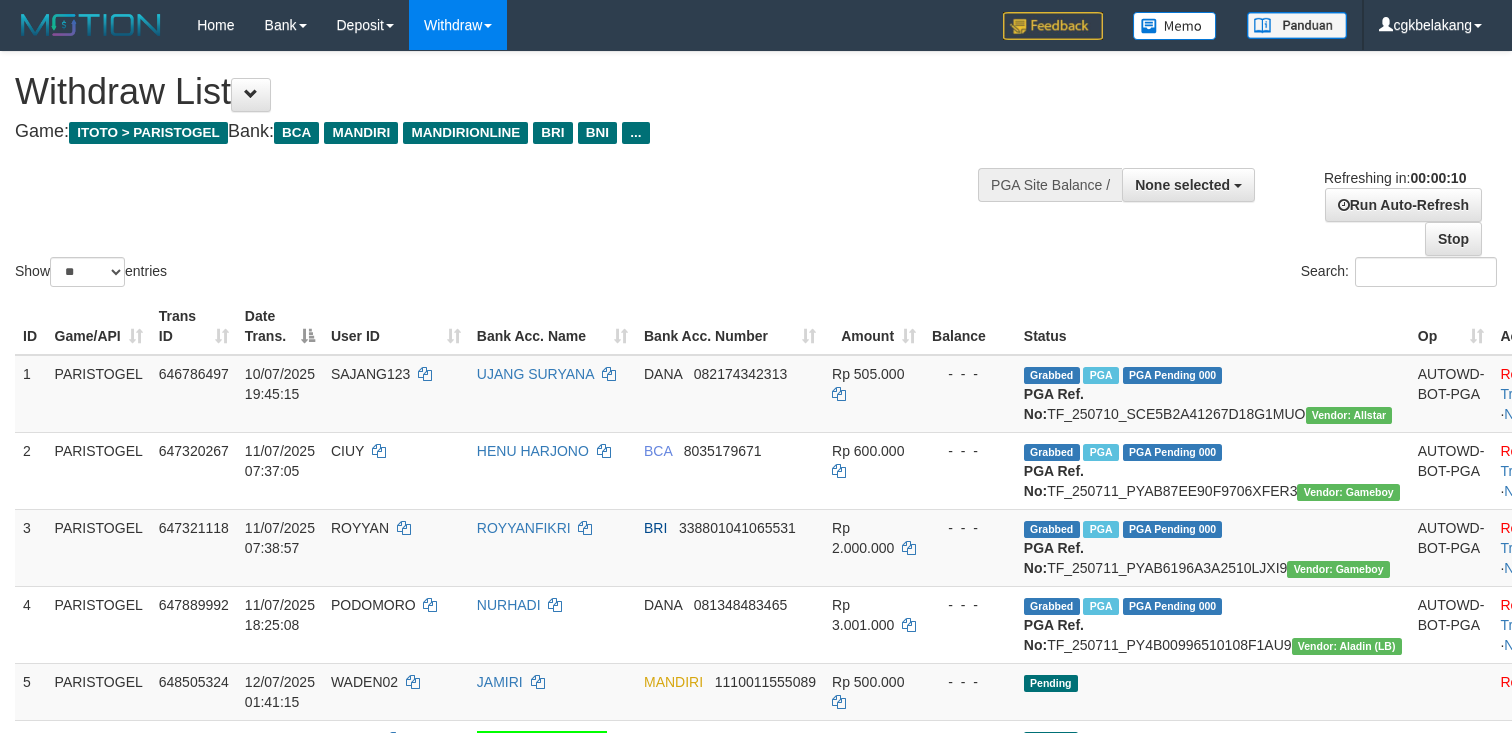 select 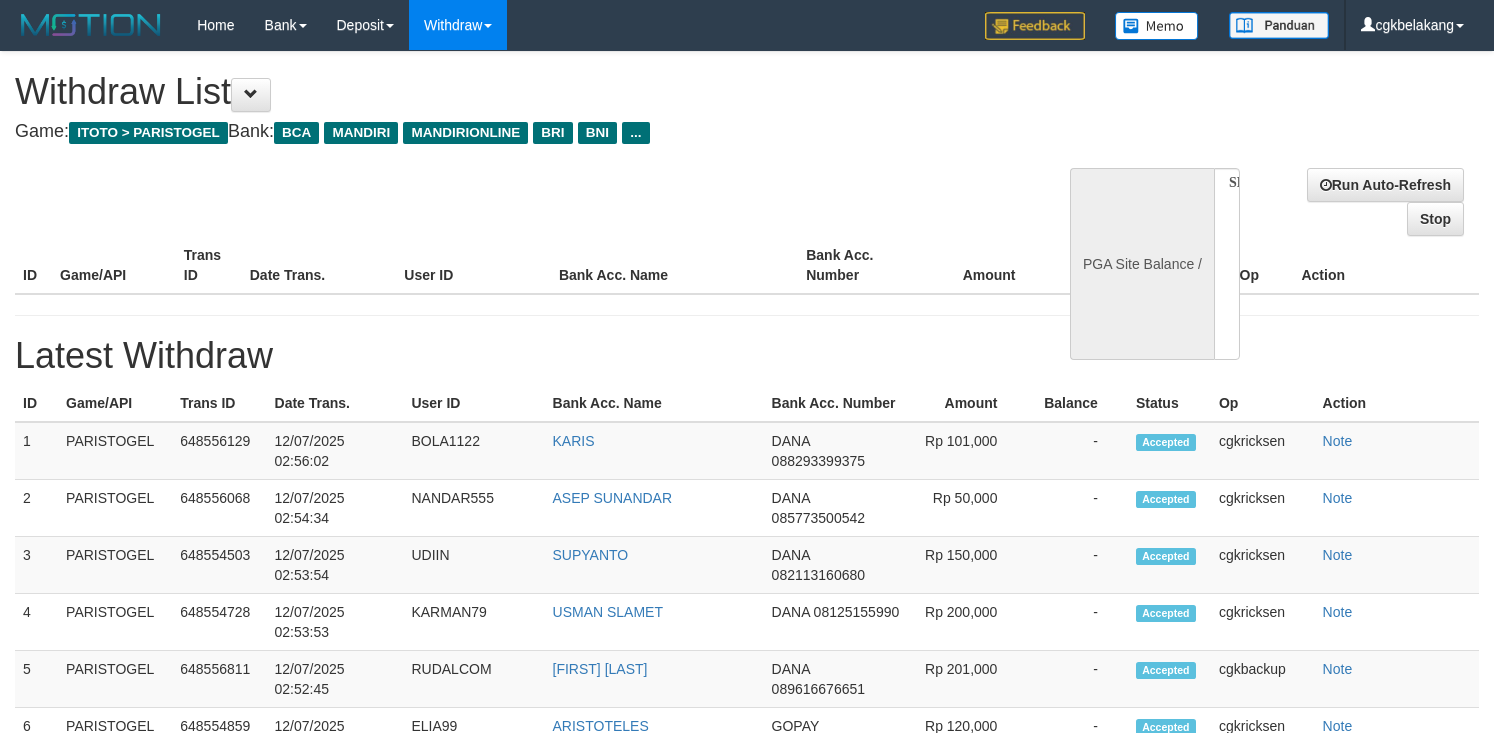 select 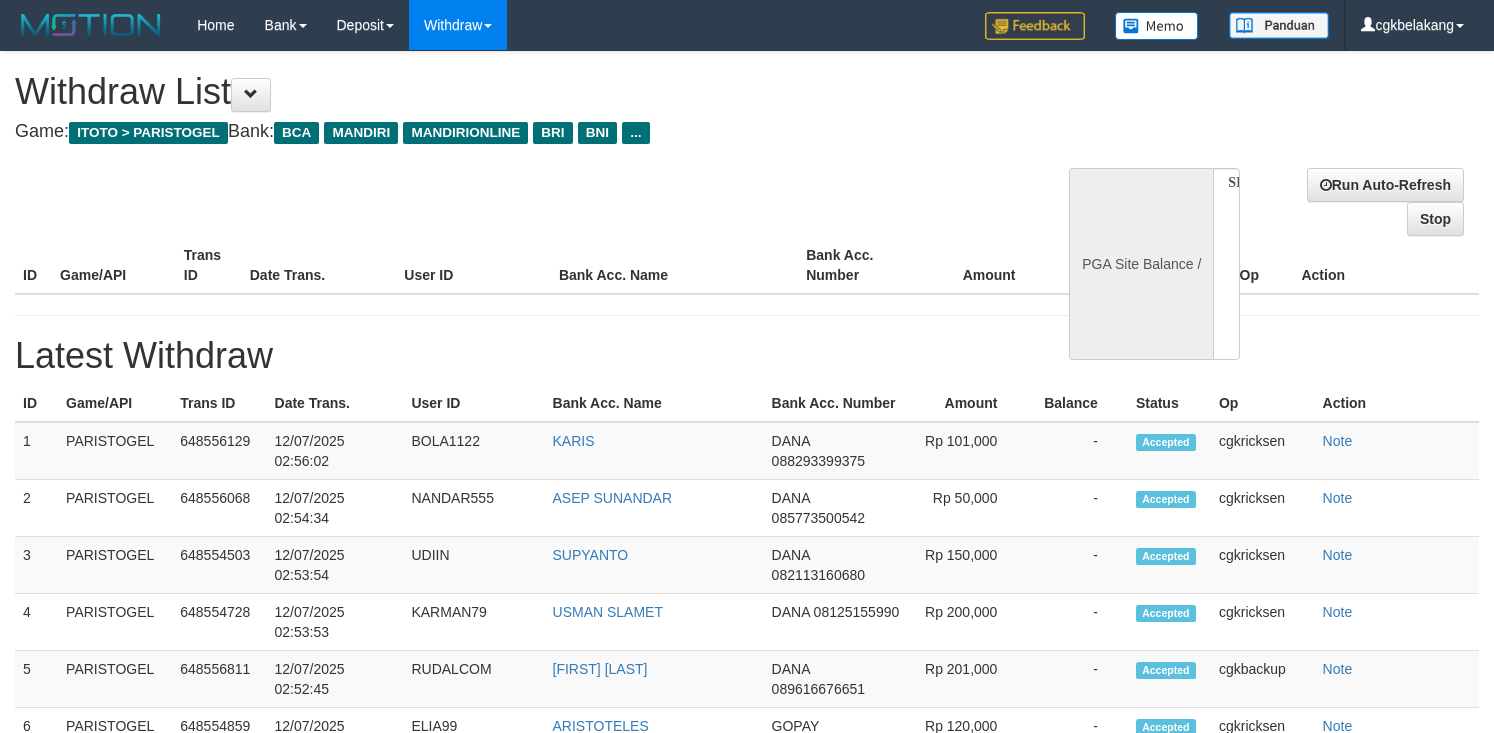 scroll, scrollTop: 0, scrollLeft: 0, axis: both 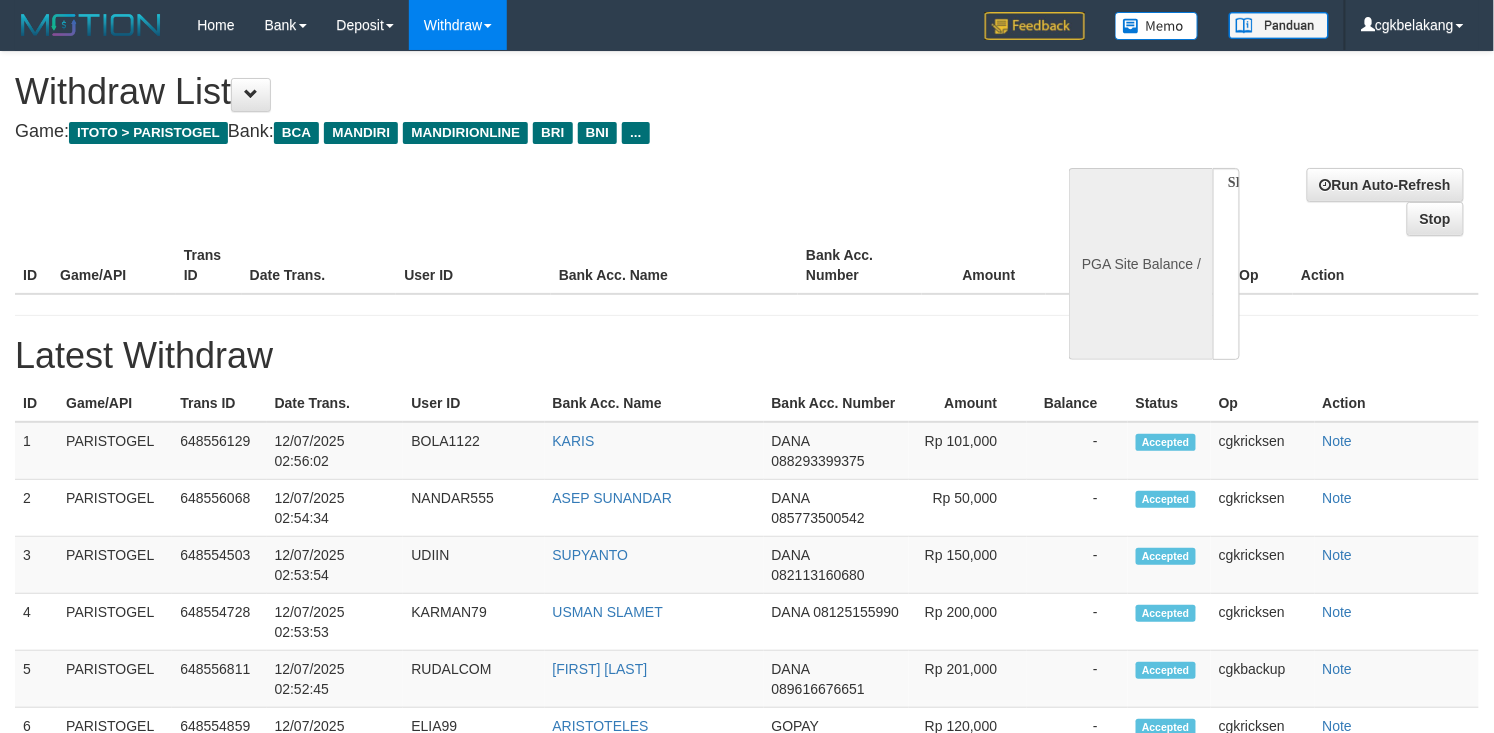 select on "**" 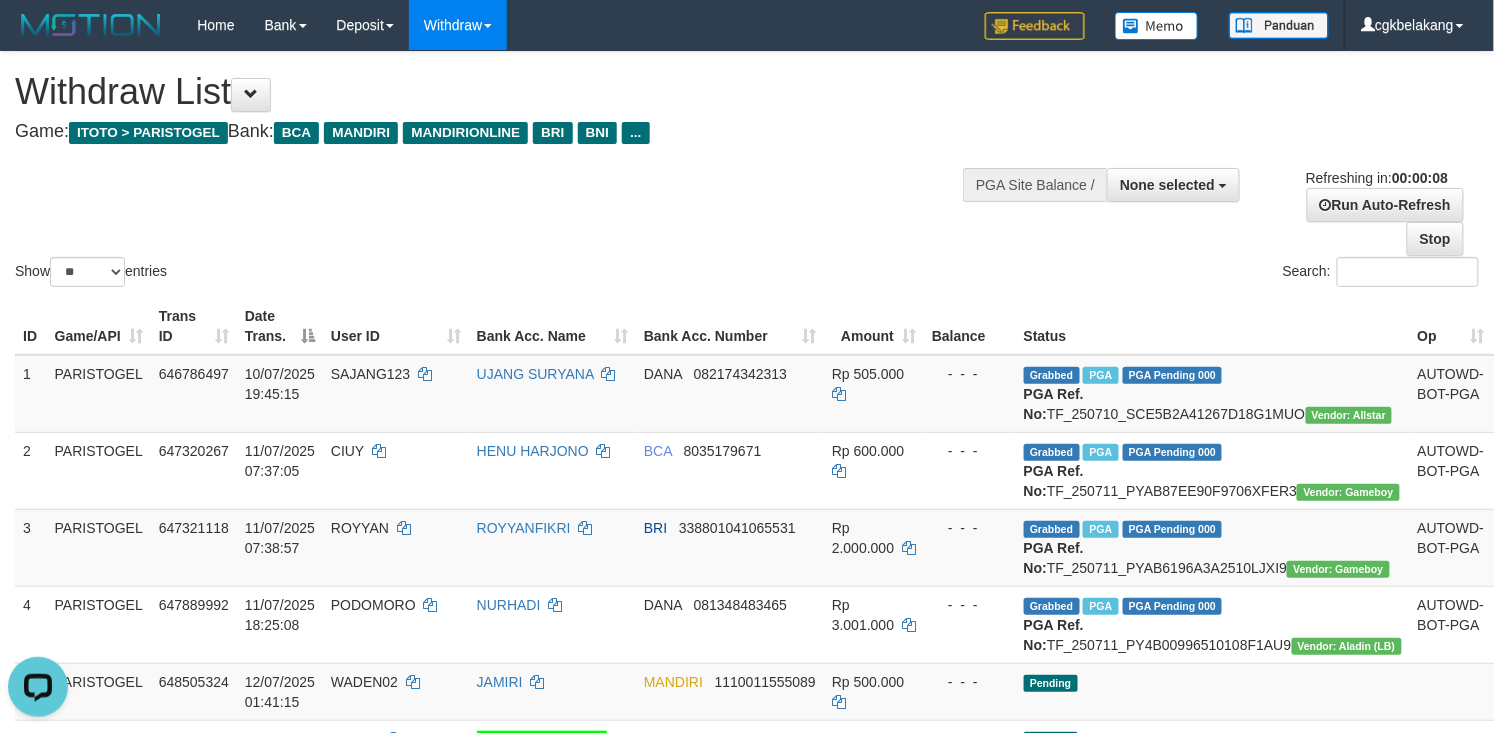 scroll, scrollTop: 0, scrollLeft: 0, axis: both 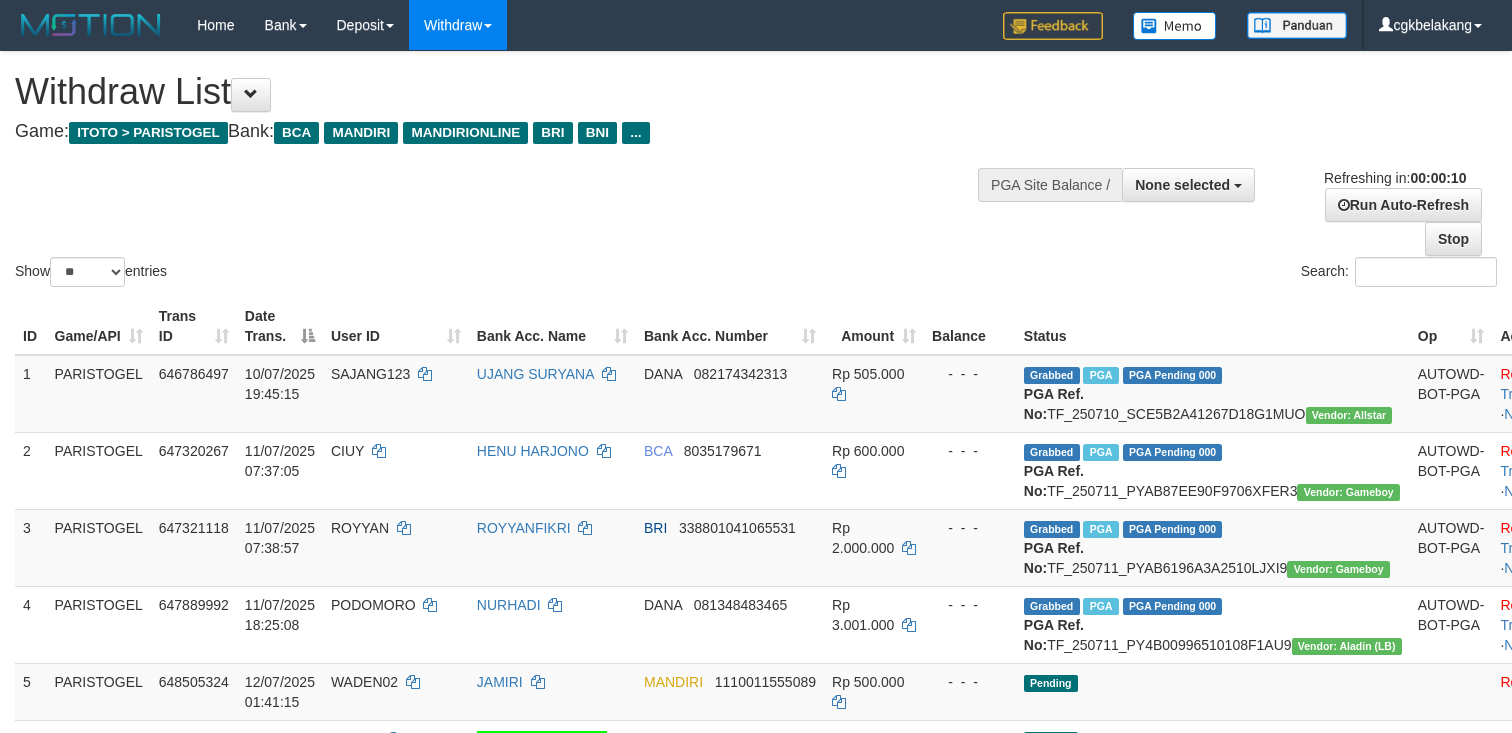 select 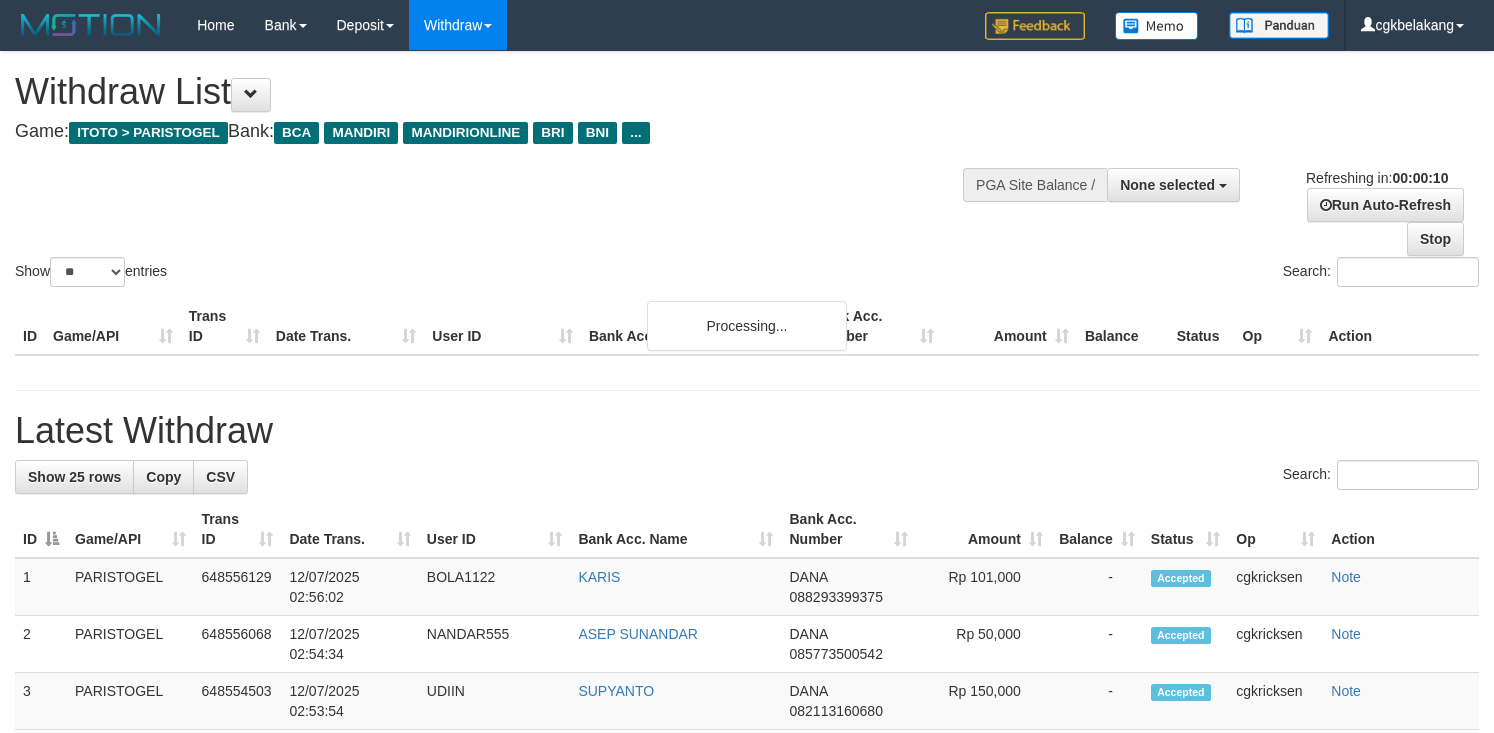 select 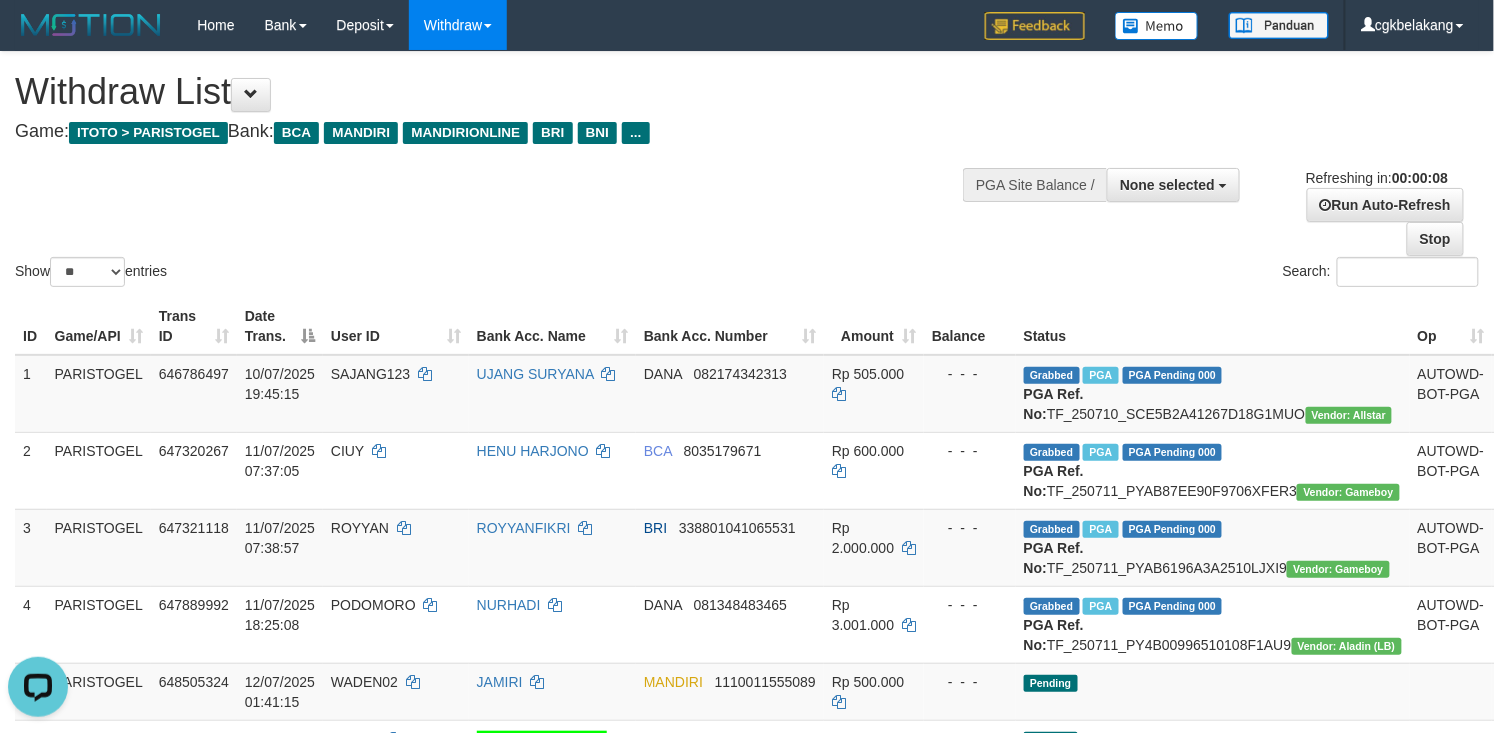 scroll, scrollTop: 0, scrollLeft: 0, axis: both 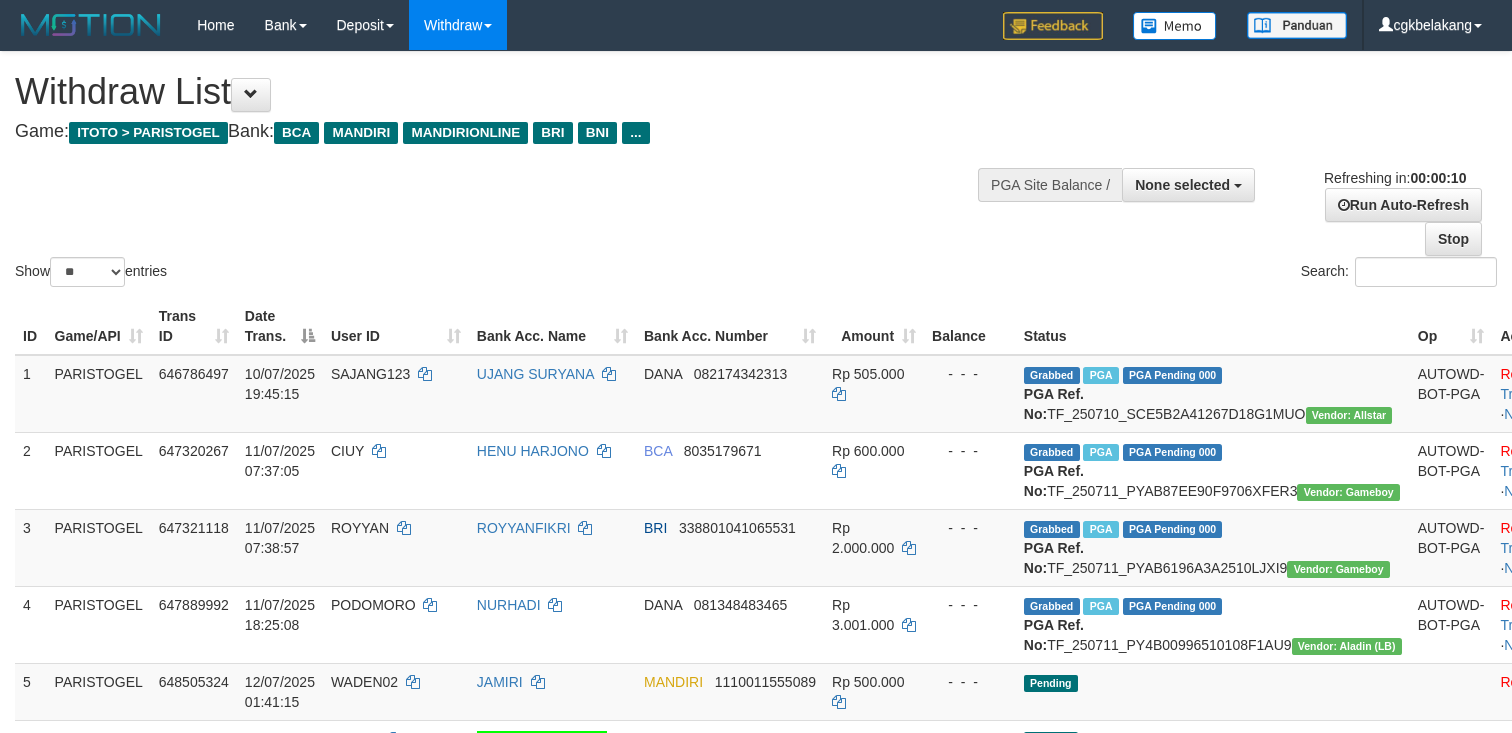 select 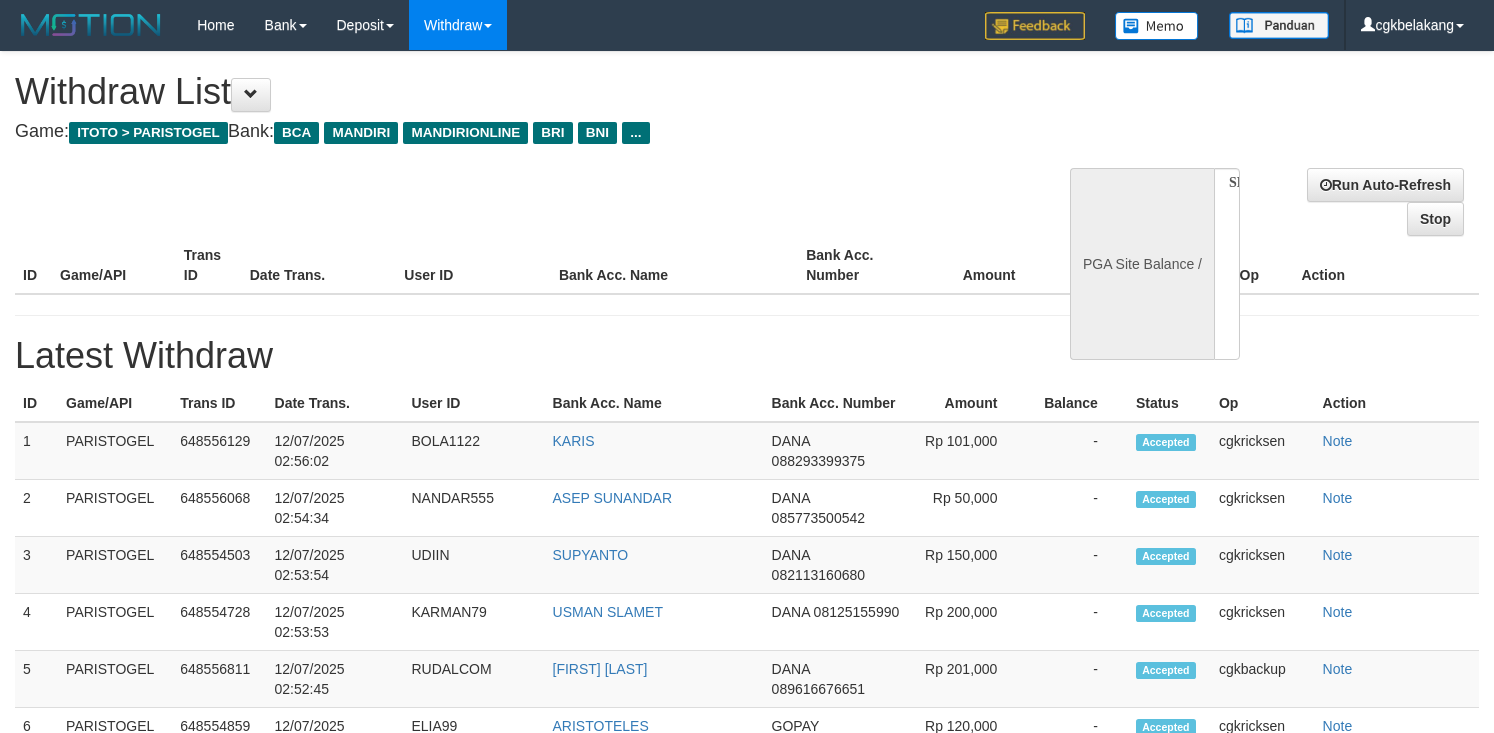 select 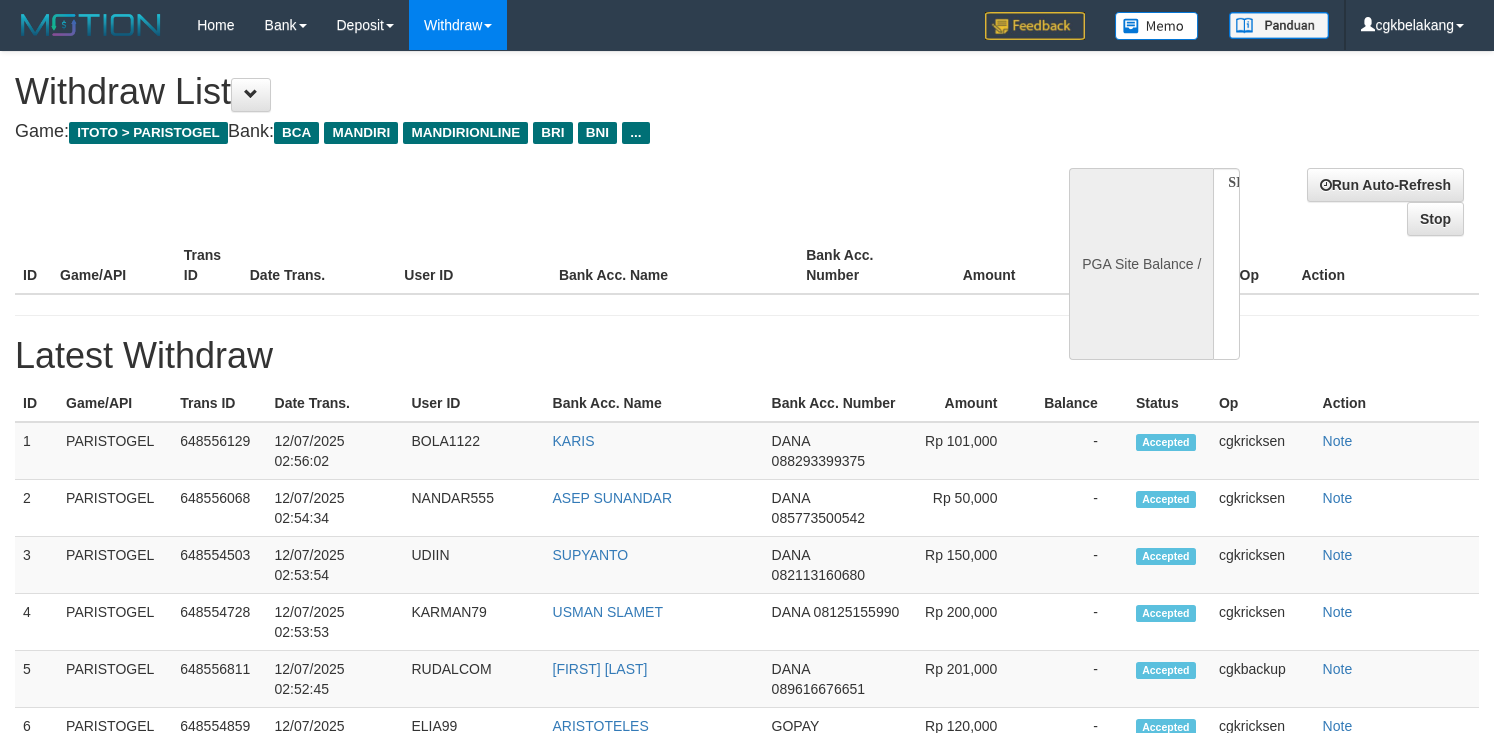 scroll, scrollTop: 0, scrollLeft: 0, axis: both 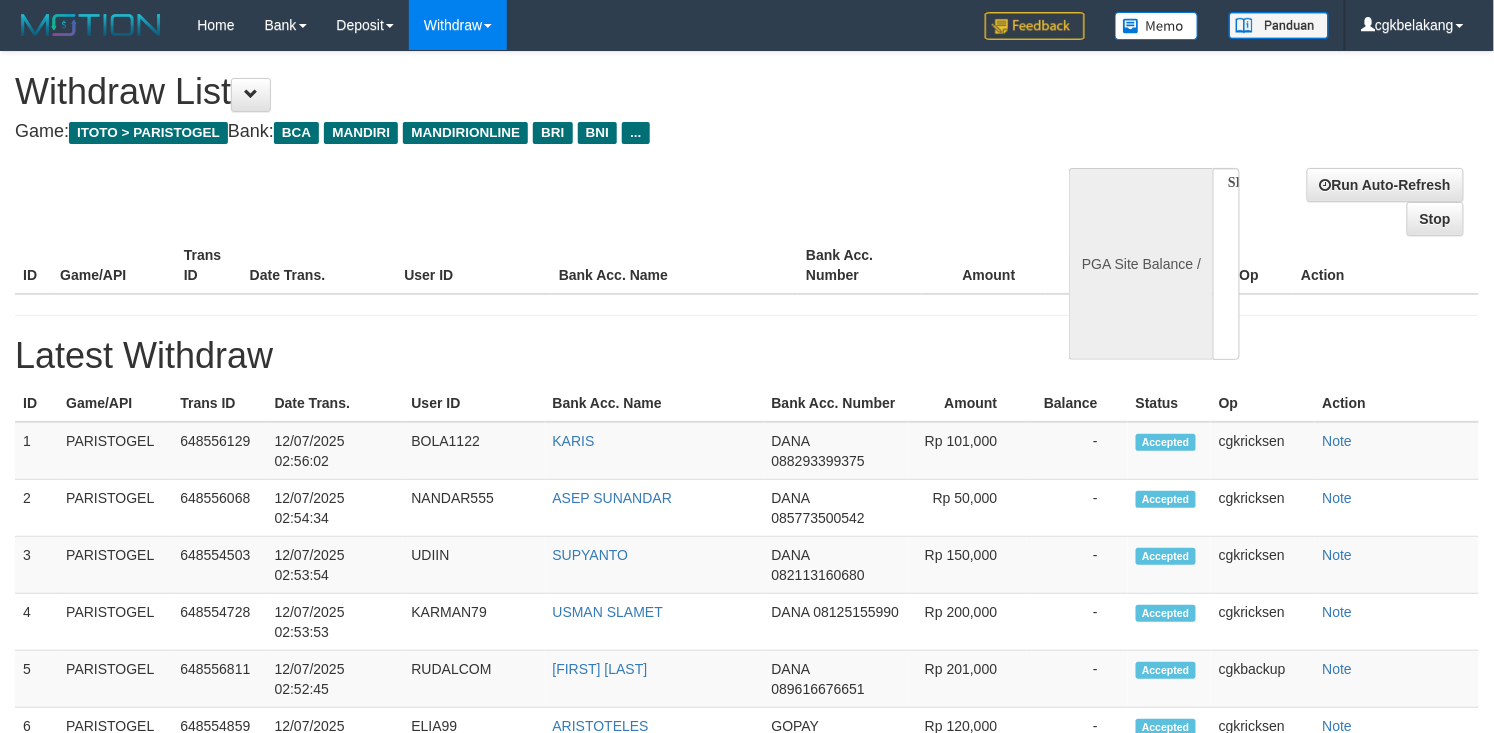 select on "**" 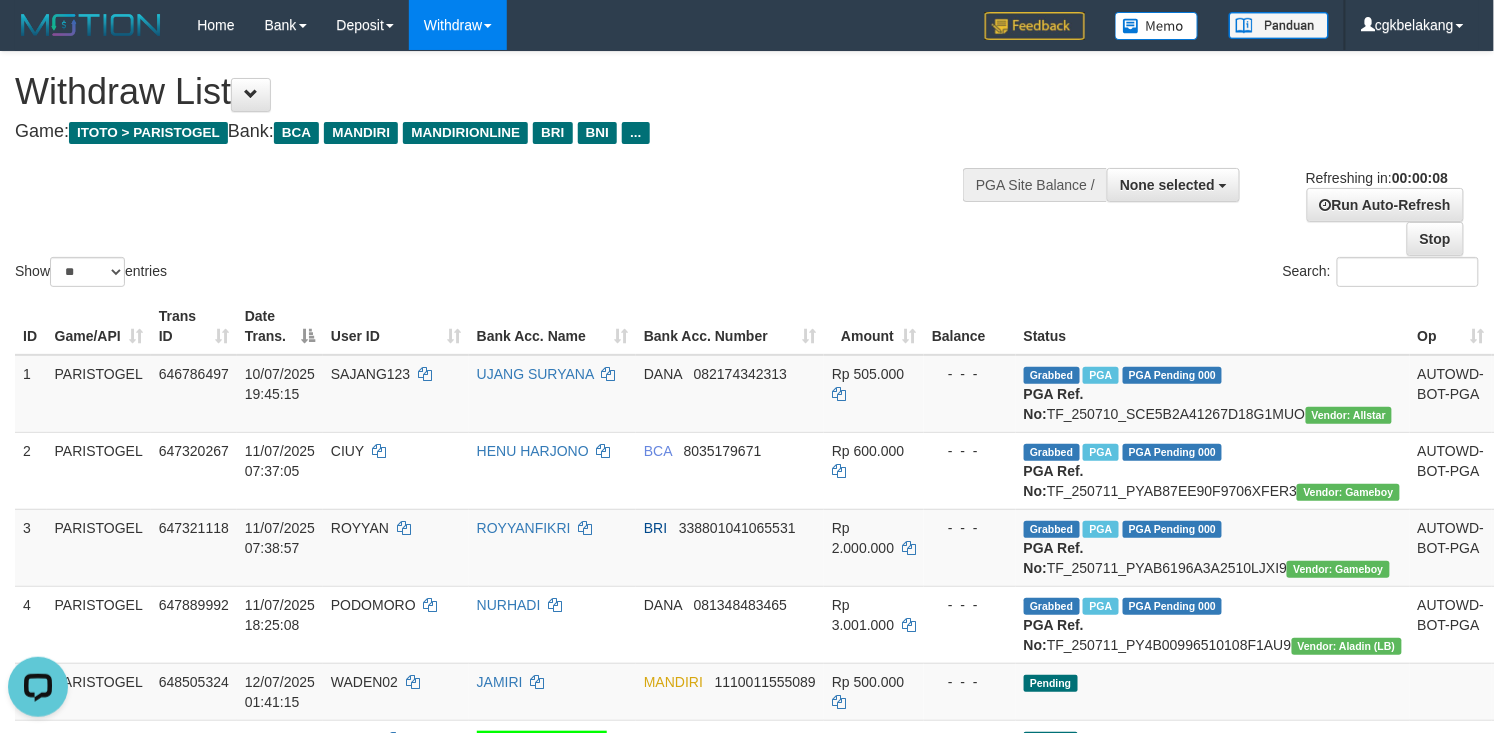 scroll, scrollTop: 0, scrollLeft: 0, axis: both 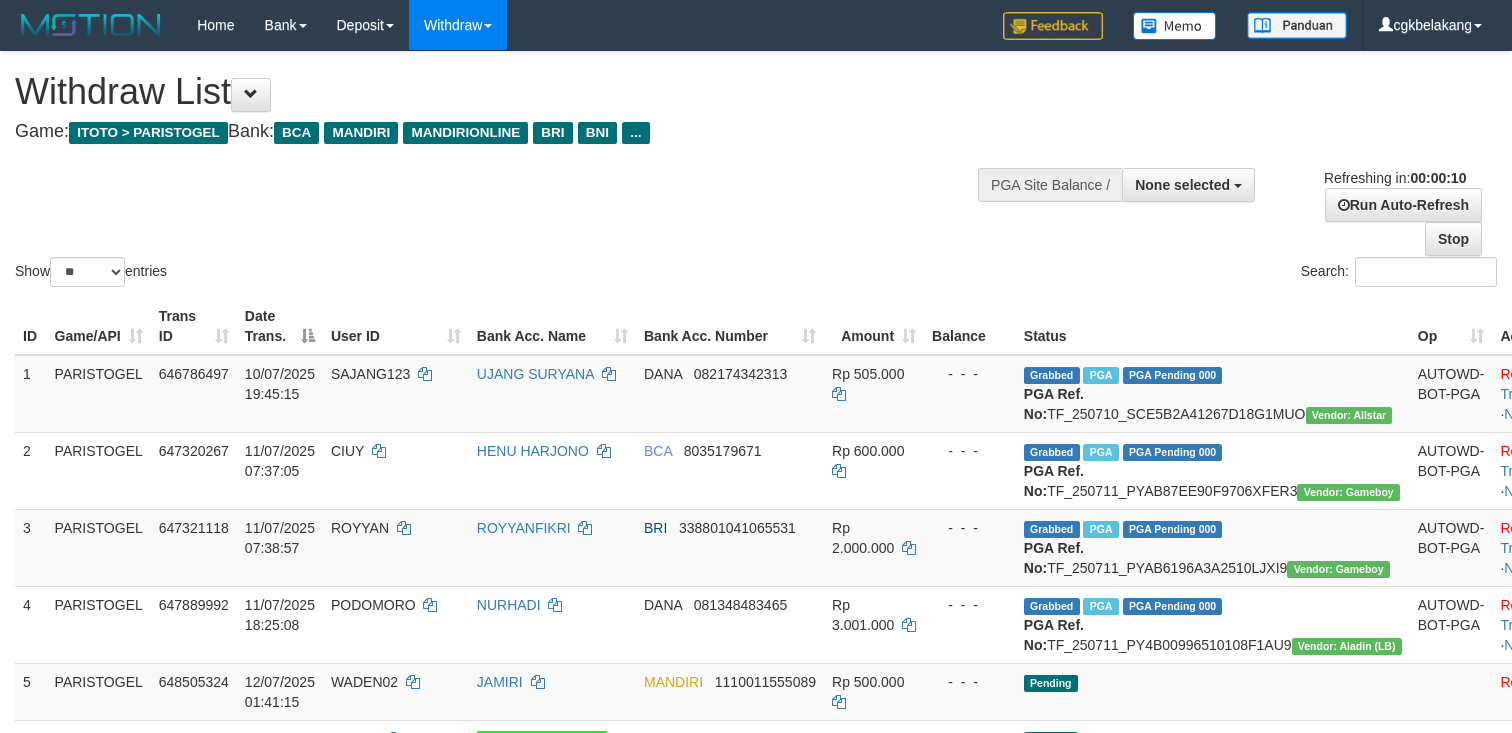 select 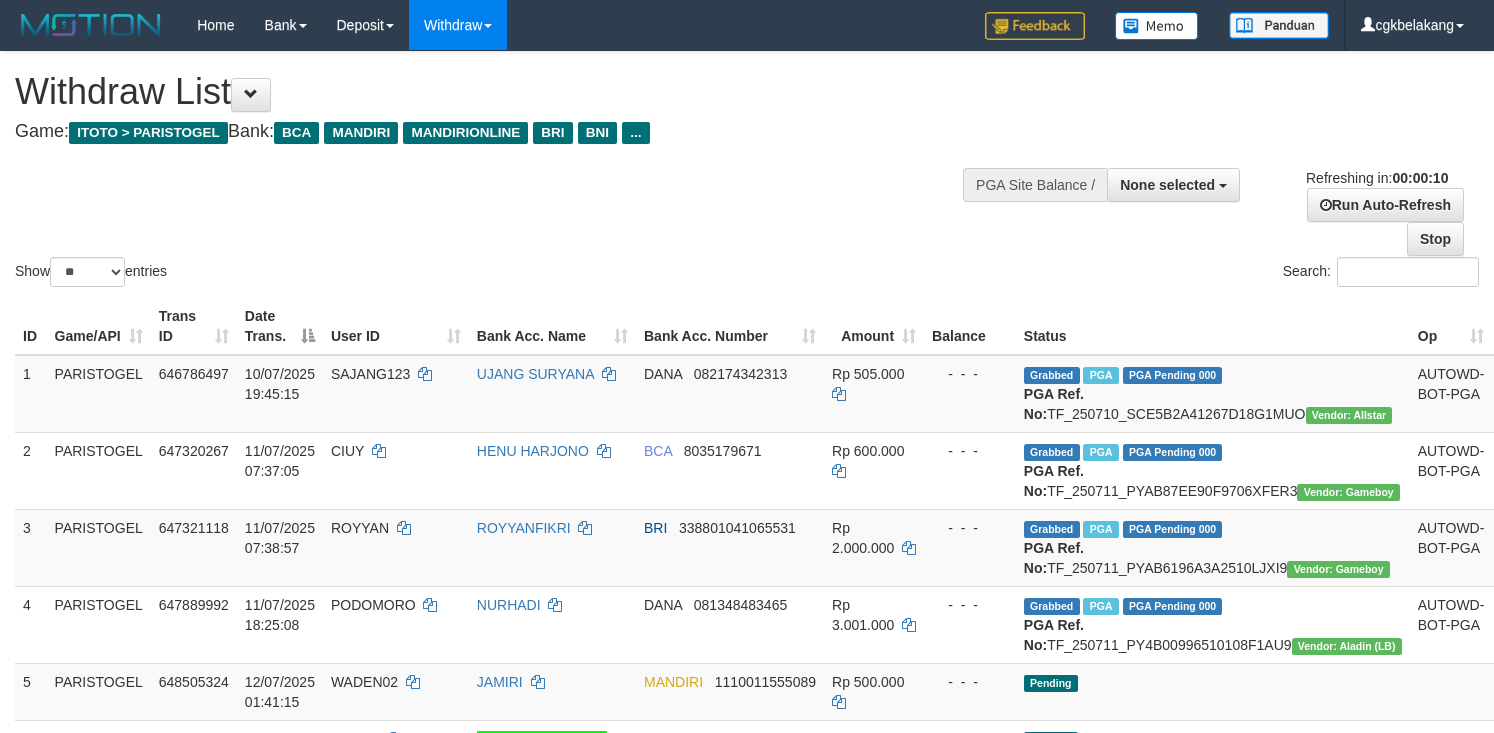 select 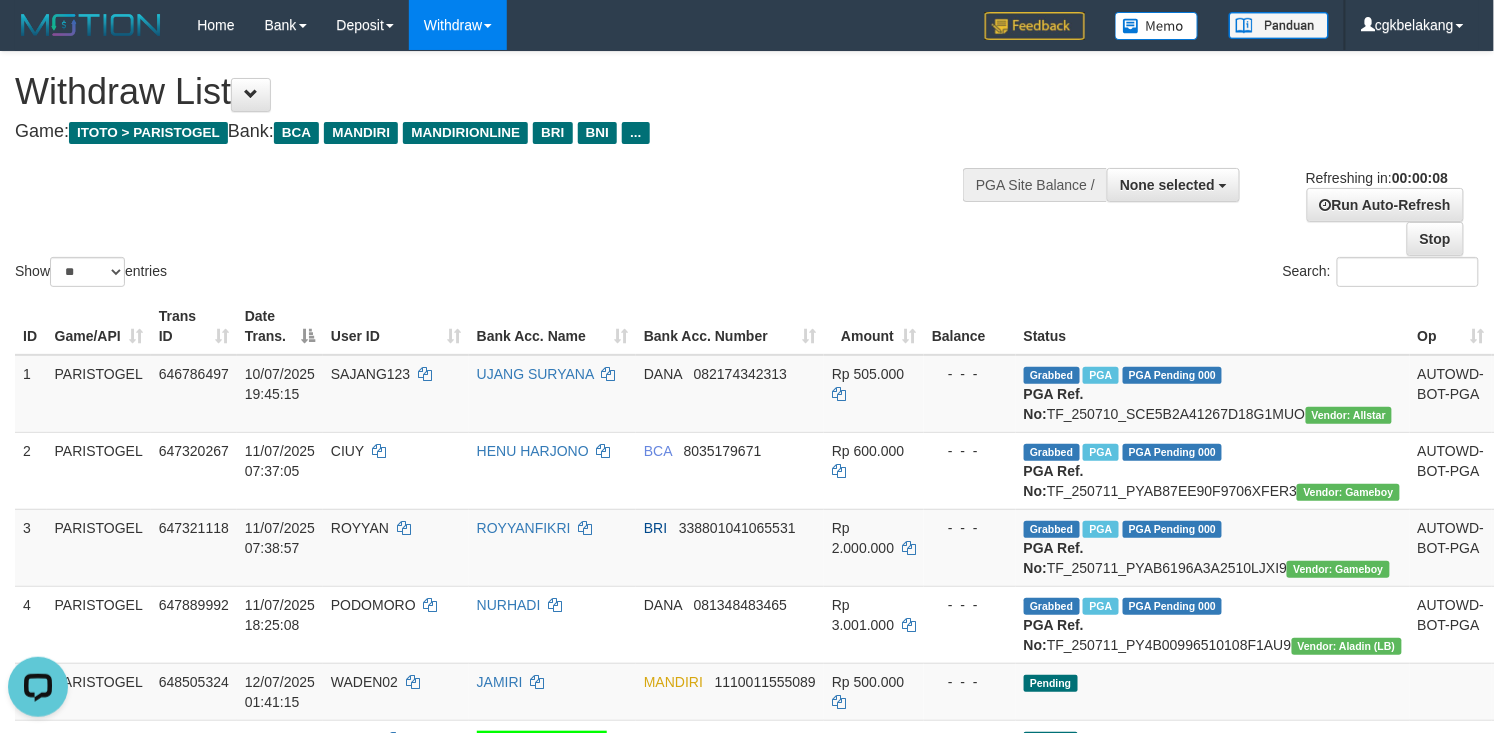 scroll, scrollTop: 0, scrollLeft: 0, axis: both 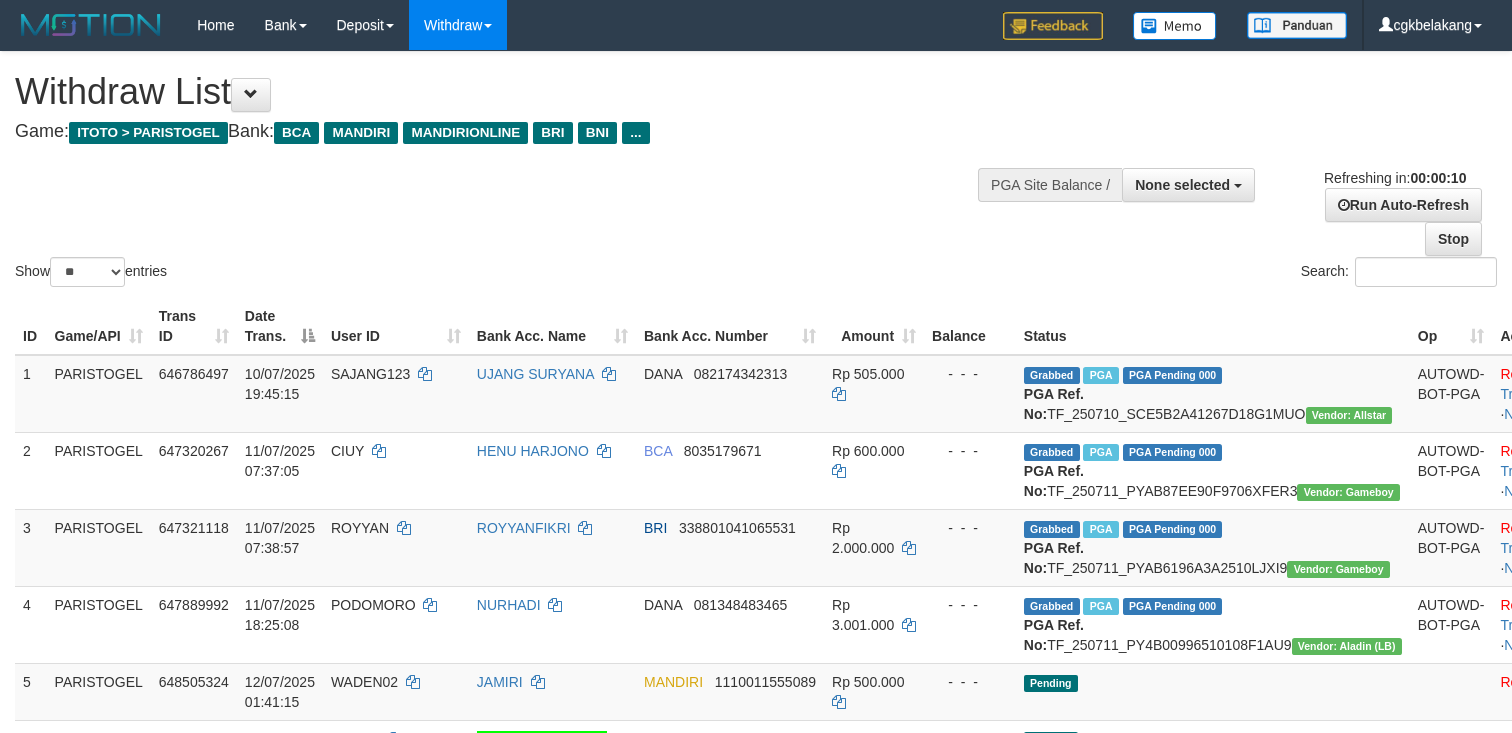 select 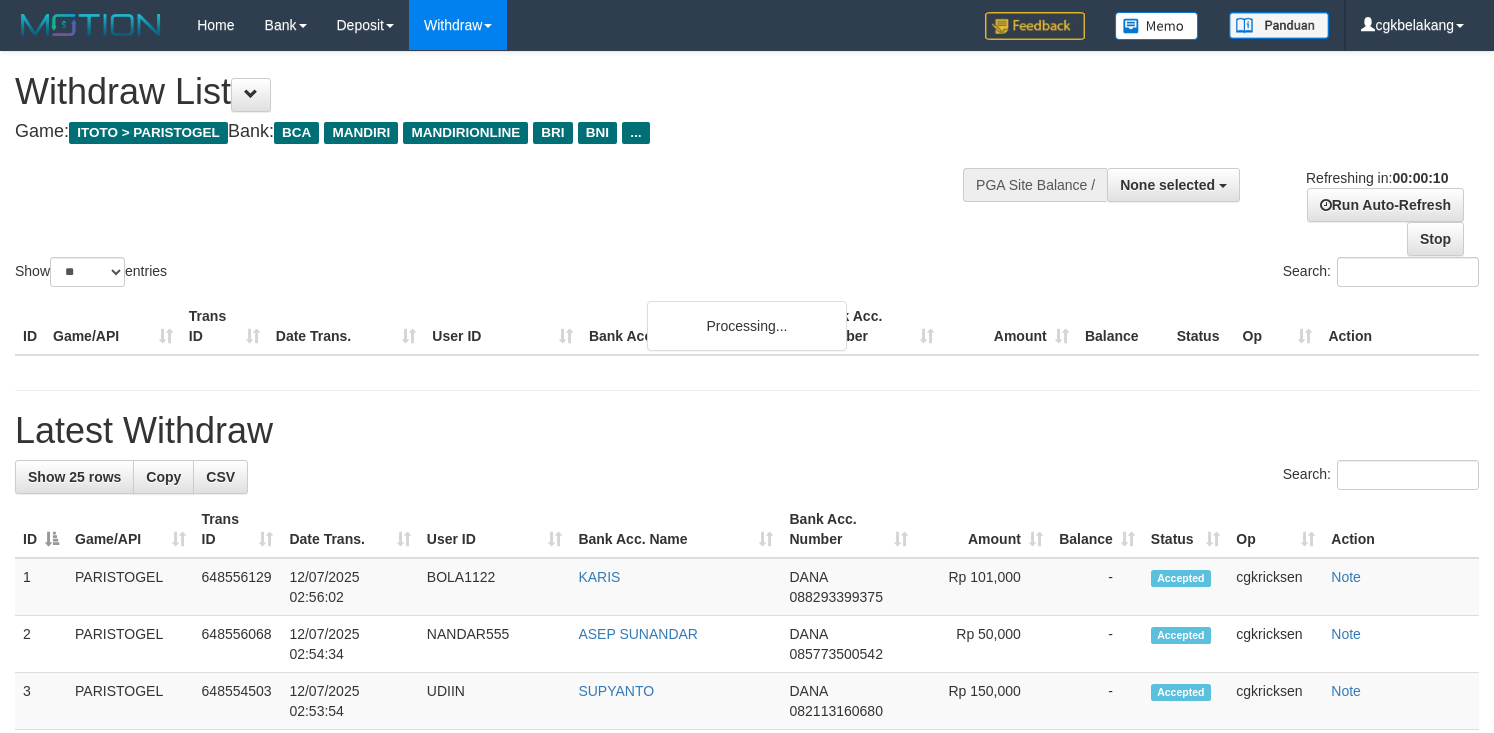 select 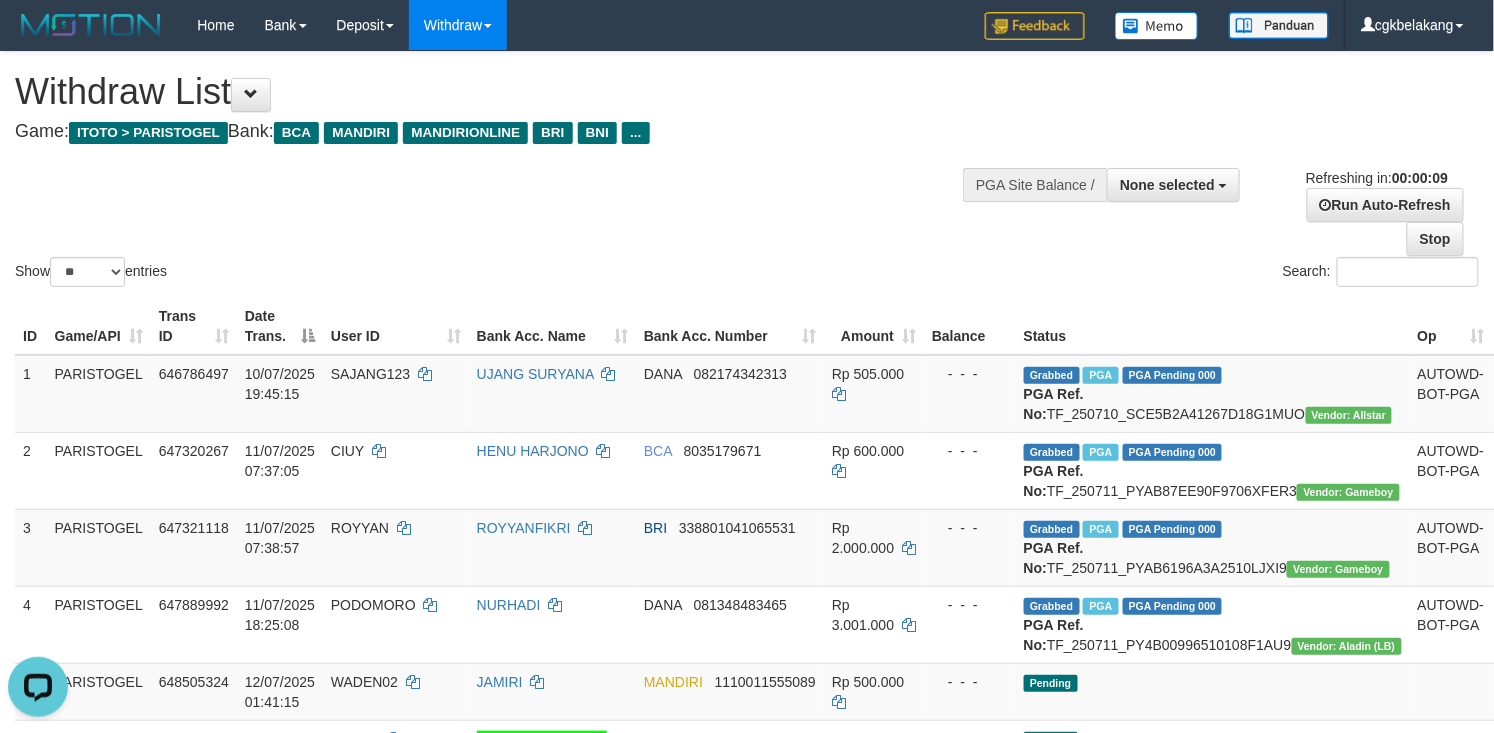 scroll, scrollTop: 0, scrollLeft: 0, axis: both 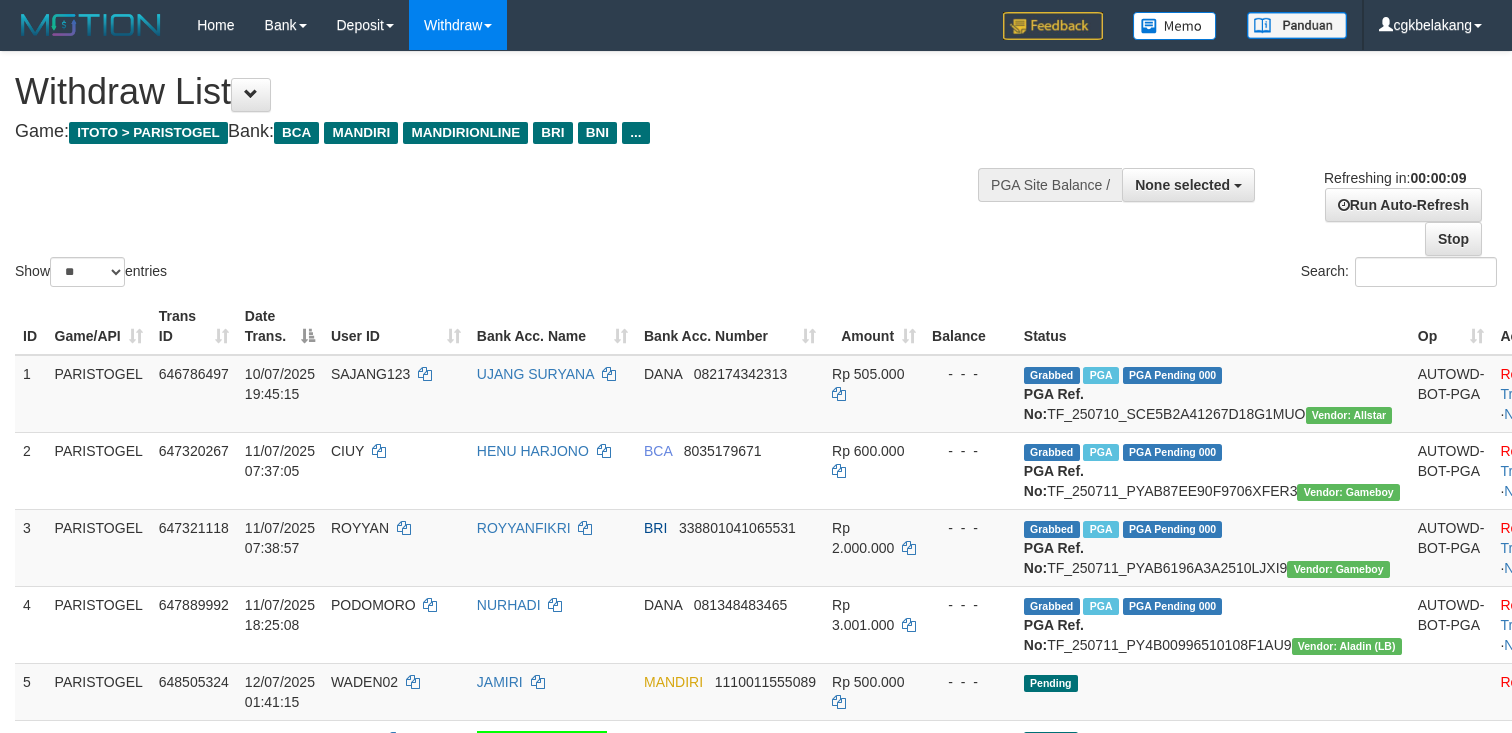 select 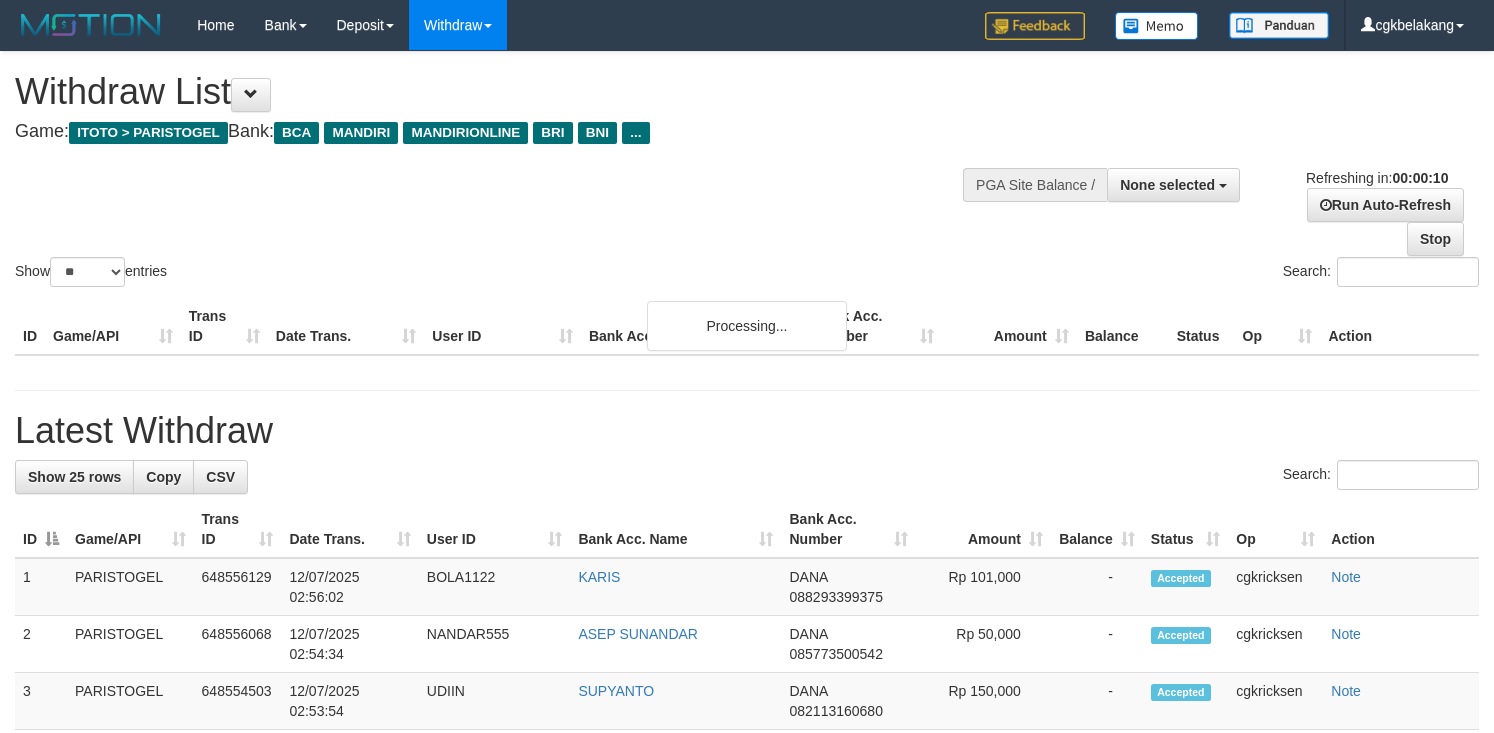 select 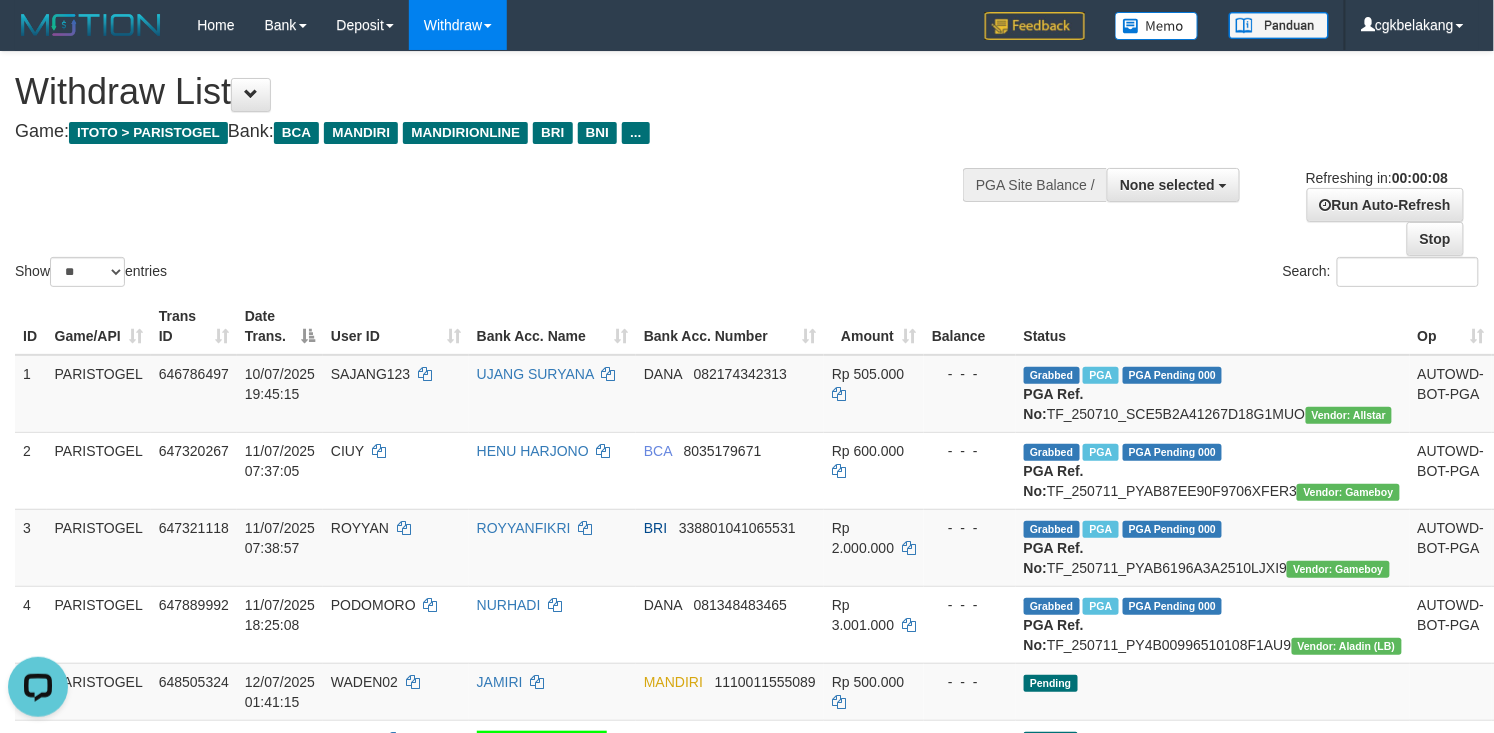 scroll, scrollTop: 0, scrollLeft: 0, axis: both 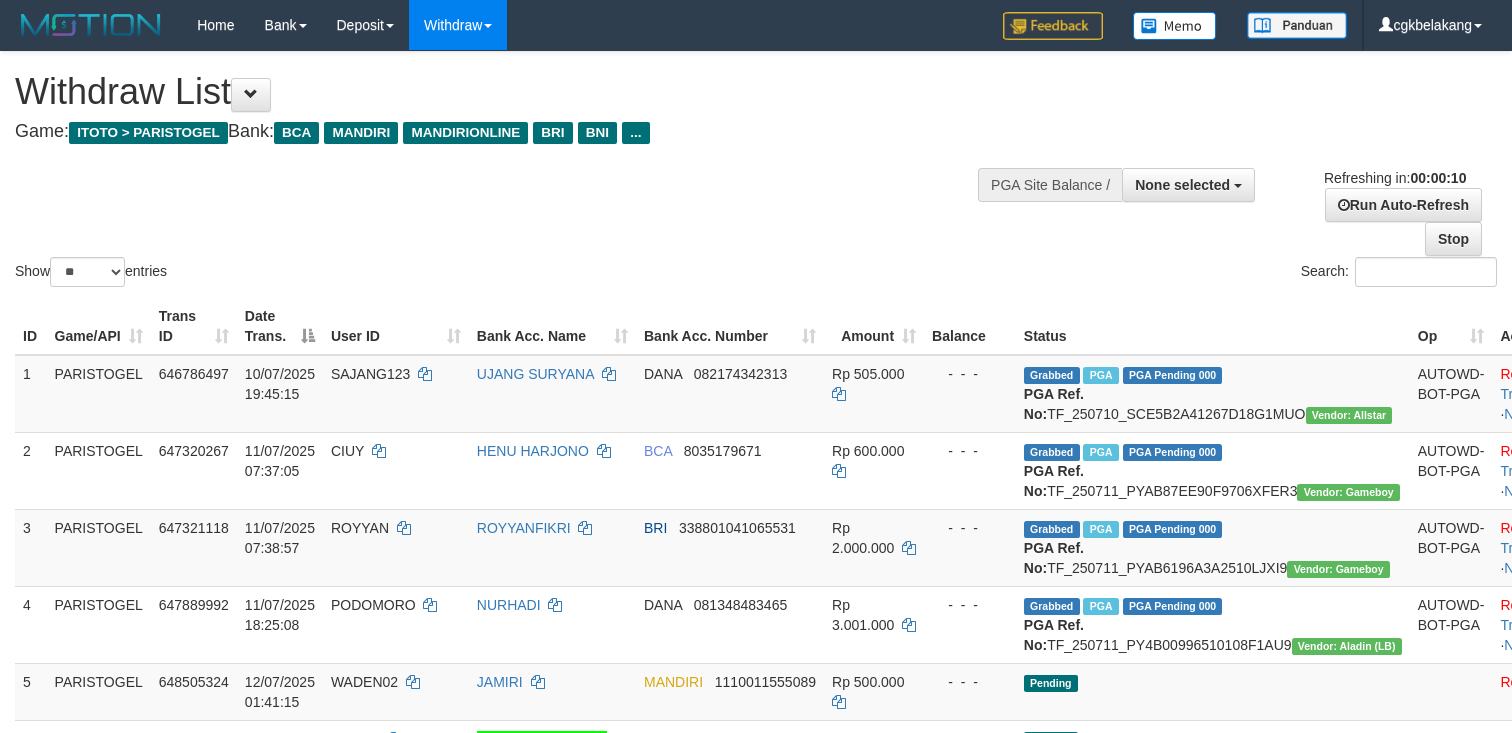 select 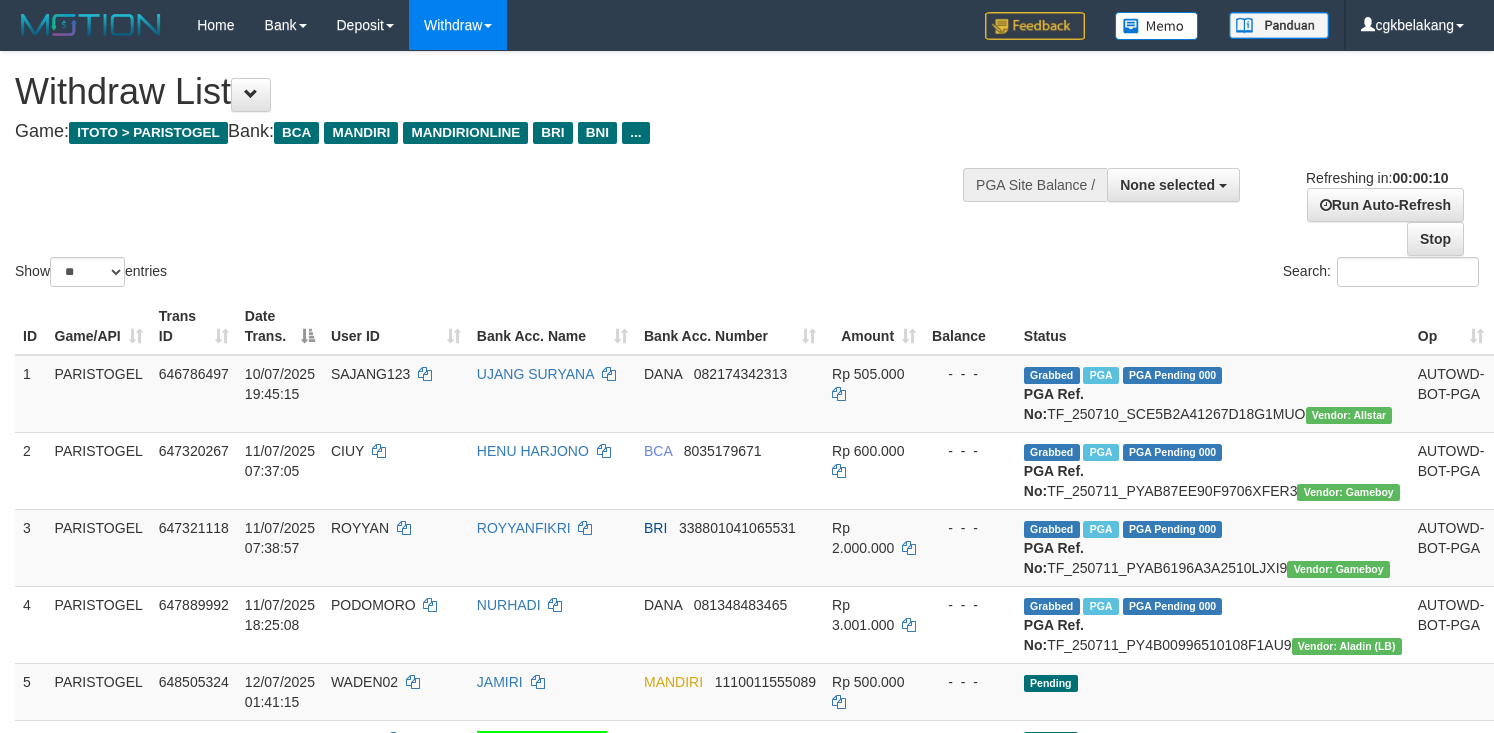 select 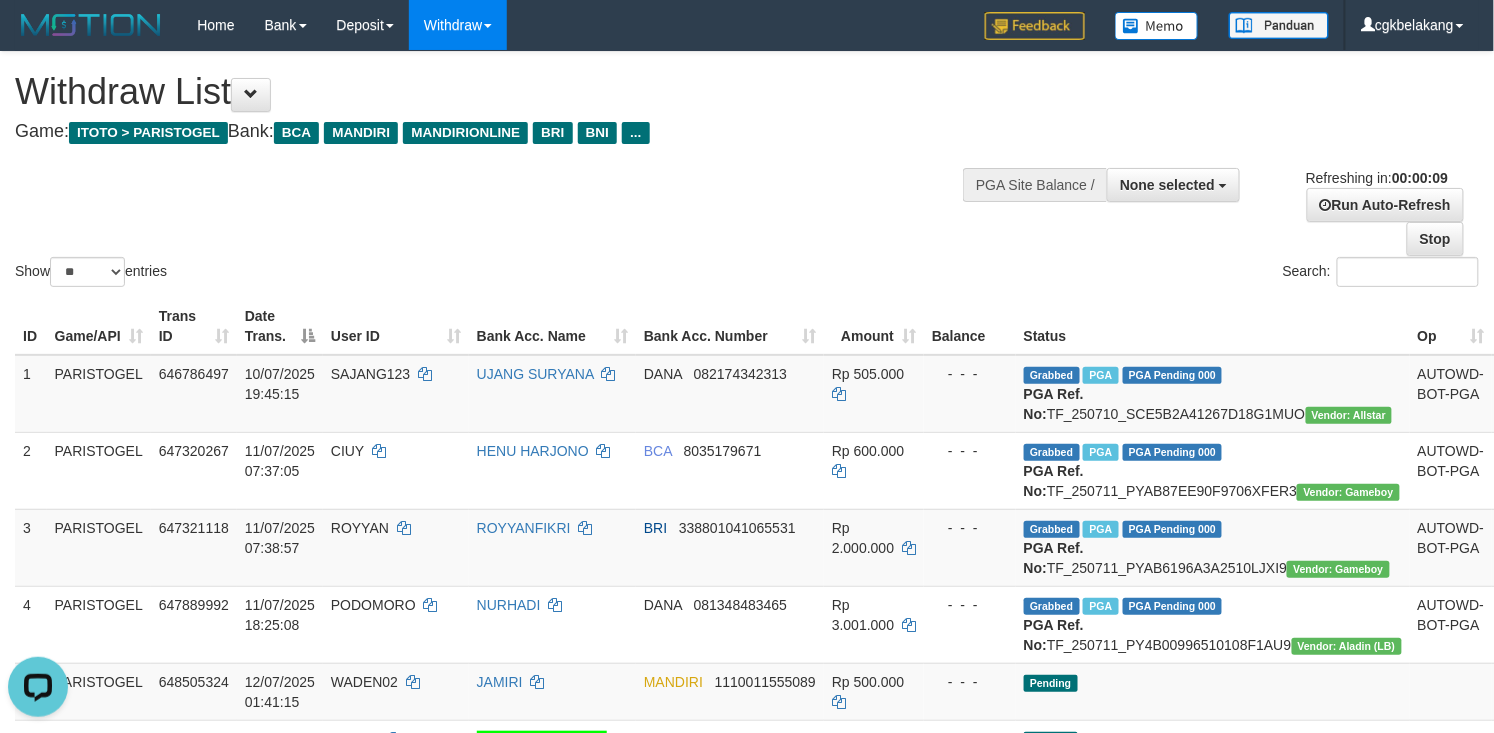 scroll, scrollTop: 0, scrollLeft: 0, axis: both 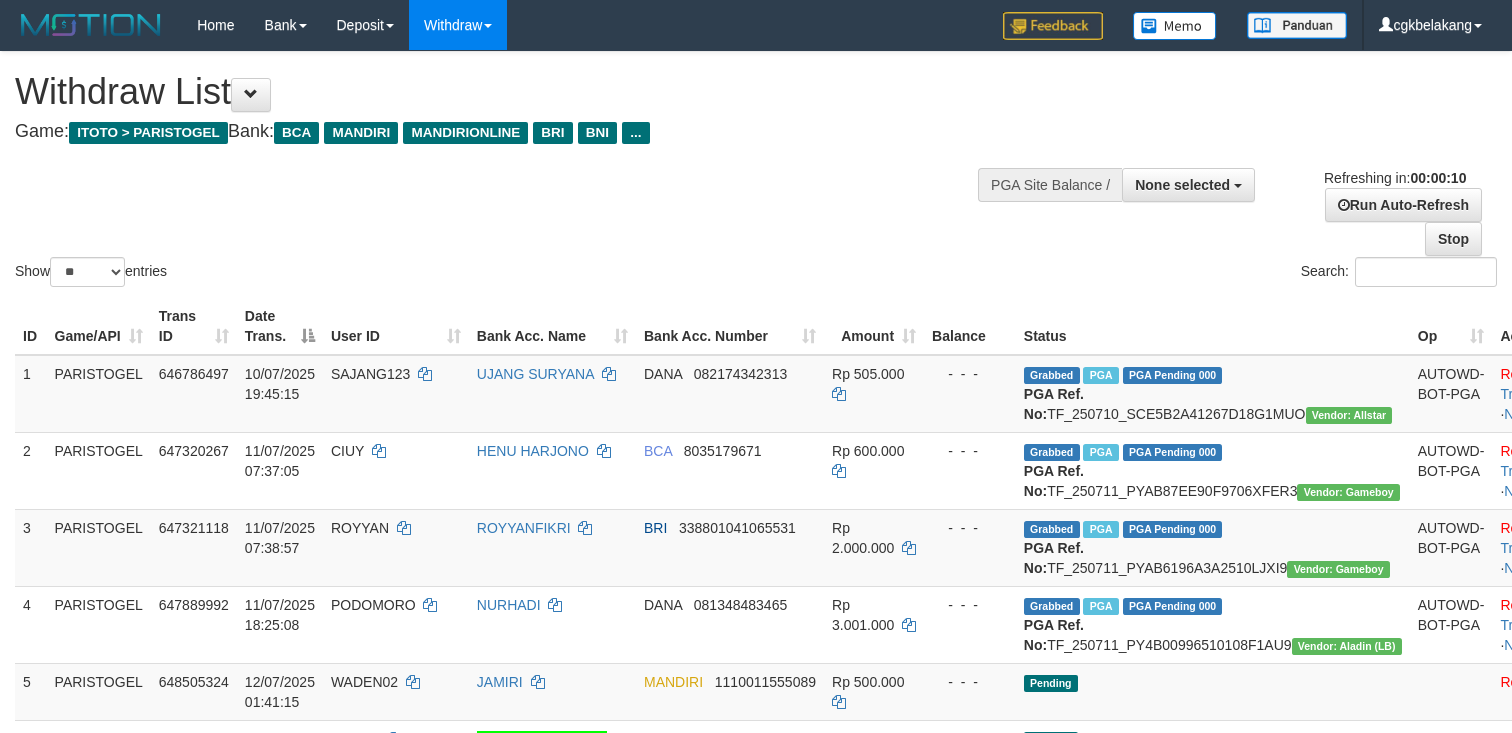 select 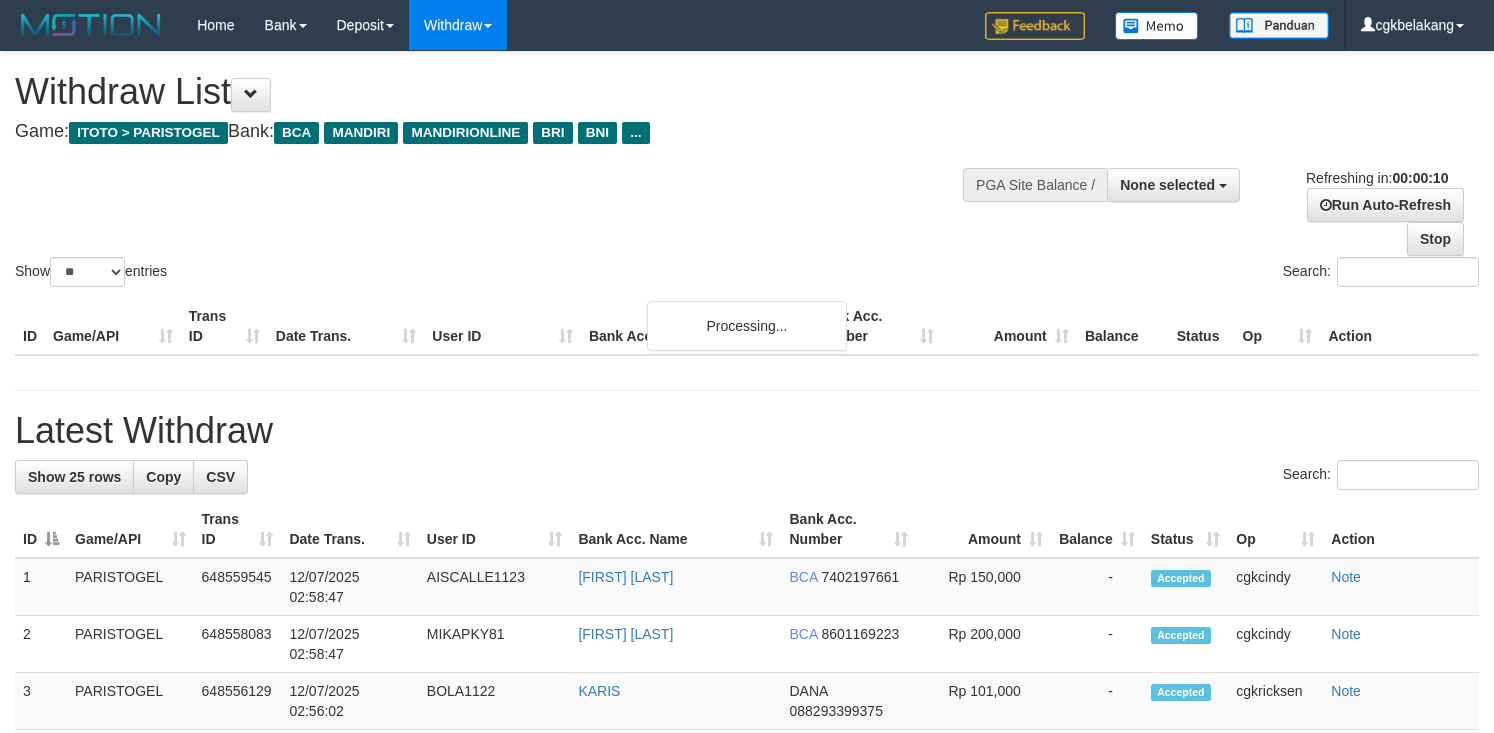 select 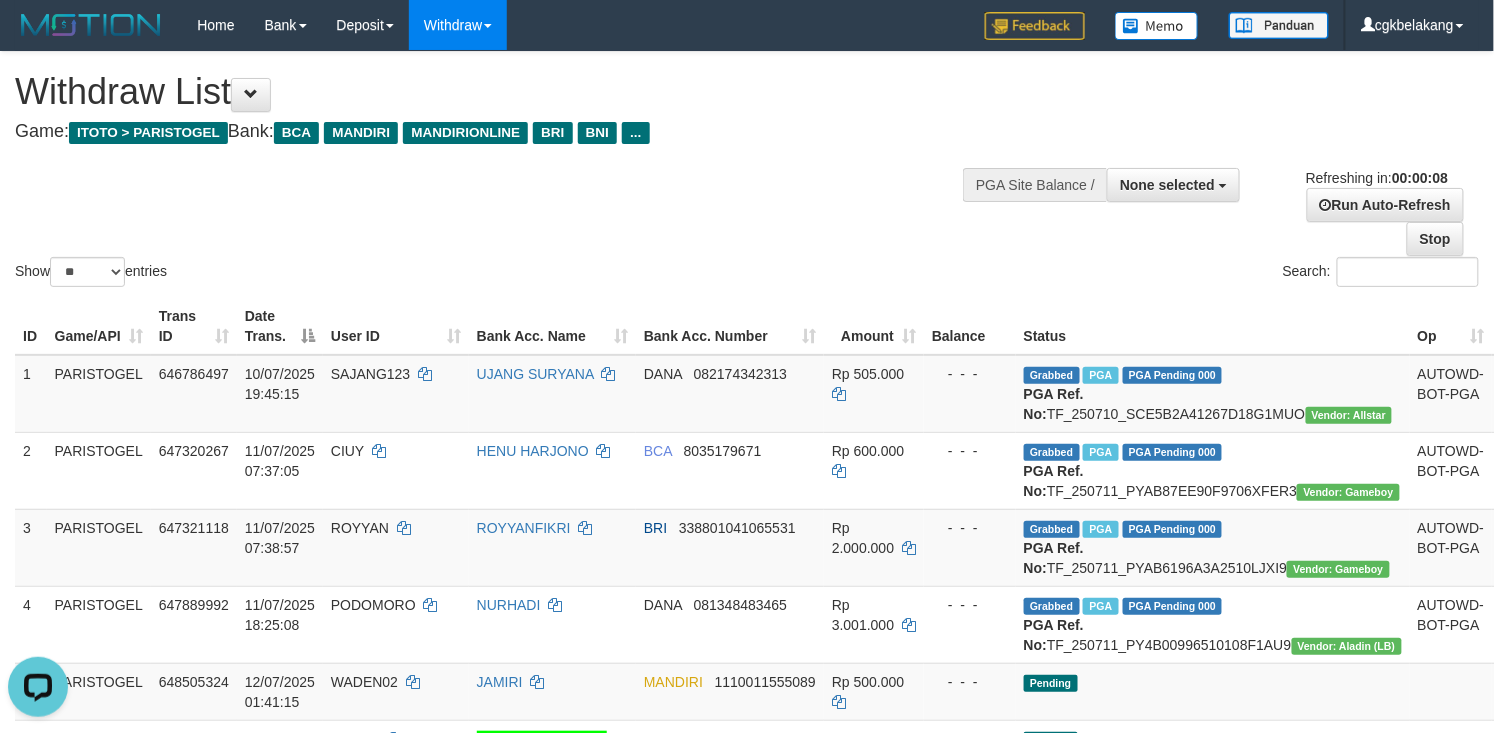 scroll, scrollTop: 0, scrollLeft: 0, axis: both 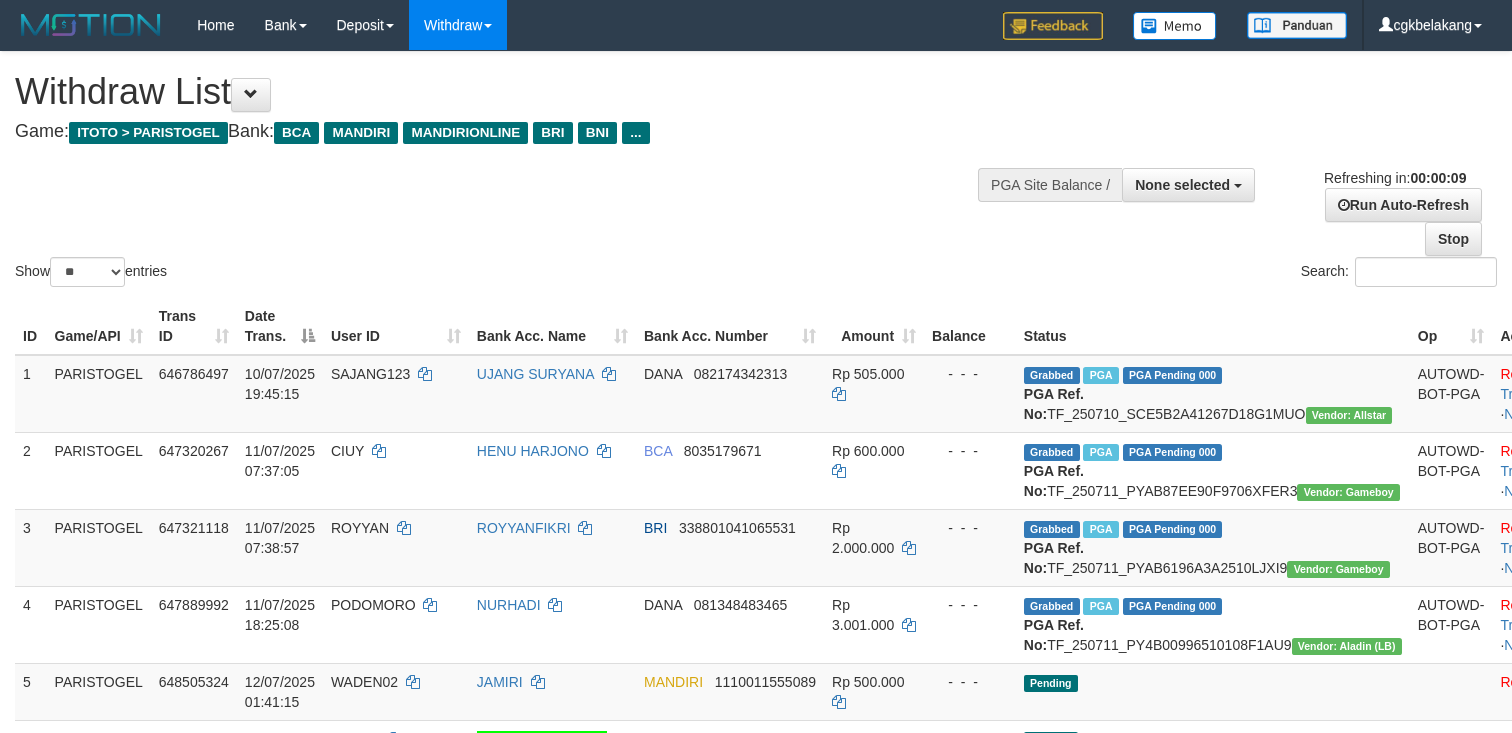 select 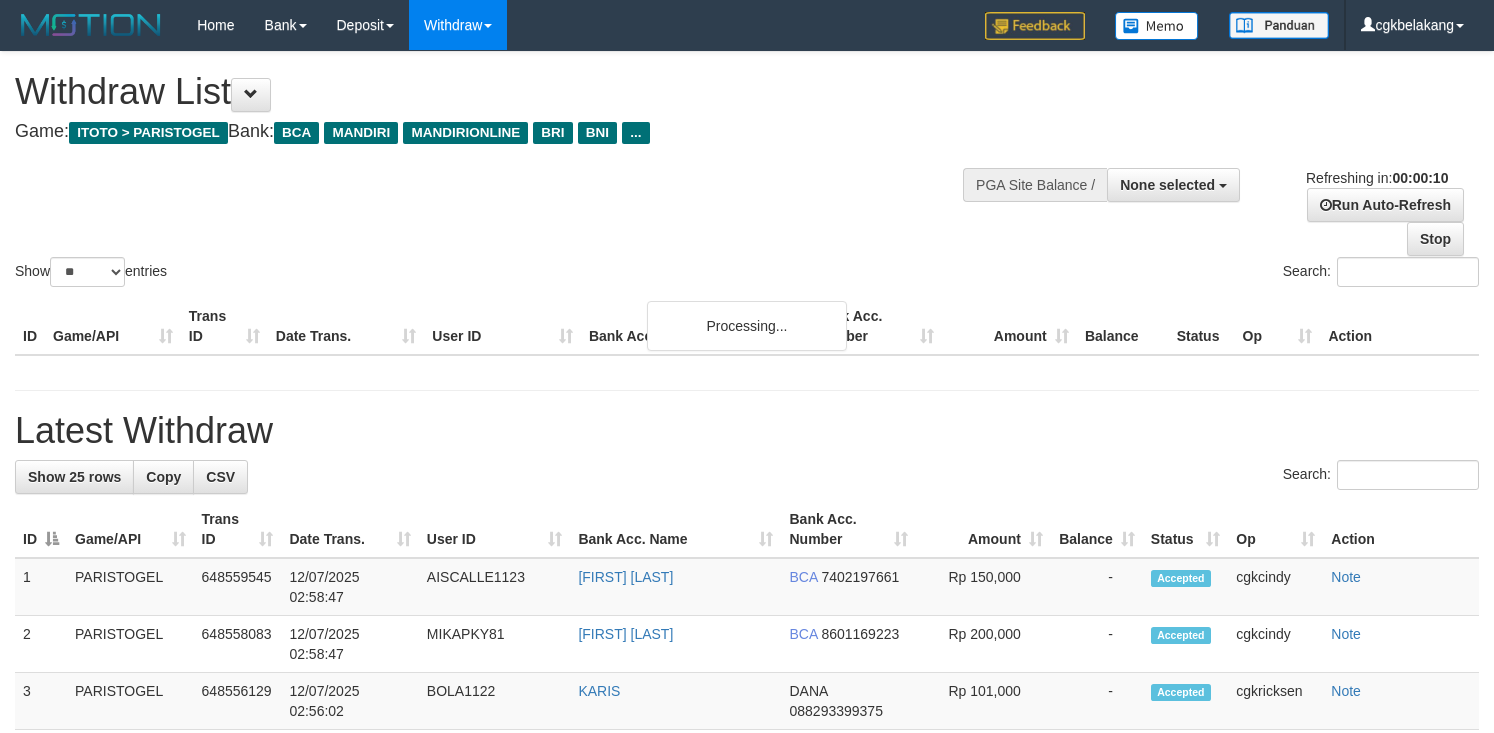 select 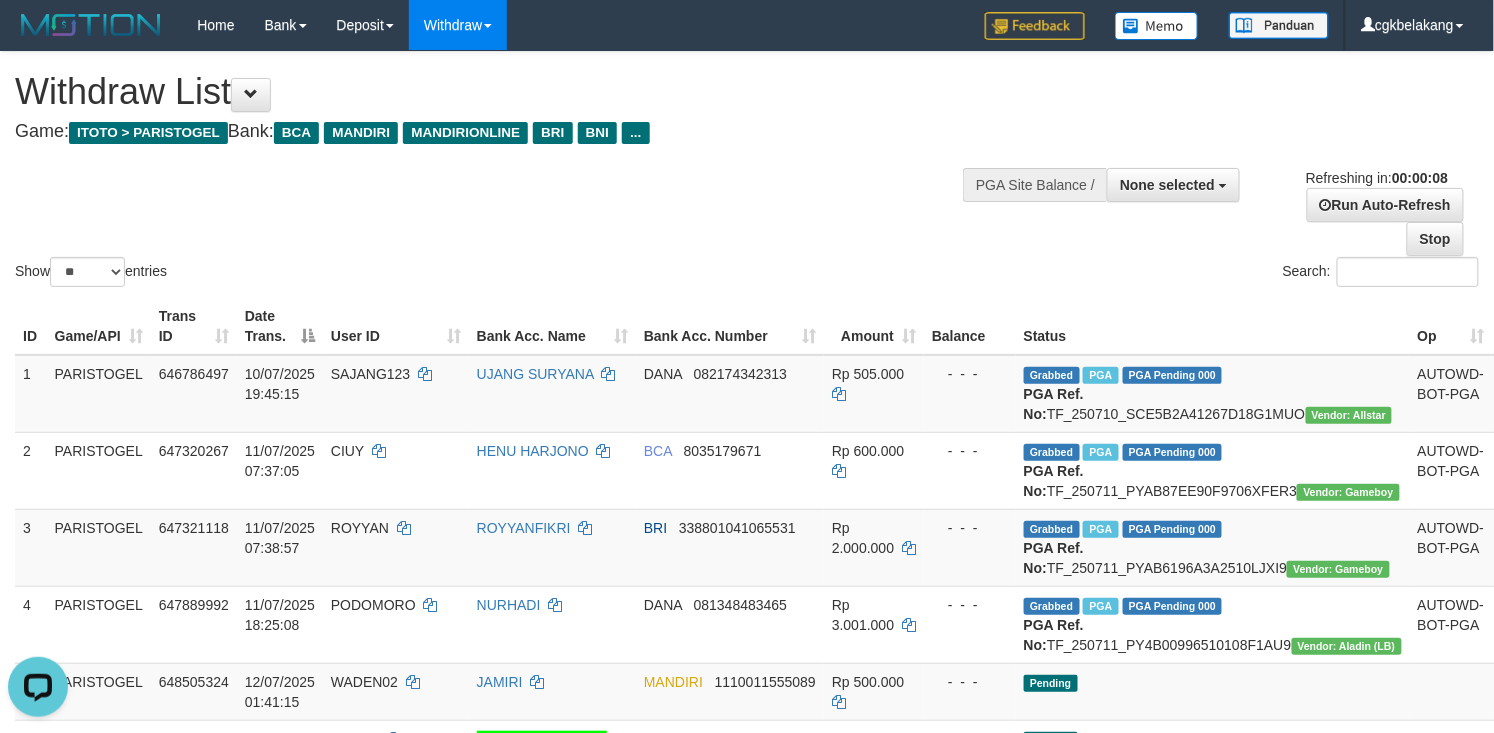 scroll, scrollTop: 0, scrollLeft: 0, axis: both 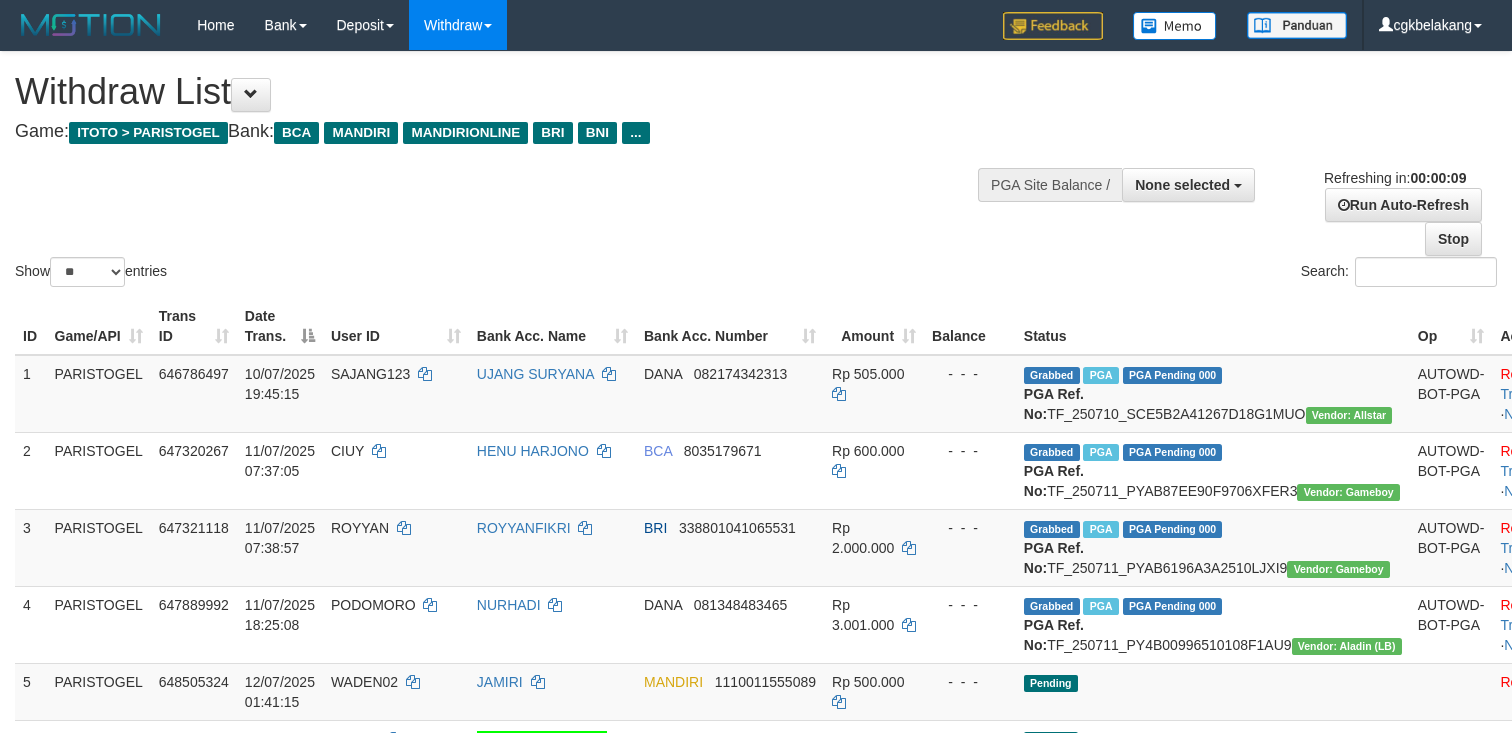 select 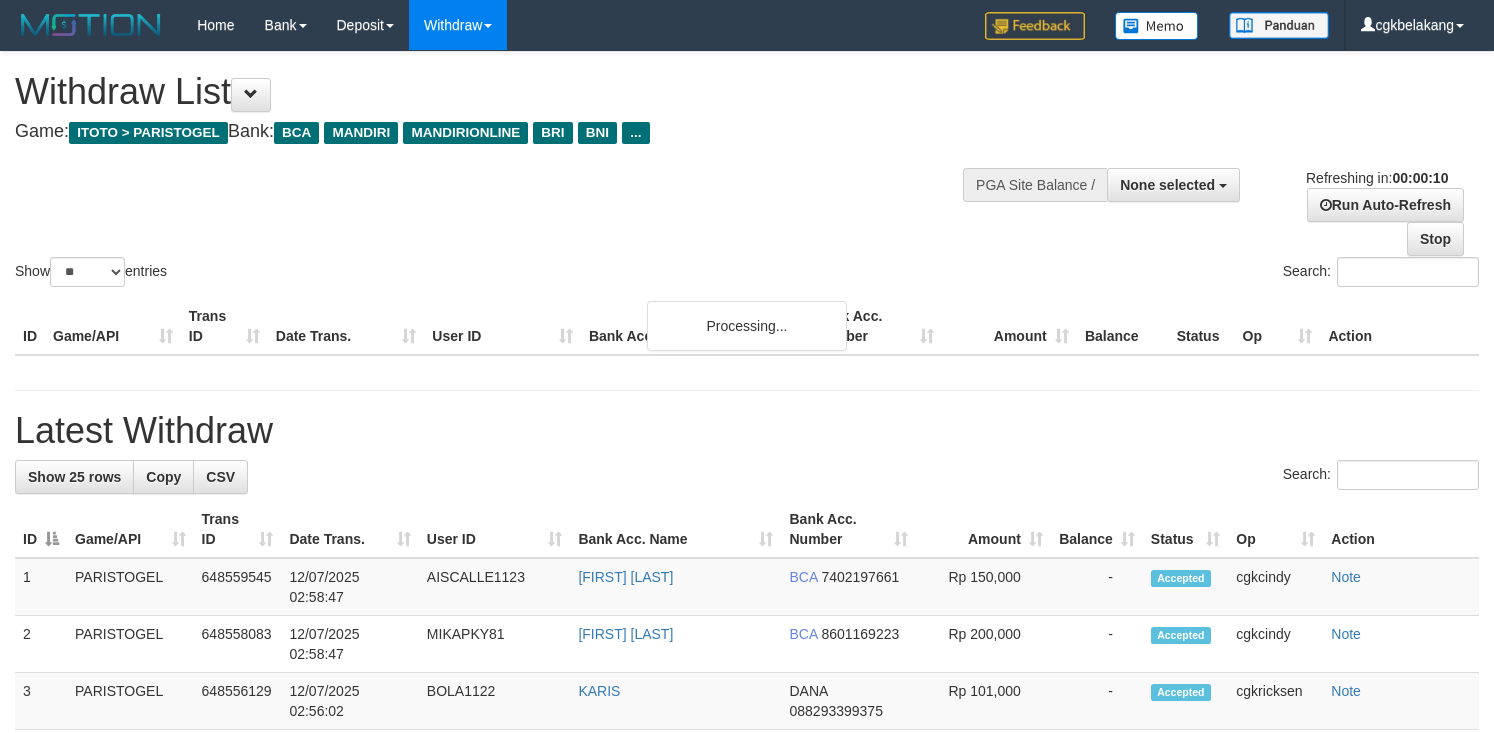 select 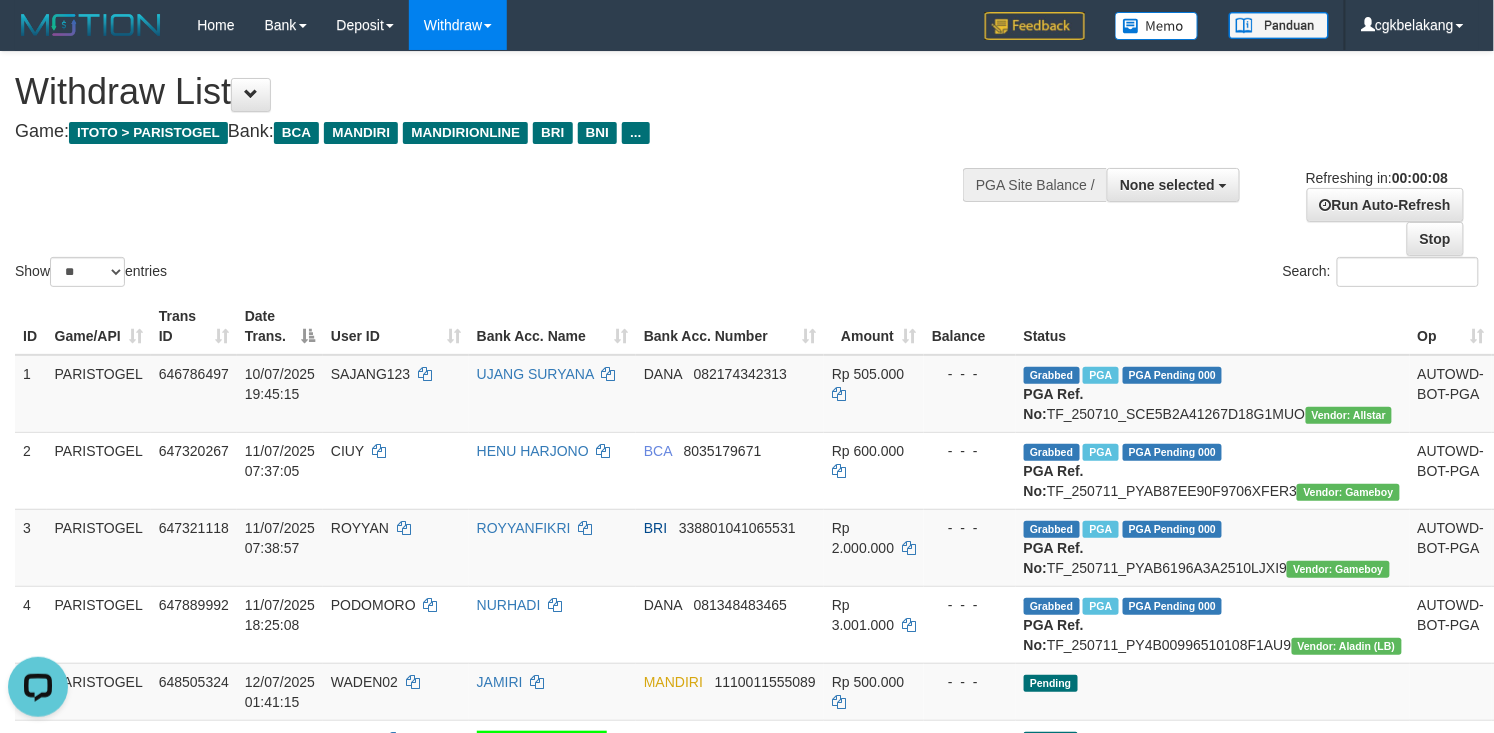 scroll, scrollTop: 0, scrollLeft: 0, axis: both 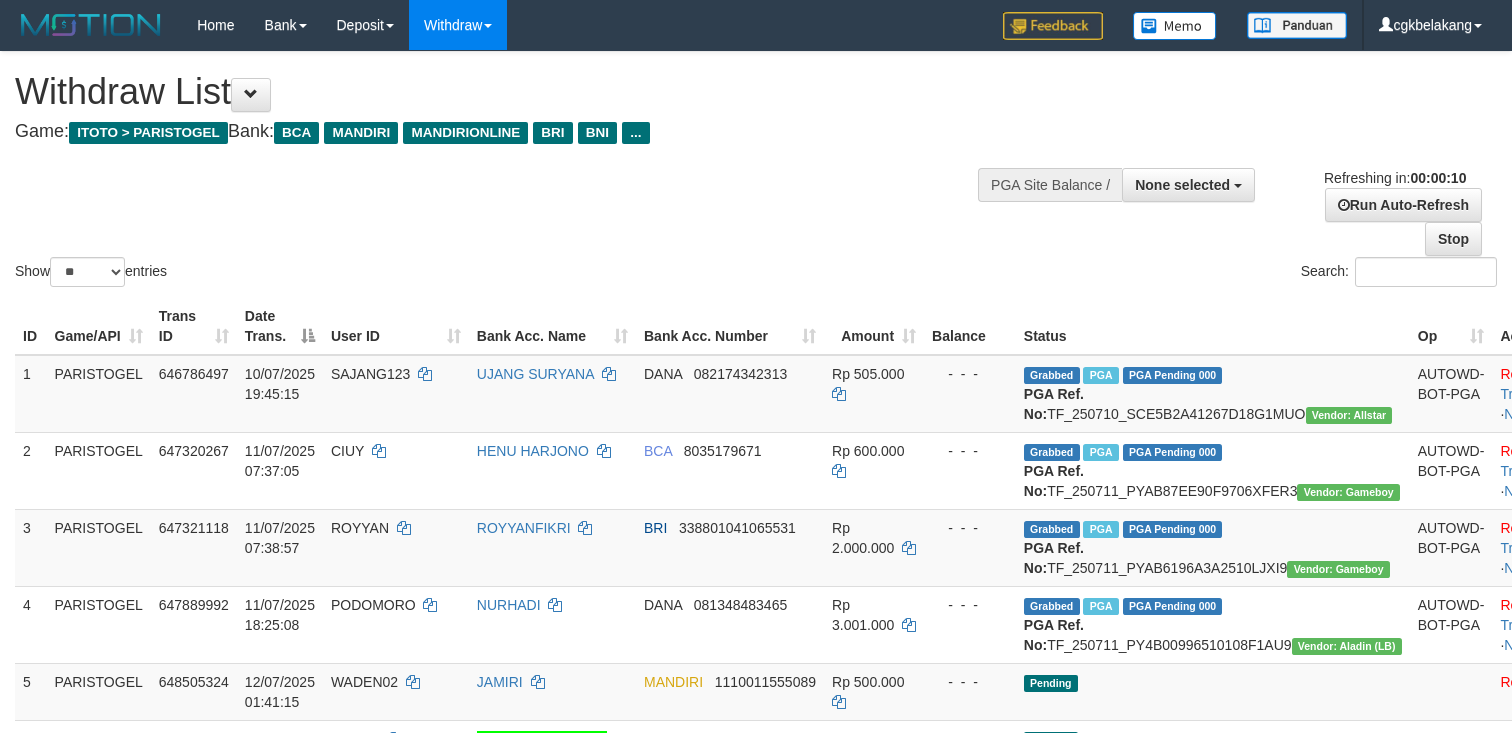 select 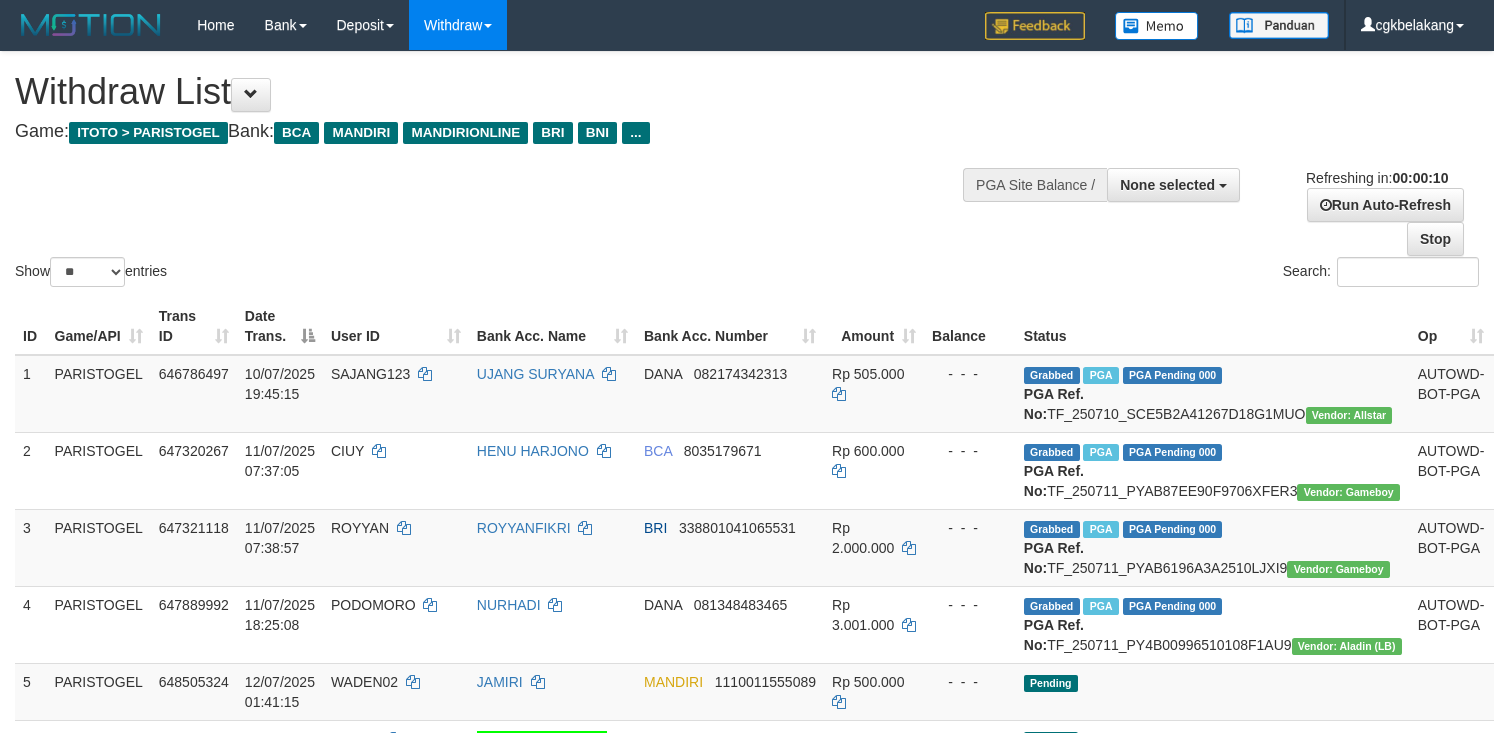 select 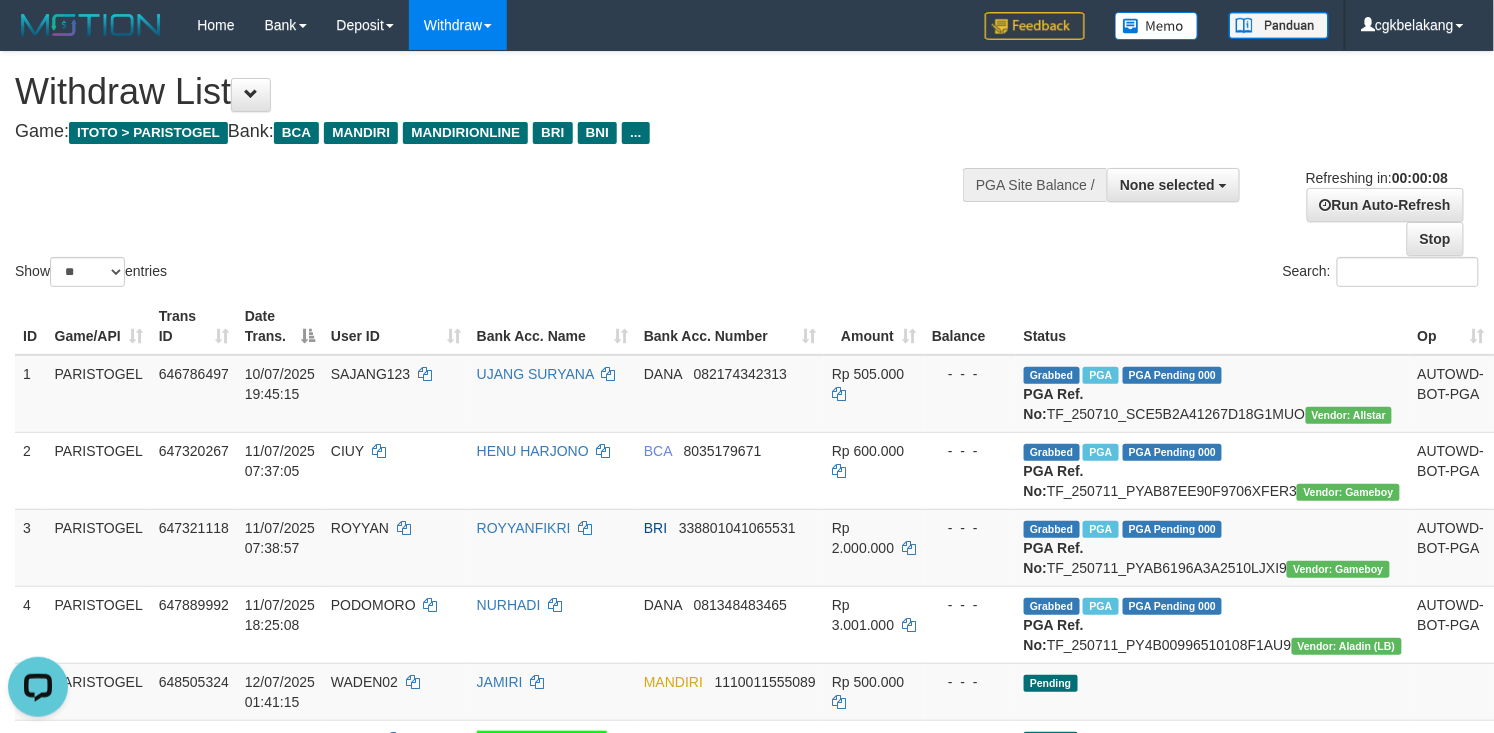 scroll, scrollTop: 0, scrollLeft: 0, axis: both 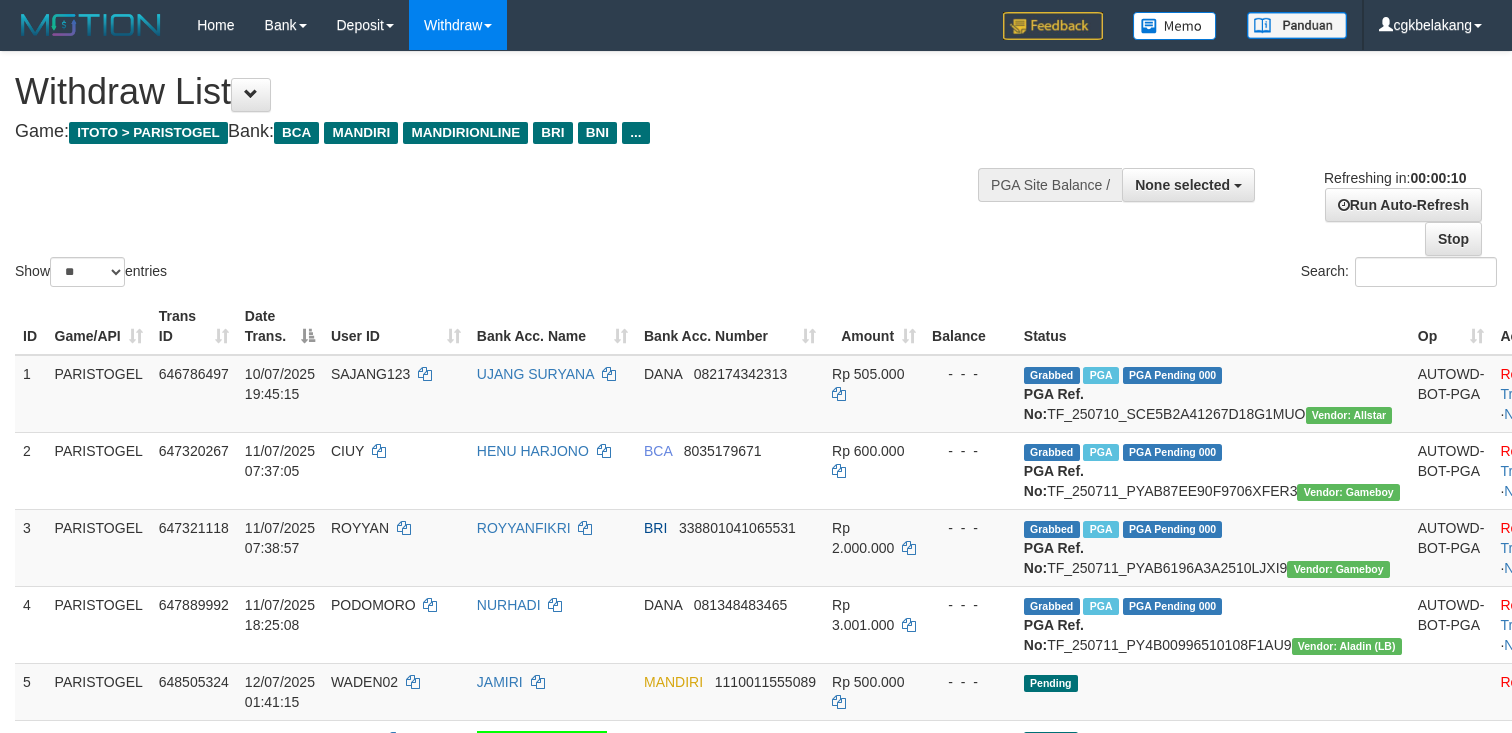 select 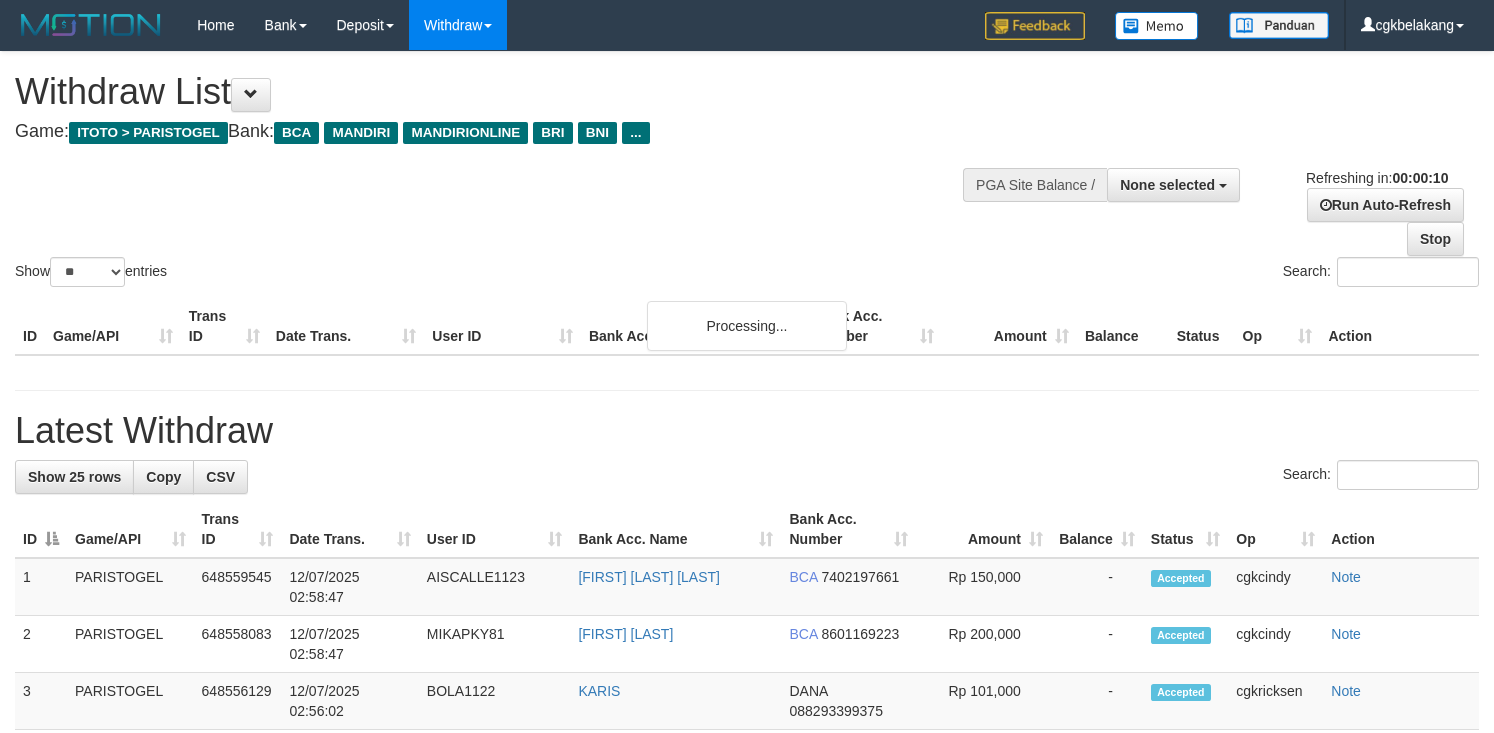 select 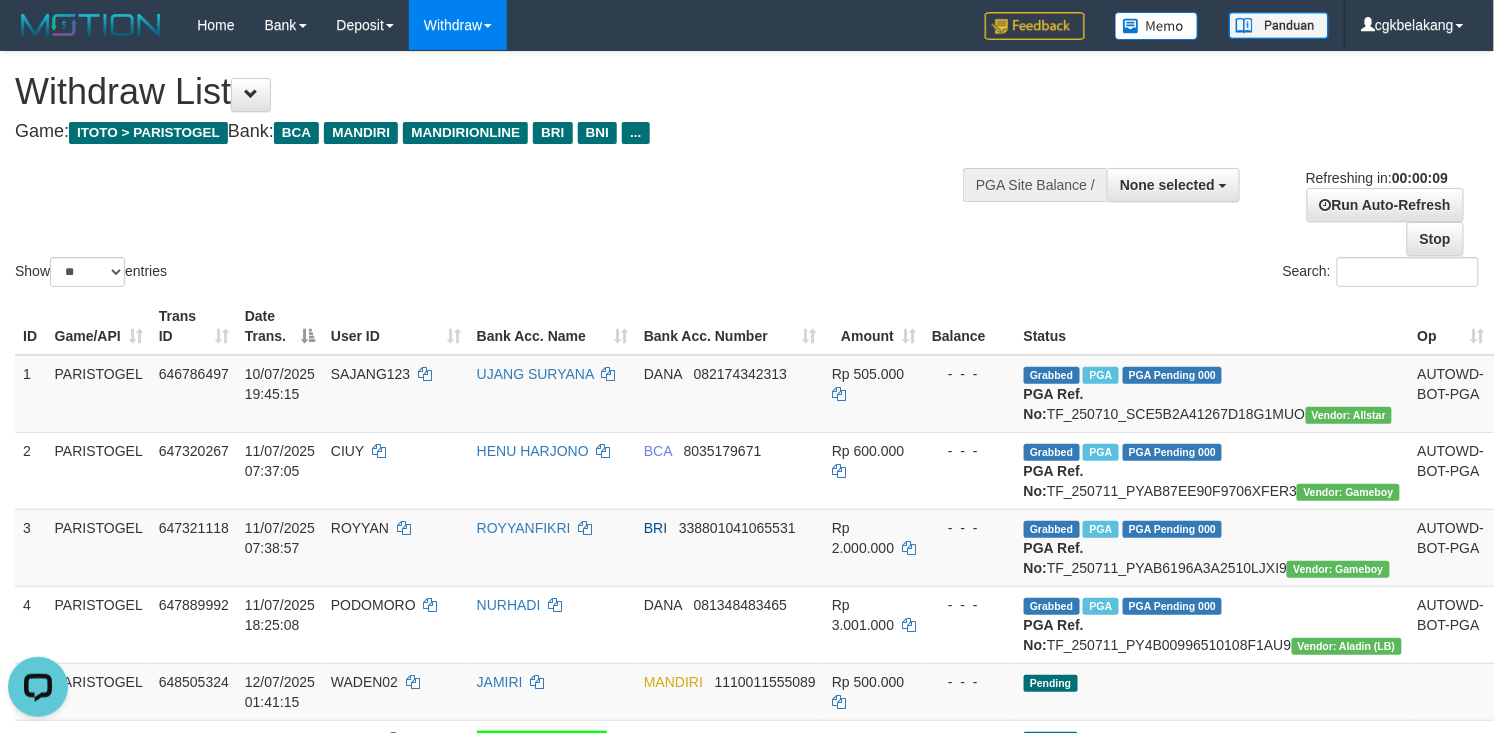 scroll, scrollTop: 0, scrollLeft: 0, axis: both 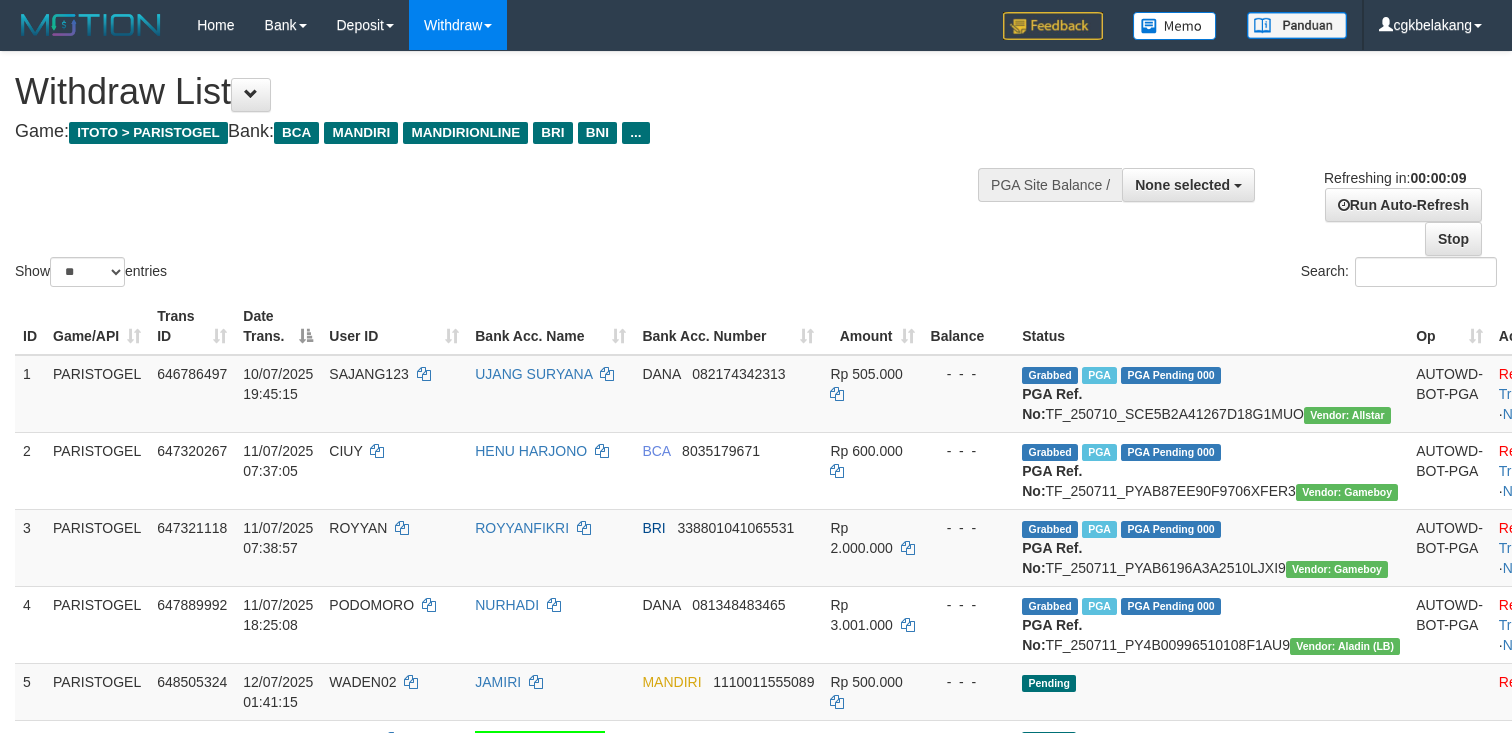 select 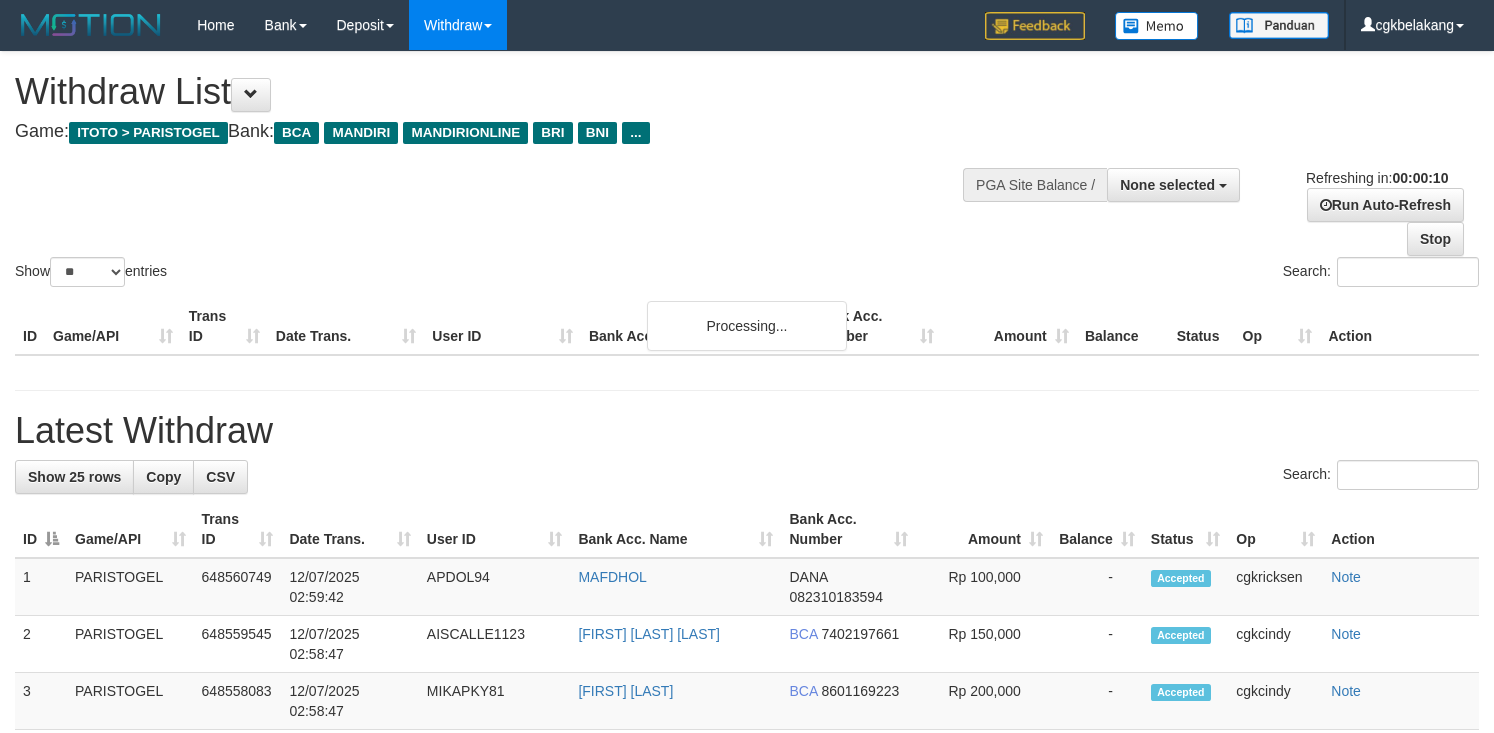 select 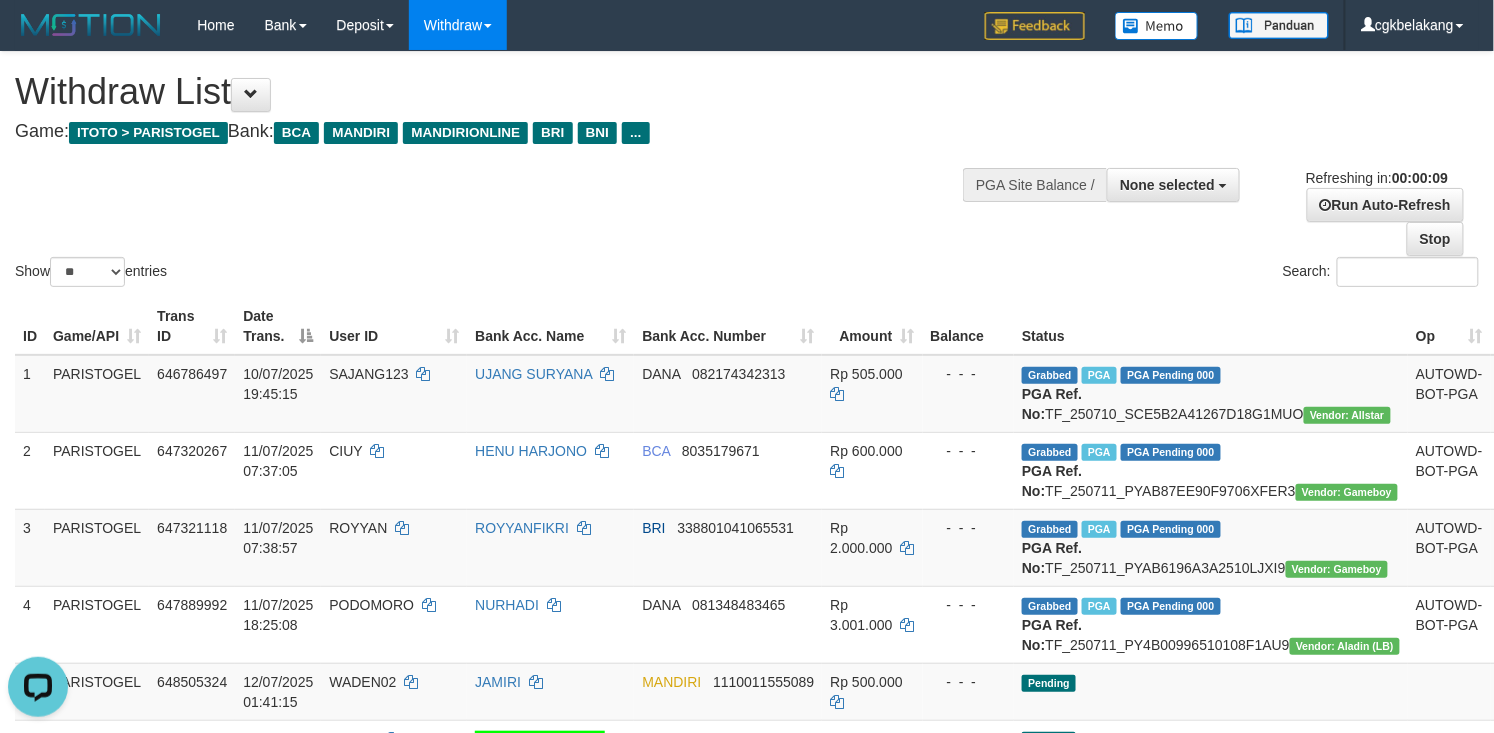 scroll, scrollTop: 0, scrollLeft: 0, axis: both 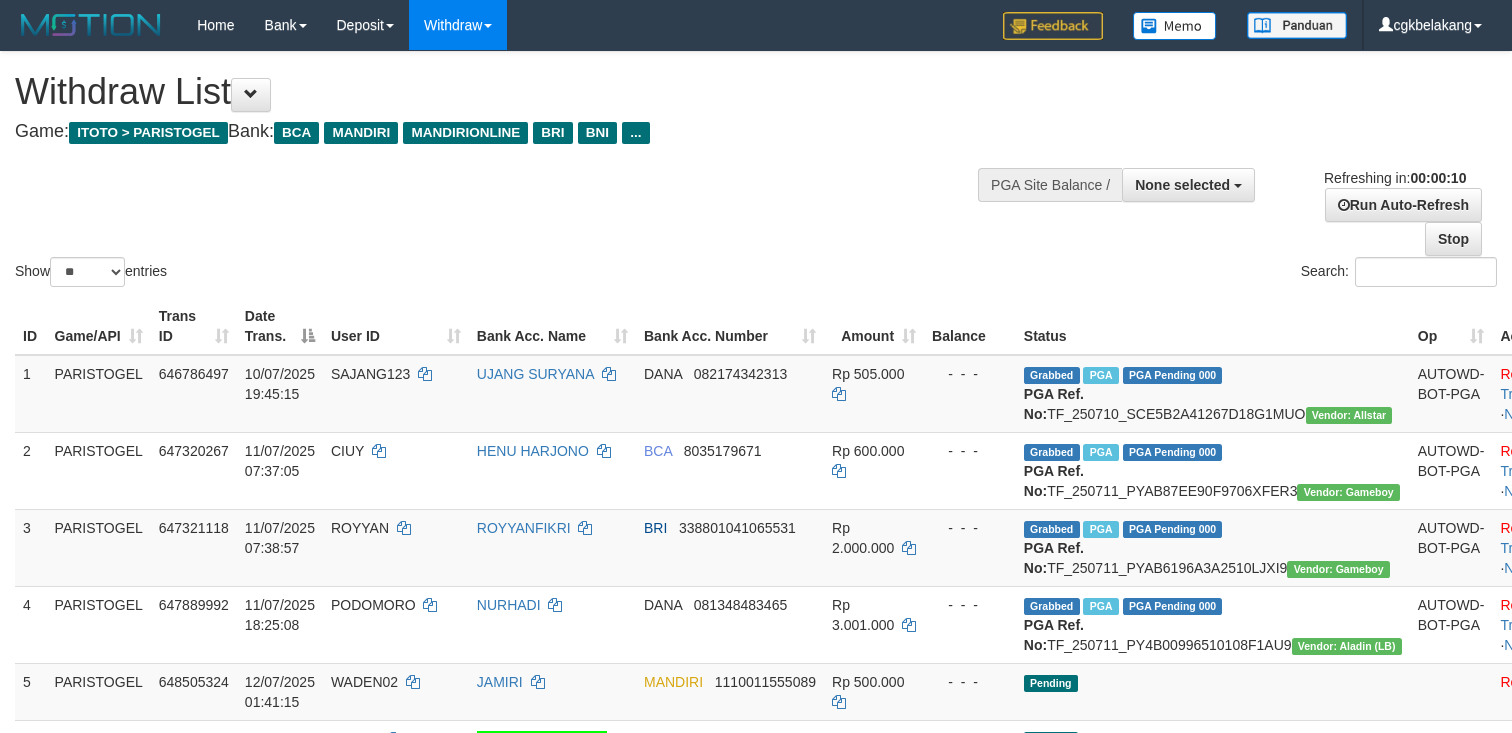 select 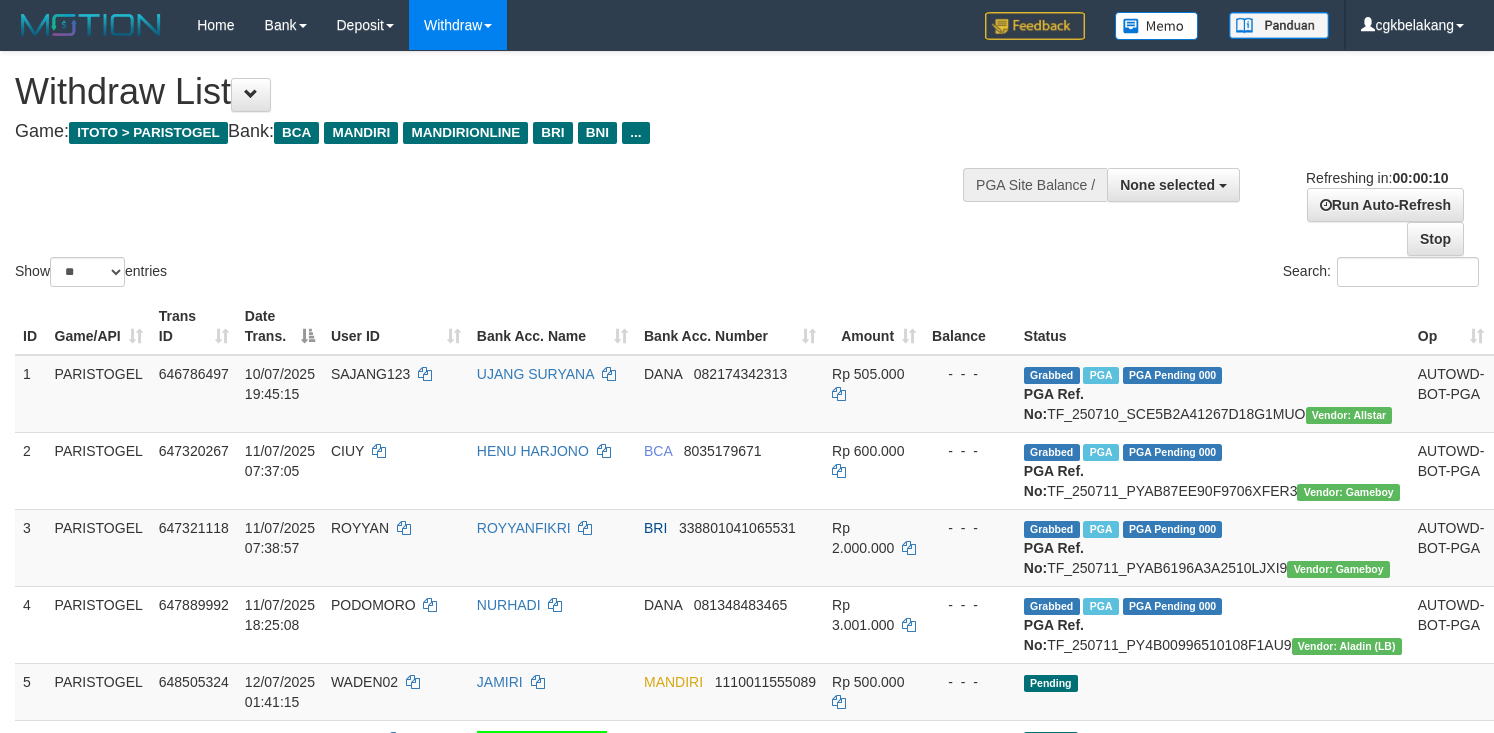 select 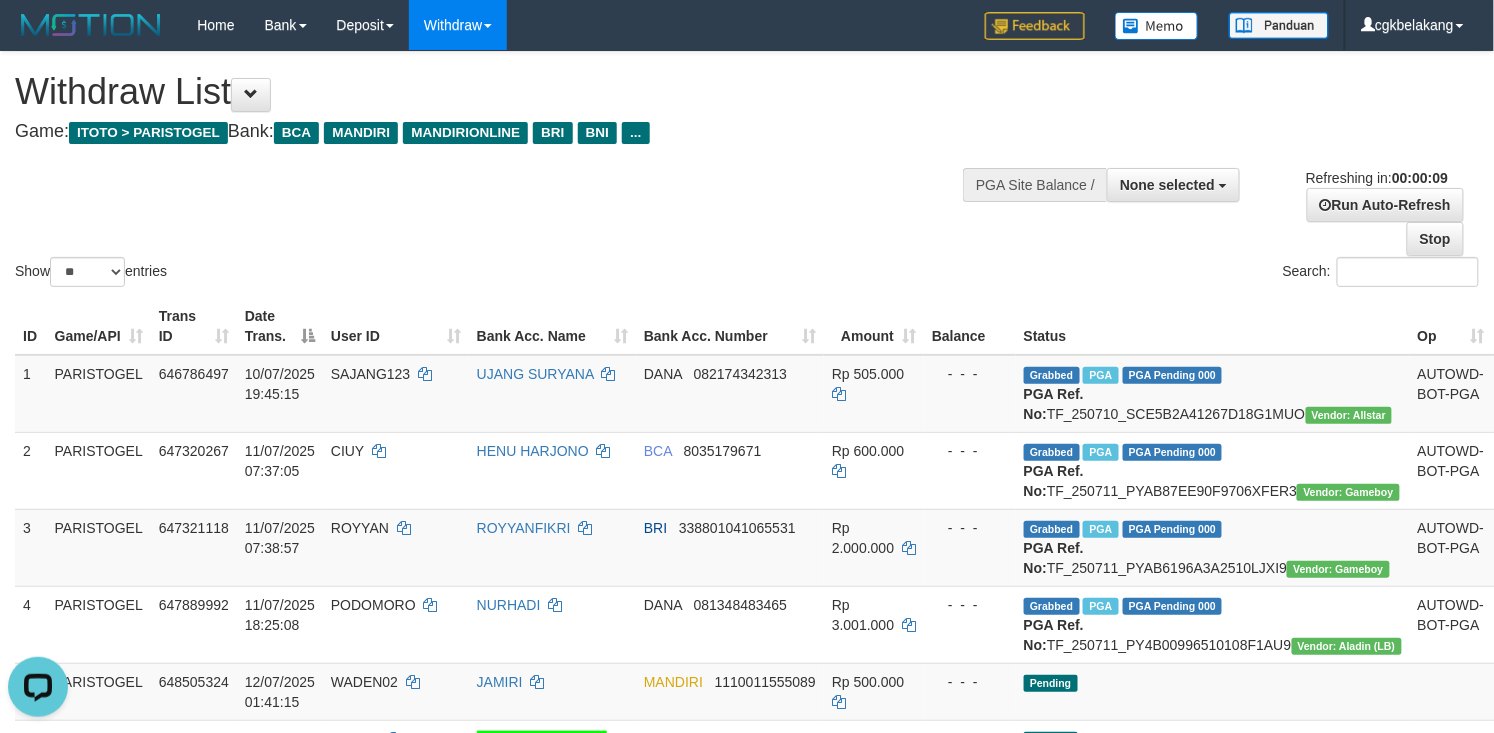 scroll, scrollTop: 0, scrollLeft: 0, axis: both 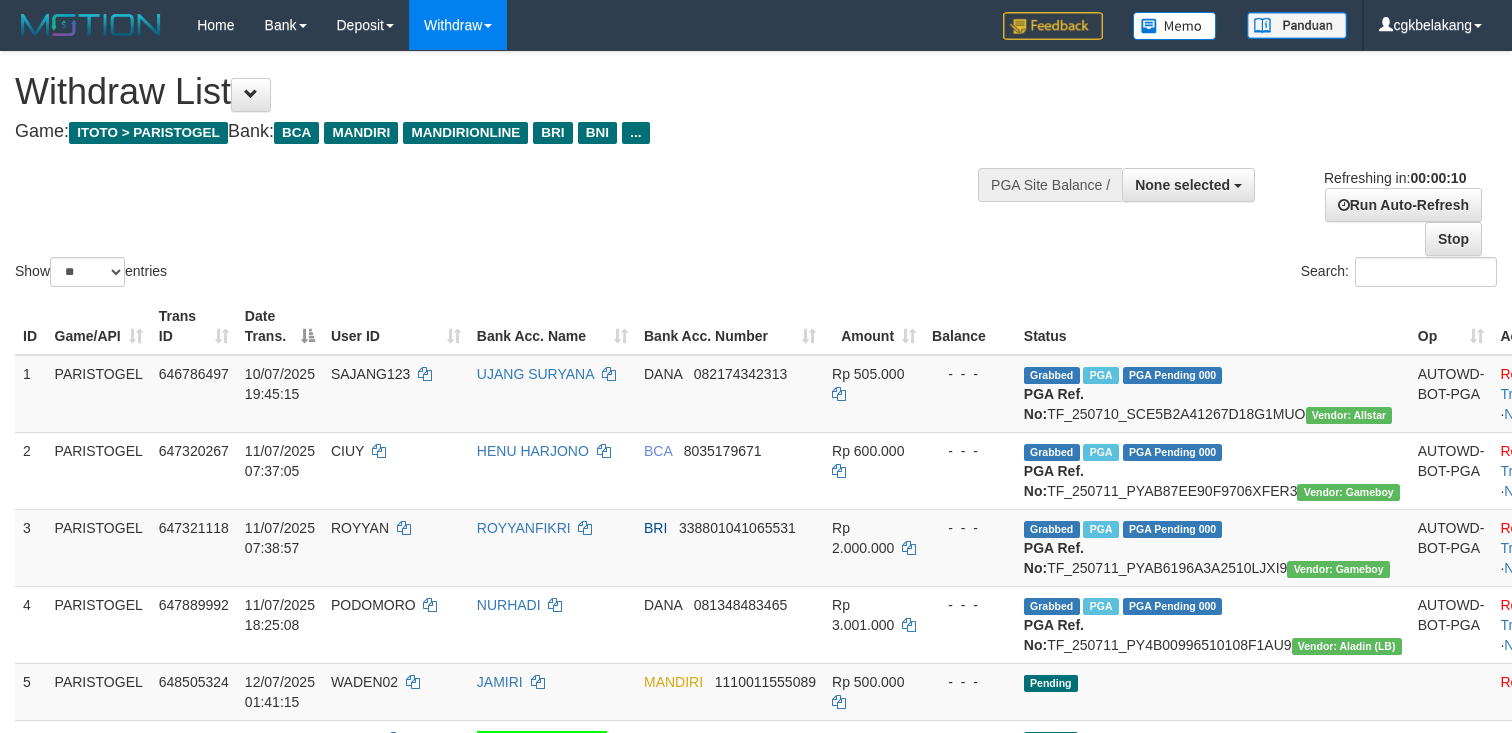 select 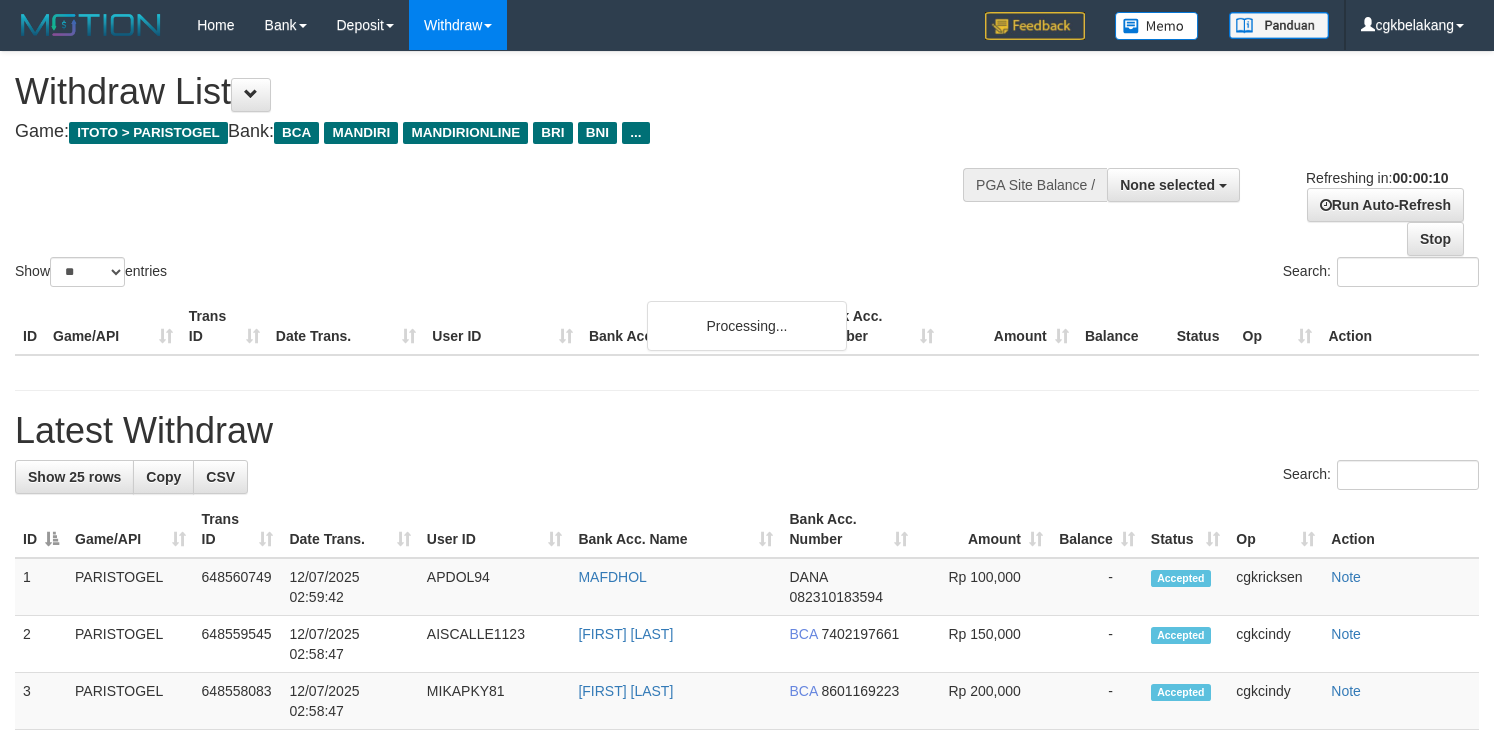 select 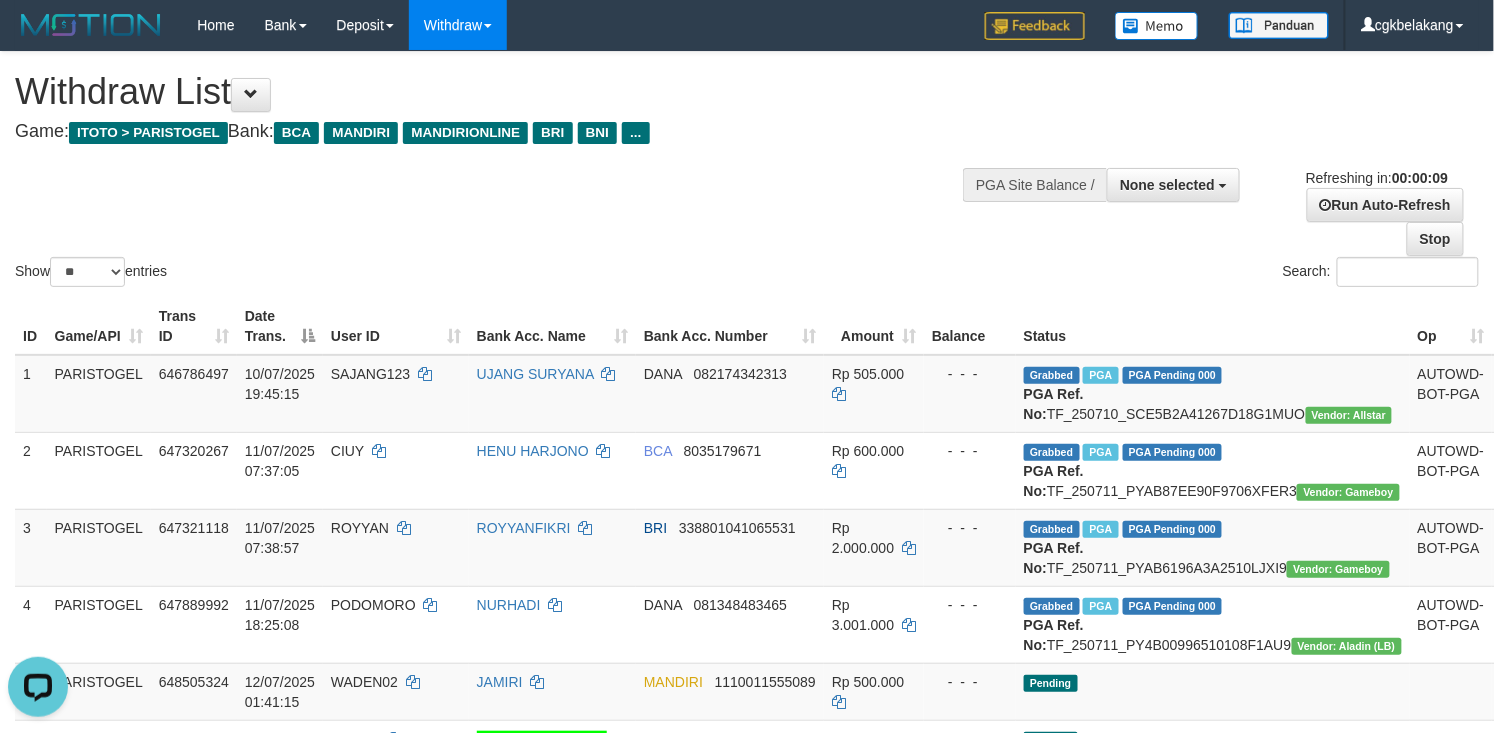 scroll, scrollTop: 0, scrollLeft: 0, axis: both 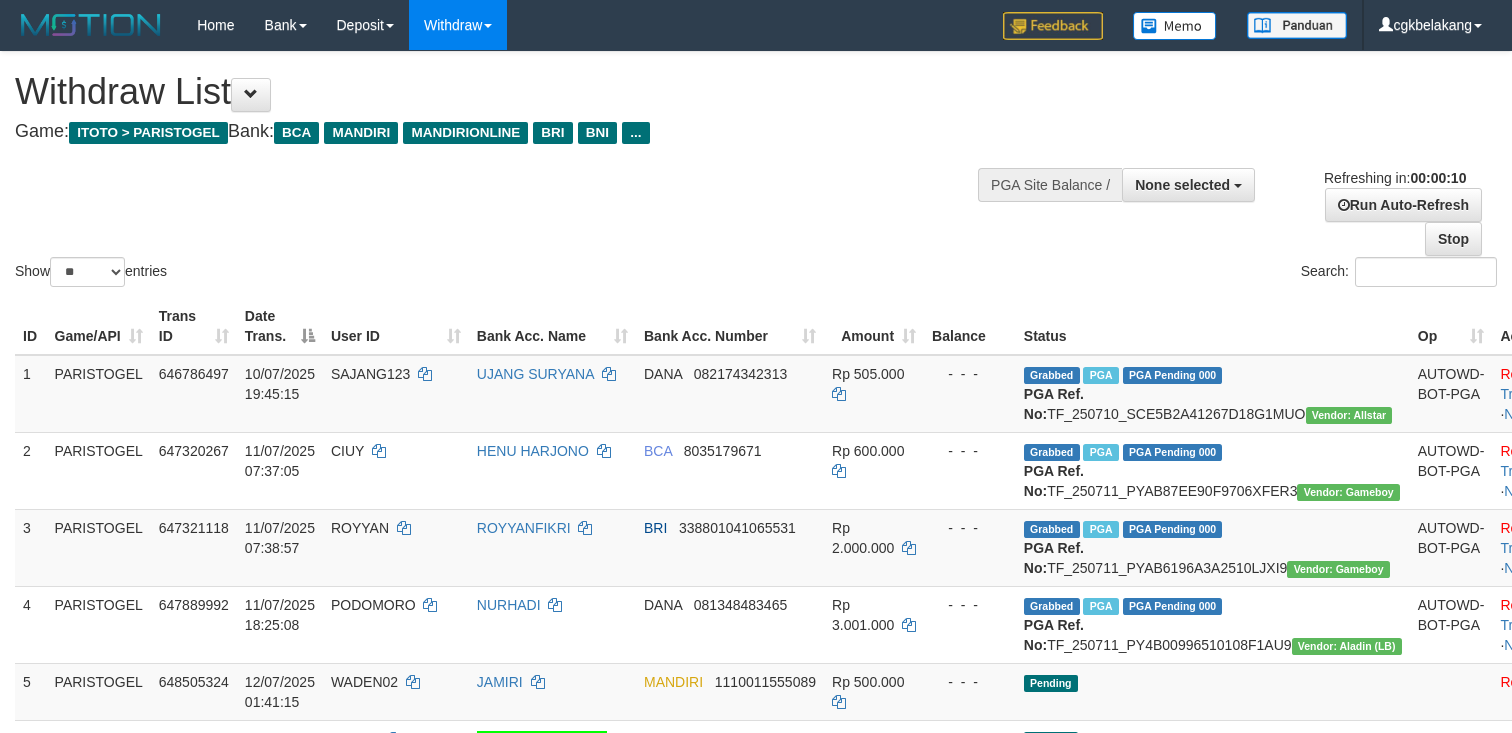 select 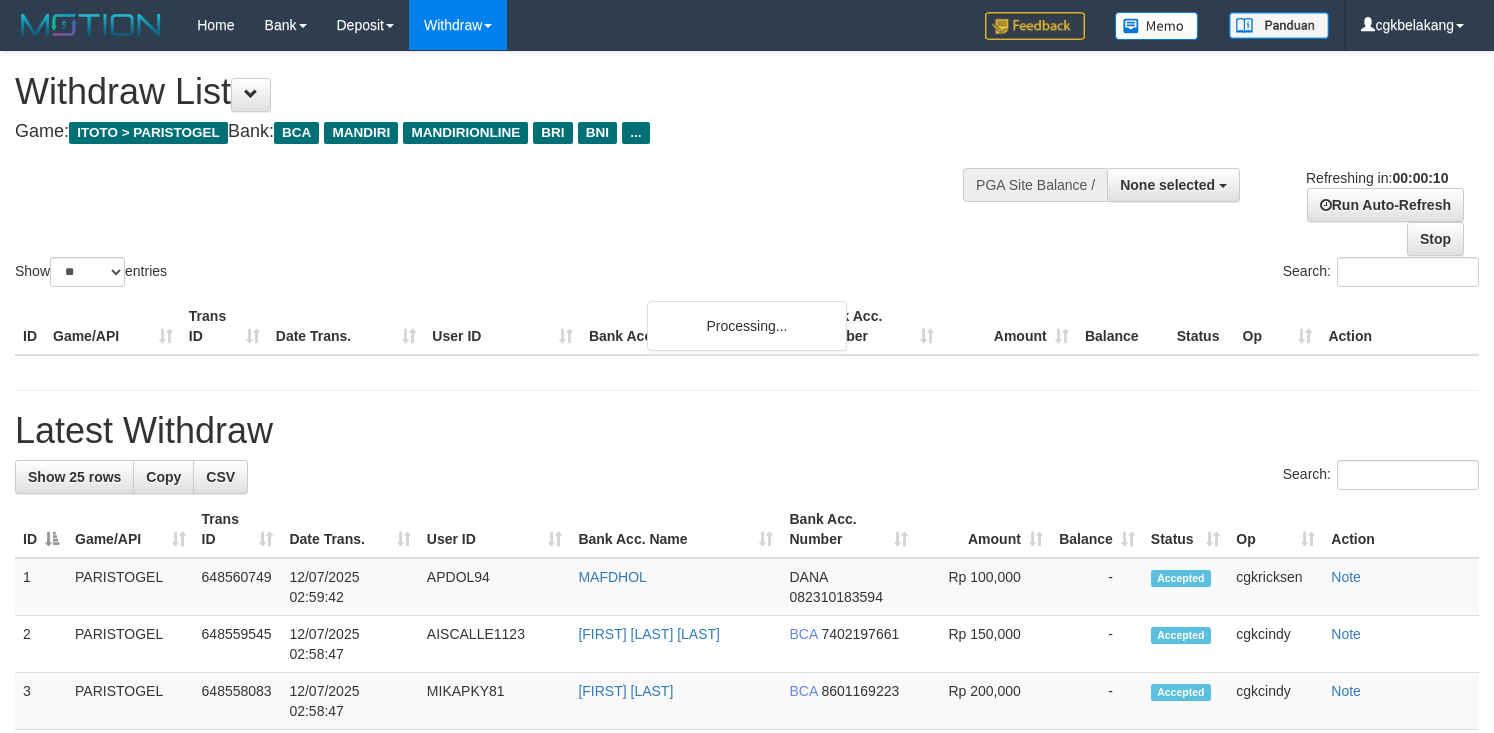 select 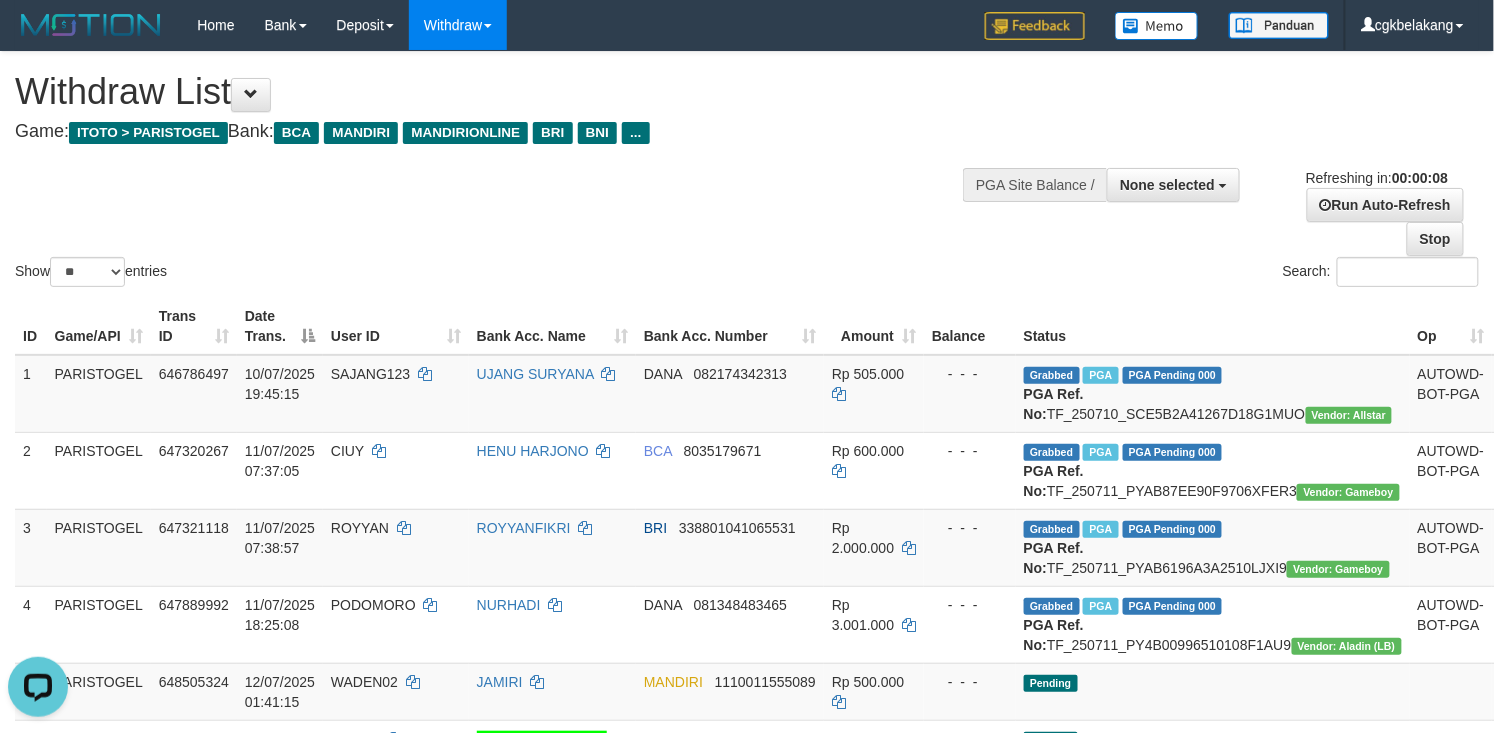 scroll, scrollTop: 0, scrollLeft: 0, axis: both 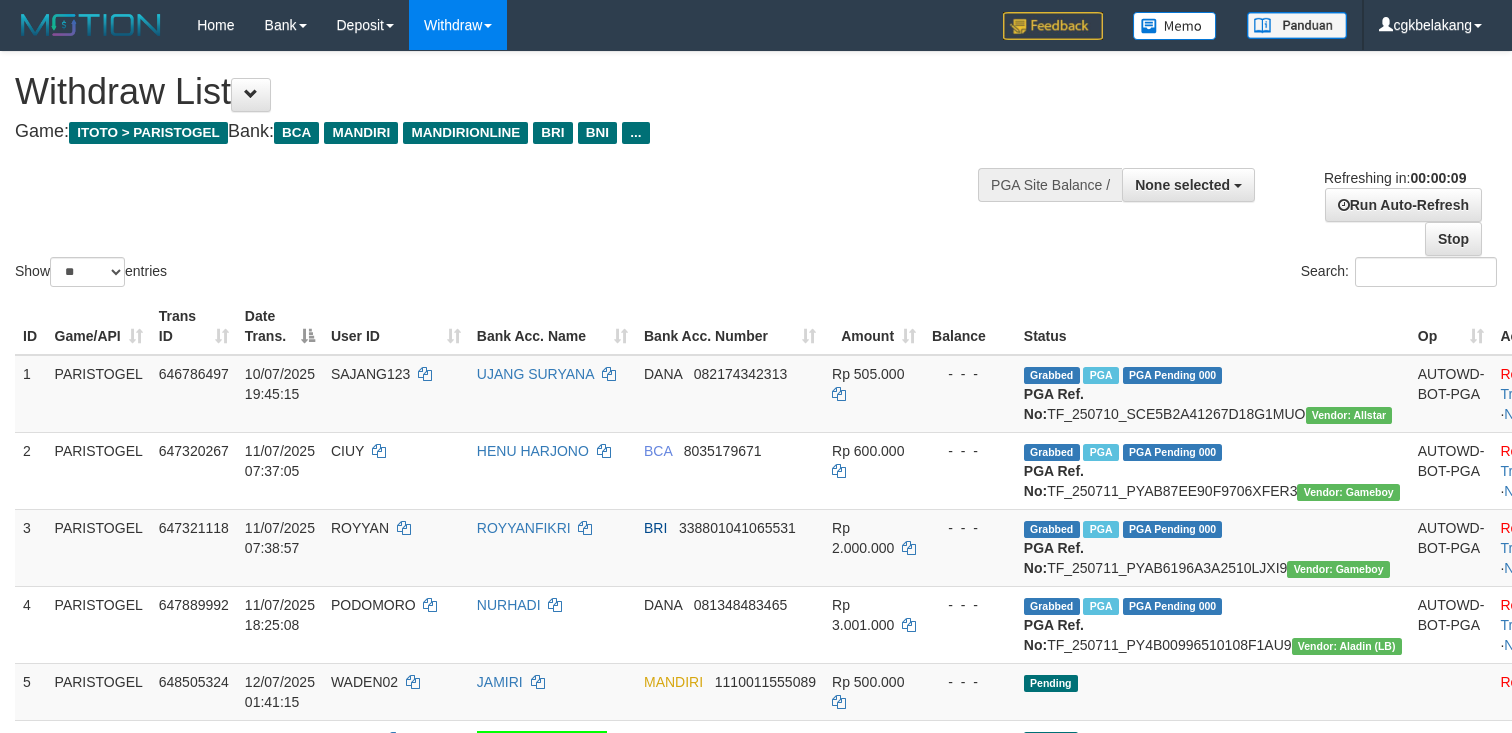 select 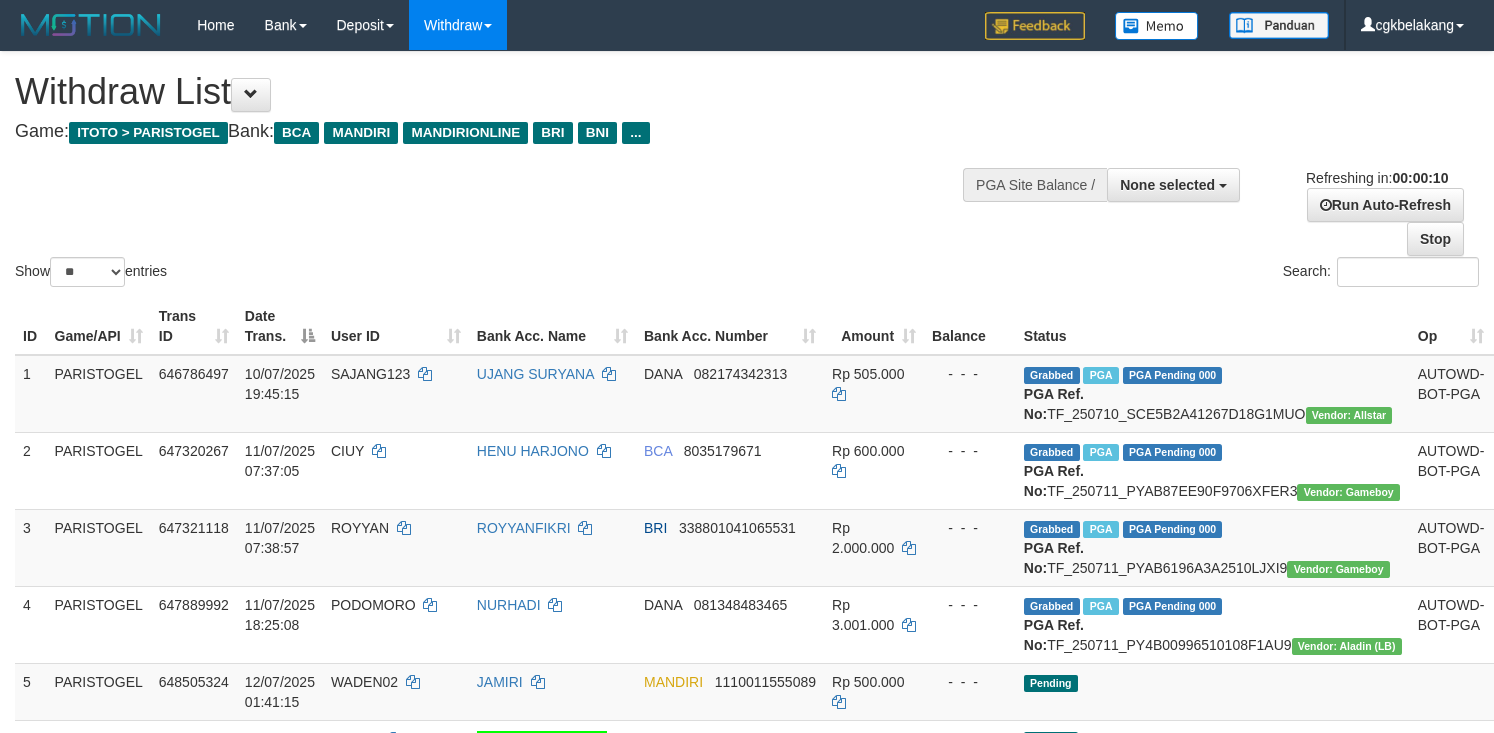 select 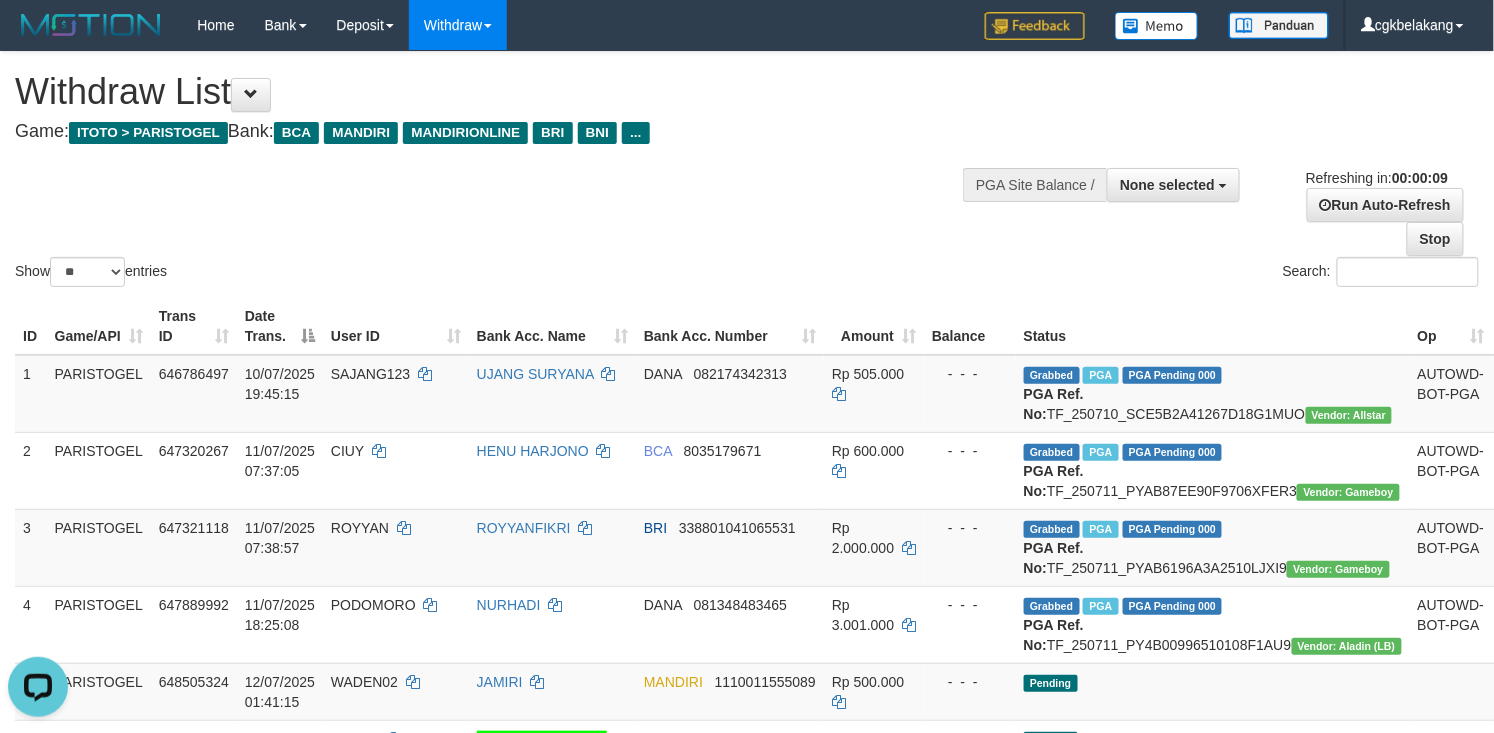 scroll, scrollTop: 0, scrollLeft: 0, axis: both 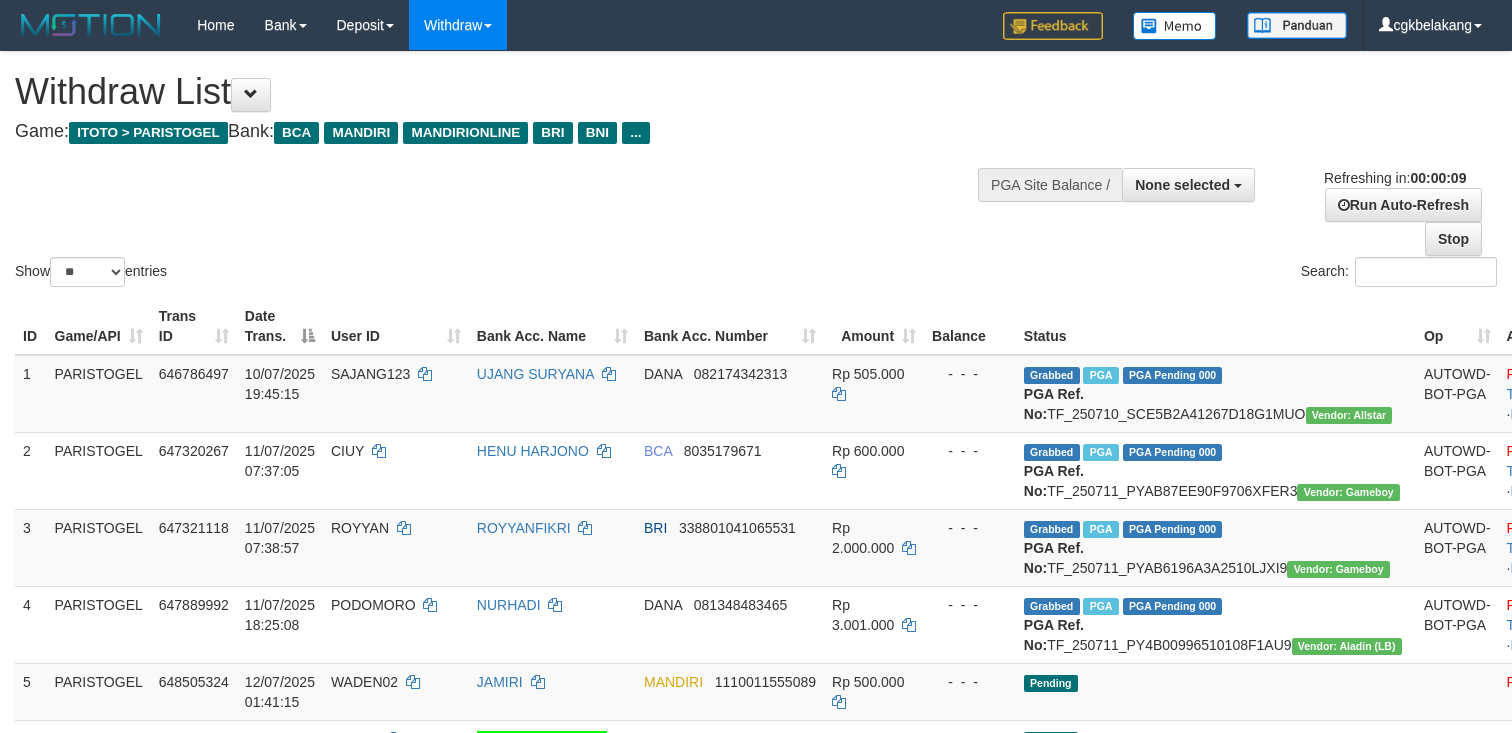select 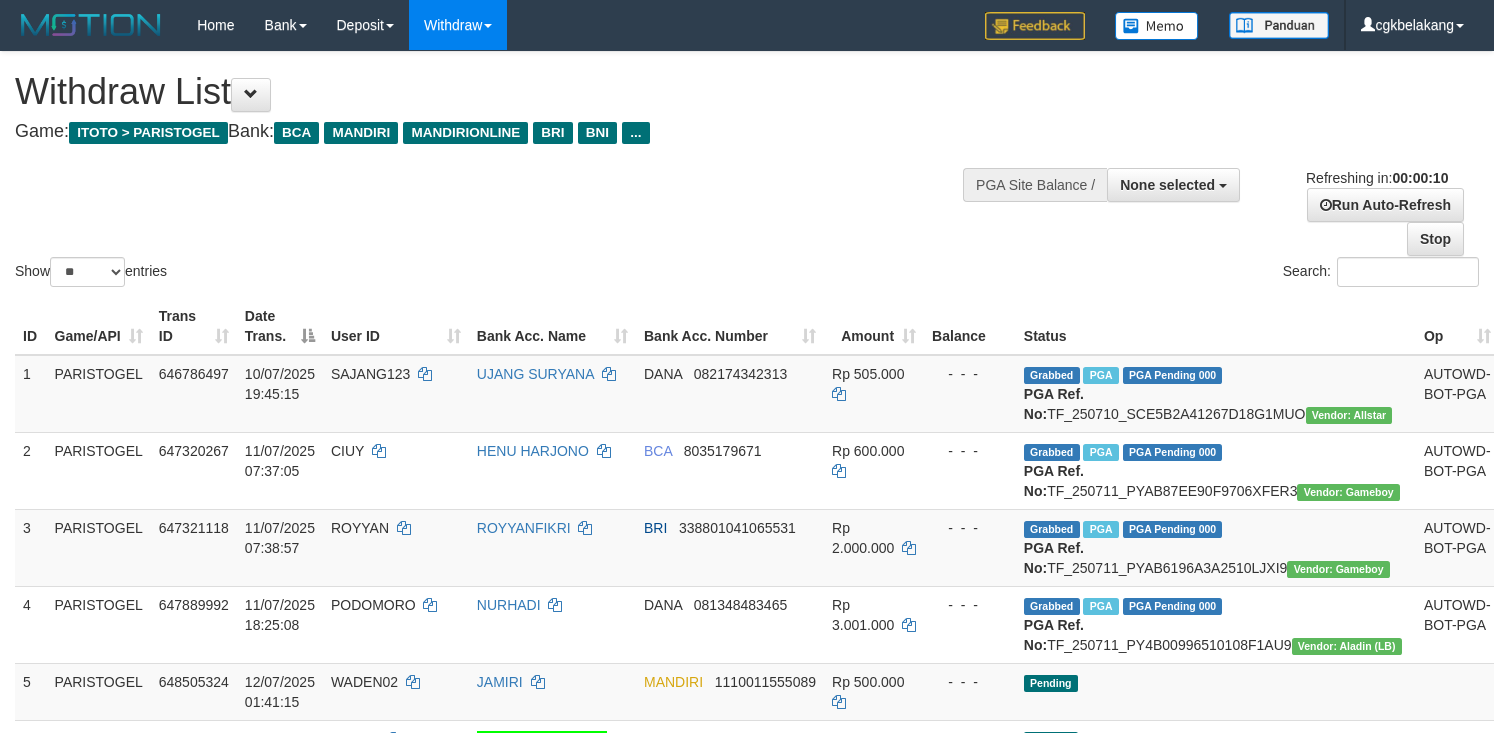 select 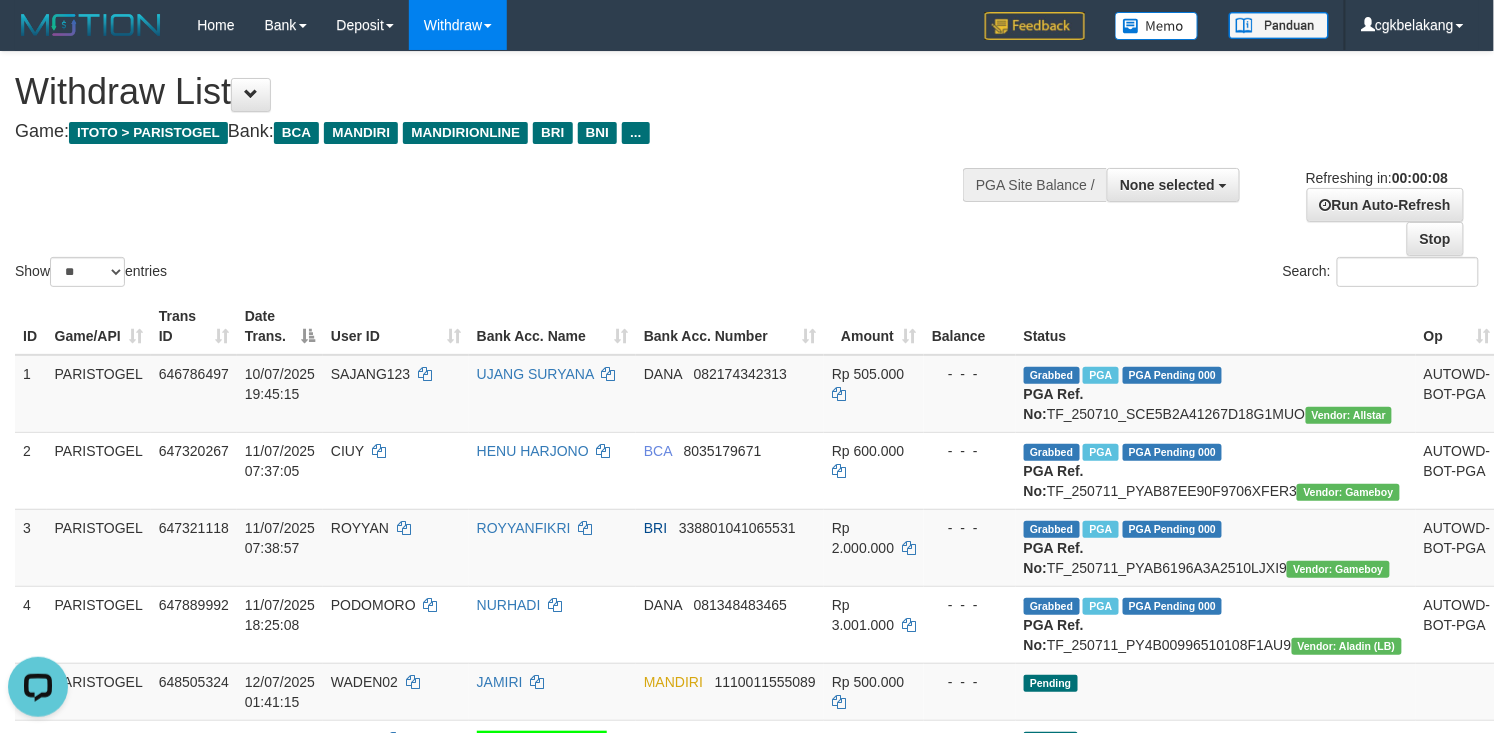 scroll, scrollTop: 0, scrollLeft: 0, axis: both 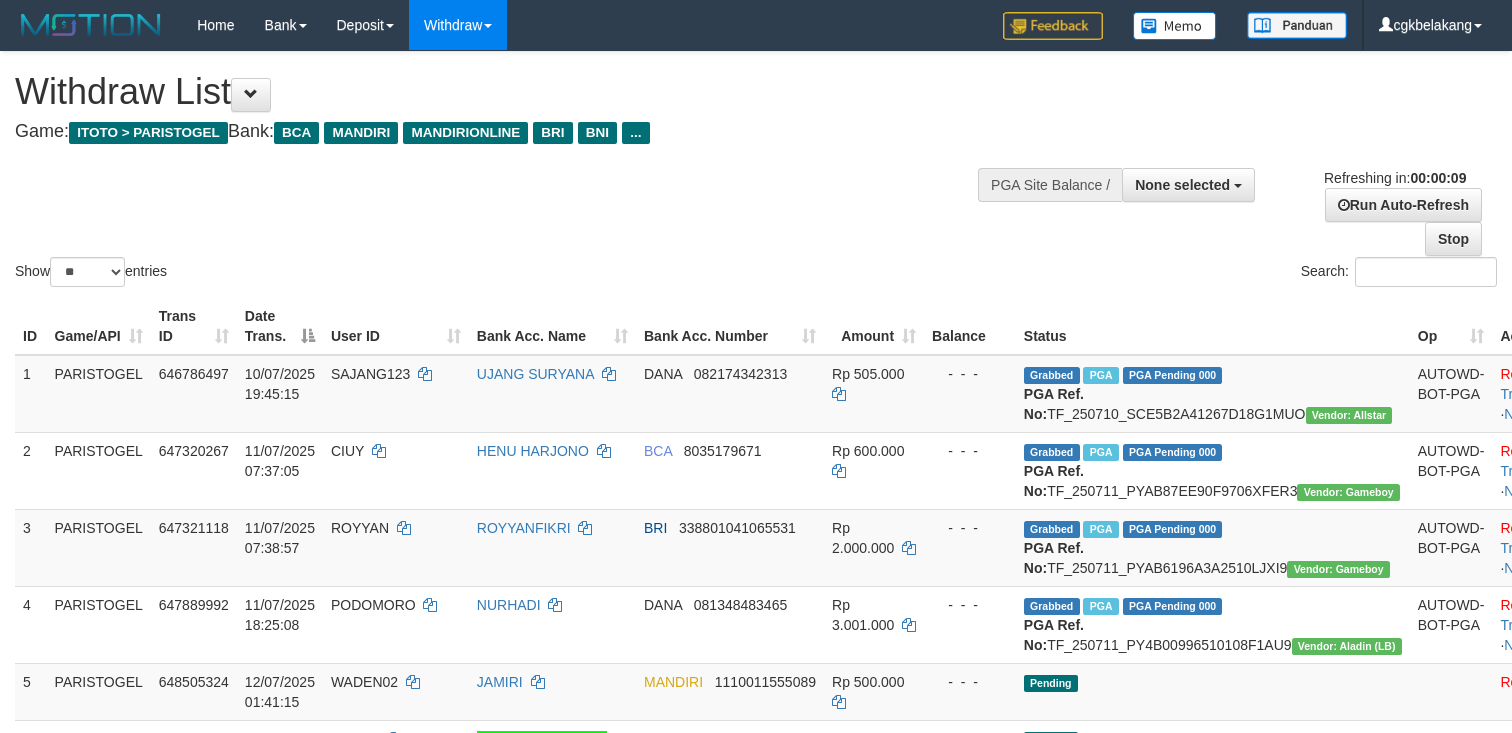 select 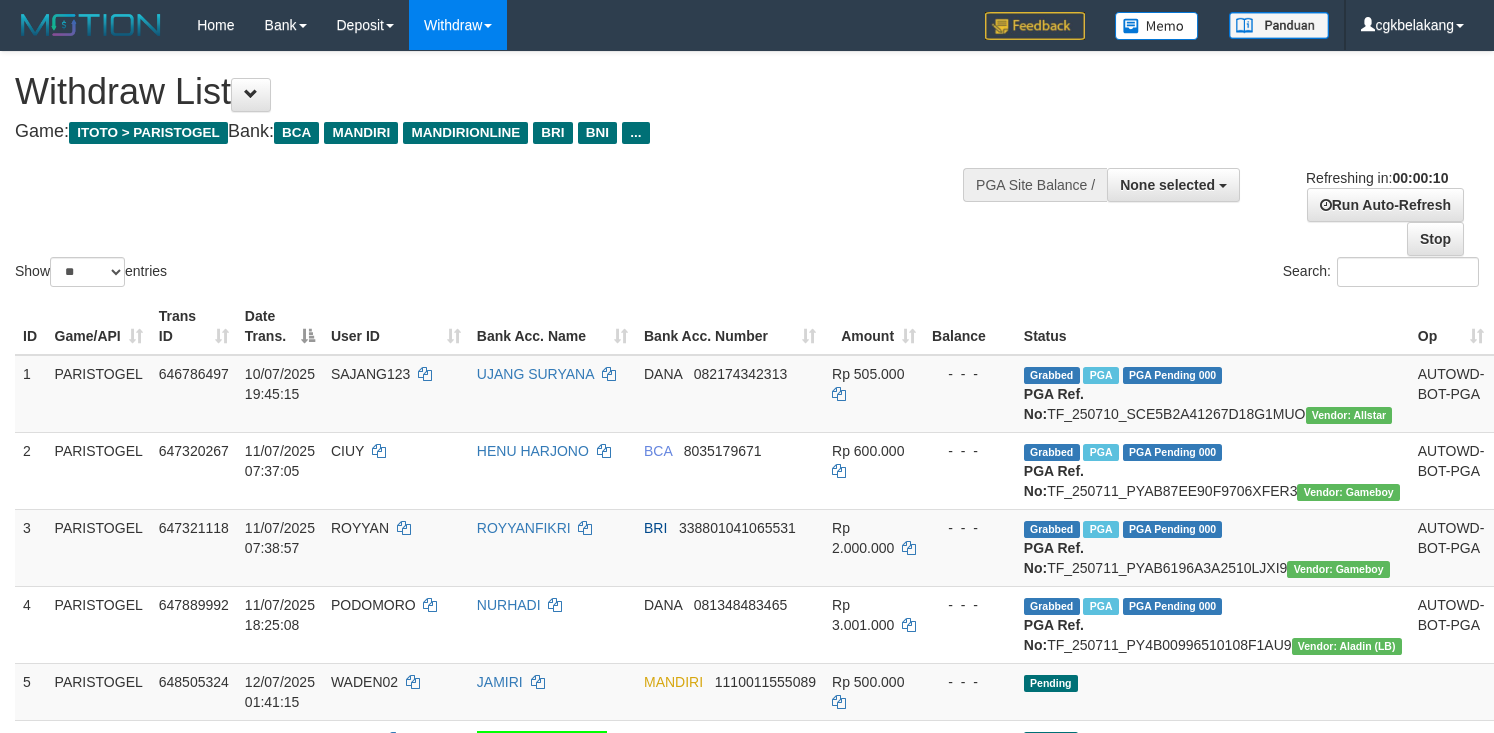 select 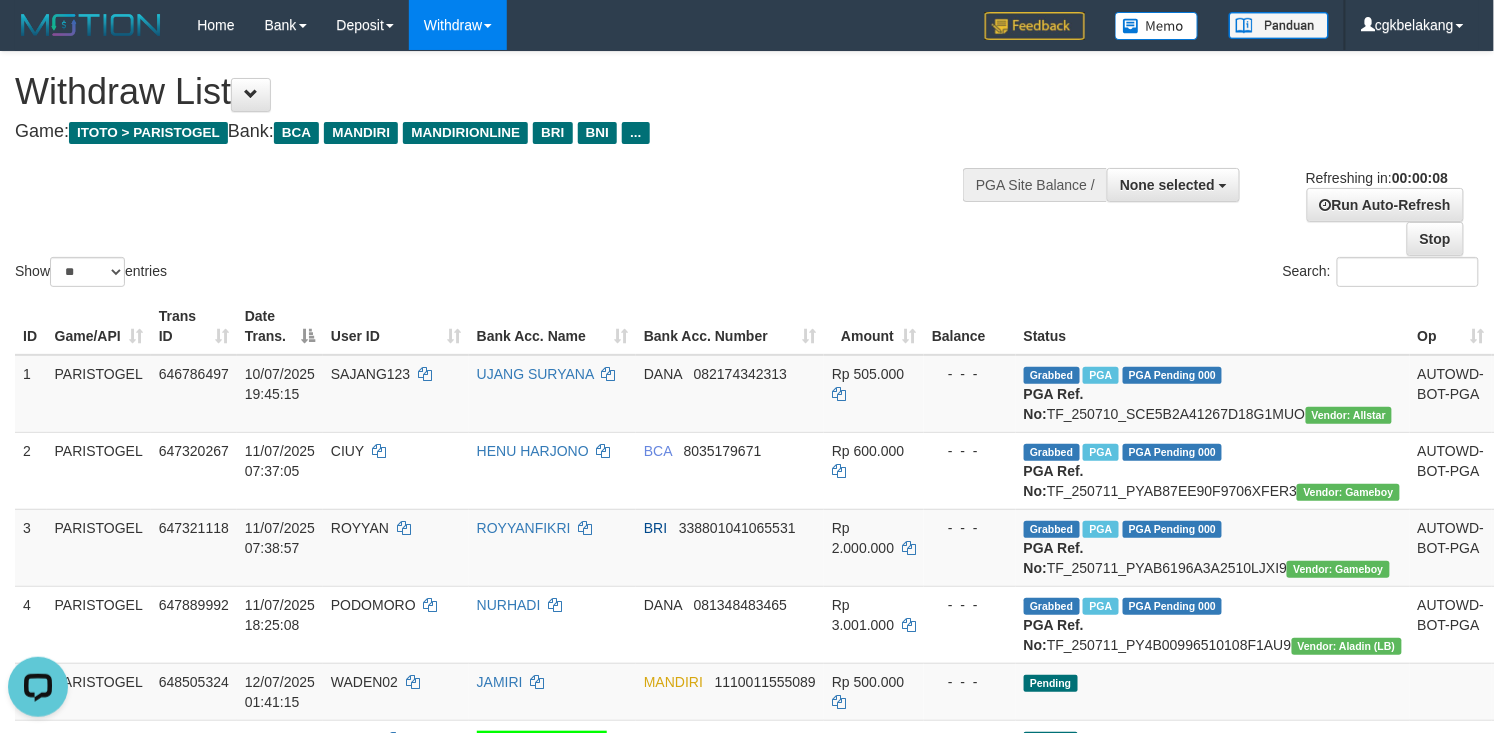 scroll, scrollTop: 0, scrollLeft: 0, axis: both 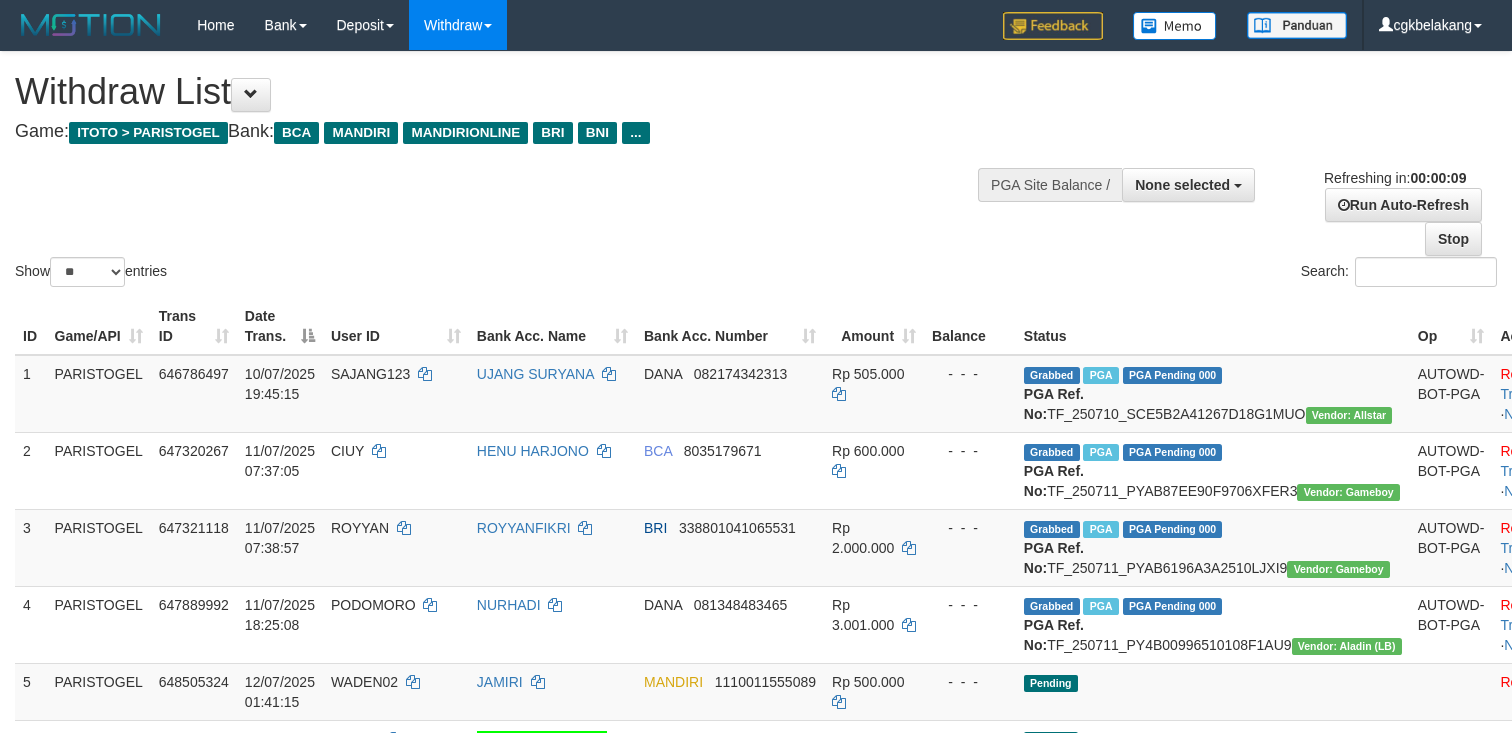 select 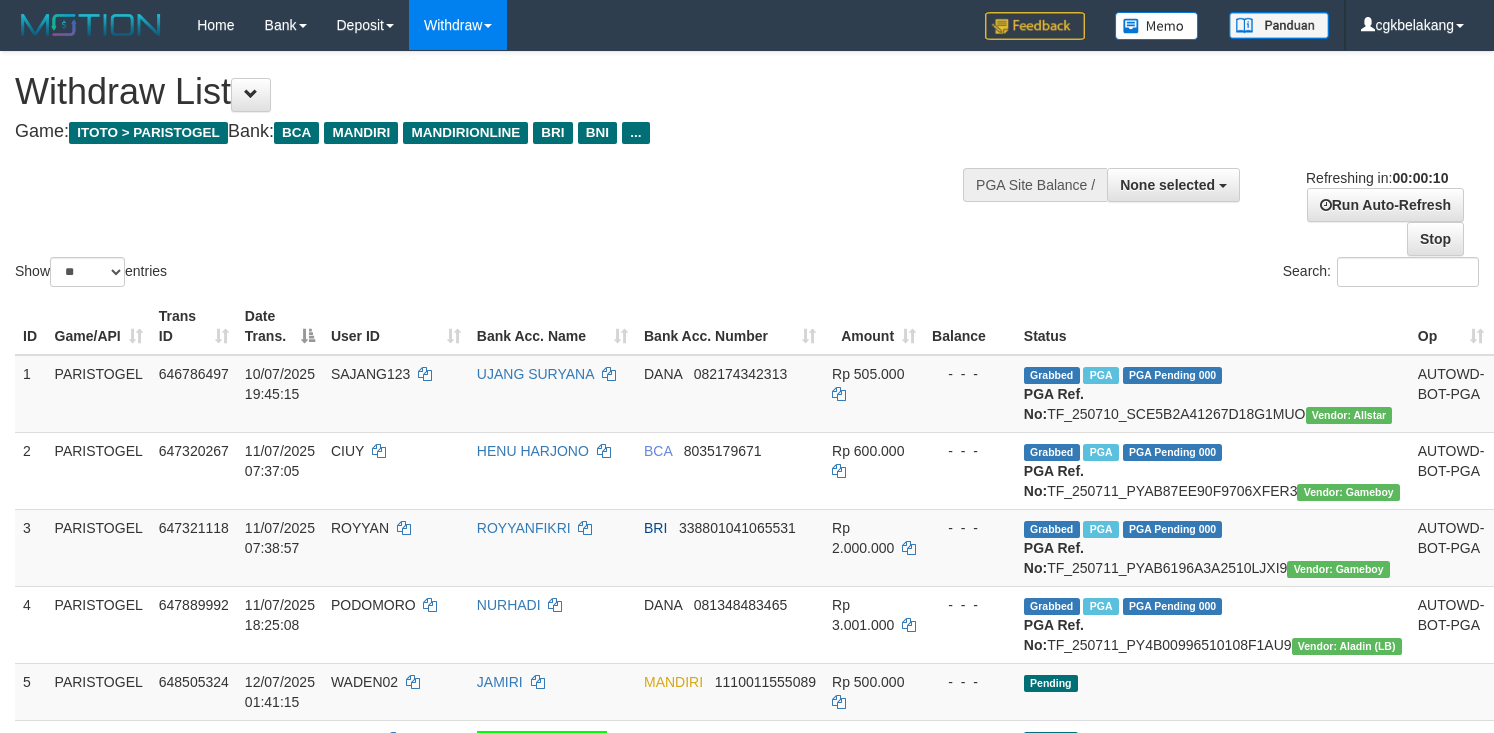 select 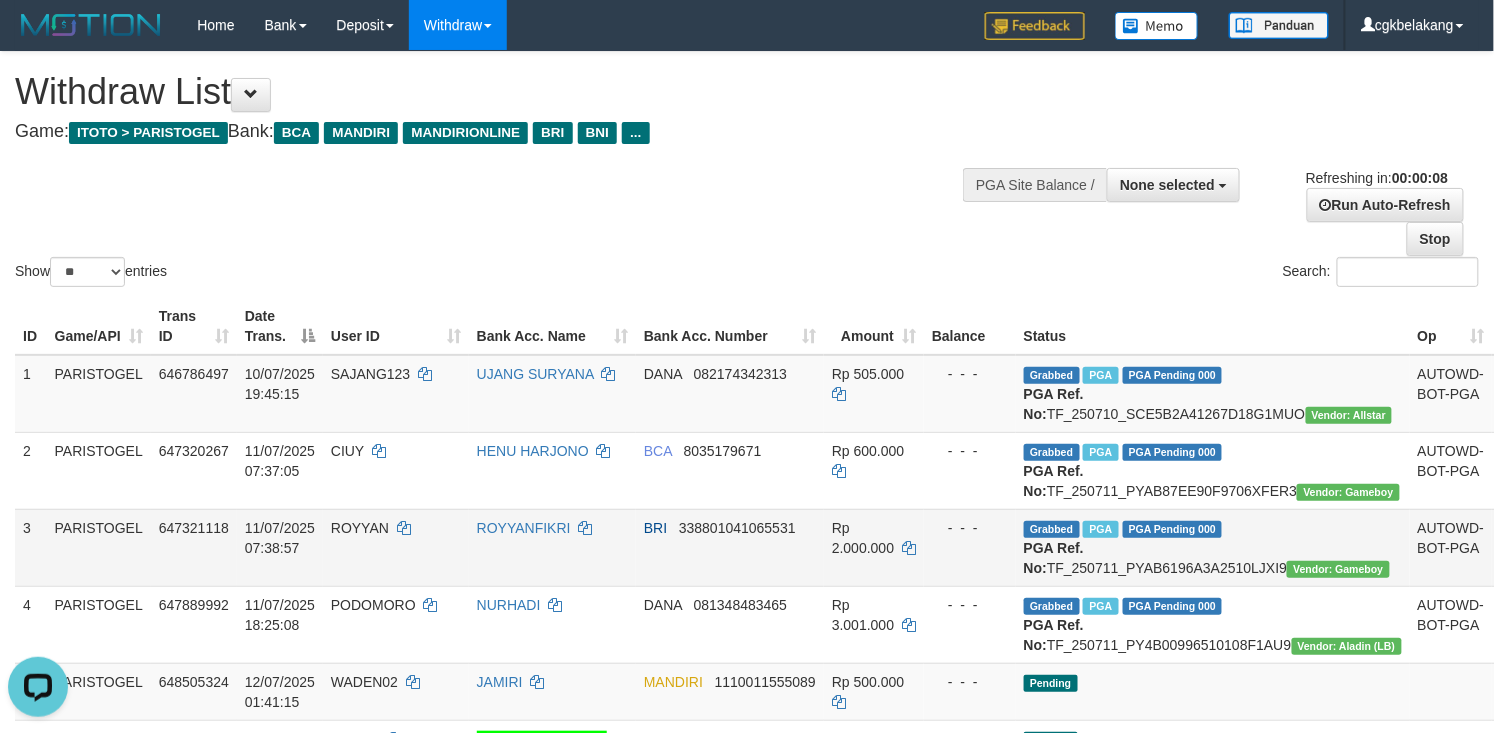 scroll, scrollTop: 0, scrollLeft: 0, axis: both 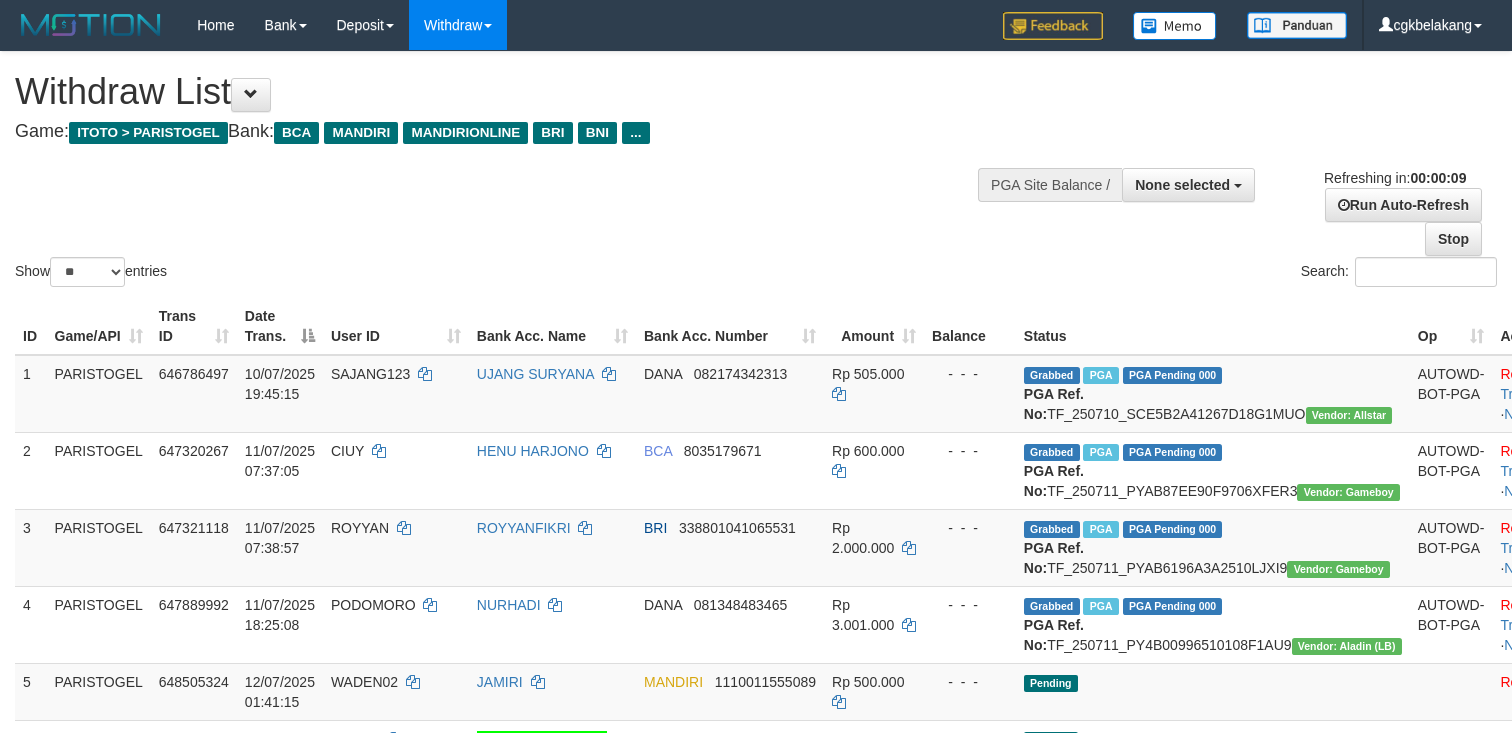 select 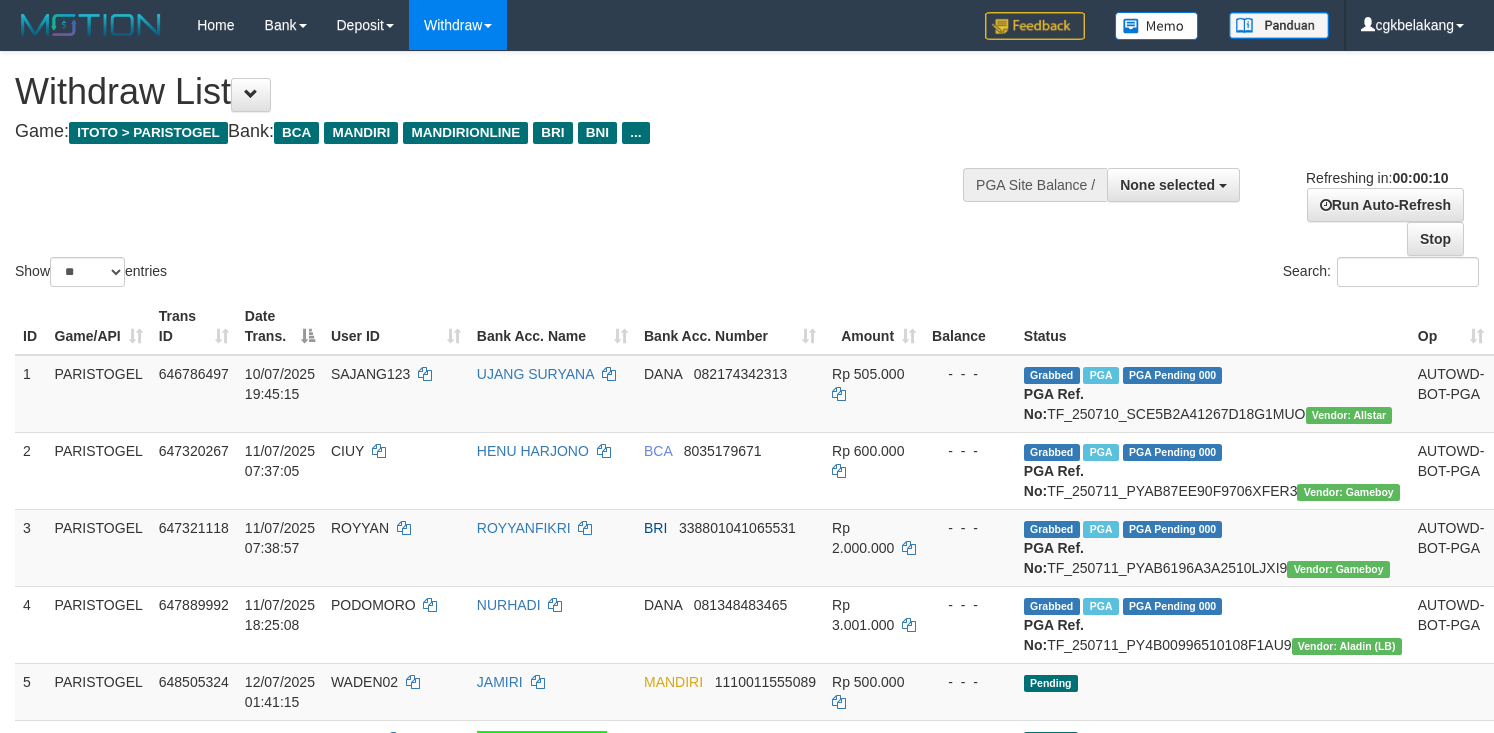 select 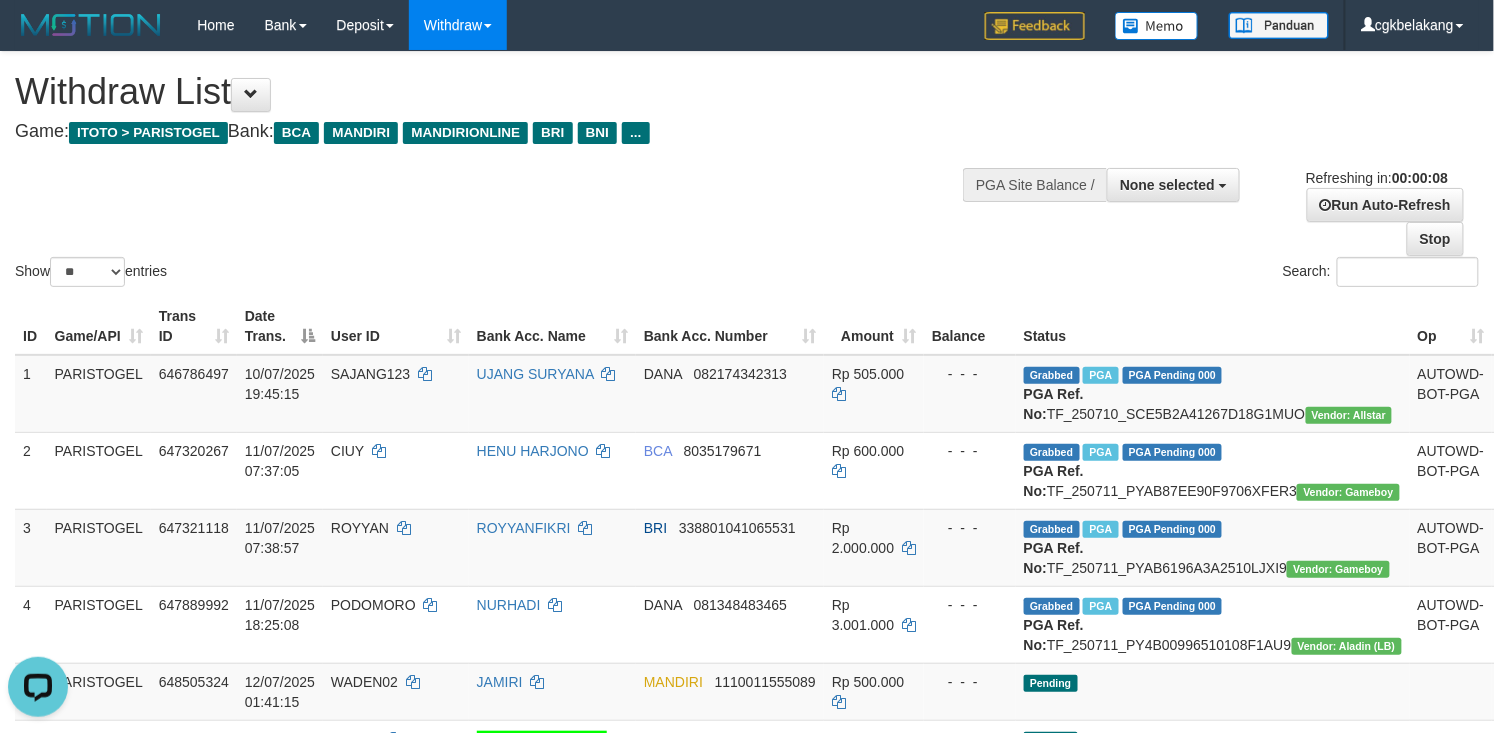 scroll, scrollTop: 0, scrollLeft: 0, axis: both 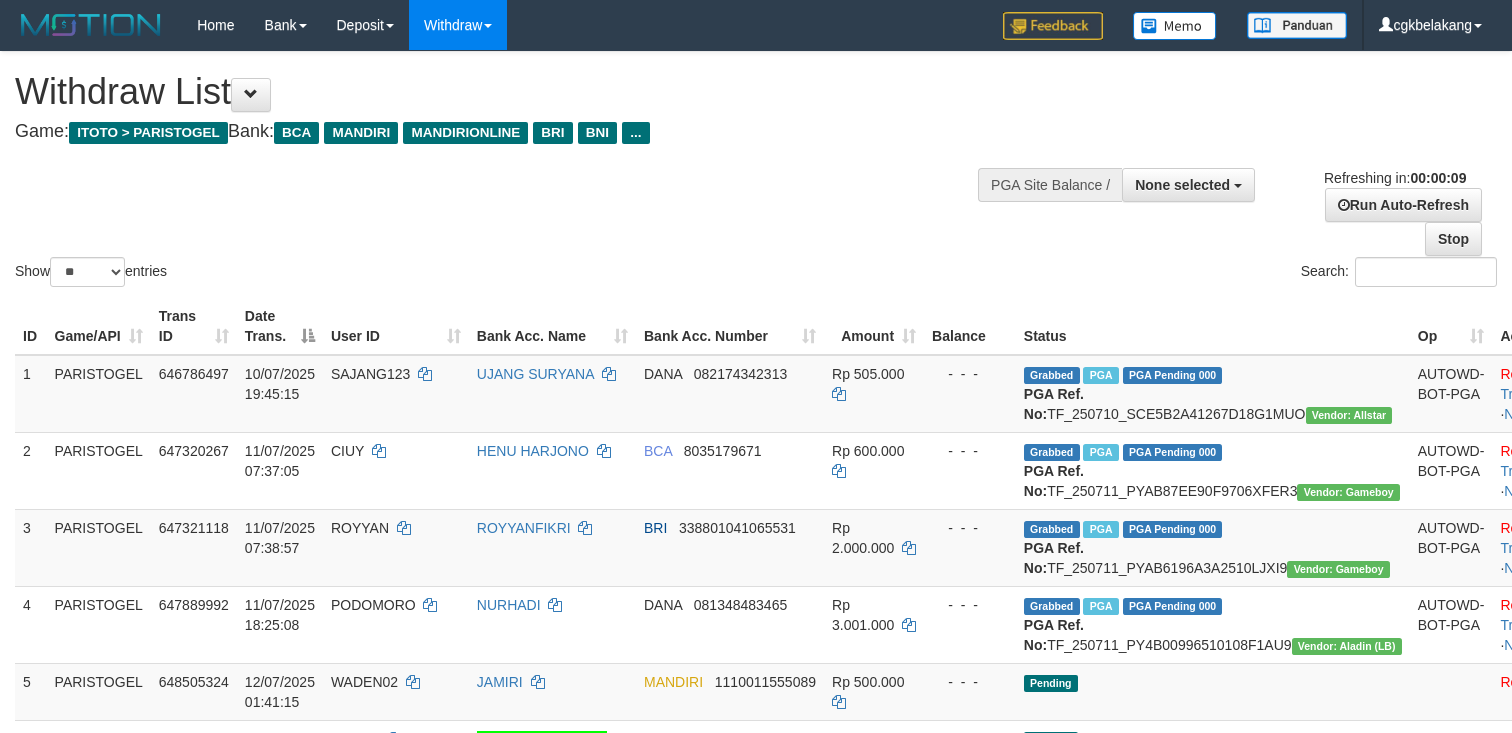 select 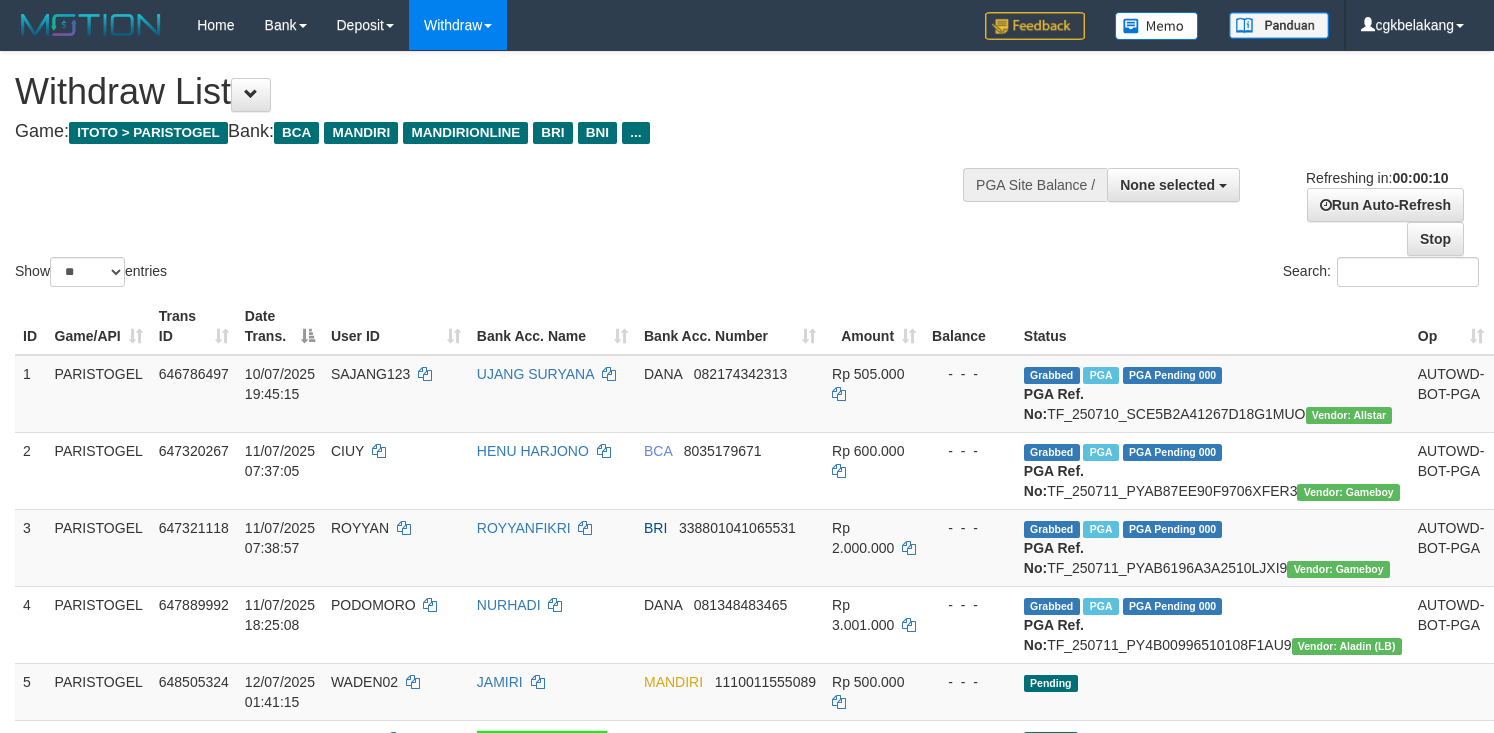 select 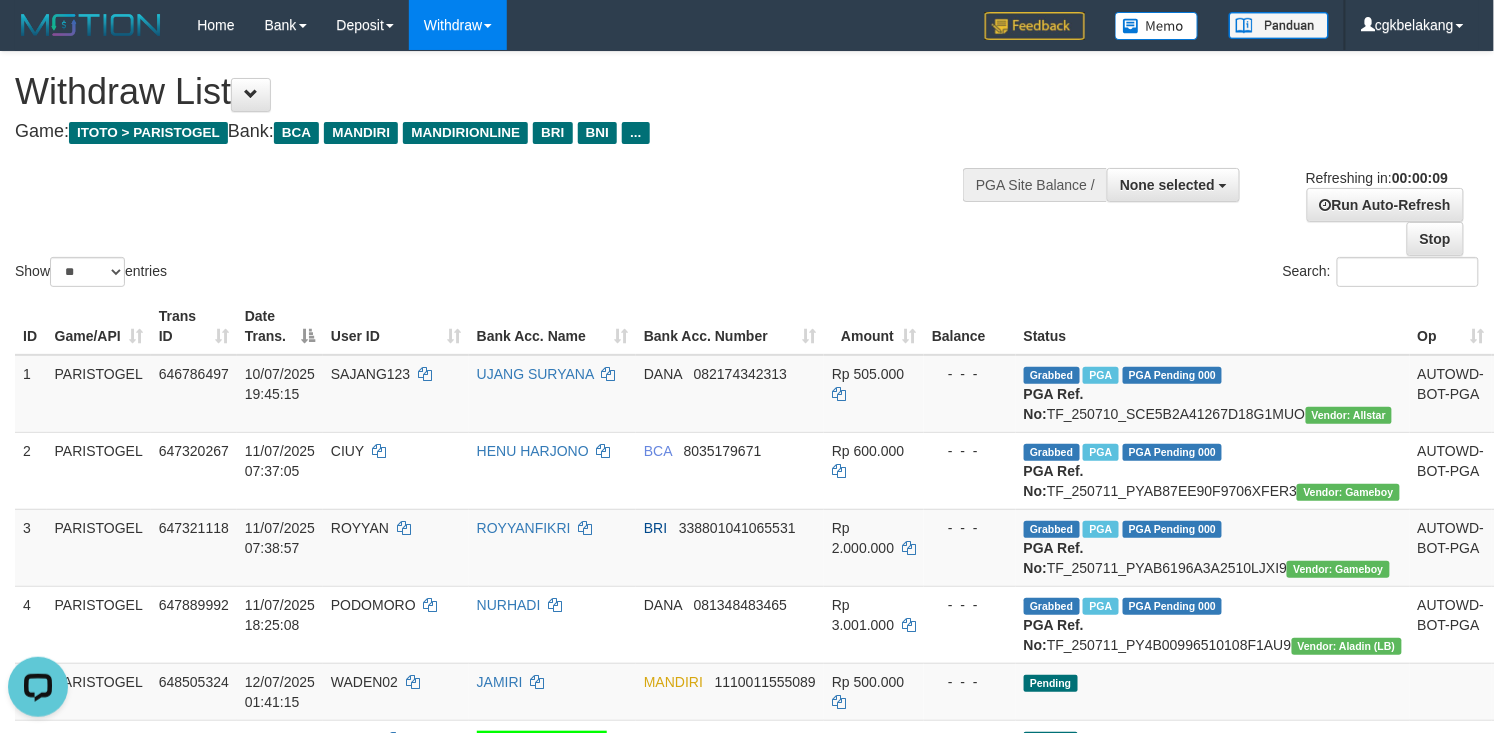 scroll, scrollTop: 0, scrollLeft: 0, axis: both 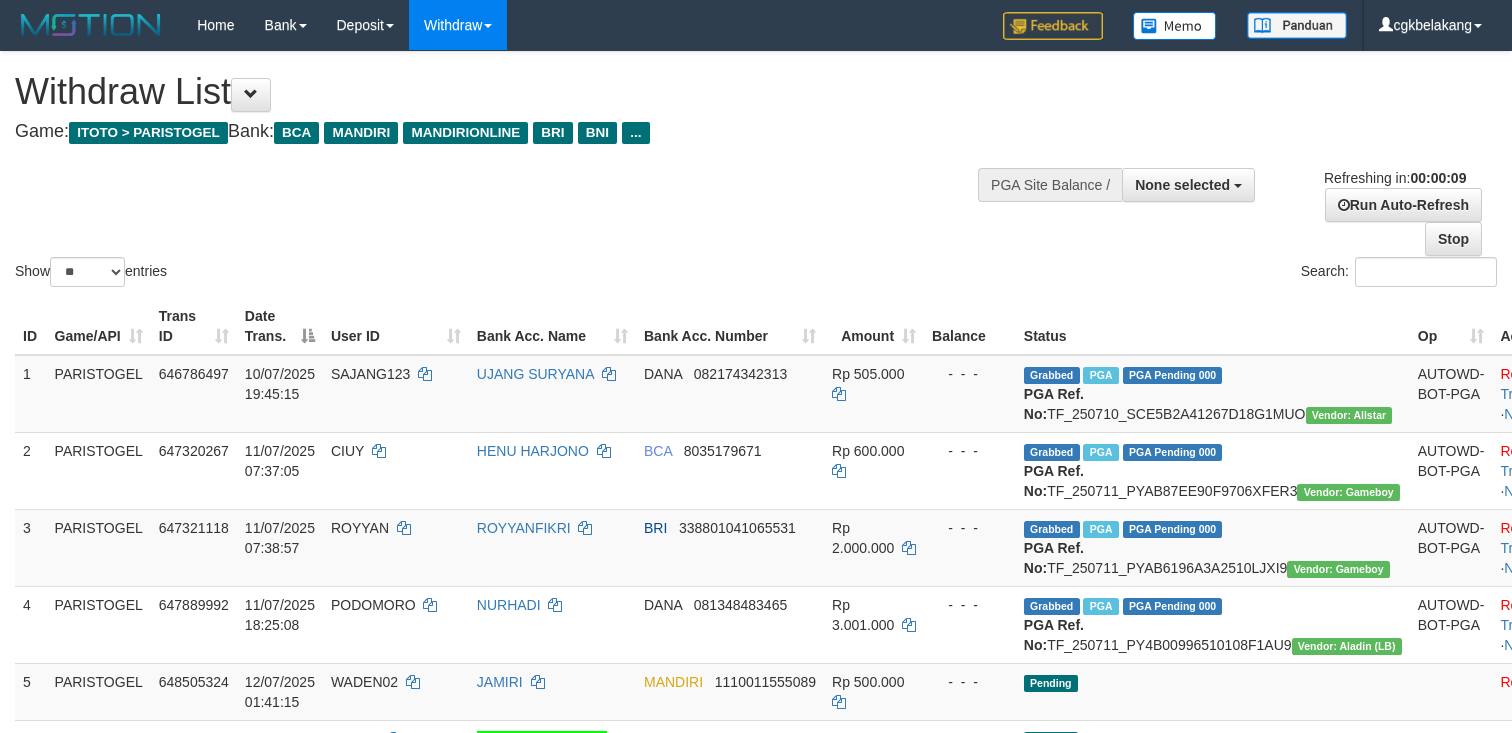 select 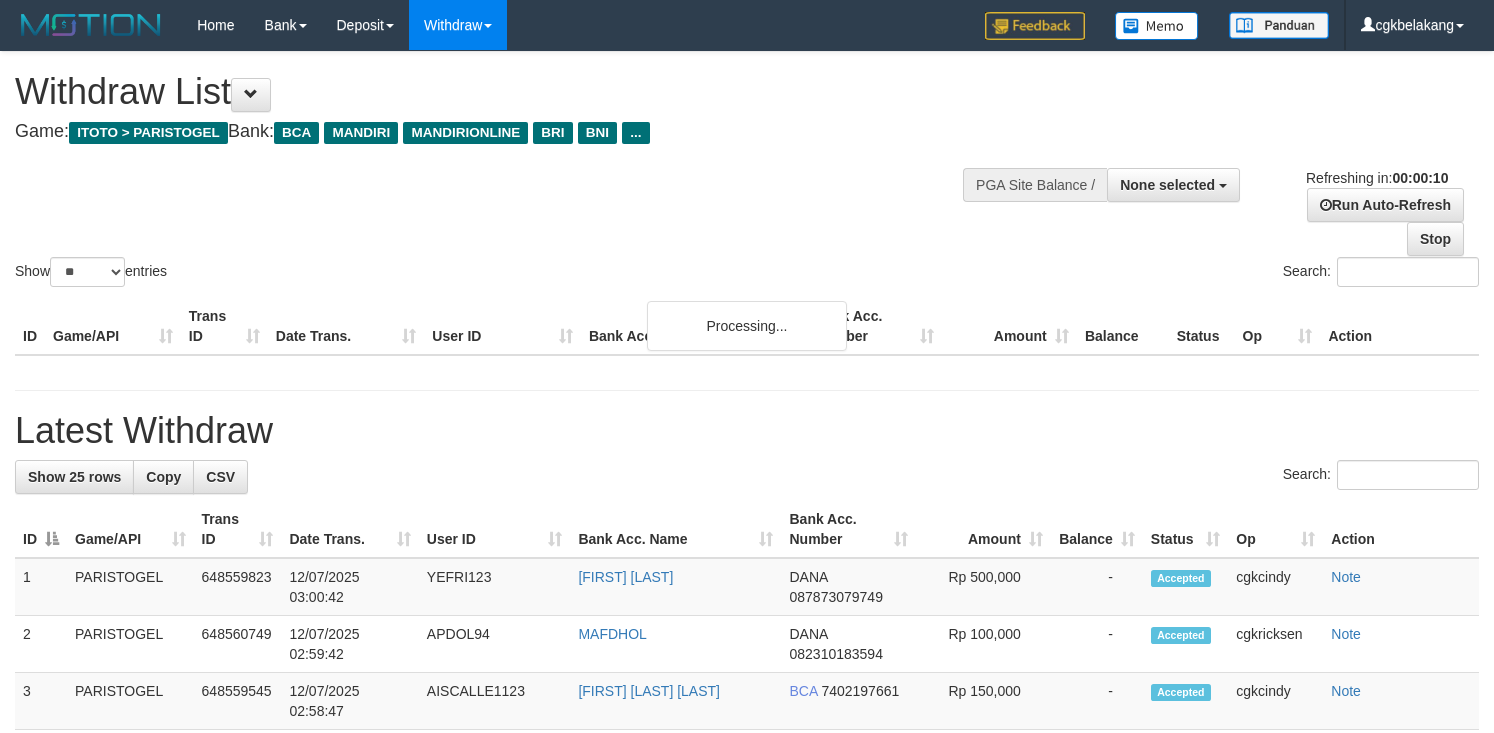select 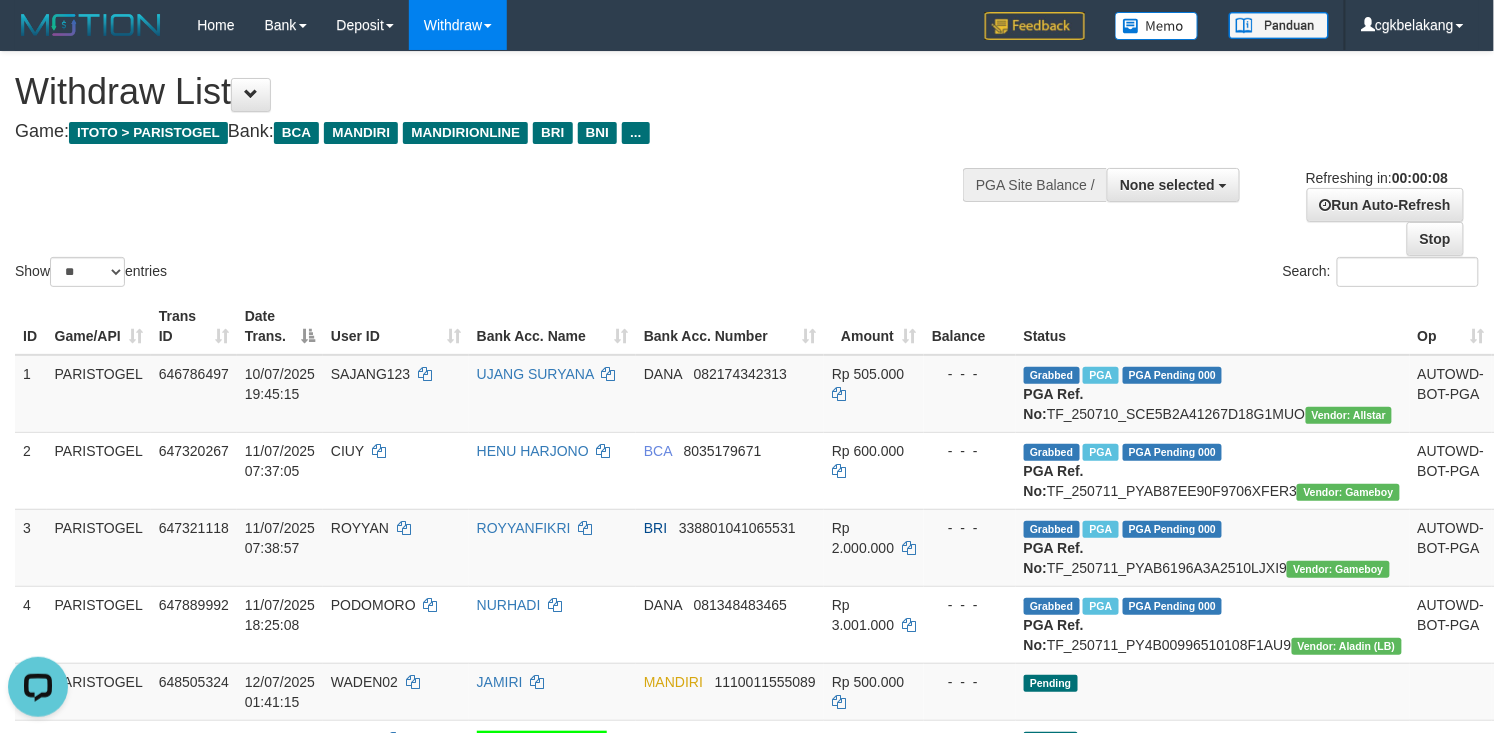 scroll, scrollTop: 0, scrollLeft: 0, axis: both 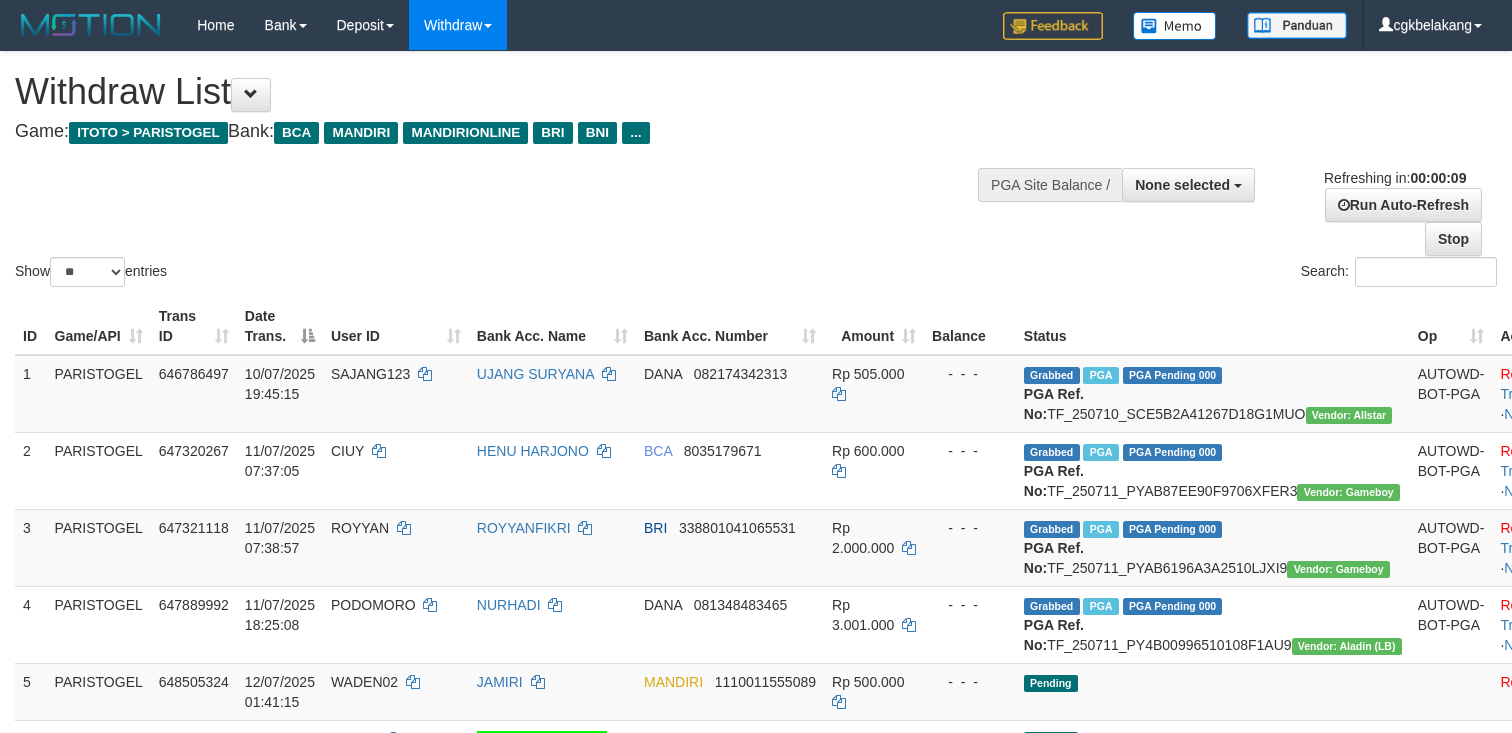 select 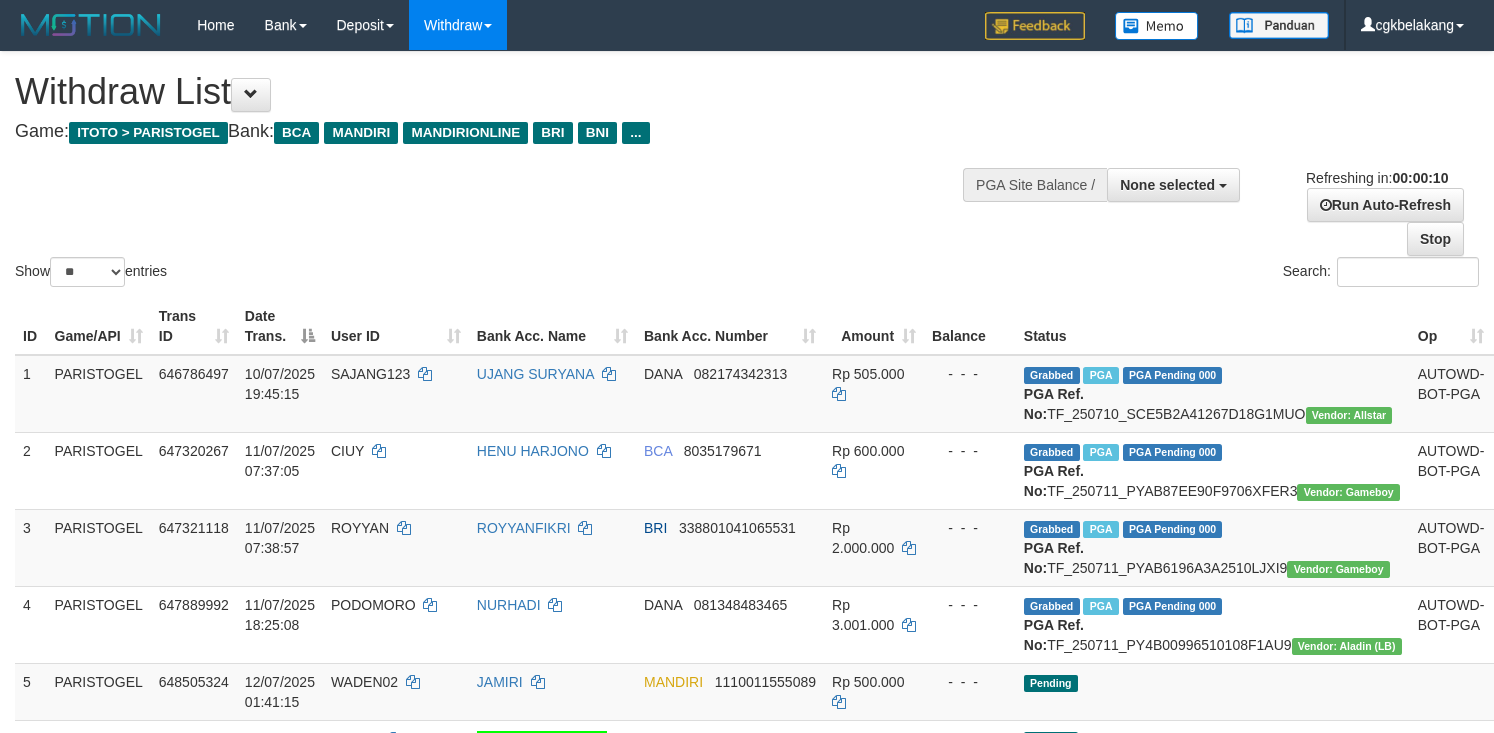 select 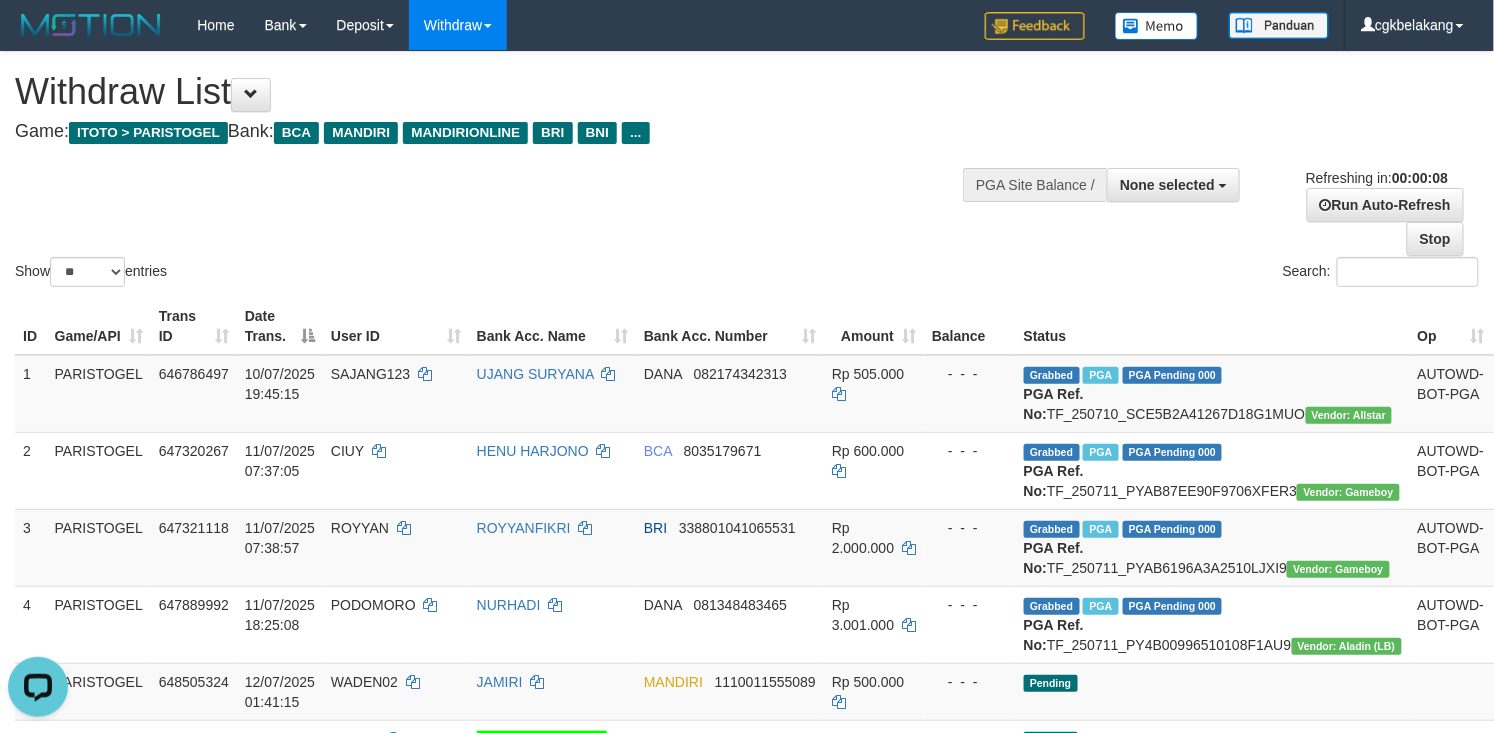 scroll, scrollTop: 0, scrollLeft: 0, axis: both 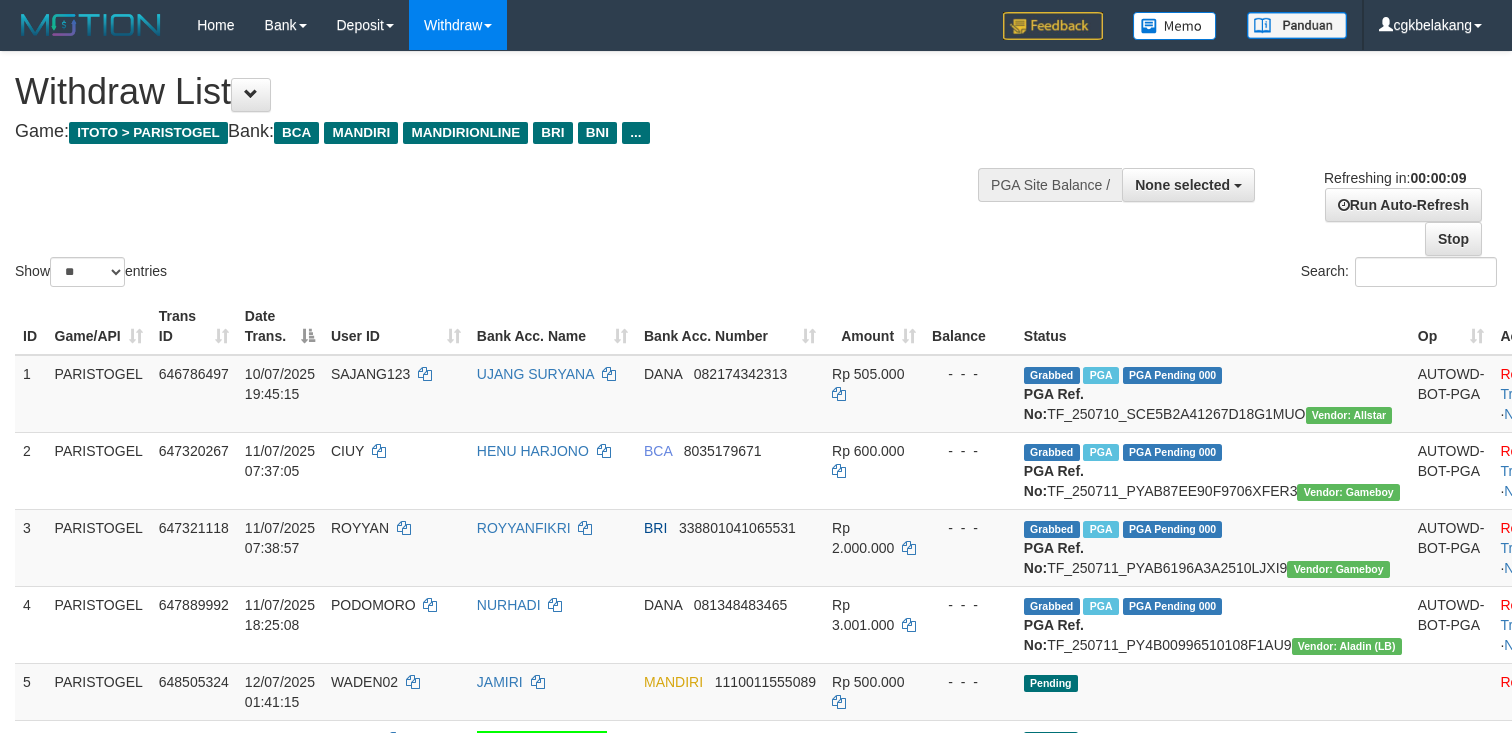select 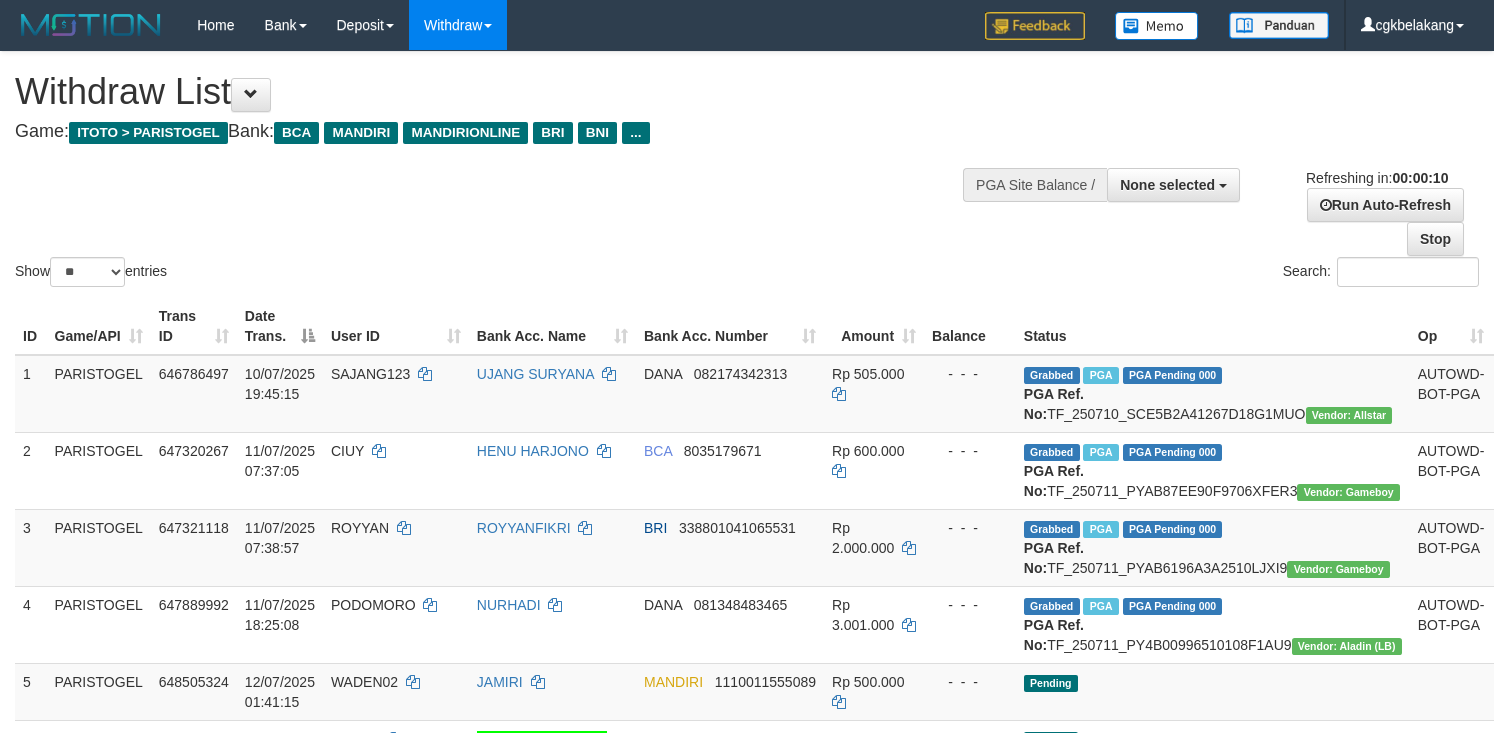 select 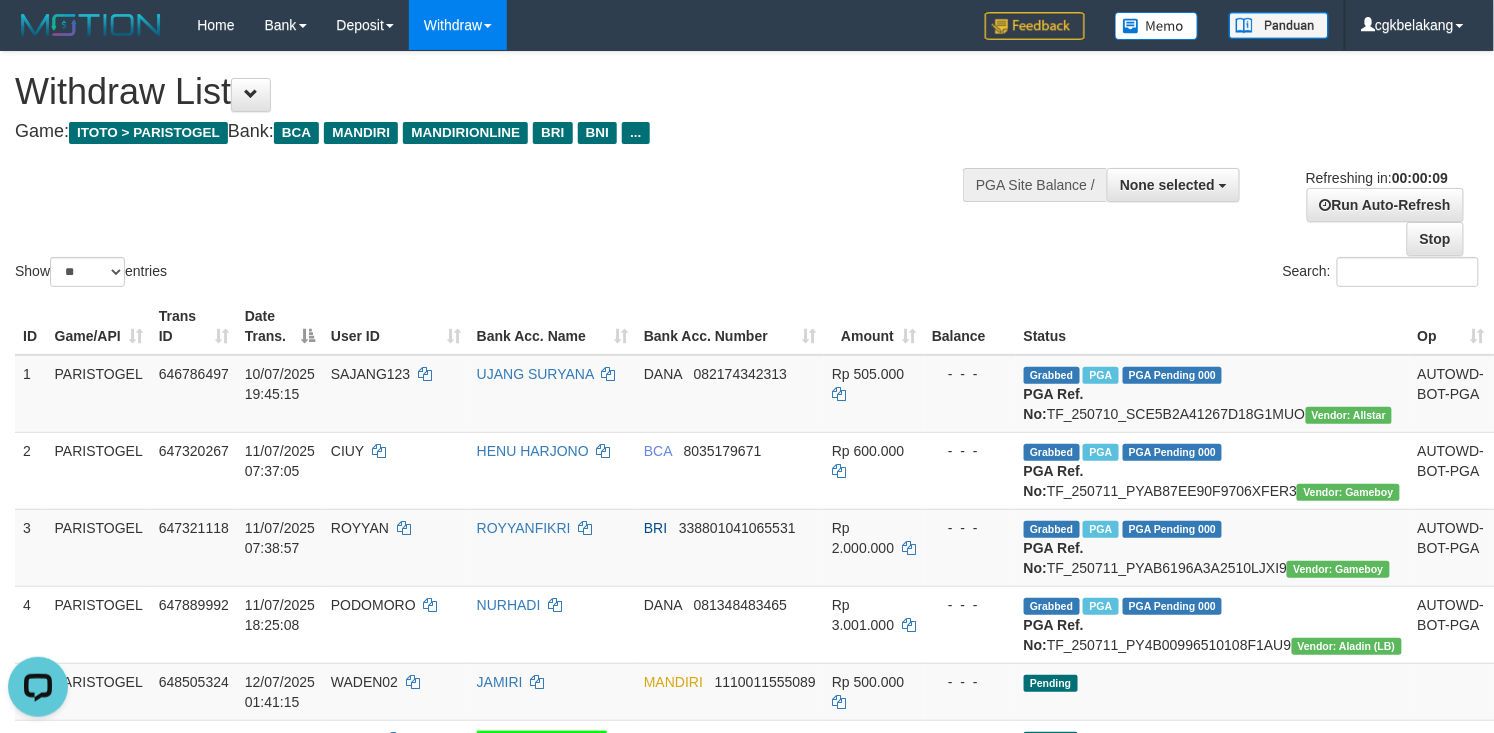 scroll, scrollTop: 0, scrollLeft: 0, axis: both 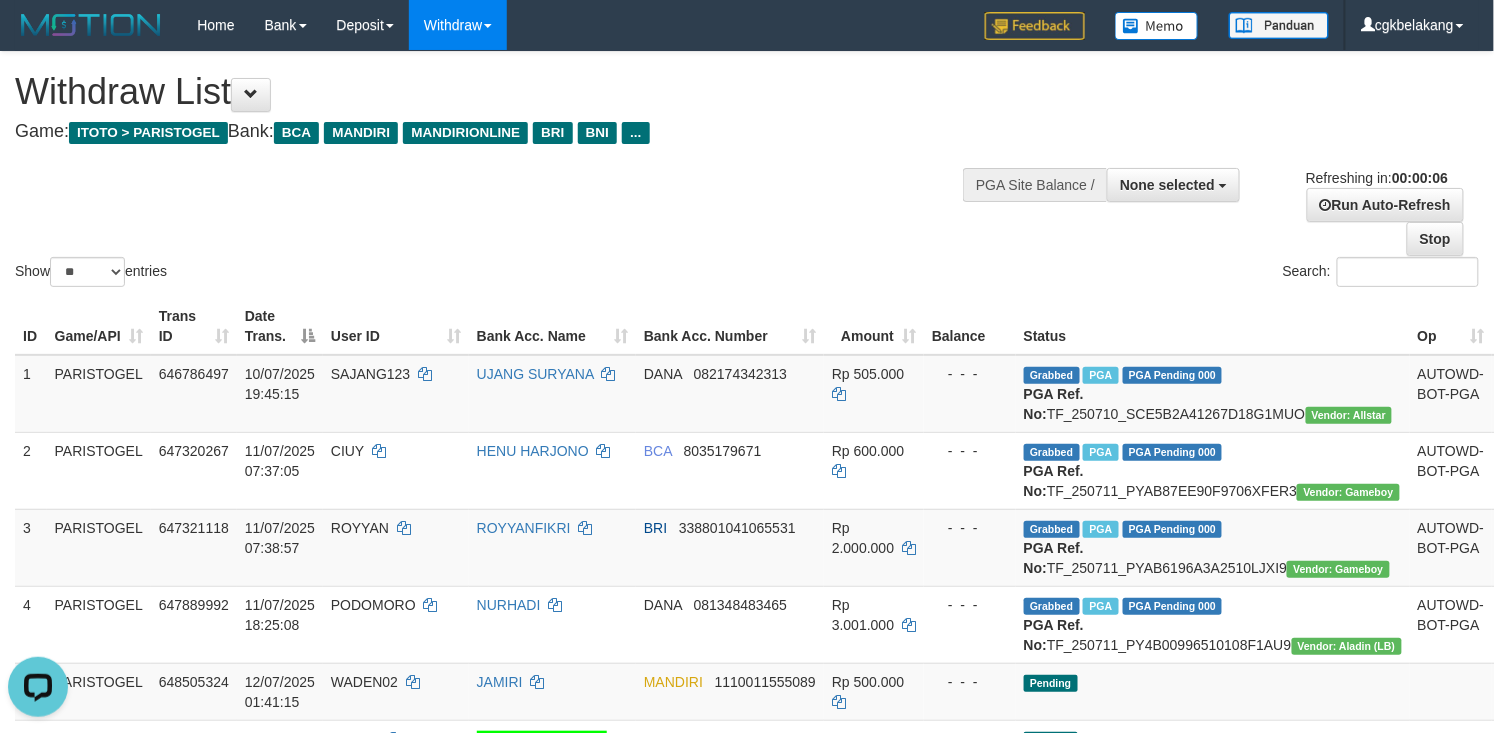 click on "Show  ** ** ** ***  entries Search:" at bounding box center (747, 171) 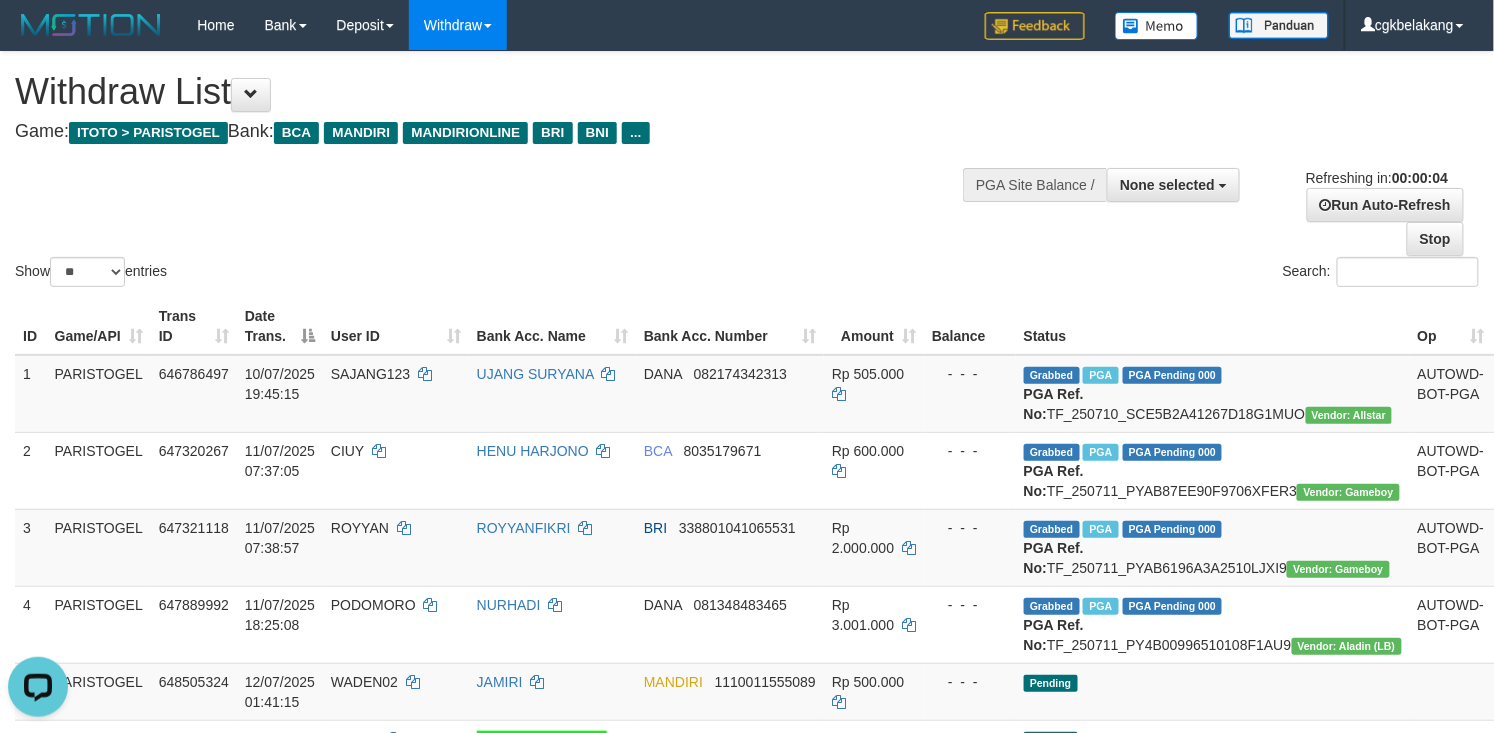 click on "Show  ** ** ** ***  entries Search:" at bounding box center (747, 171) 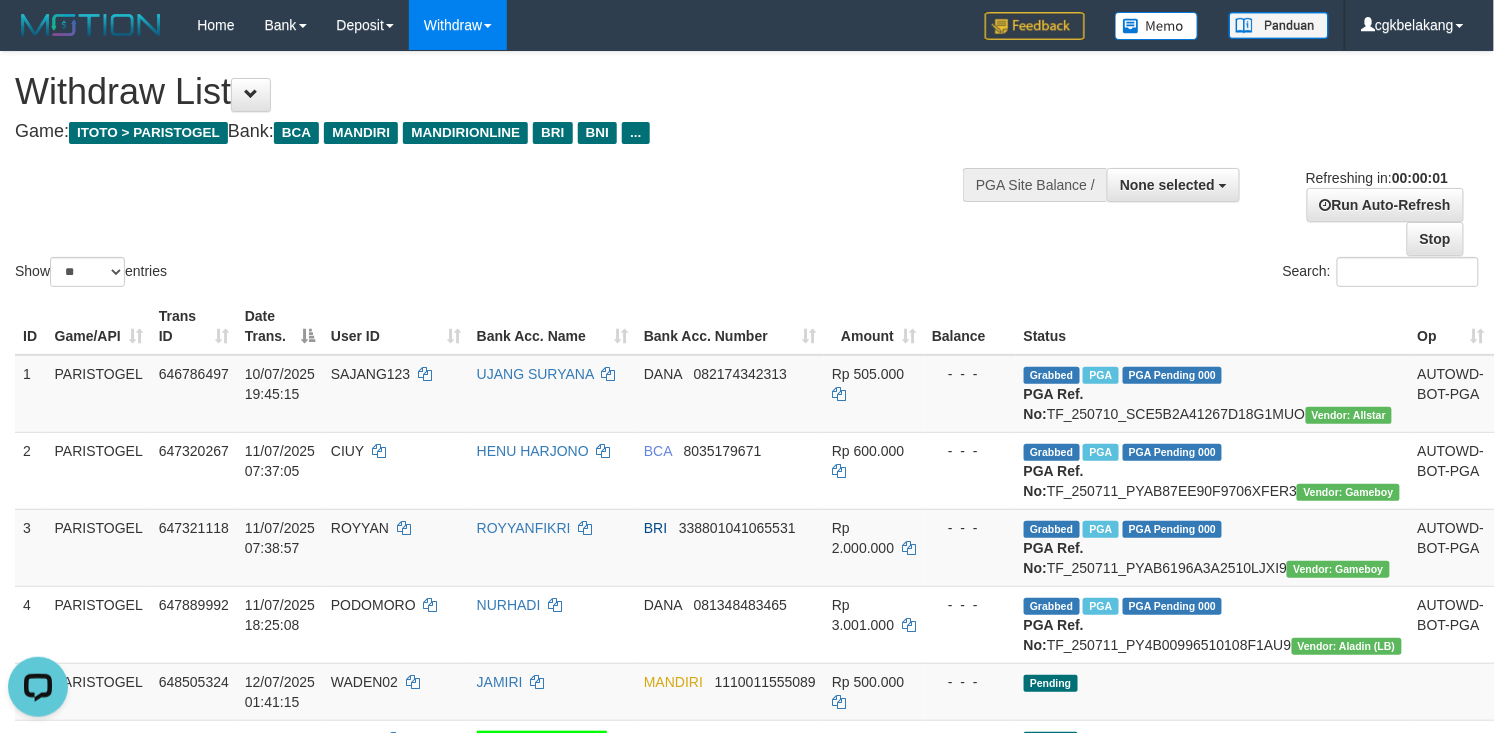 click on "Show  ** ** ** ***  entries Search:" at bounding box center [747, 171] 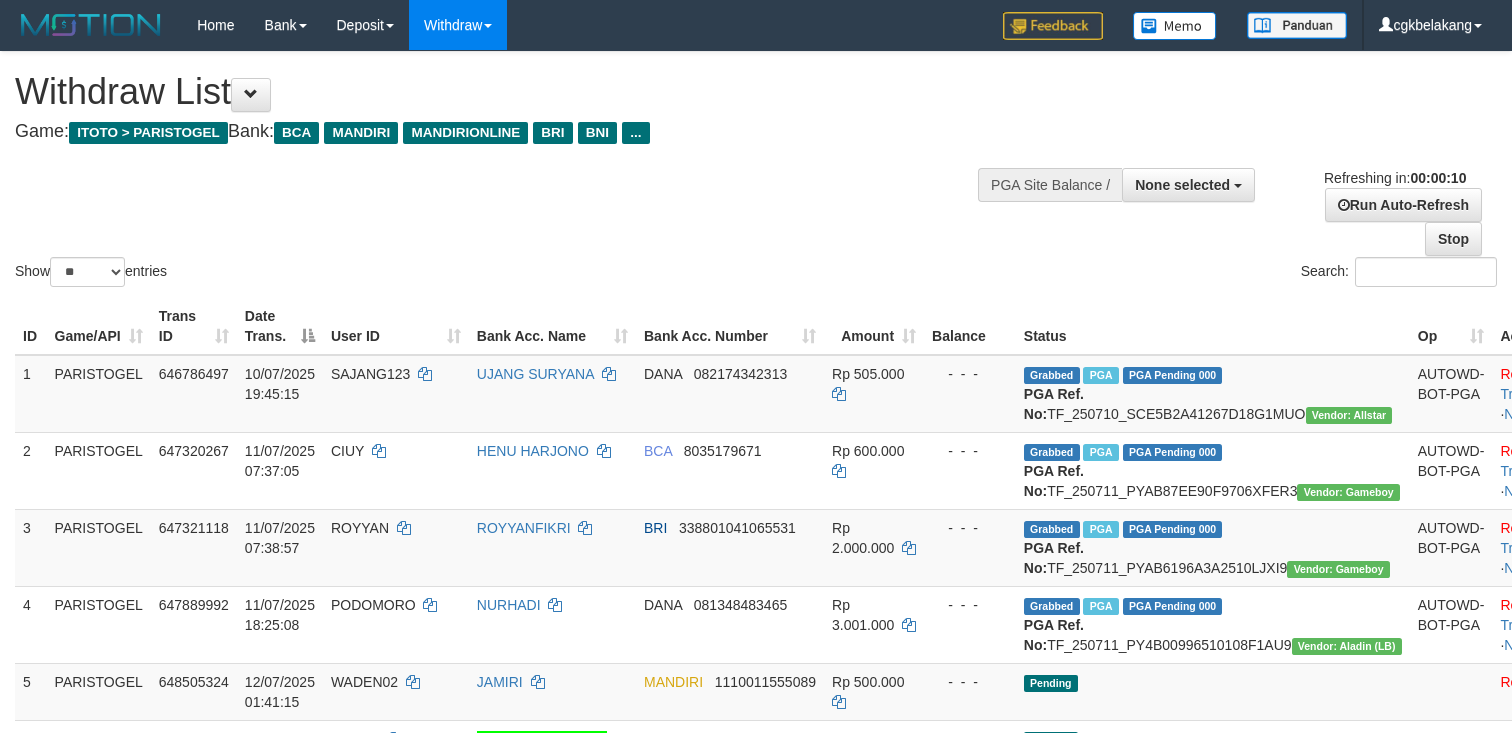select 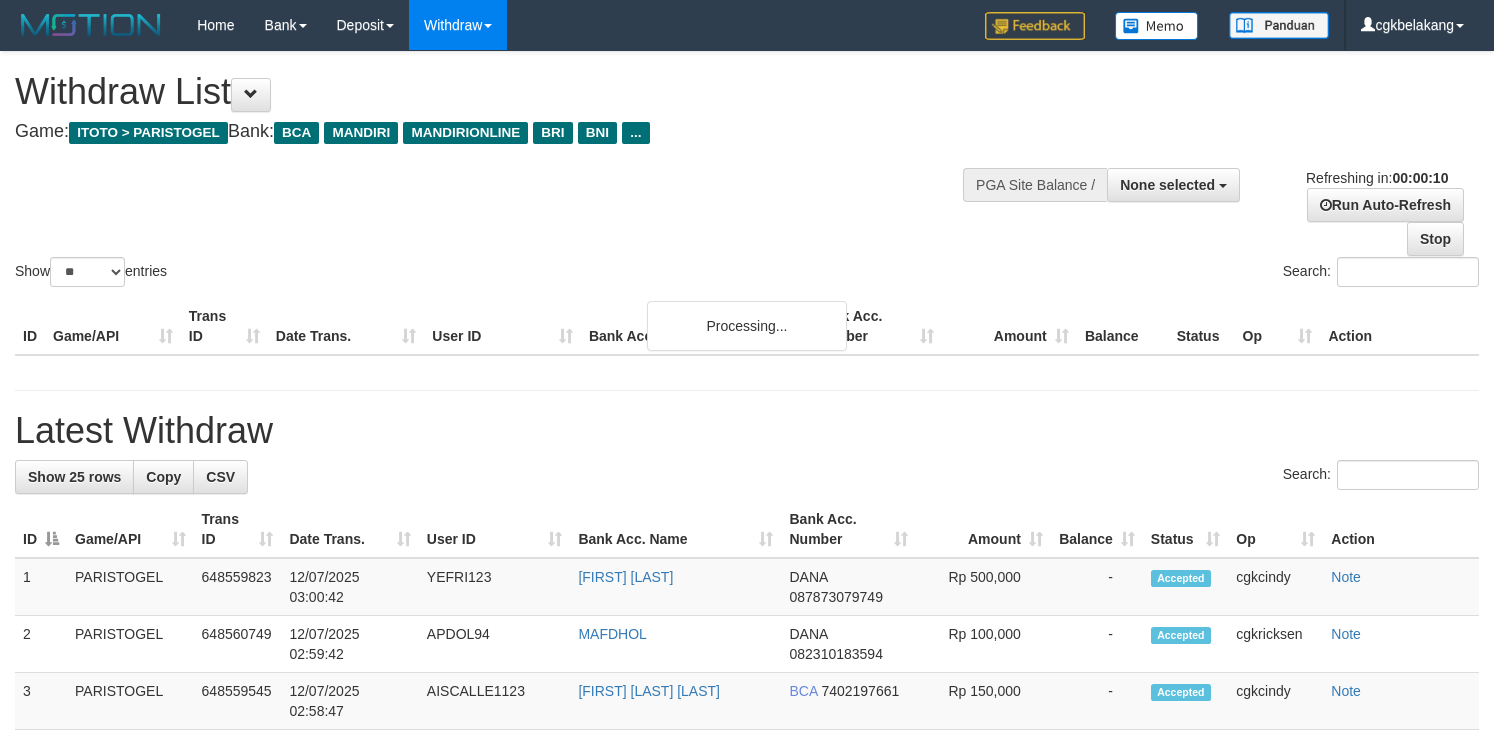 select 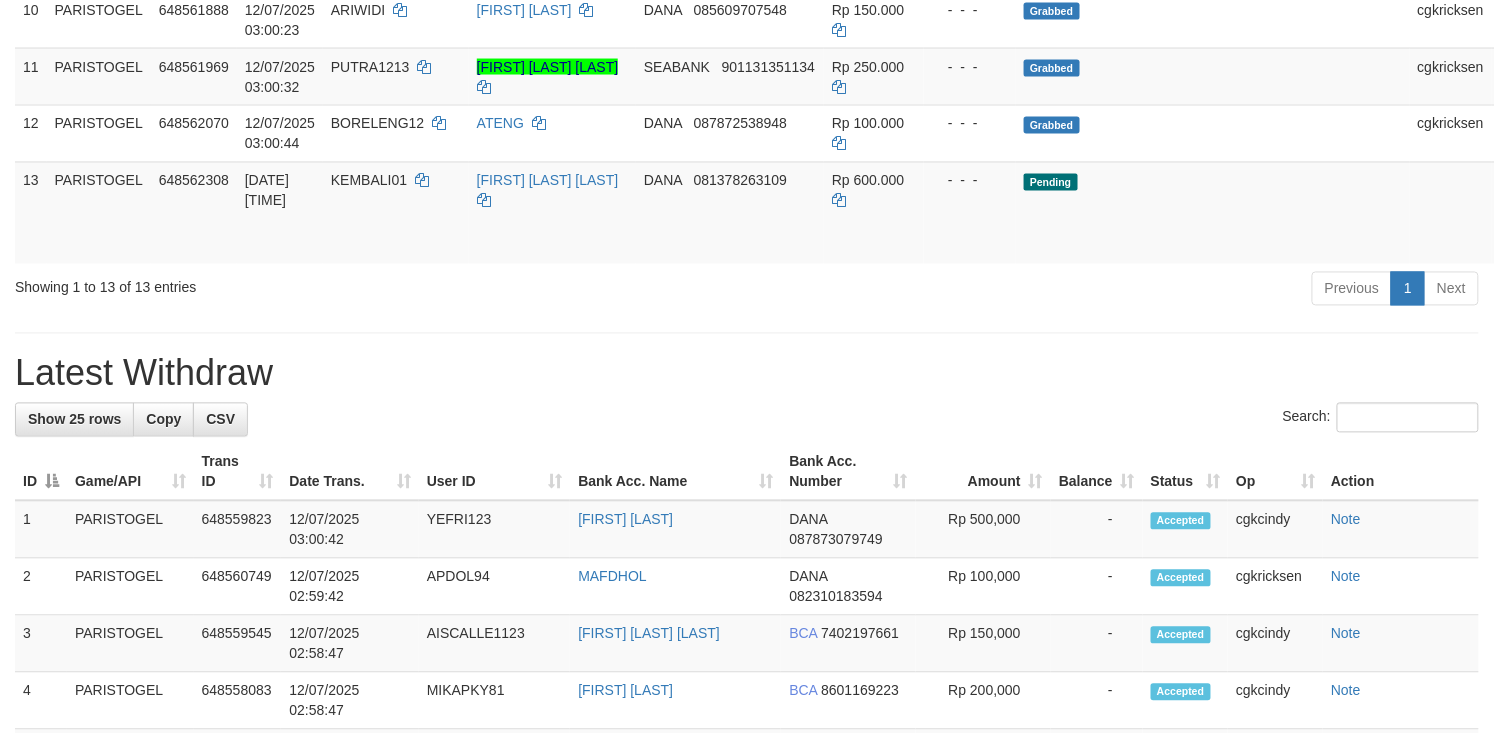scroll, scrollTop: 897, scrollLeft: 0, axis: vertical 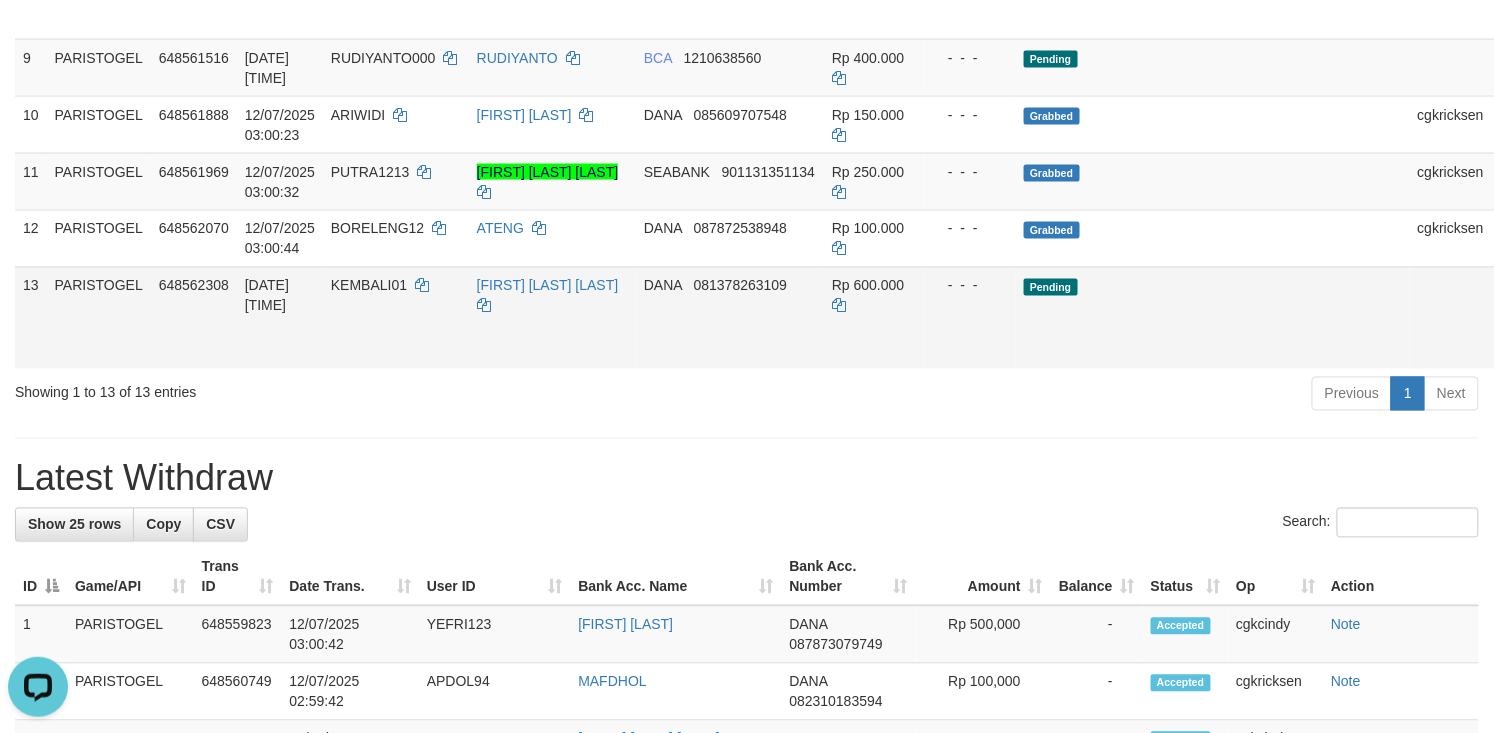 click on "Pending" at bounding box center (1213, 318) 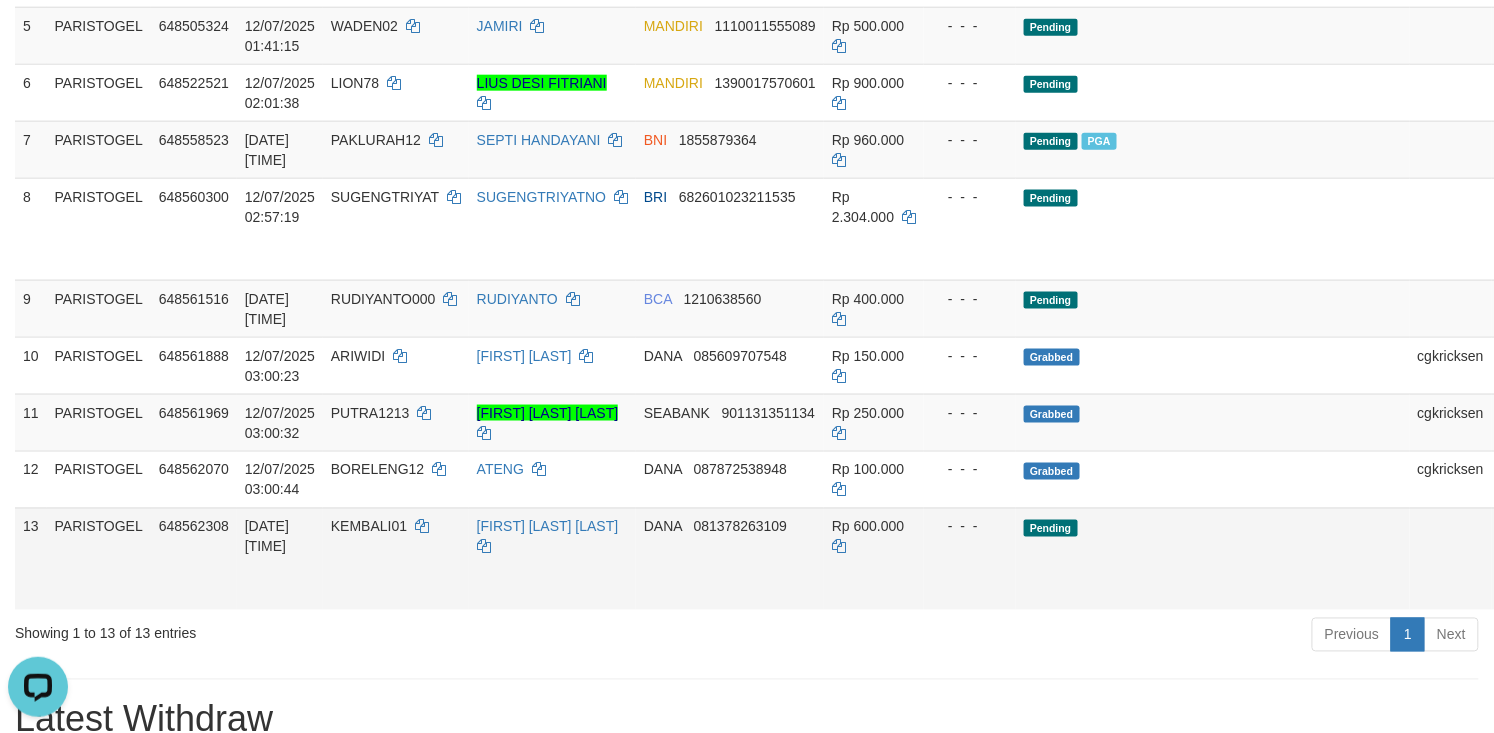 scroll, scrollTop: 630, scrollLeft: 0, axis: vertical 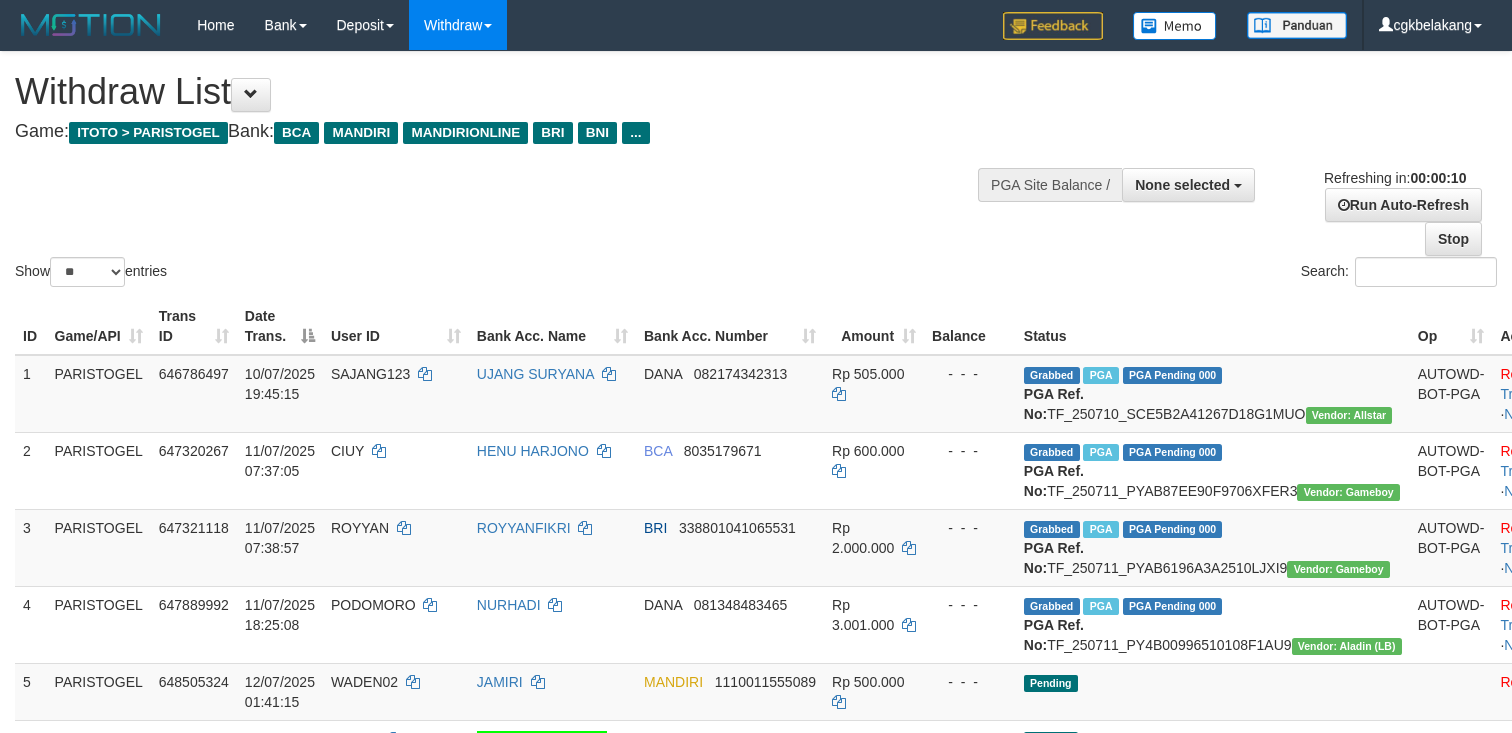 select 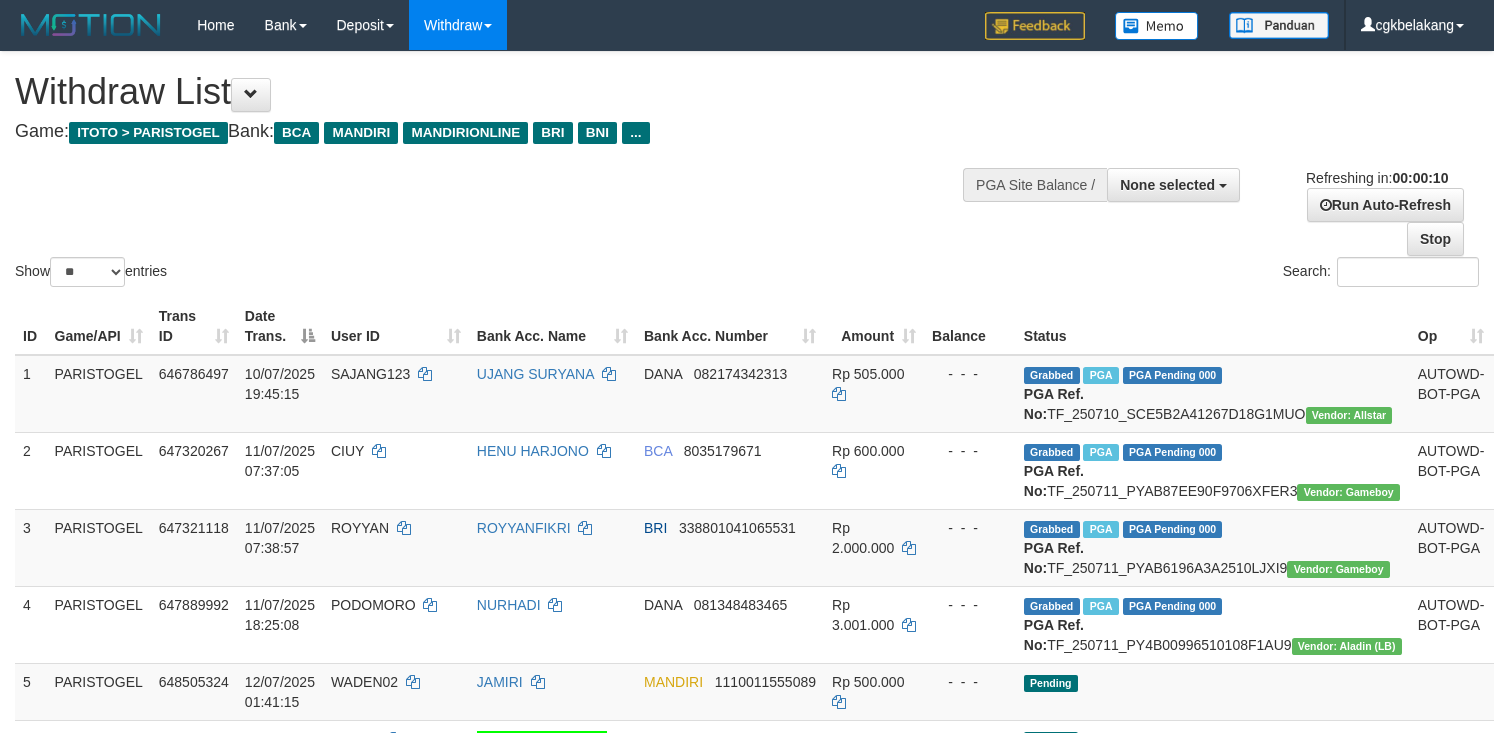select 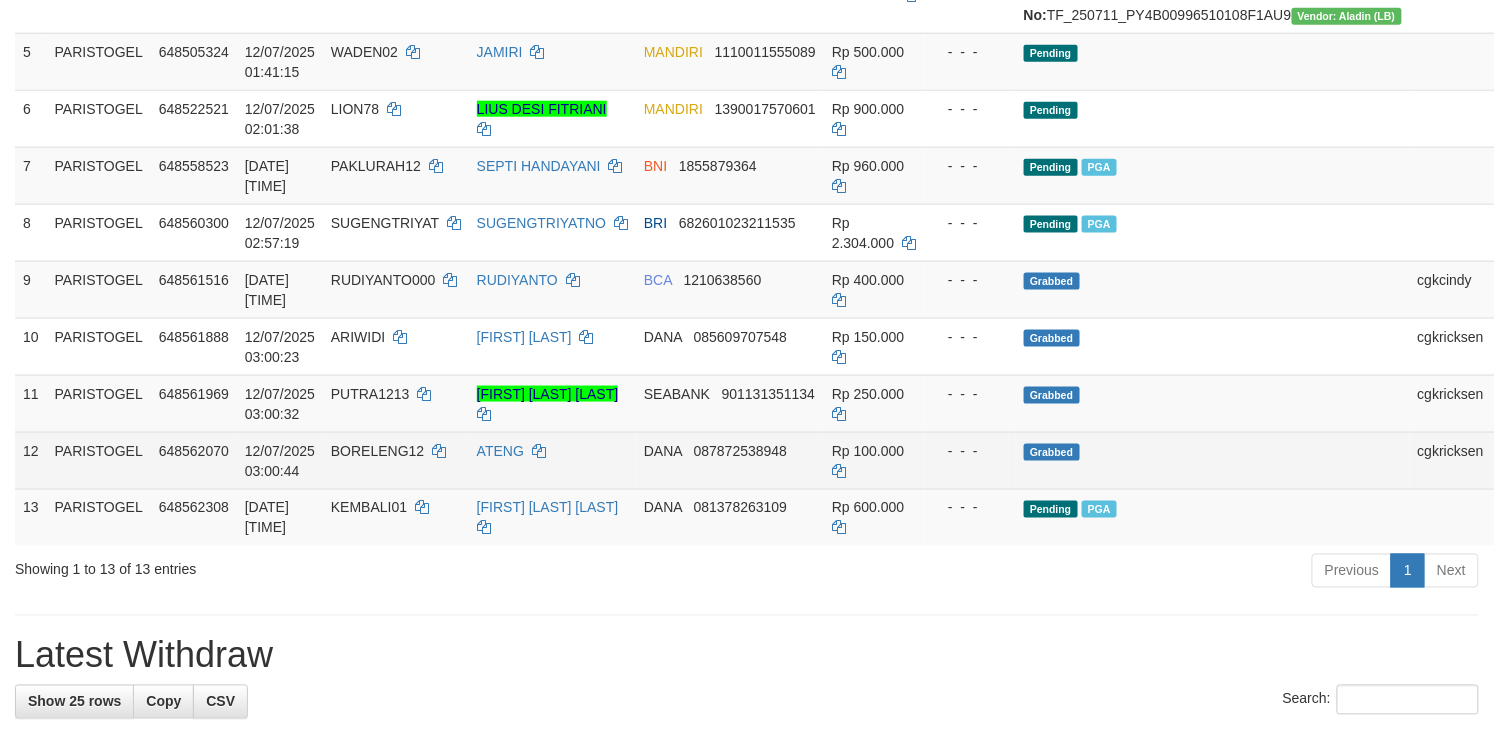 scroll, scrollTop: 230, scrollLeft: 0, axis: vertical 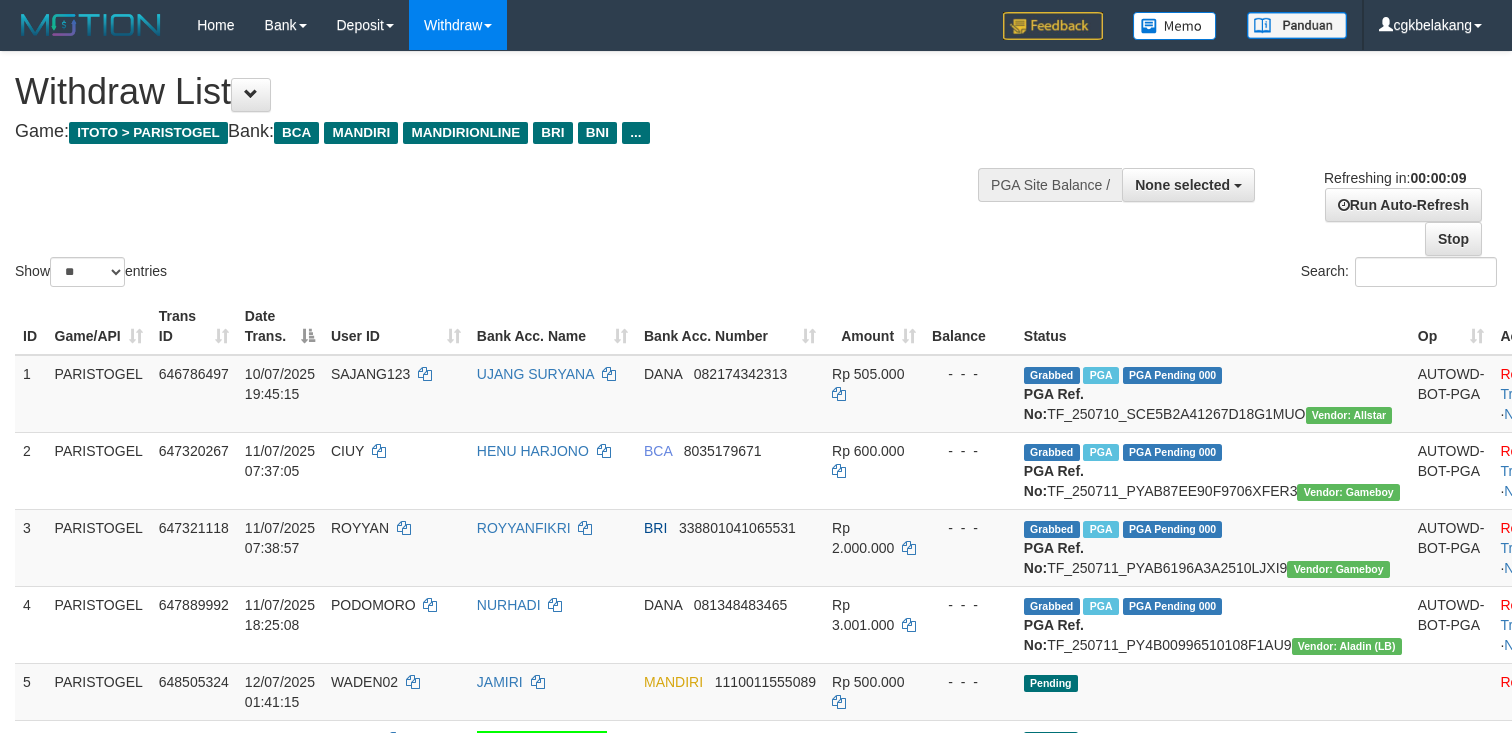 select 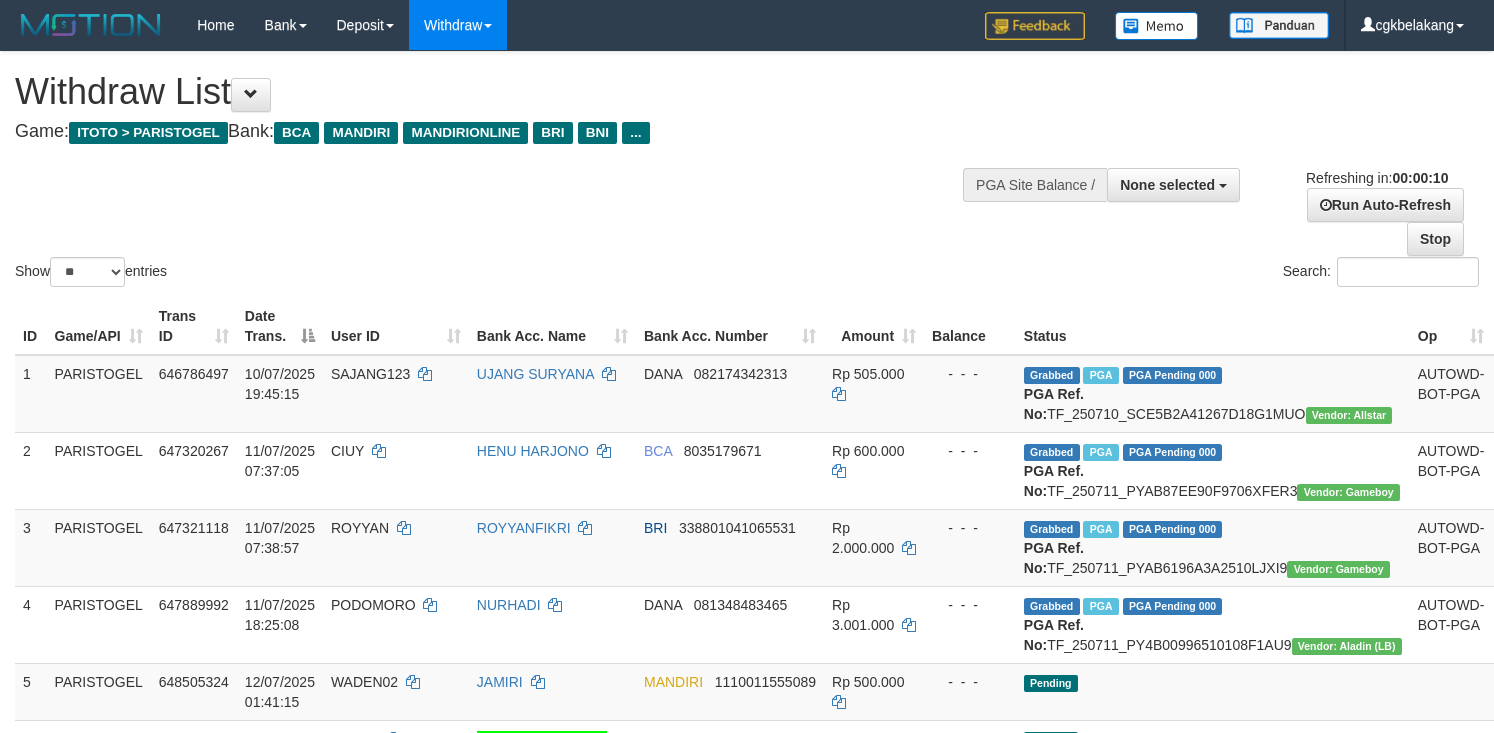select 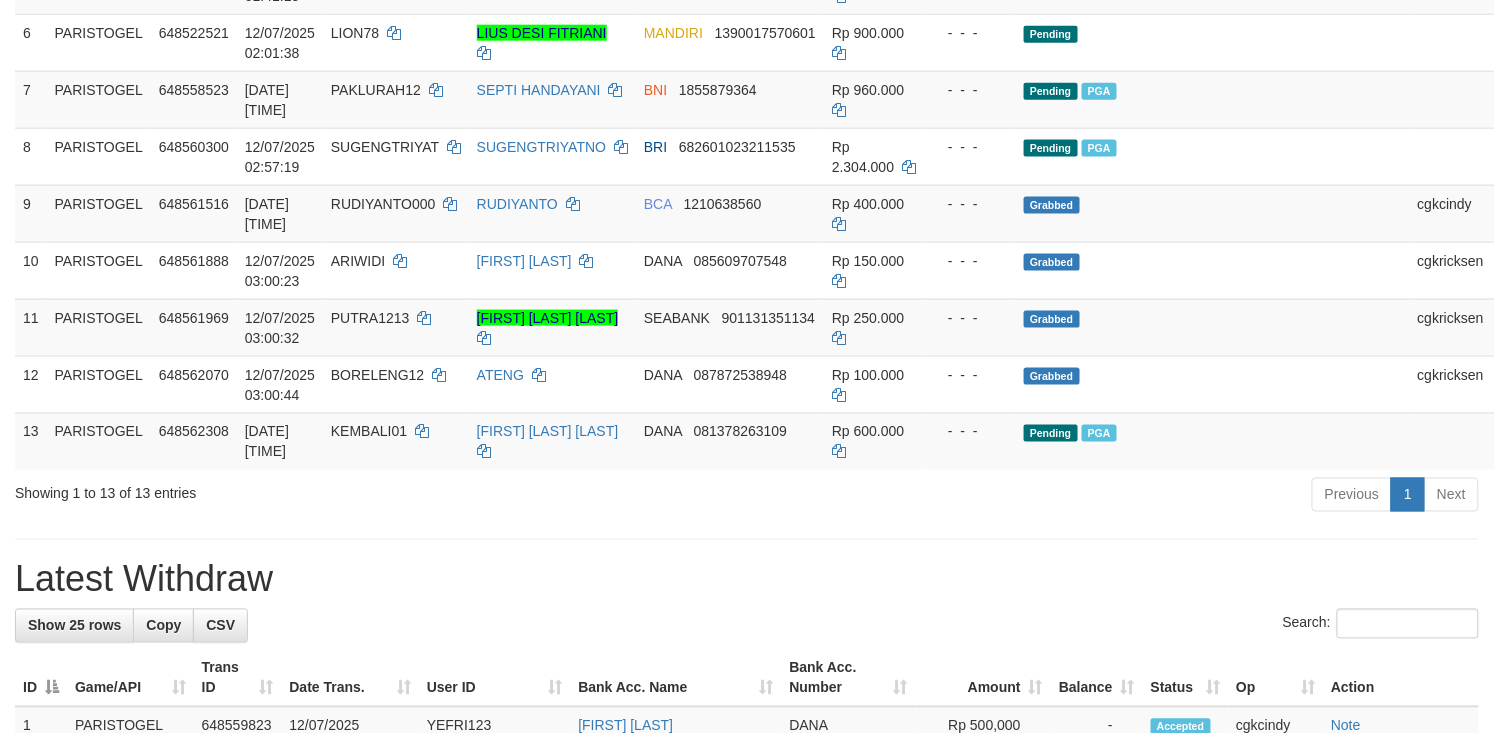 scroll, scrollTop: 630, scrollLeft: 0, axis: vertical 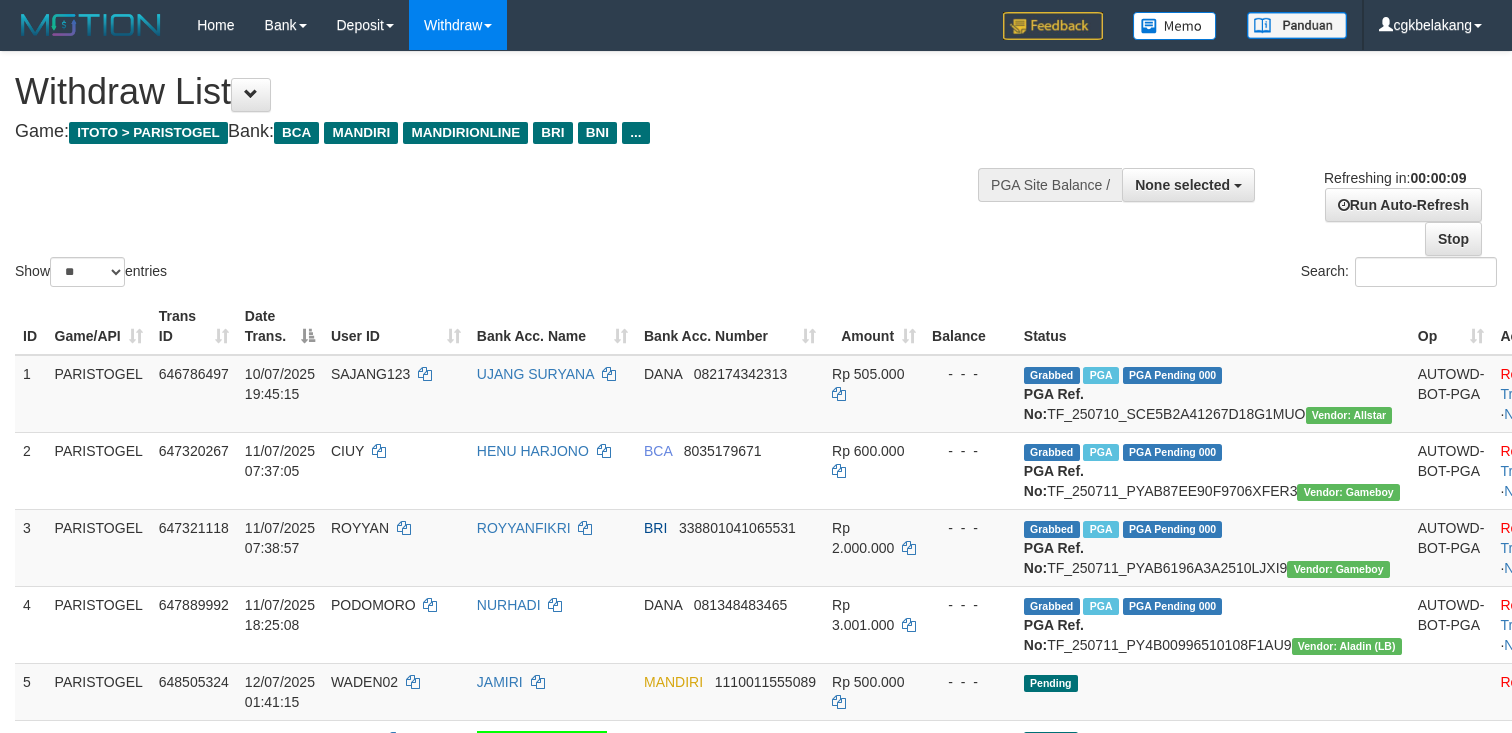 select 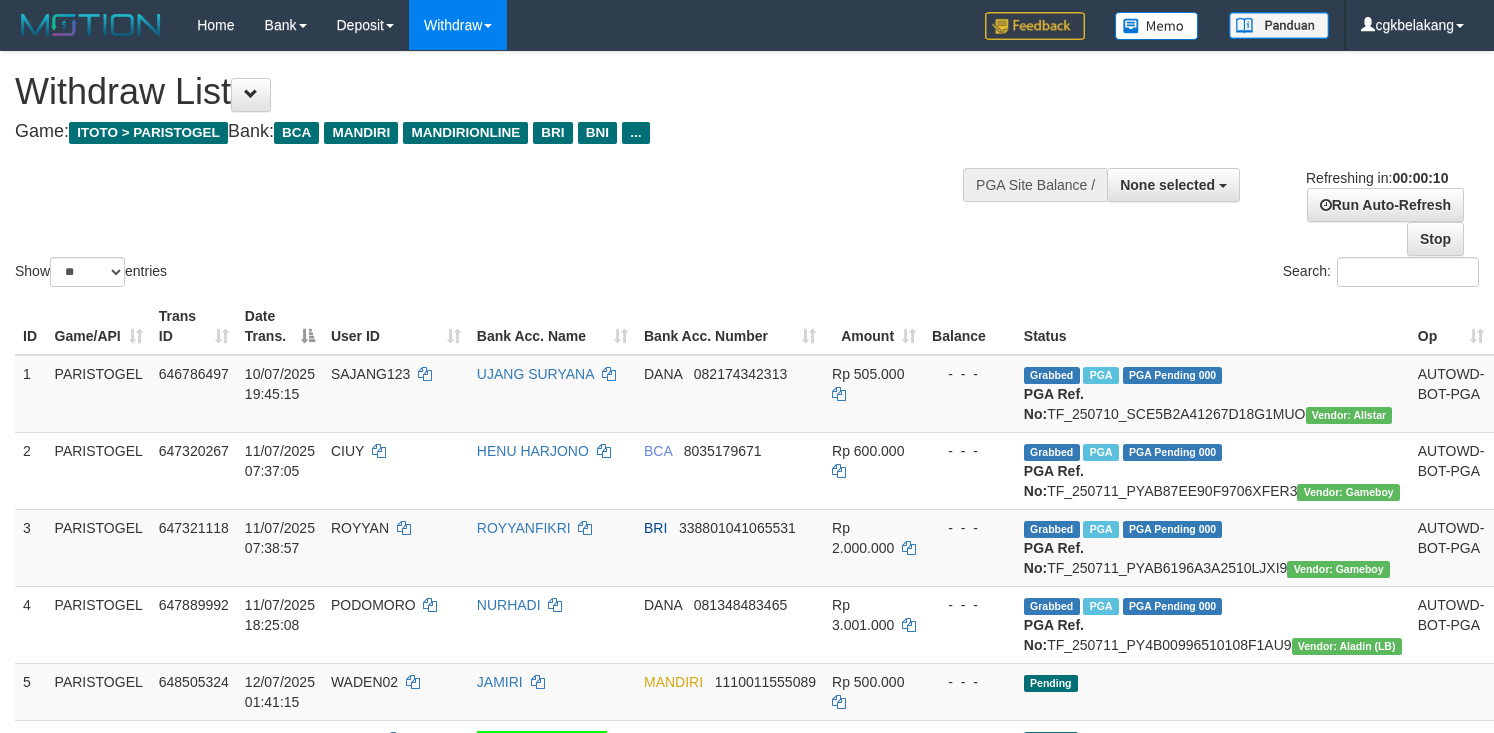 select 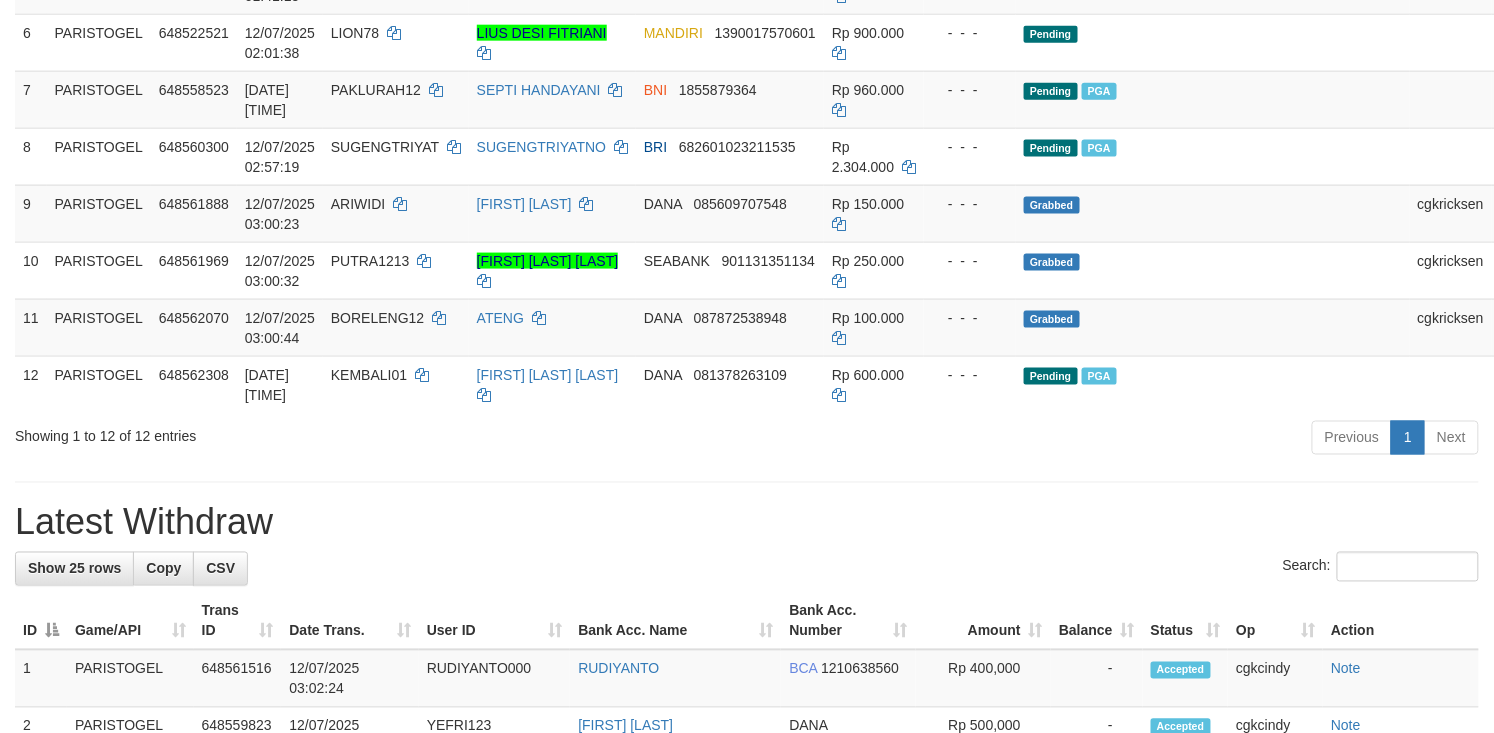 scroll, scrollTop: 630, scrollLeft: 0, axis: vertical 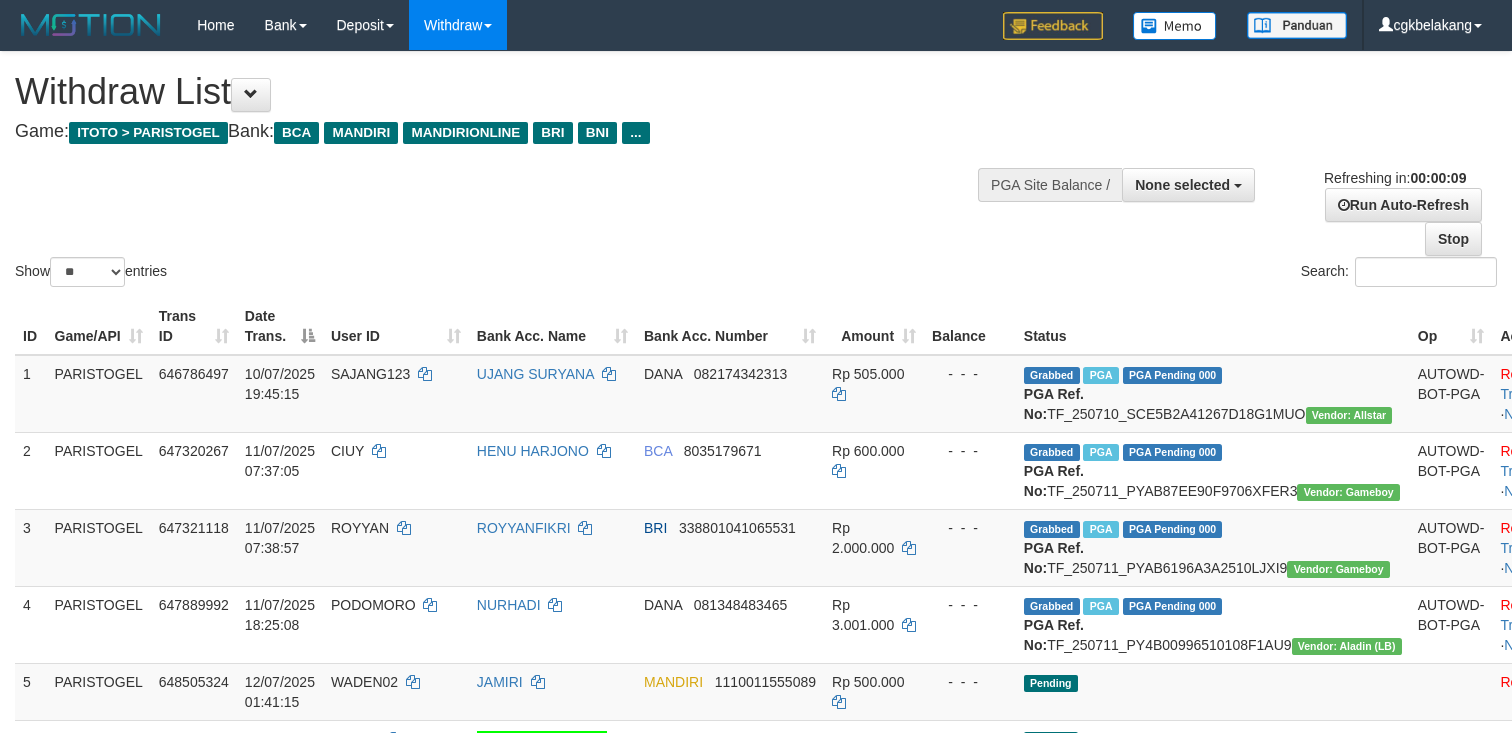 select 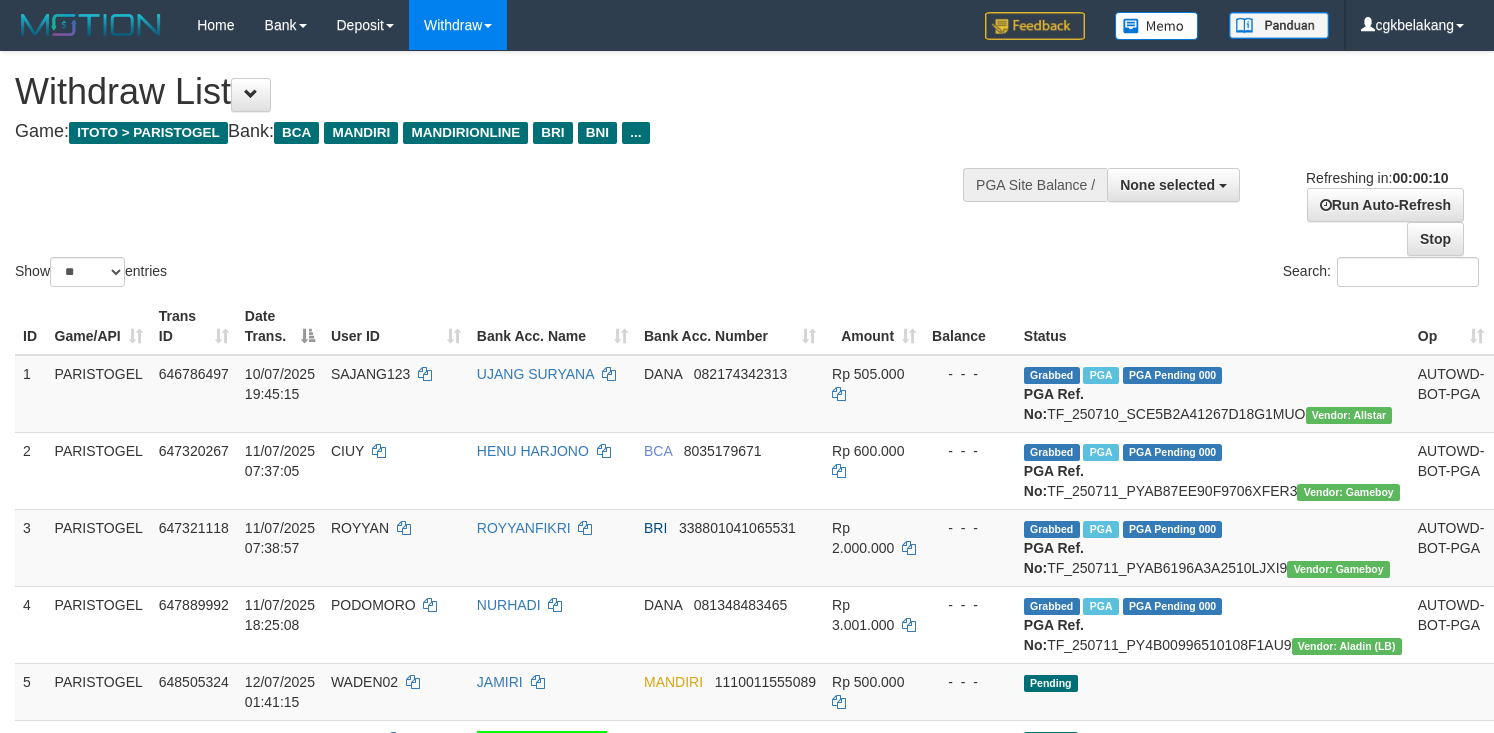 select 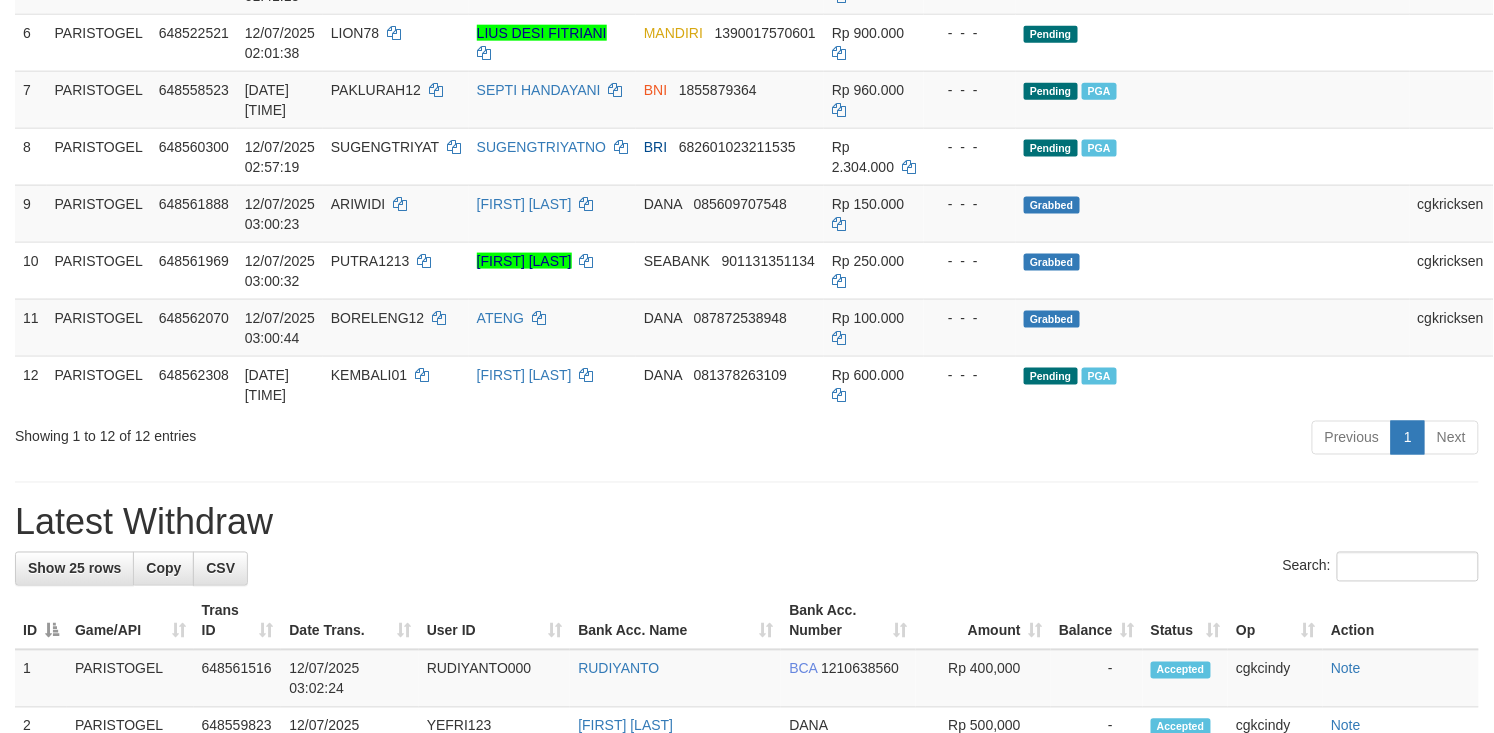 scroll, scrollTop: 630, scrollLeft: 0, axis: vertical 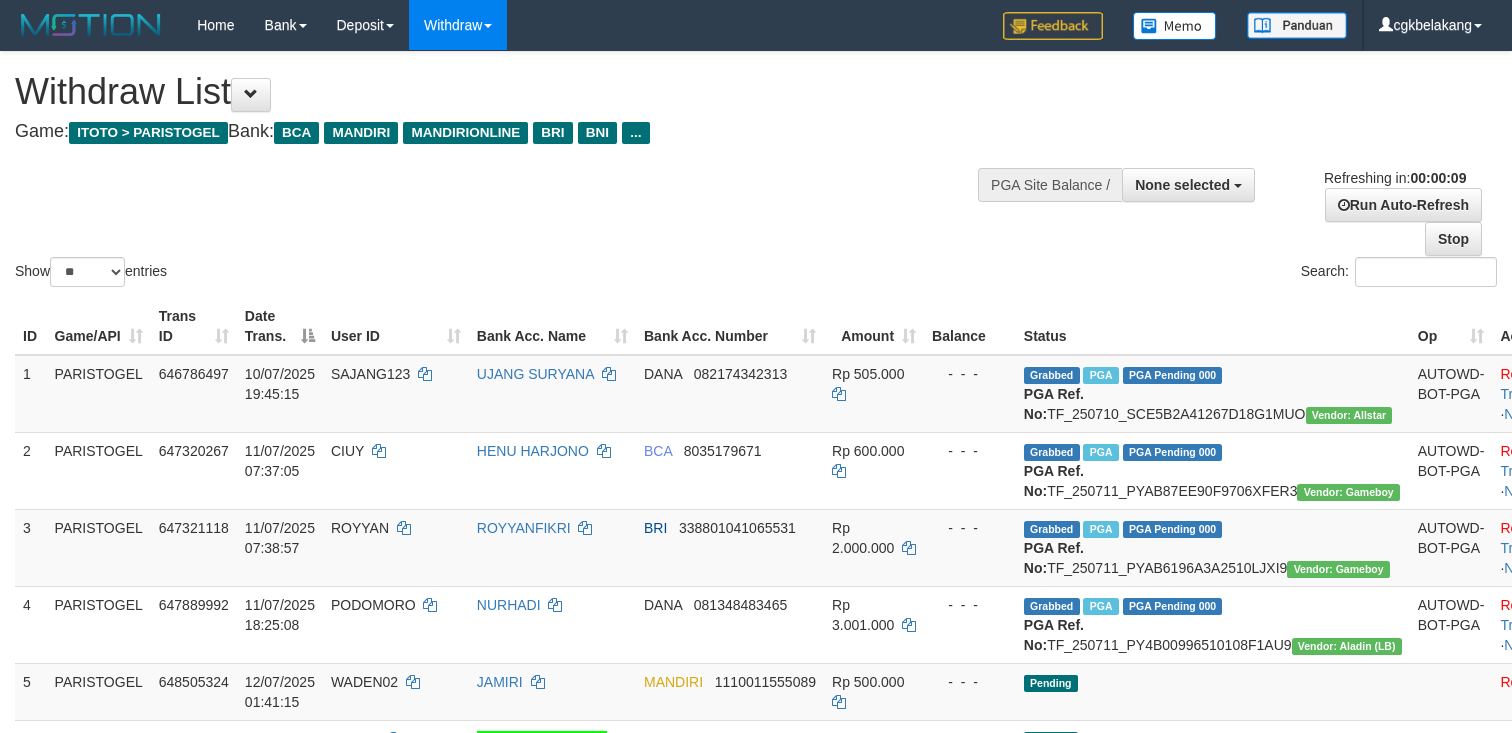 select 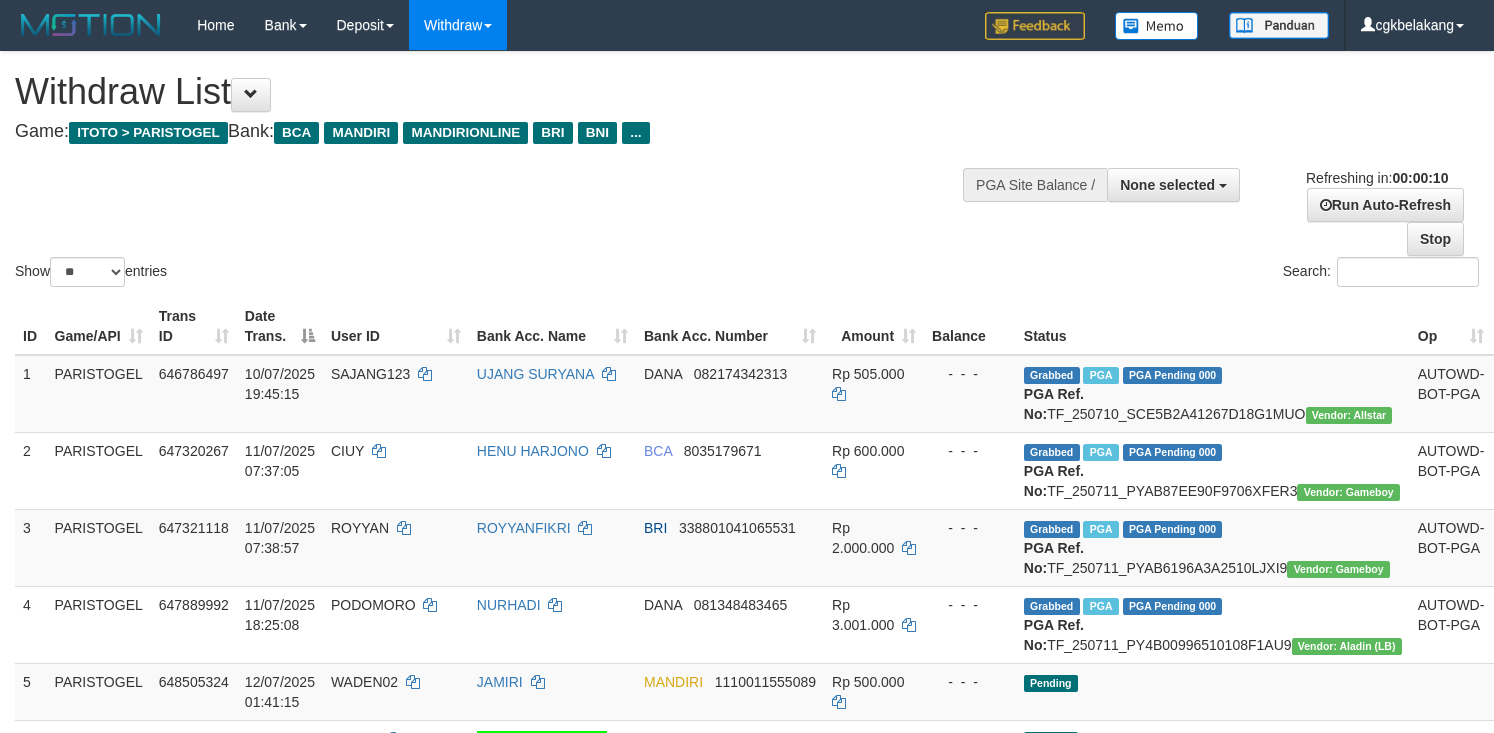 select 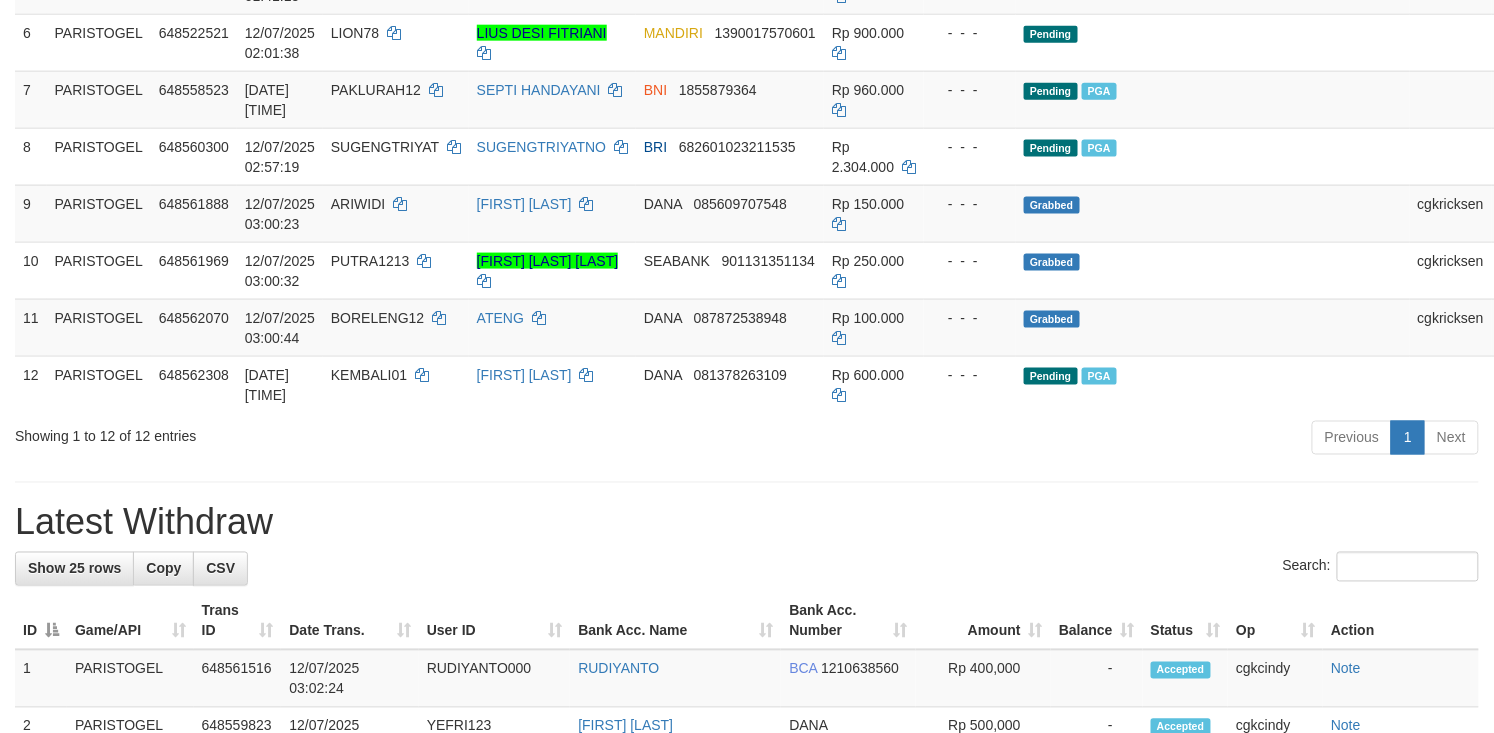 scroll, scrollTop: 630, scrollLeft: 0, axis: vertical 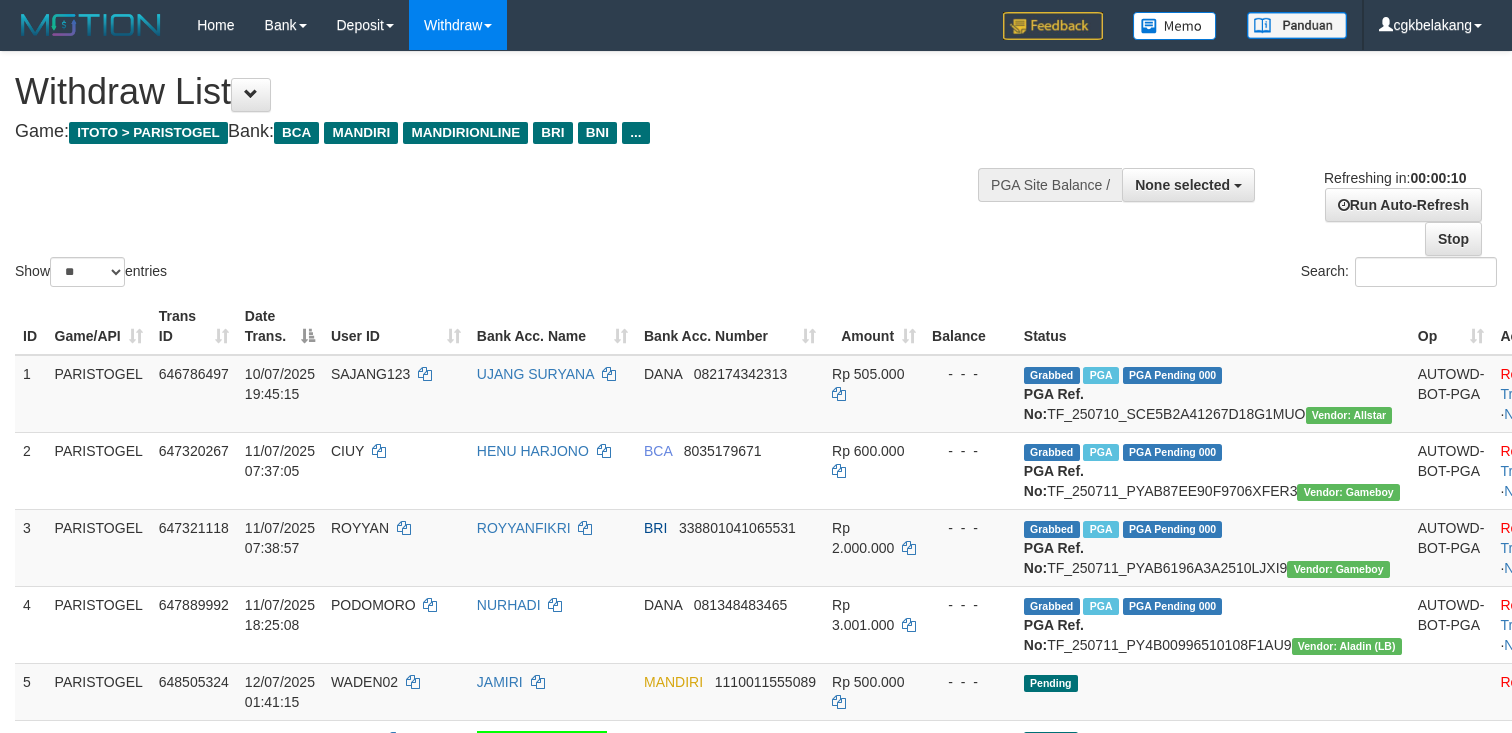 select 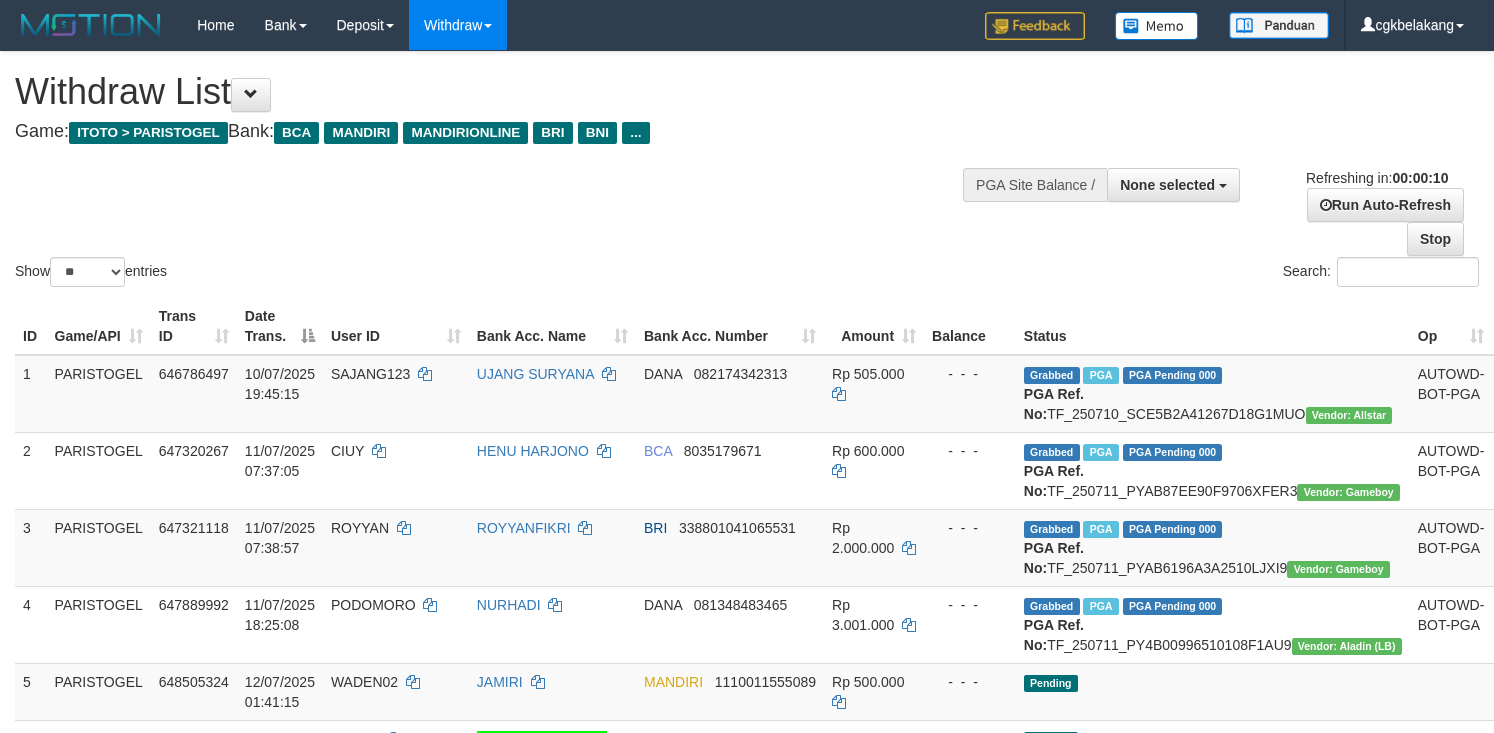 select 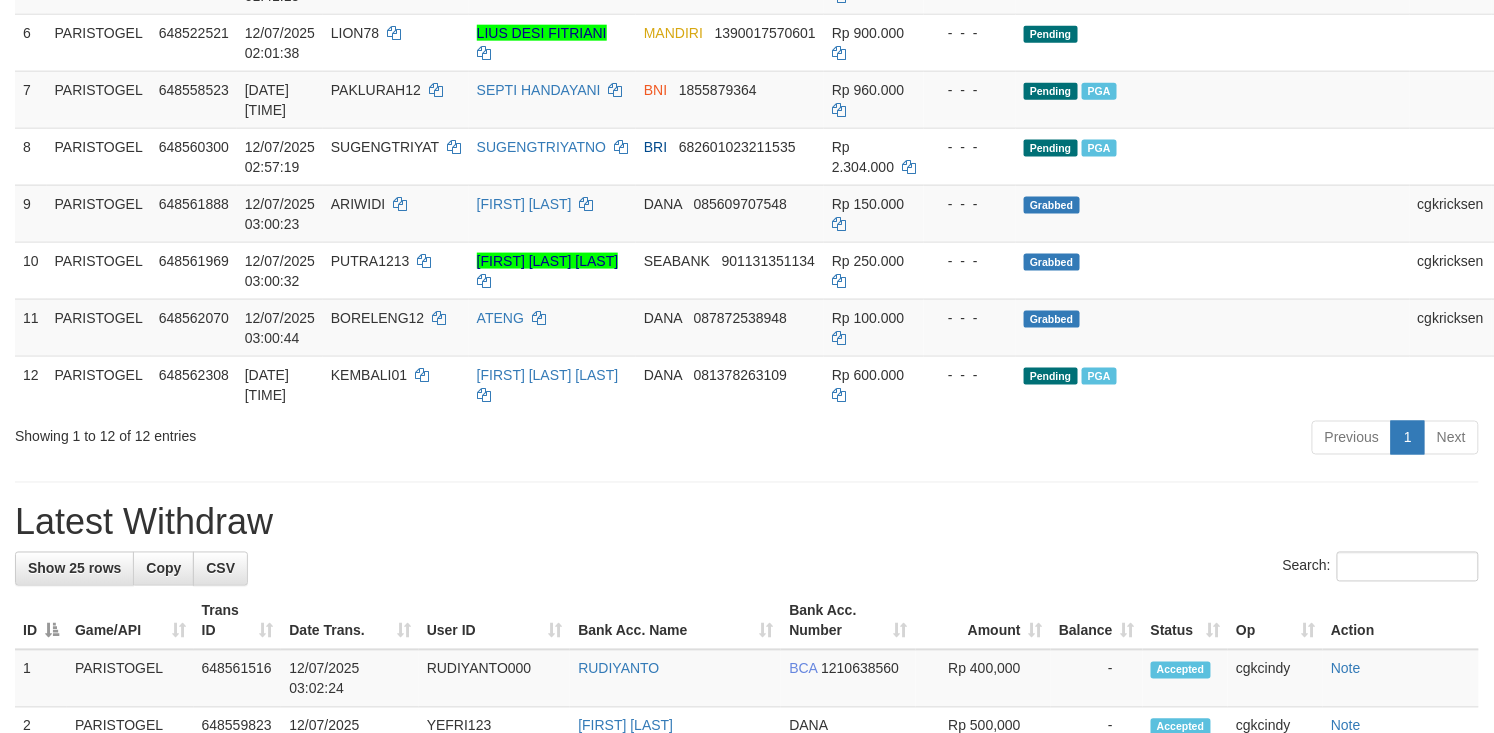 scroll, scrollTop: 630, scrollLeft: 0, axis: vertical 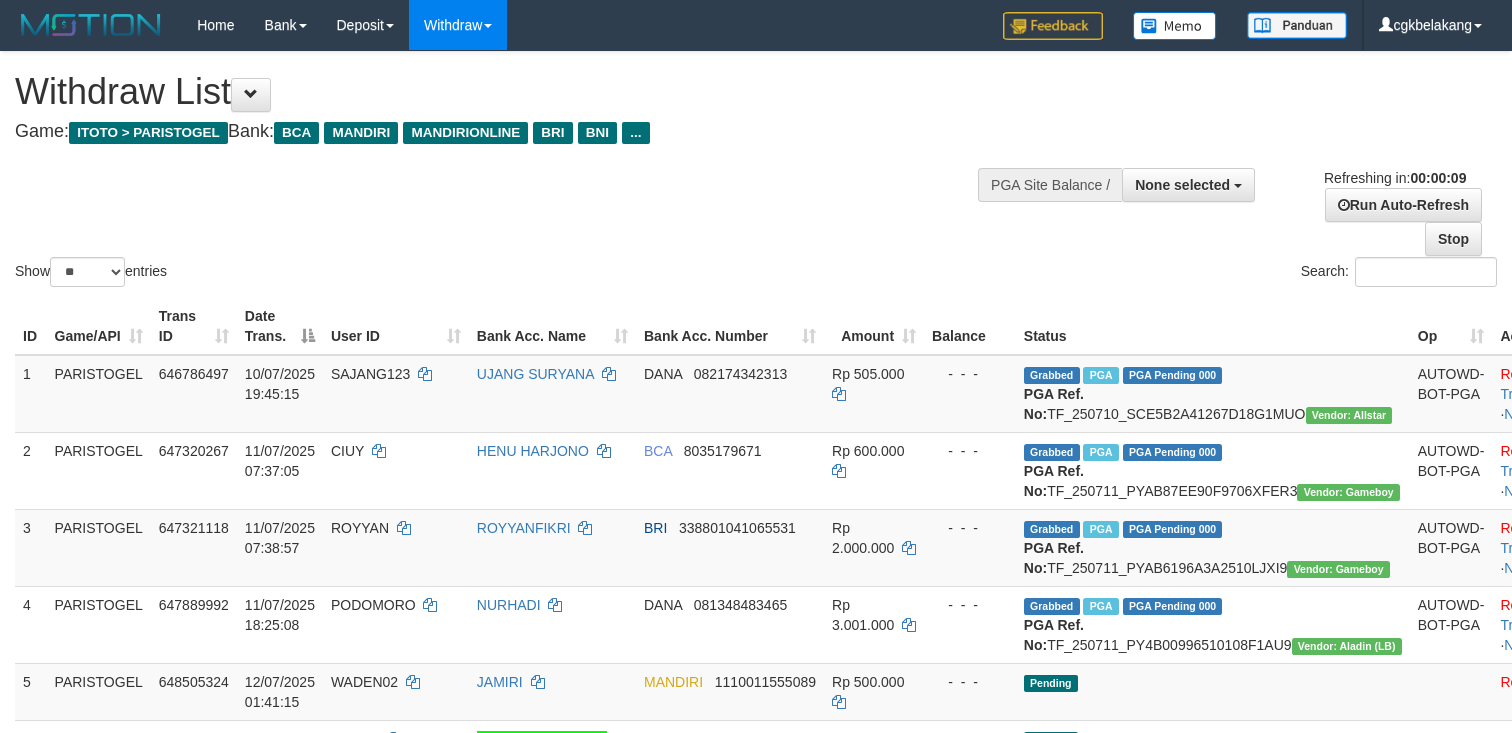 select 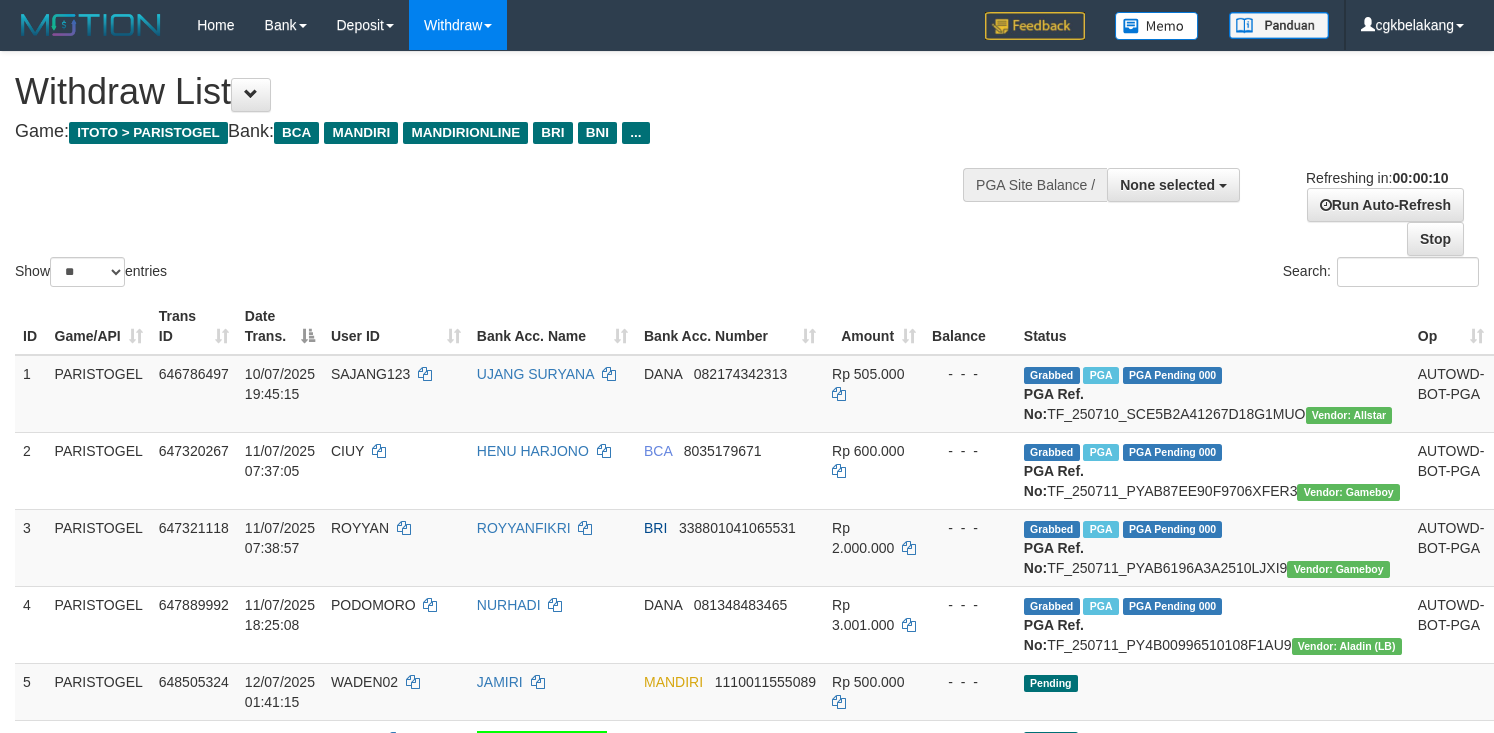 select 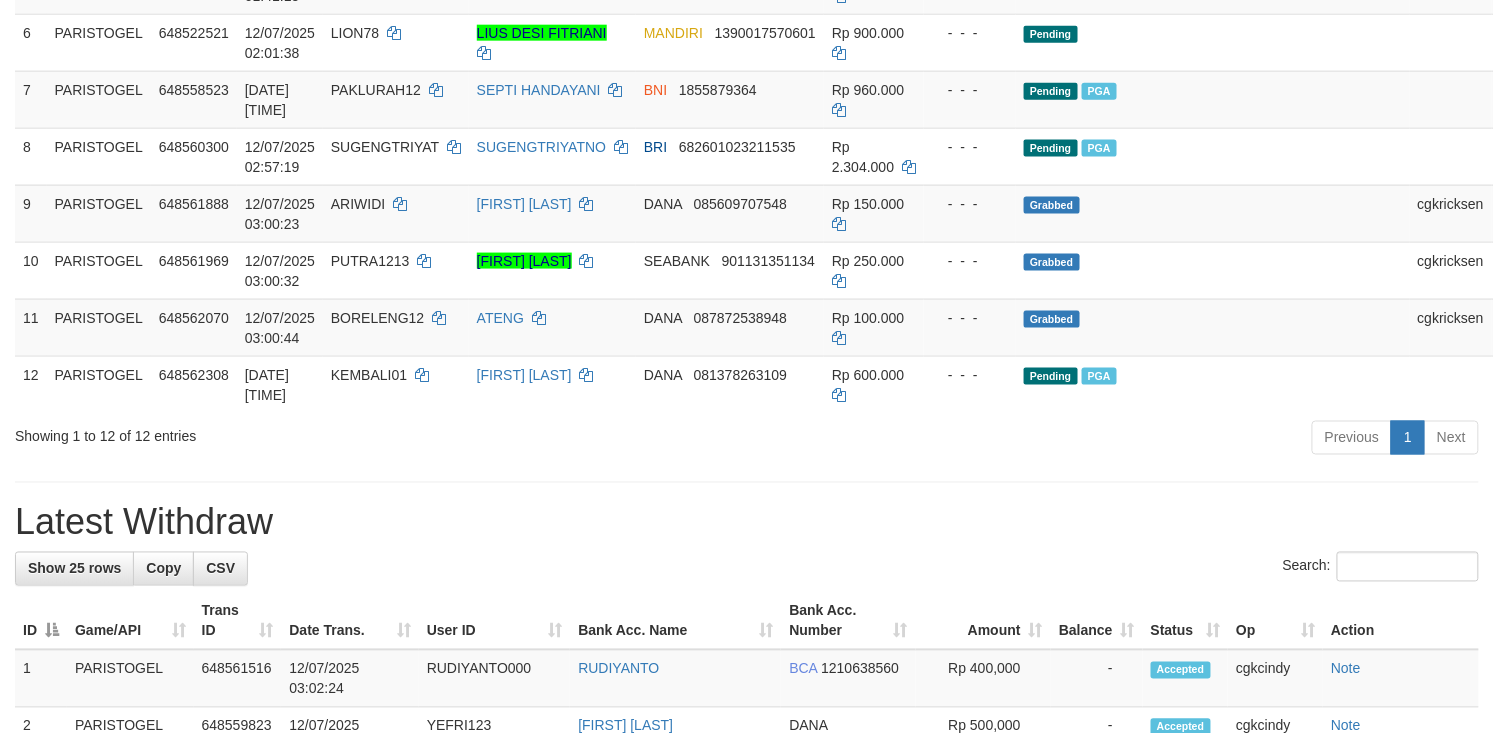 scroll, scrollTop: 630, scrollLeft: 0, axis: vertical 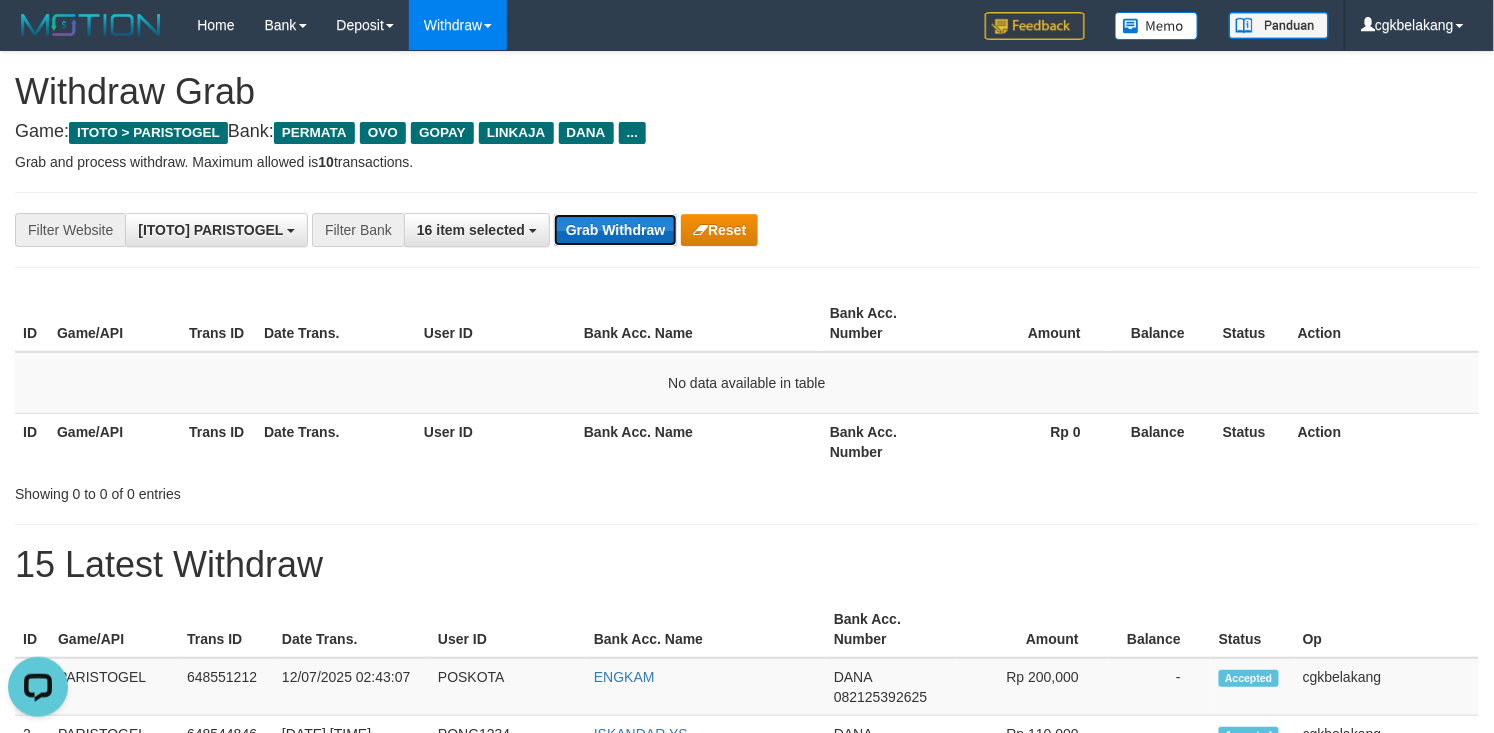 click on "Grab Withdraw" at bounding box center (615, 230) 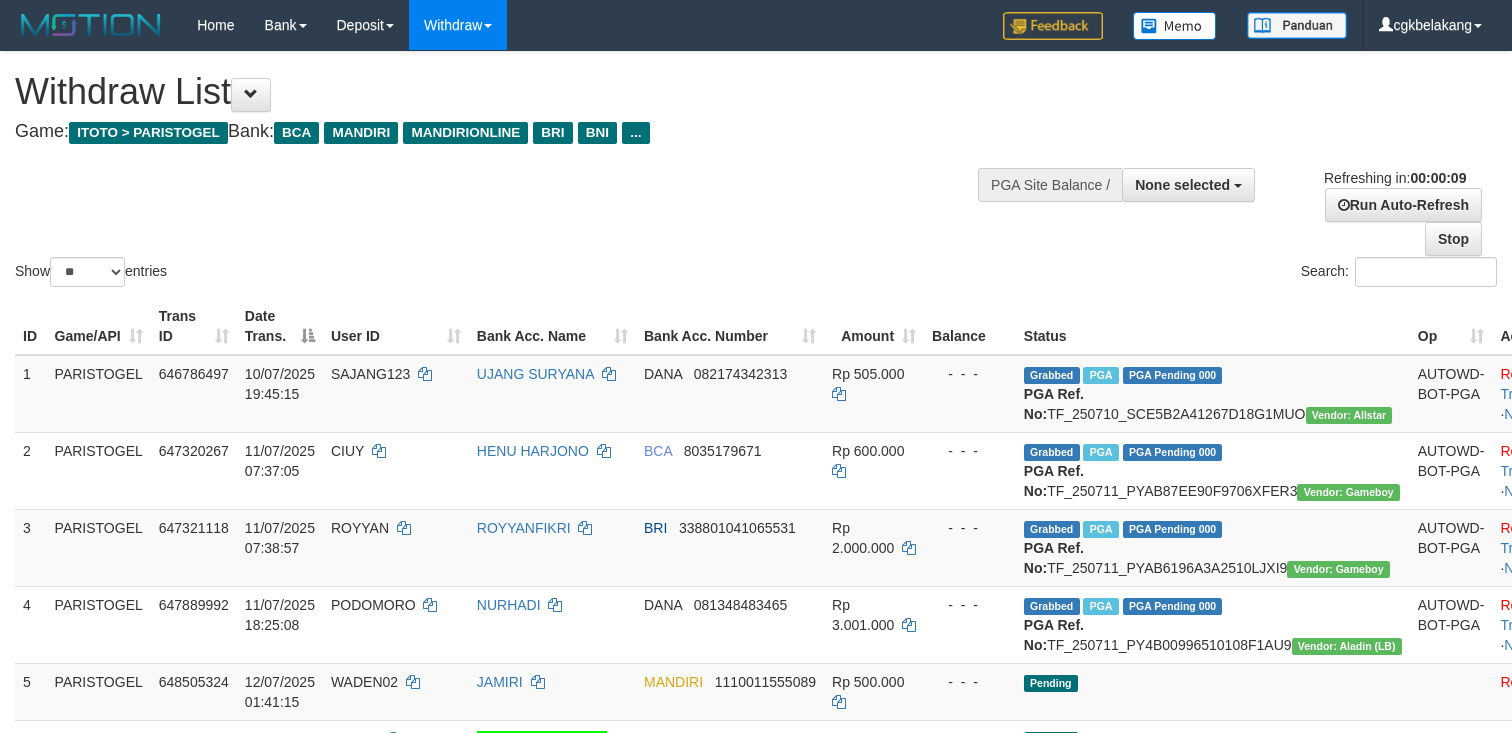 select 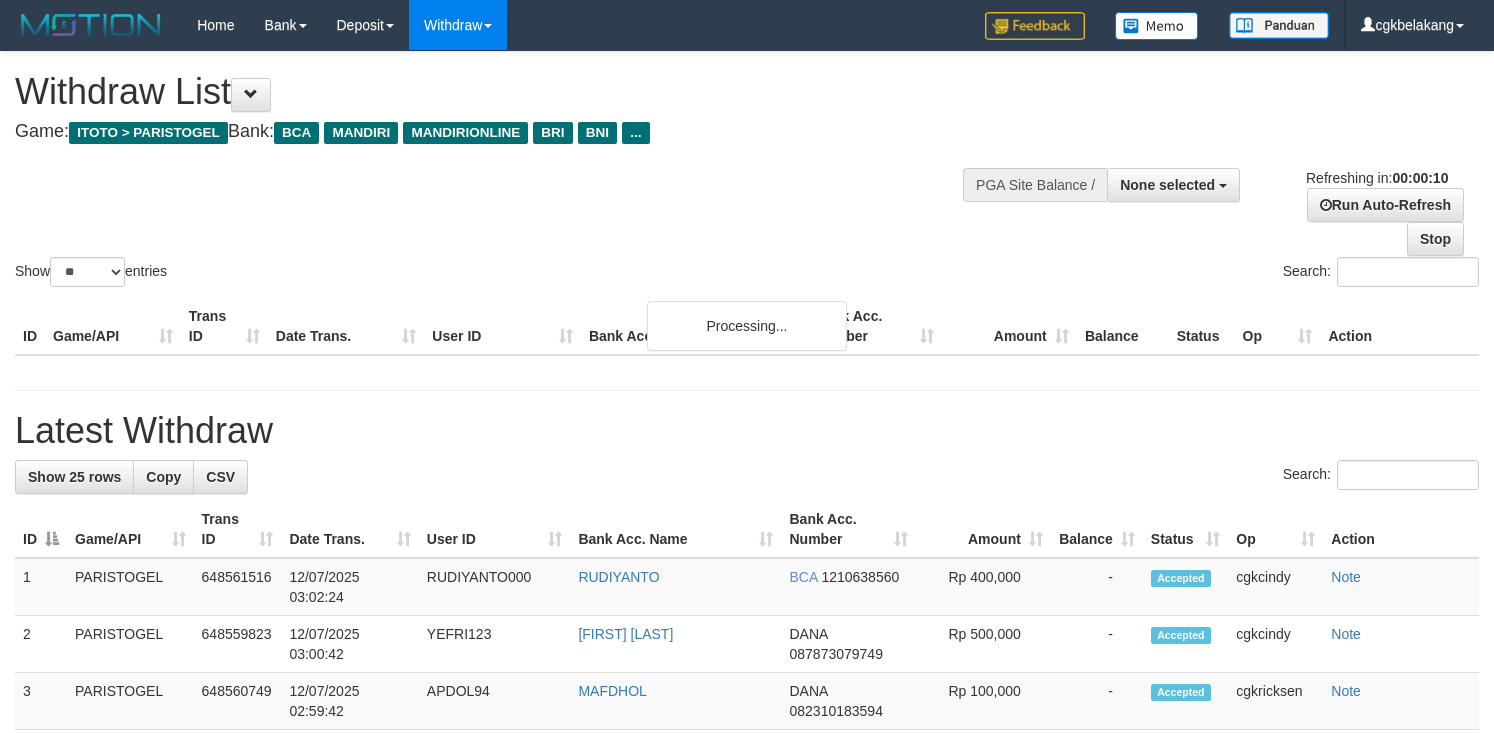 select 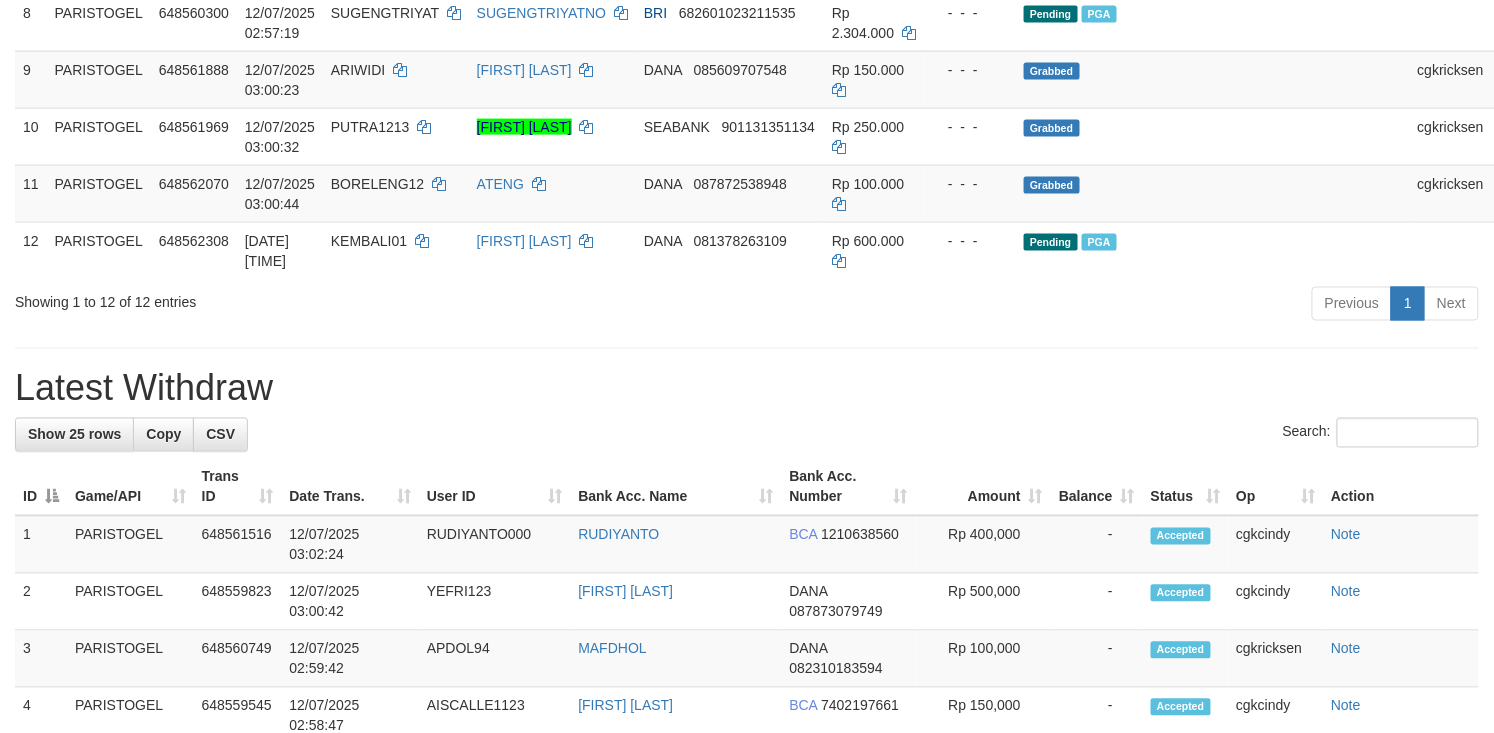 scroll, scrollTop: 764, scrollLeft: 0, axis: vertical 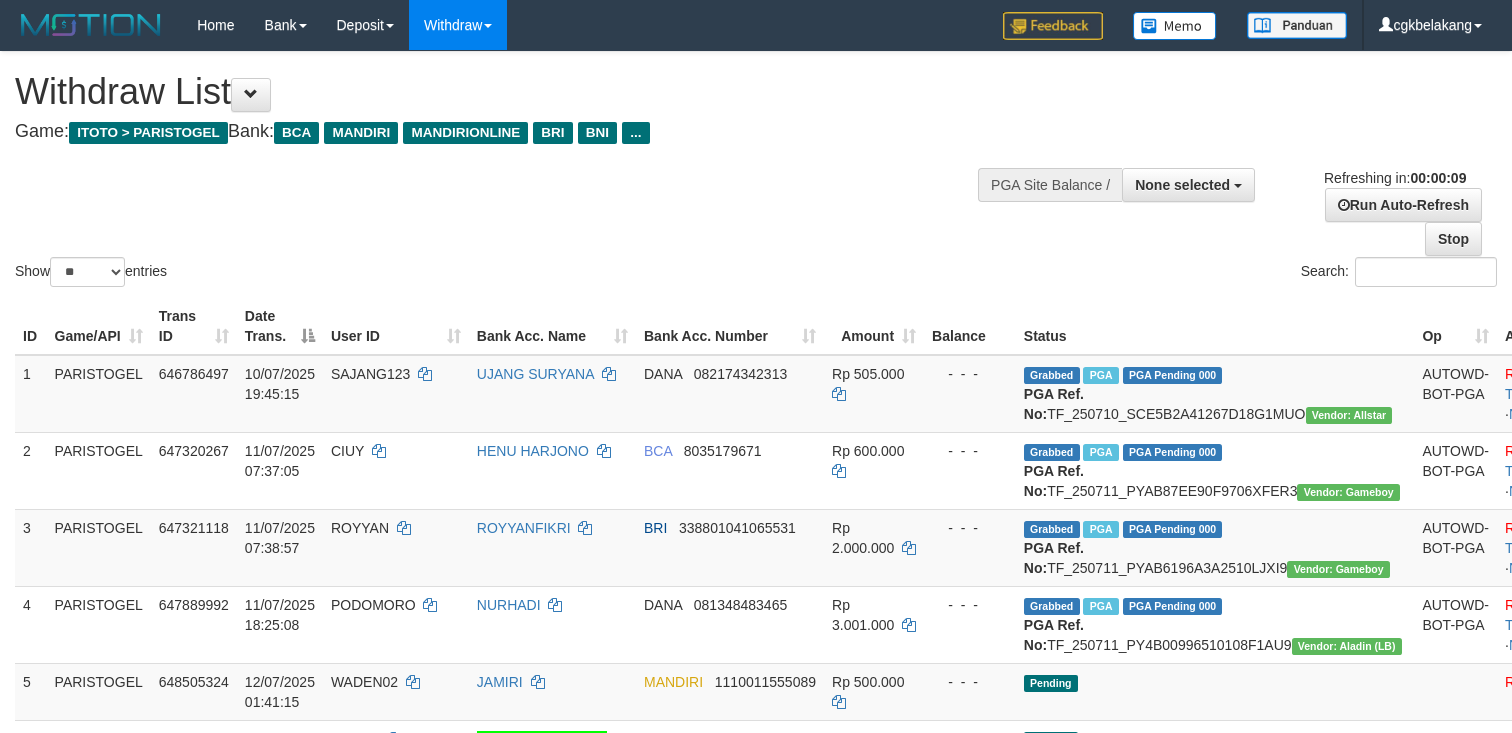 select 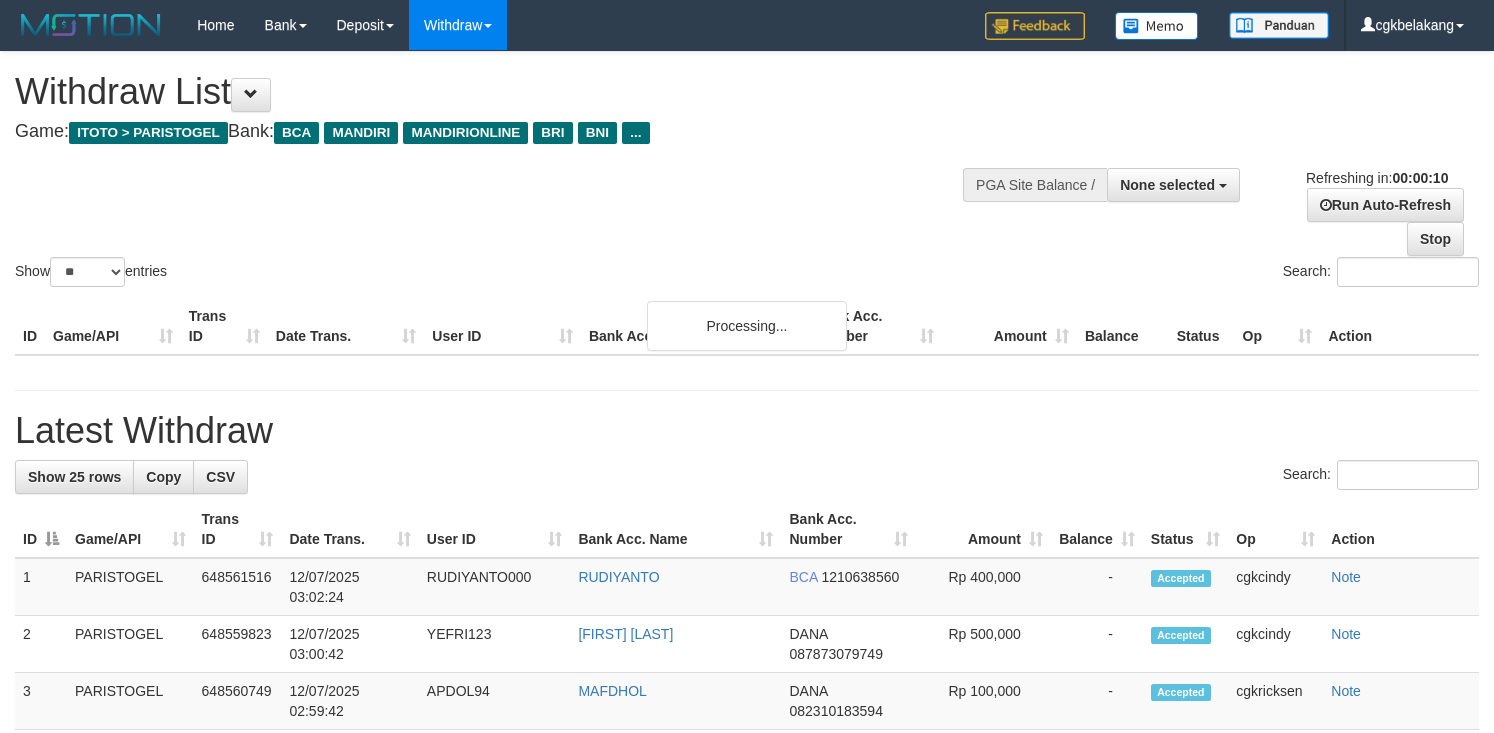 select 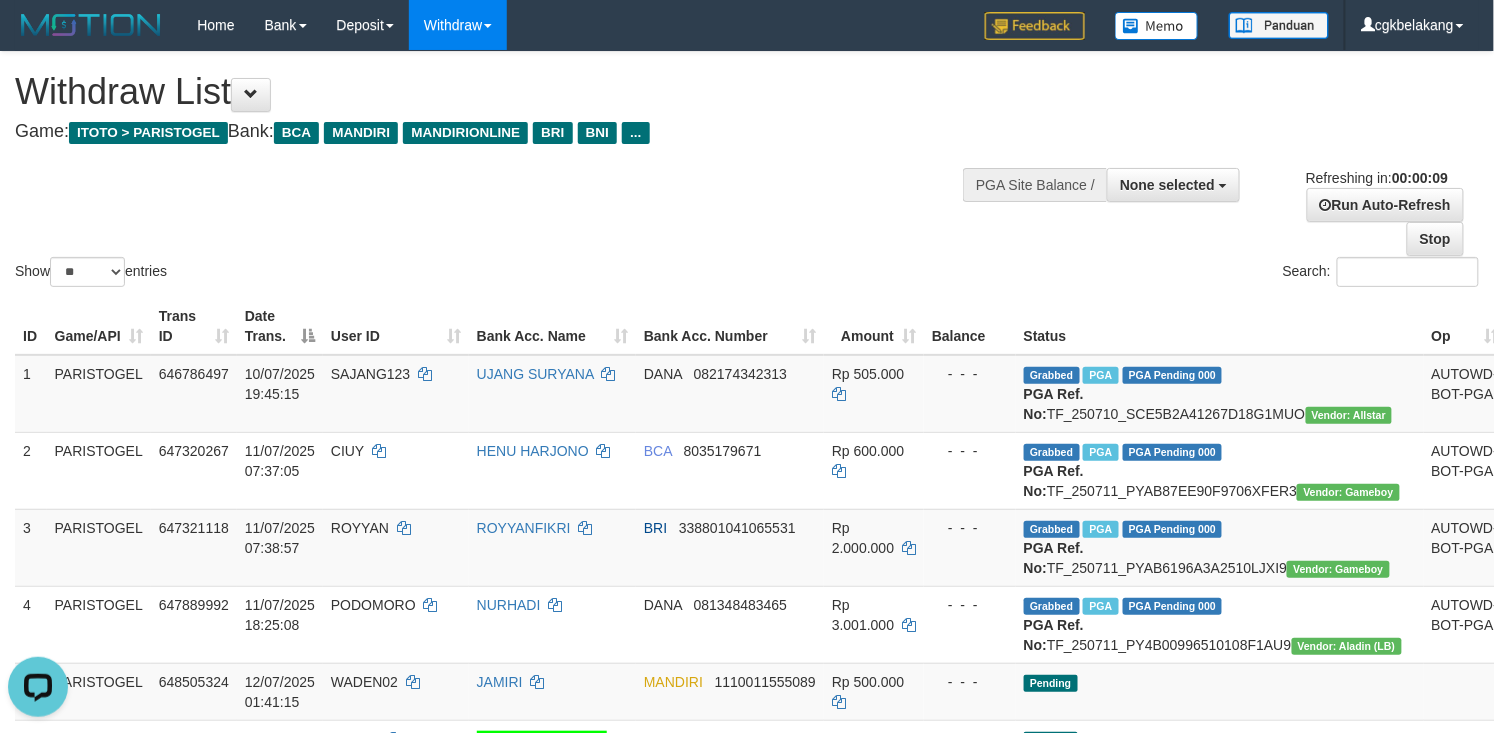 scroll, scrollTop: 0, scrollLeft: 0, axis: both 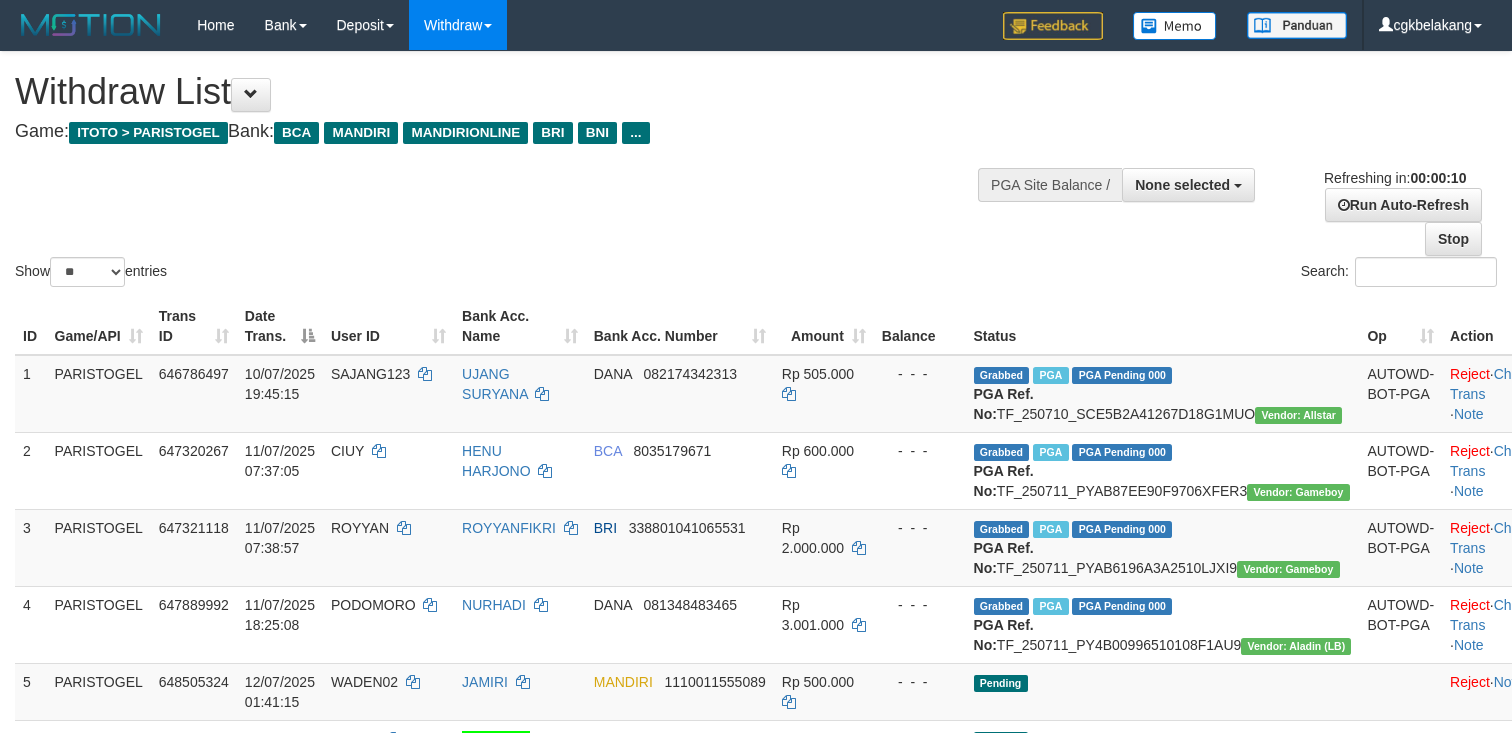 select 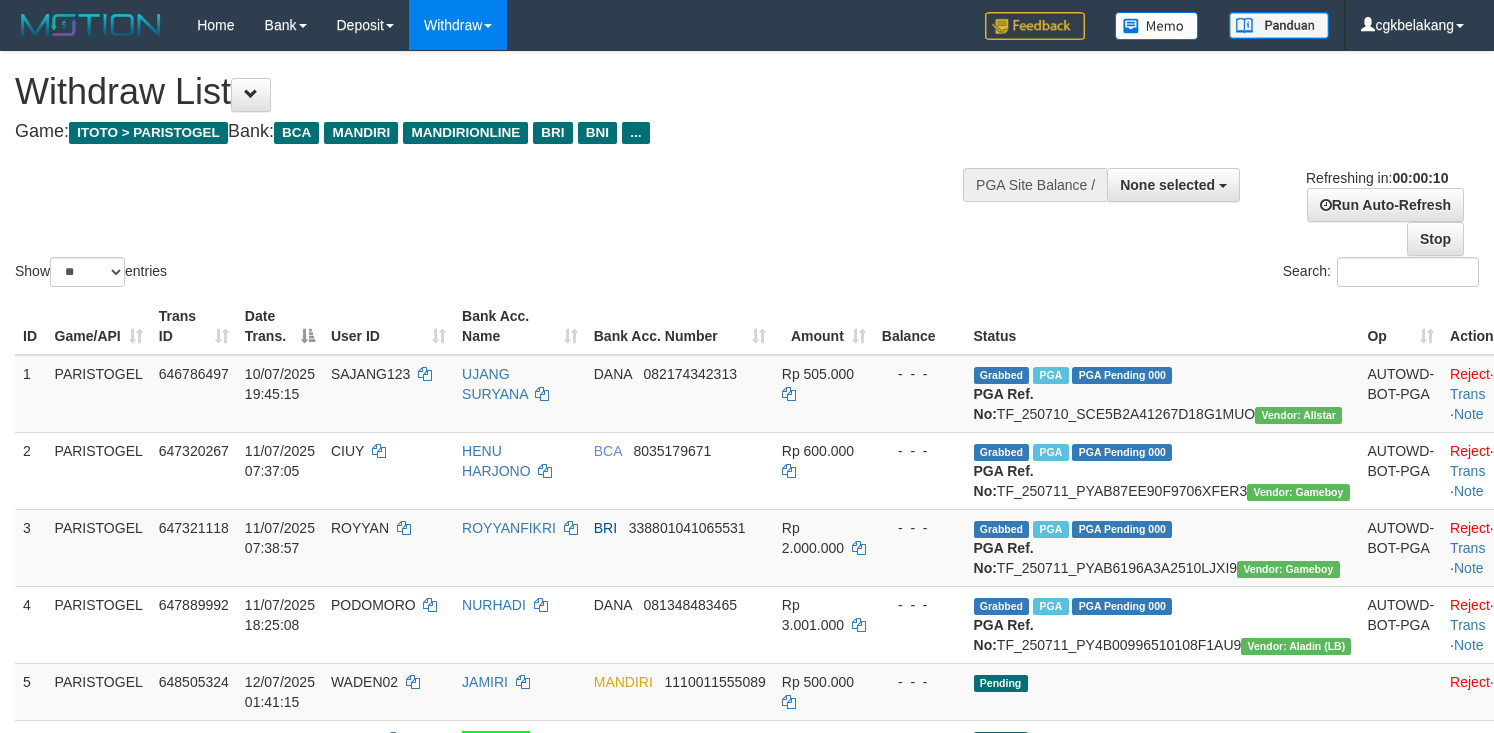 select 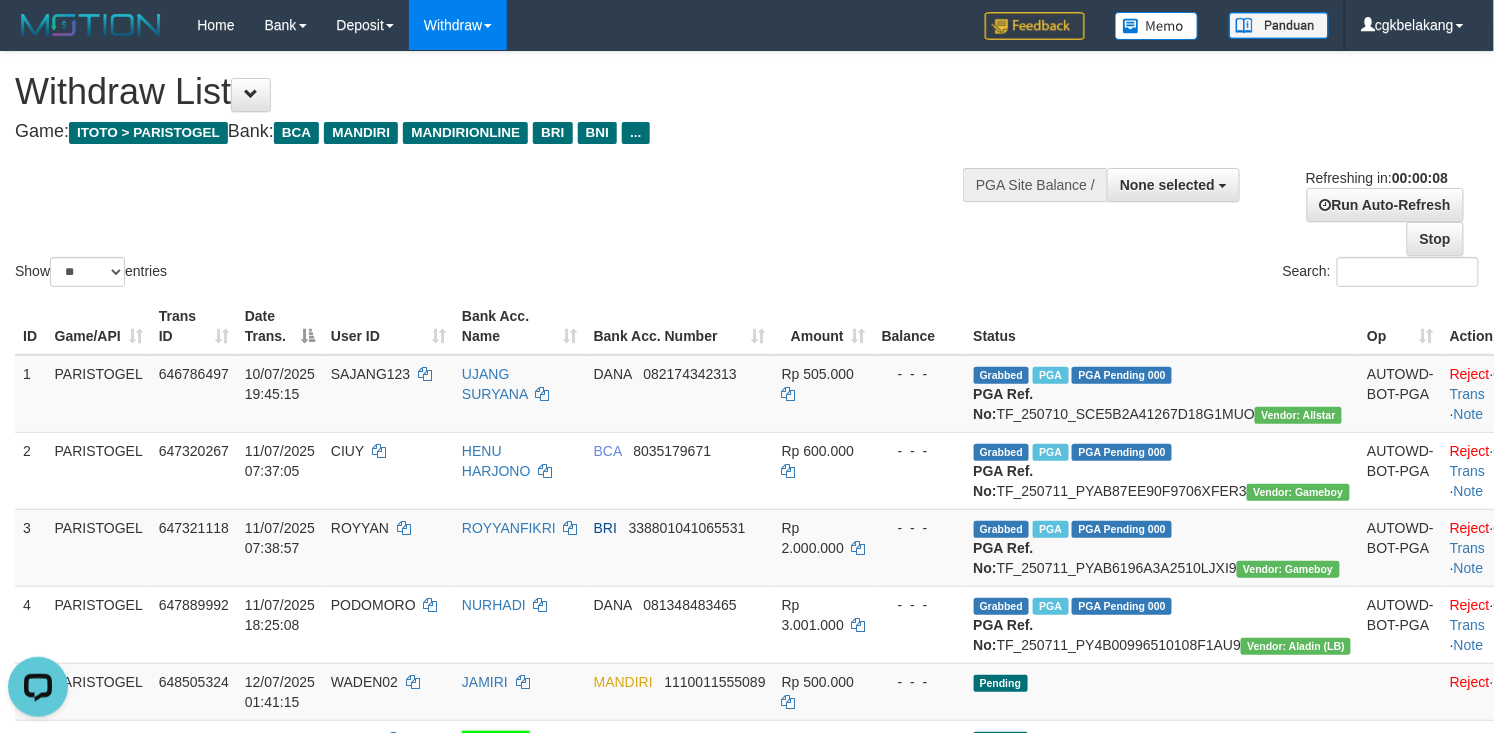 scroll, scrollTop: 0, scrollLeft: 0, axis: both 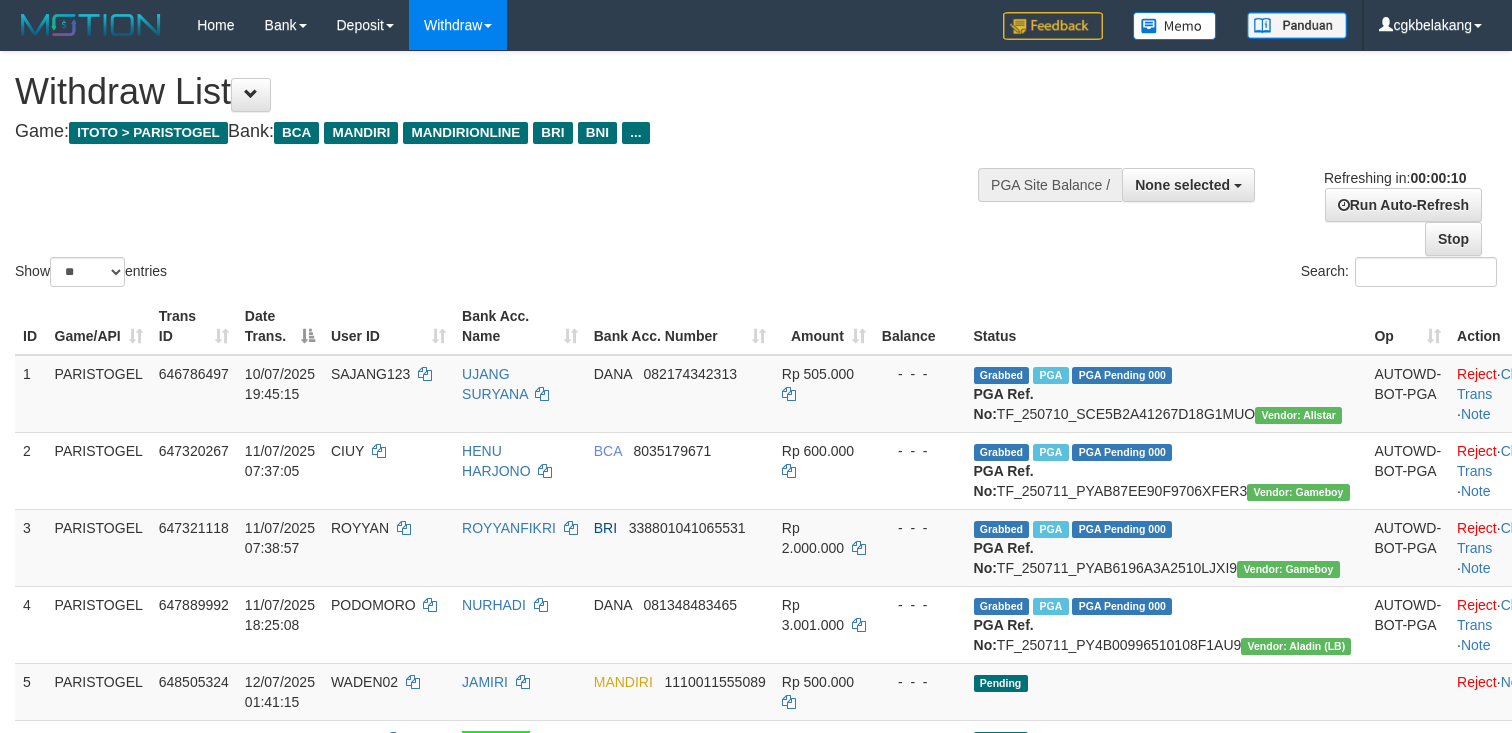 select 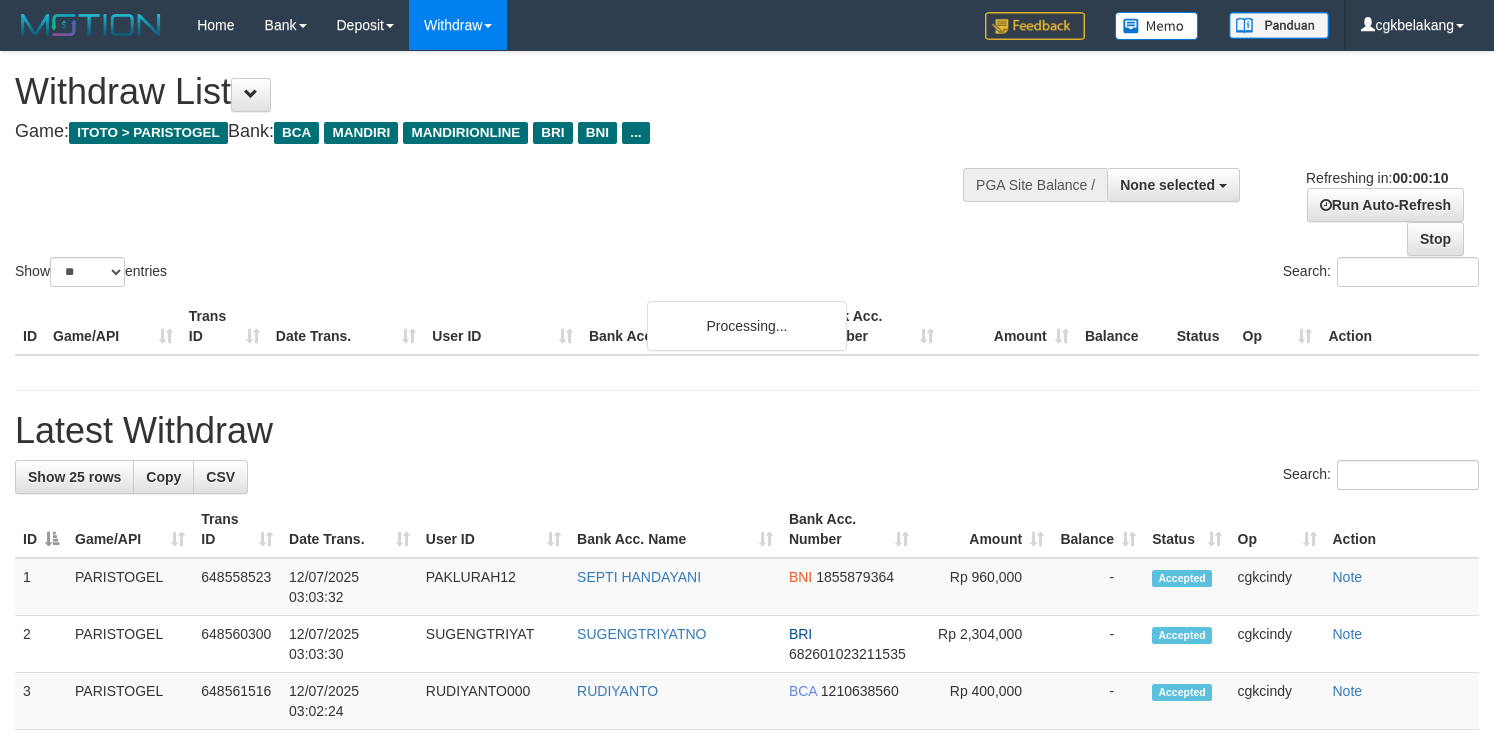 select 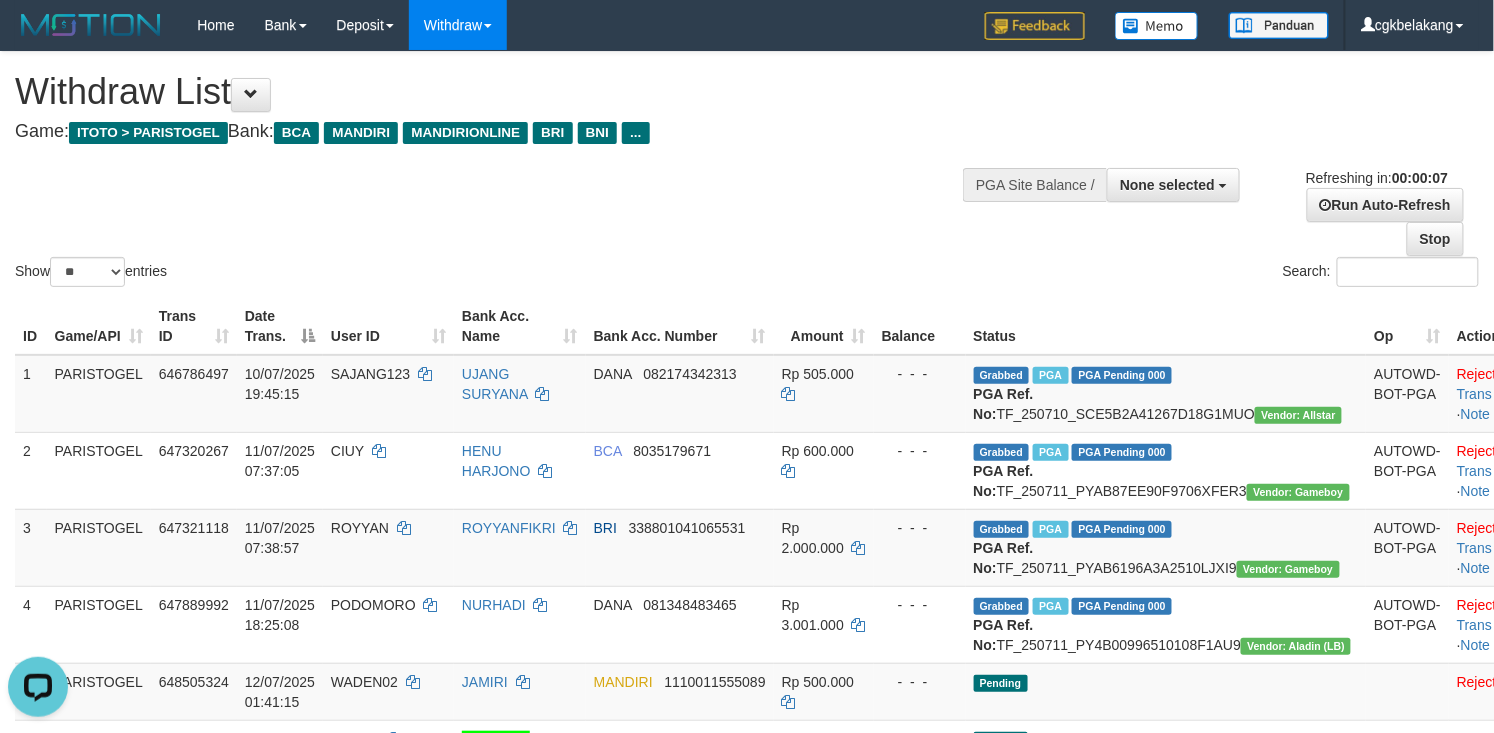 scroll, scrollTop: 0, scrollLeft: 0, axis: both 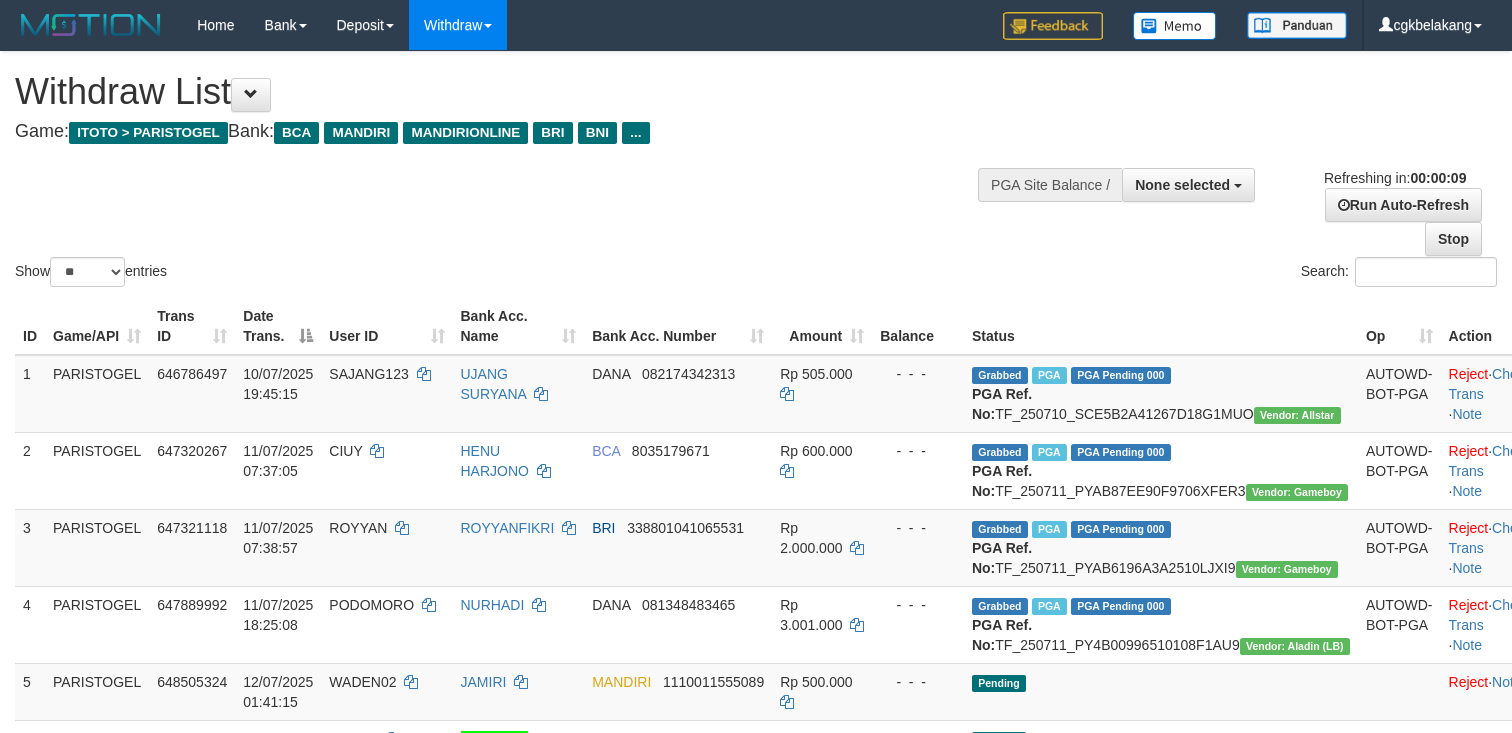 select 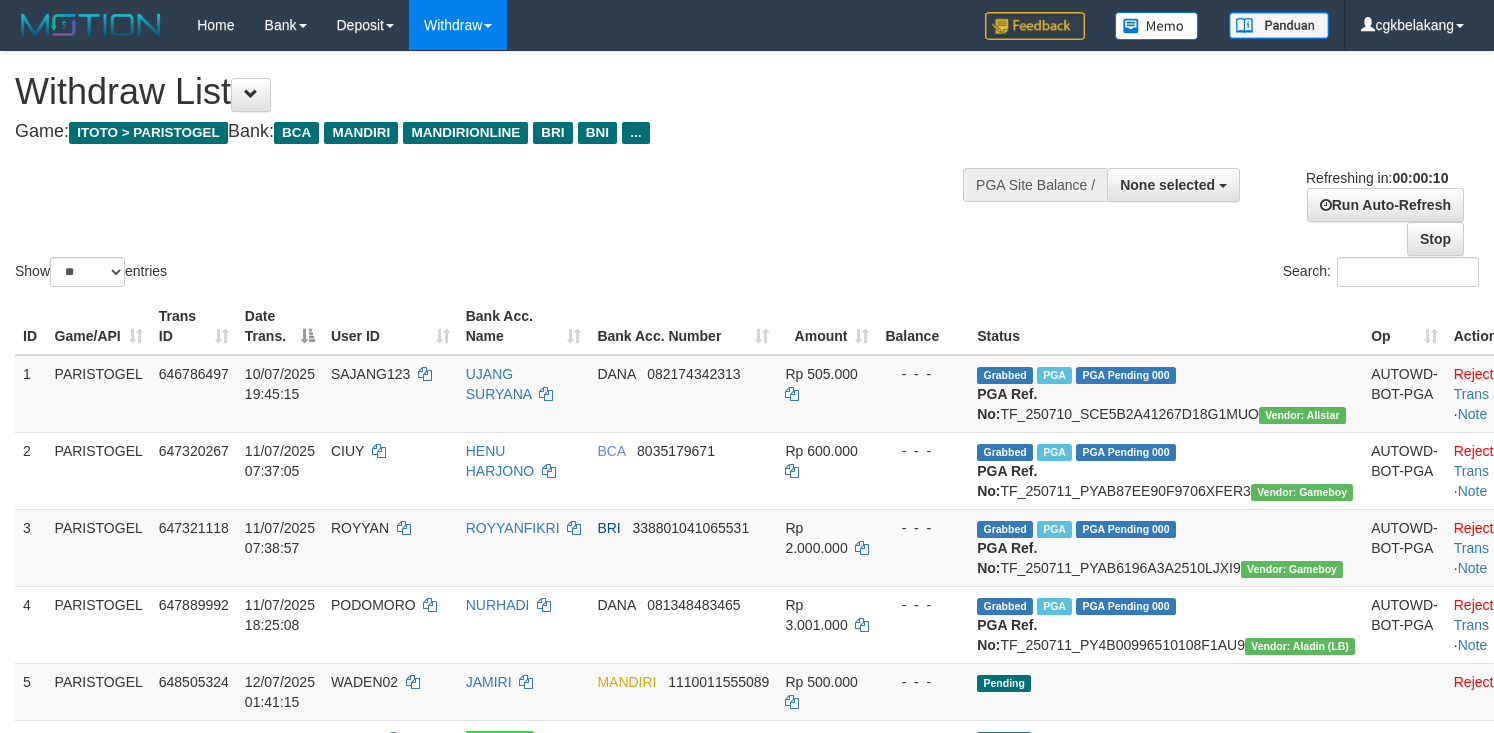 select 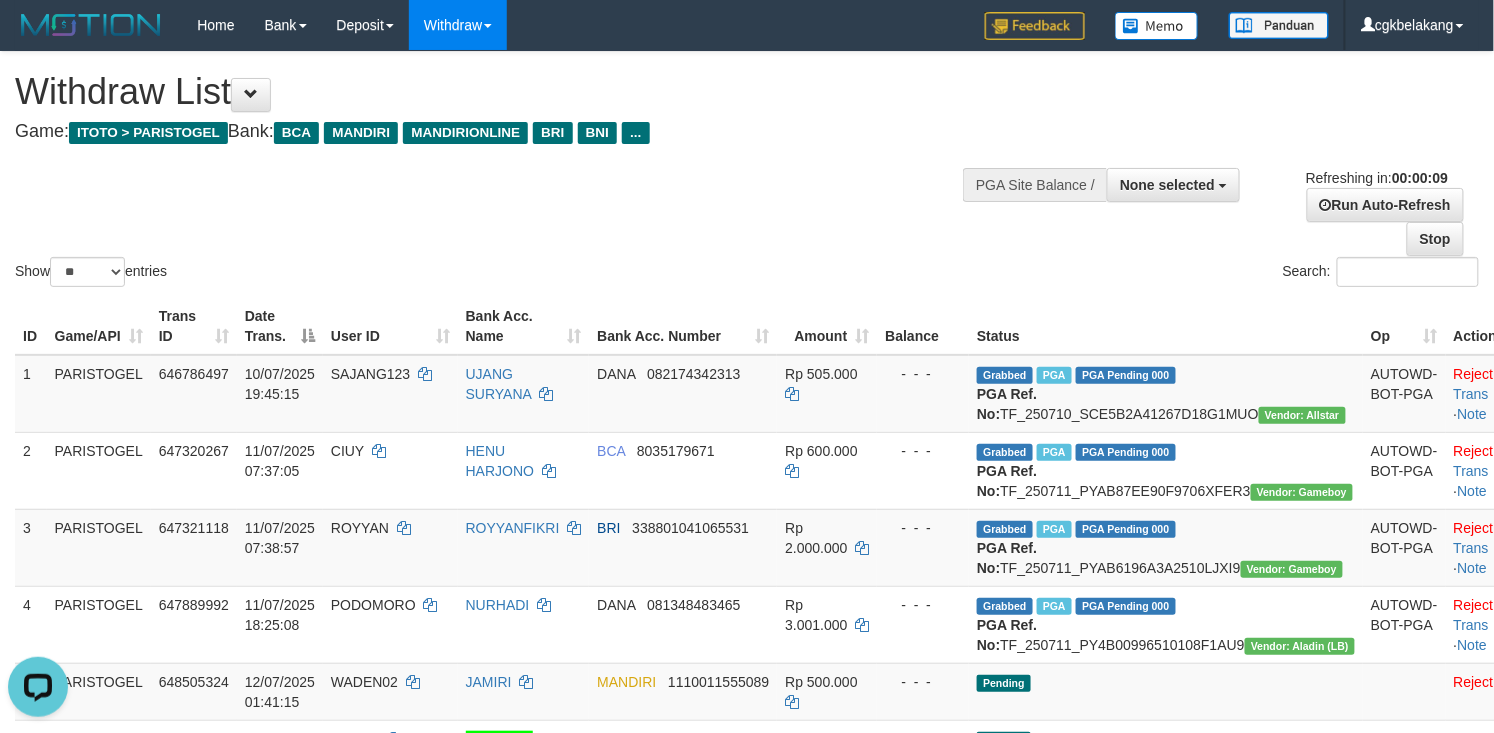 scroll, scrollTop: 0, scrollLeft: 0, axis: both 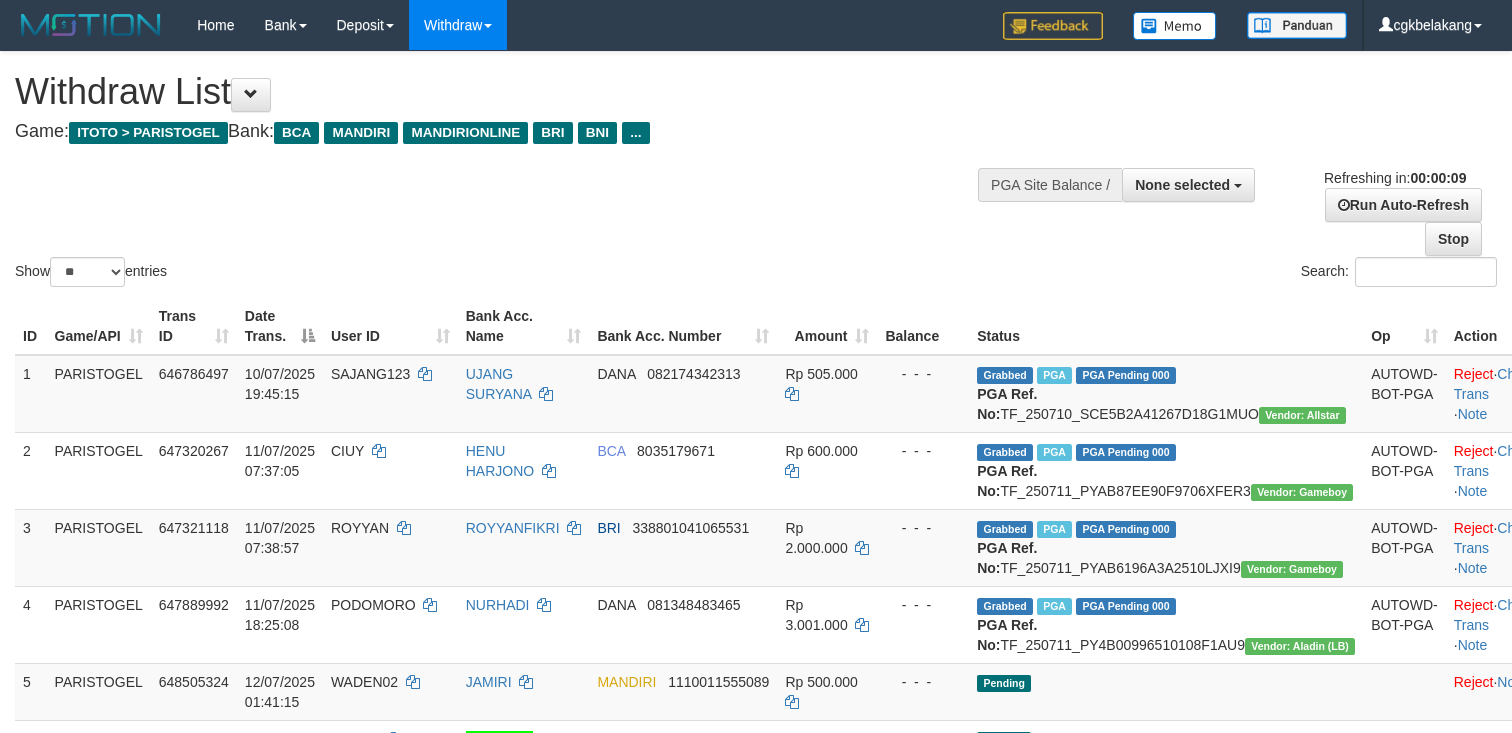 select 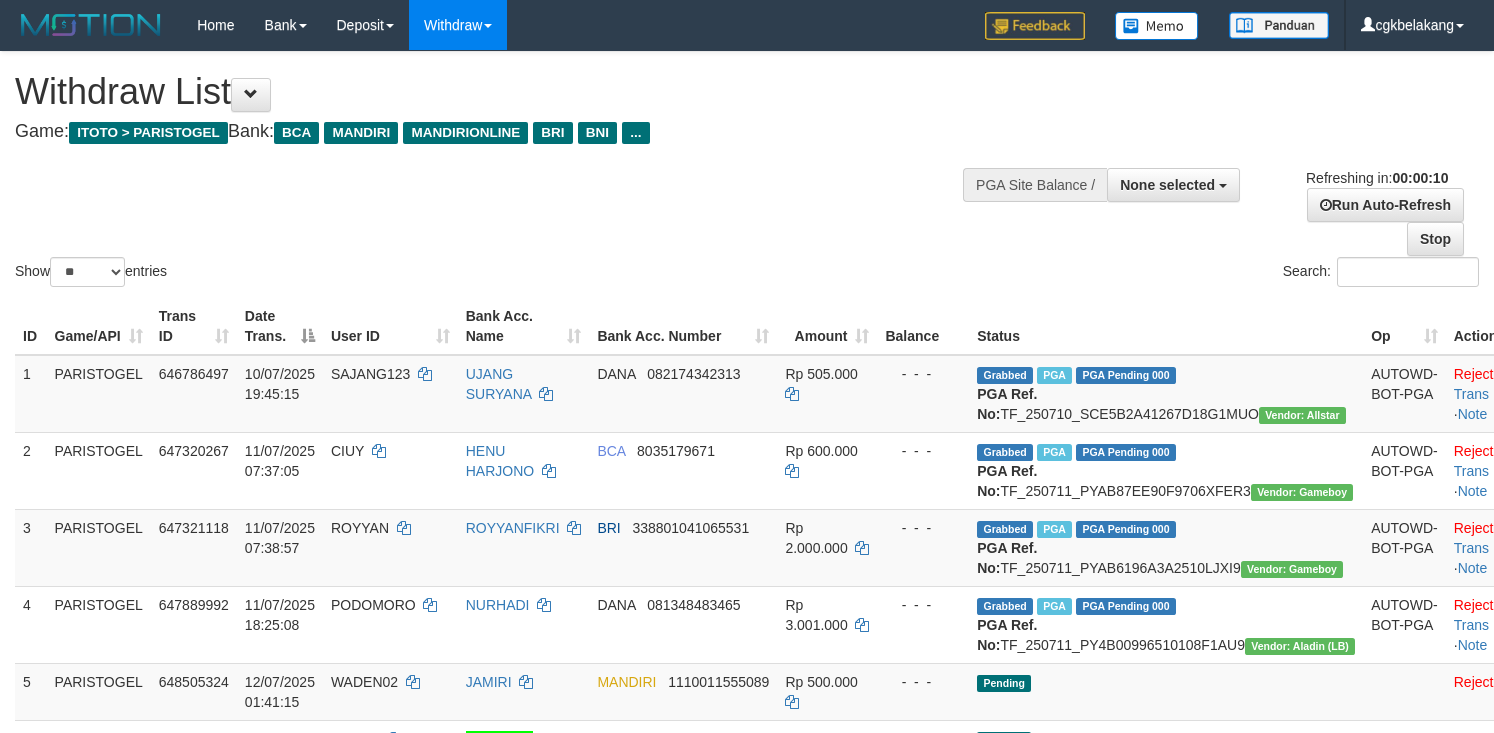 select 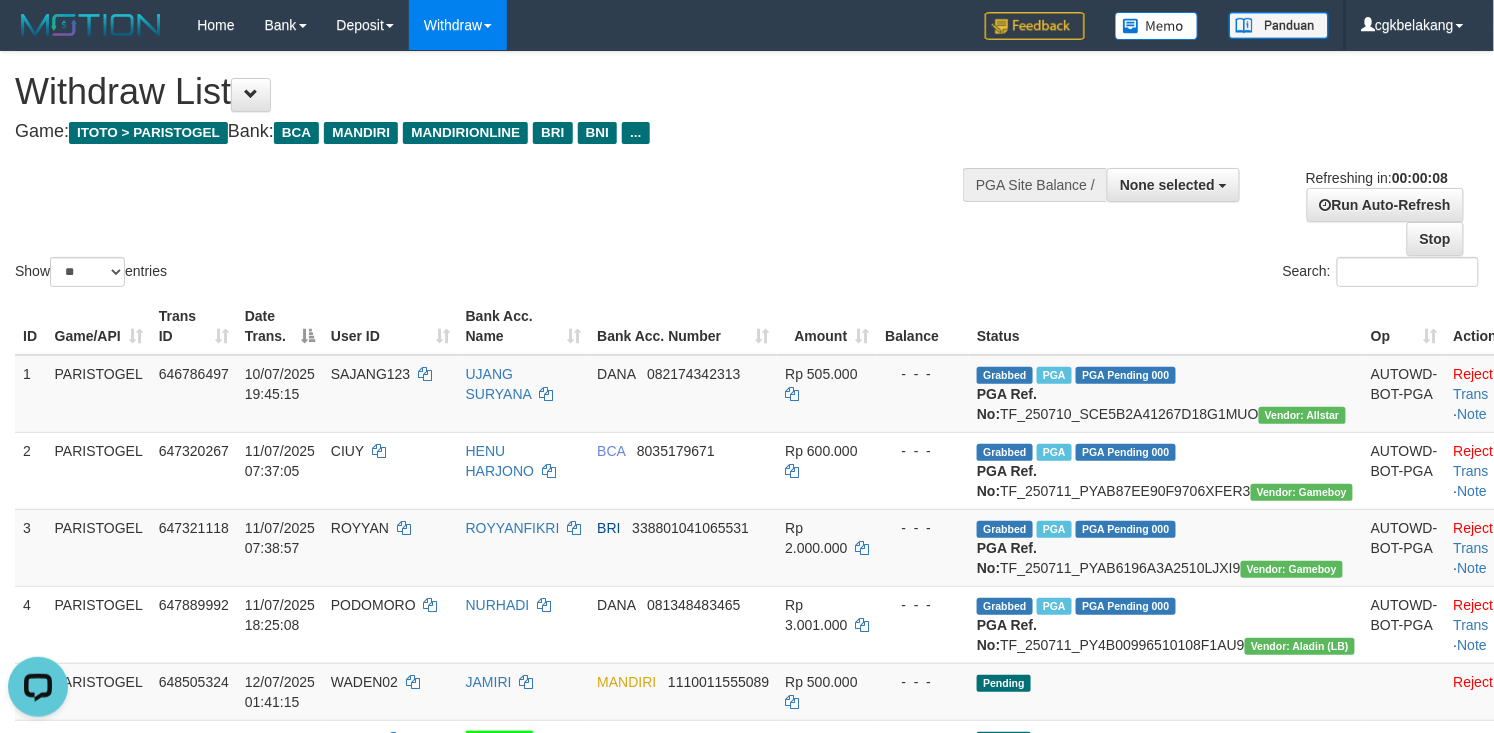 scroll, scrollTop: 0, scrollLeft: 0, axis: both 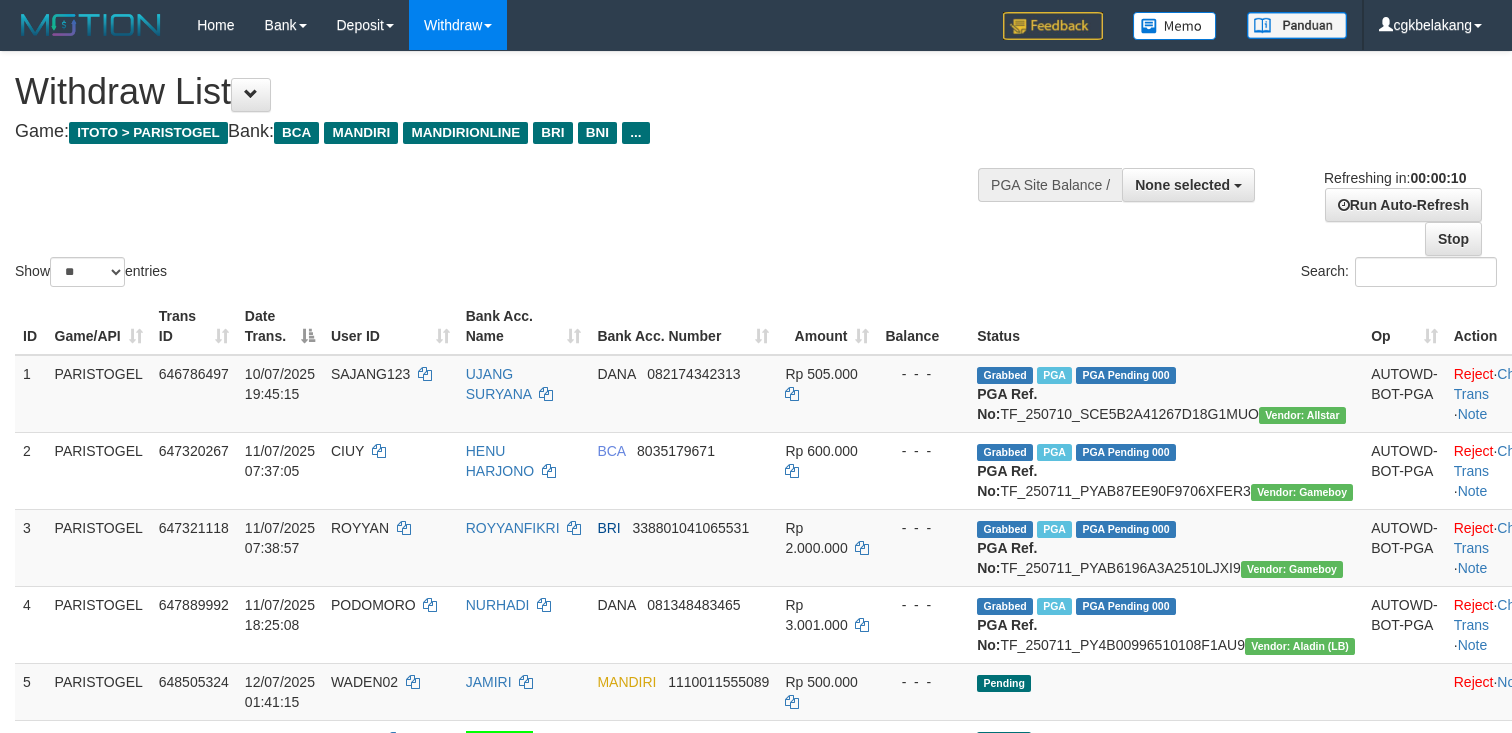 select 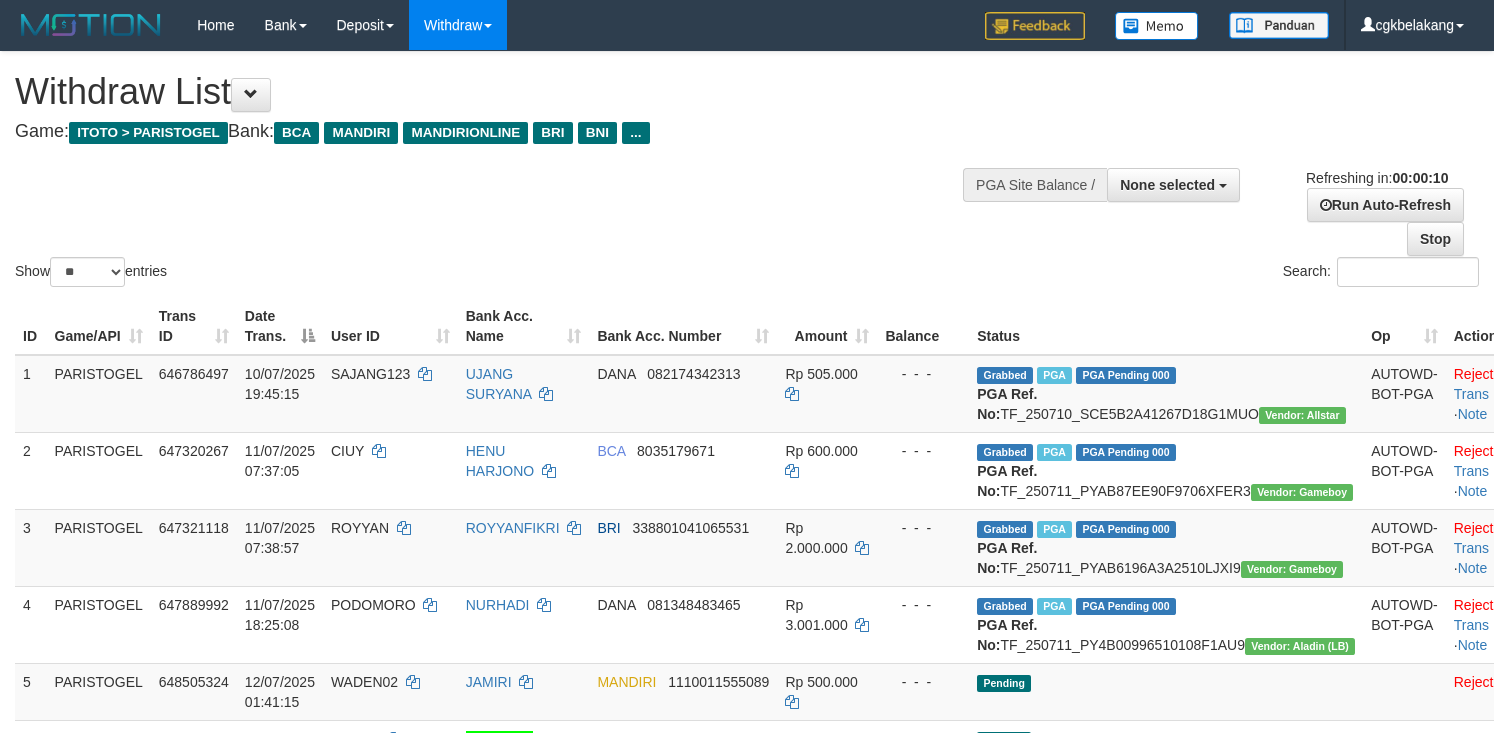 select 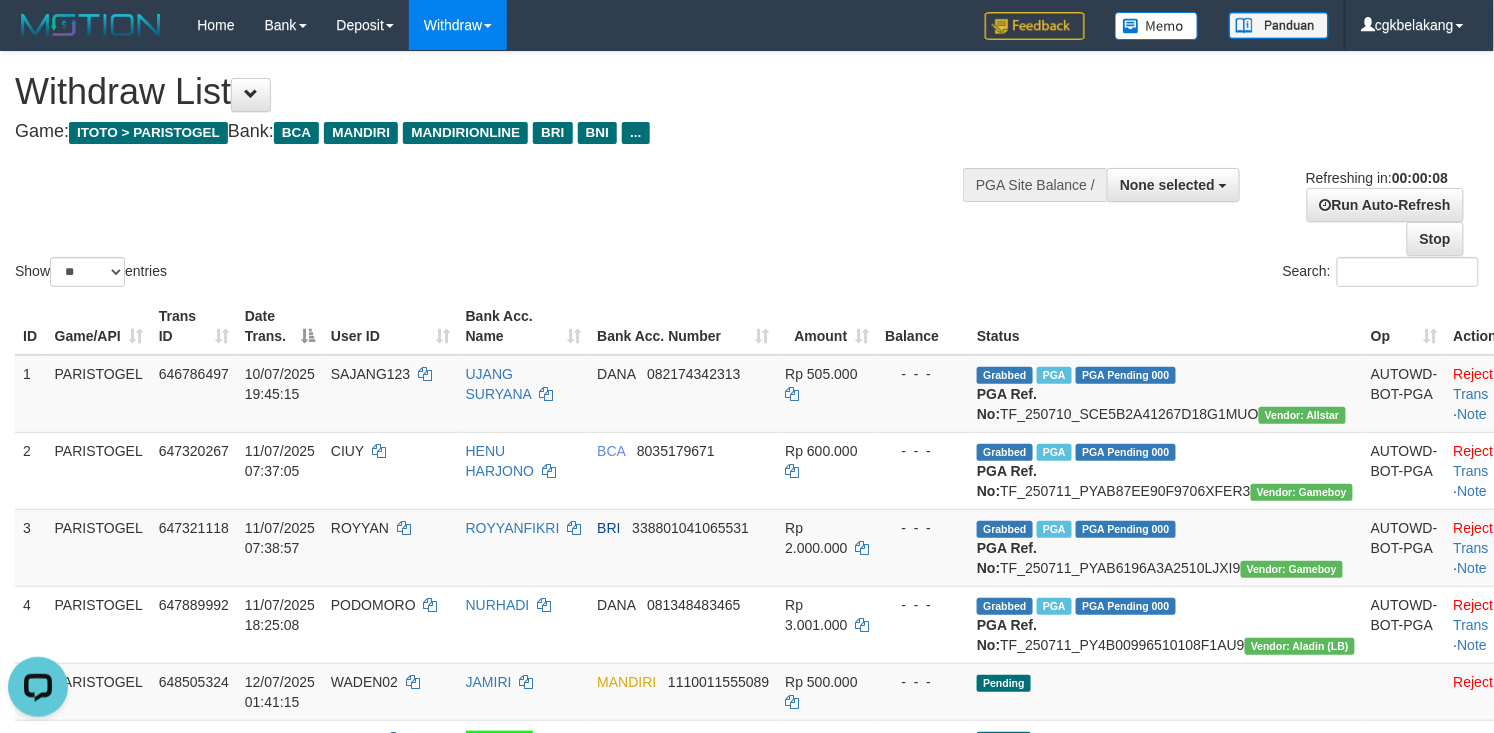 scroll, scrollTop: 0, scrollLeft: 0, axis: both 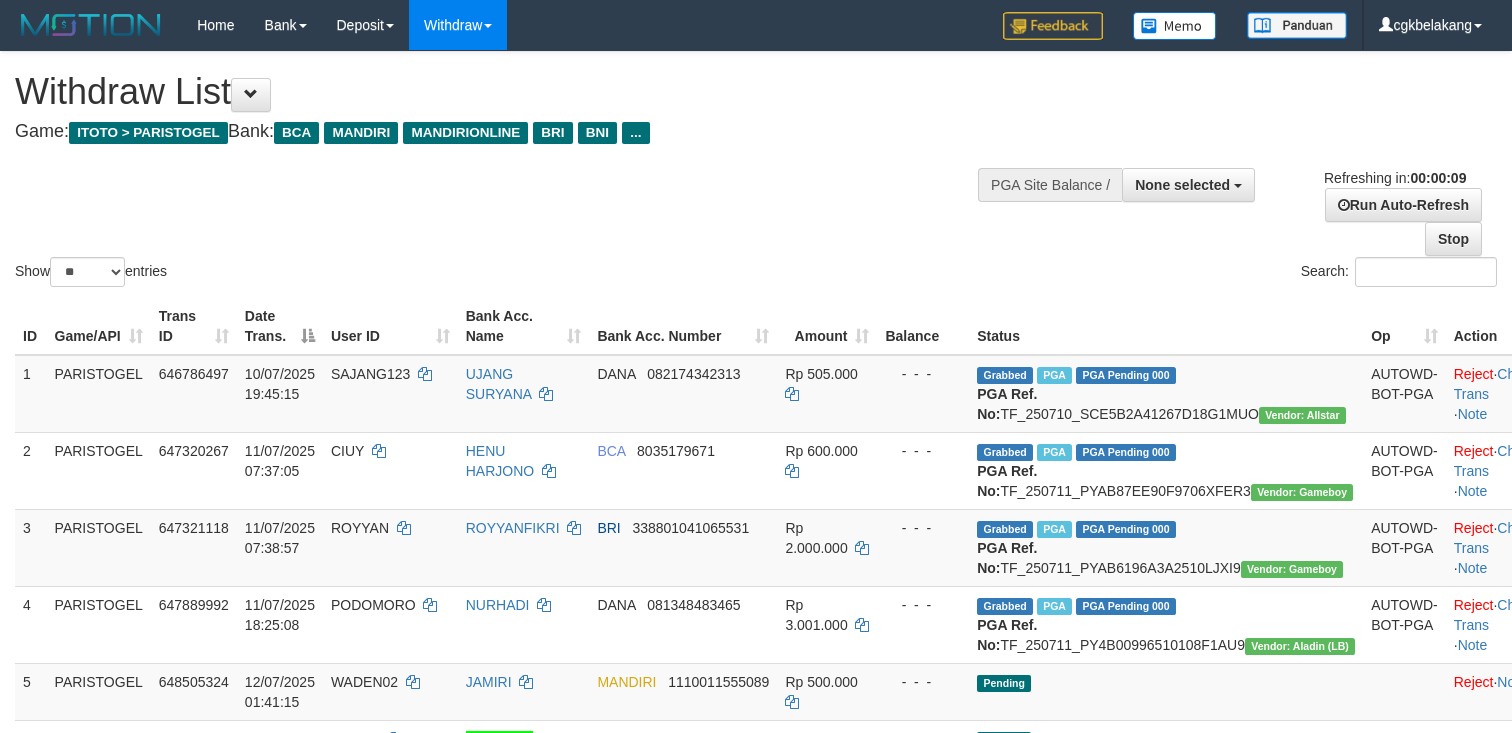 select 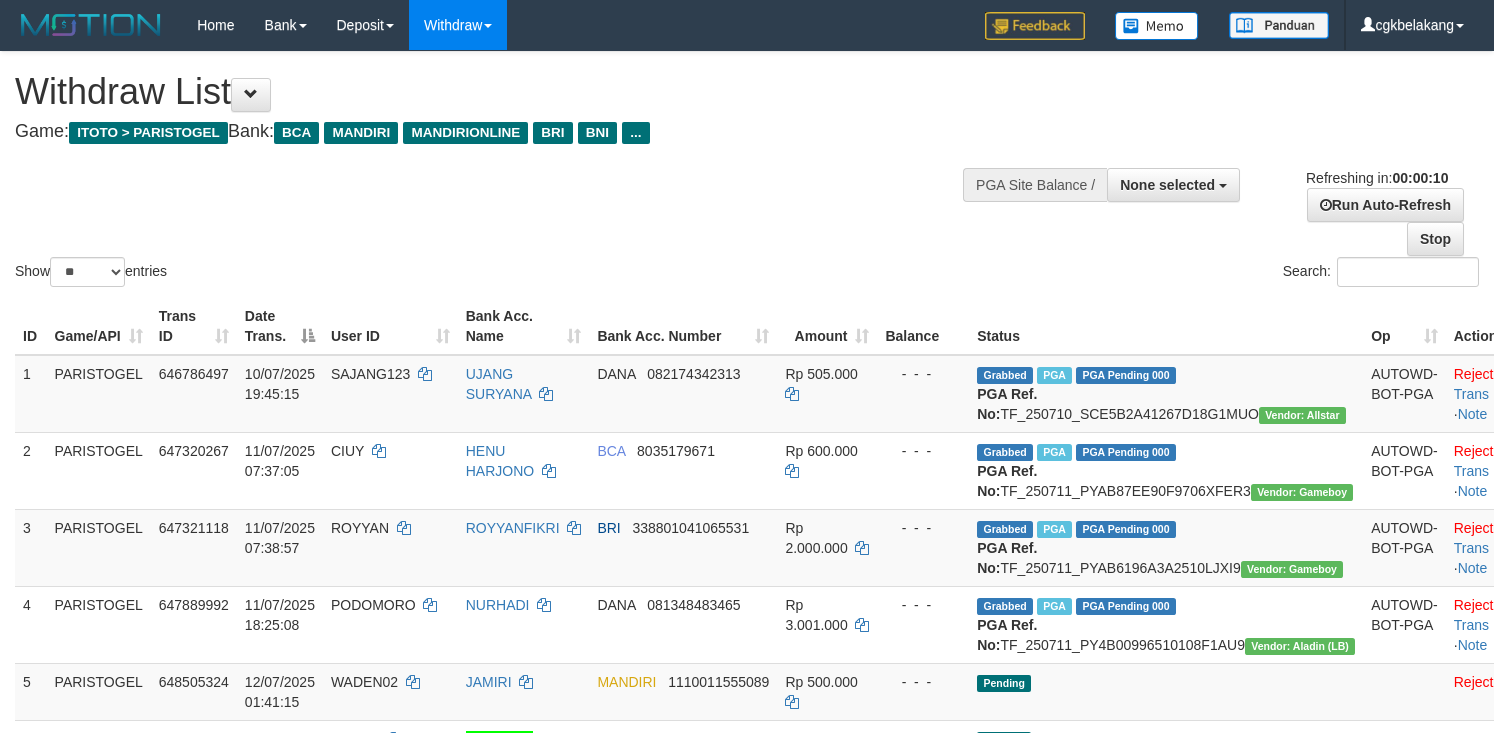 select 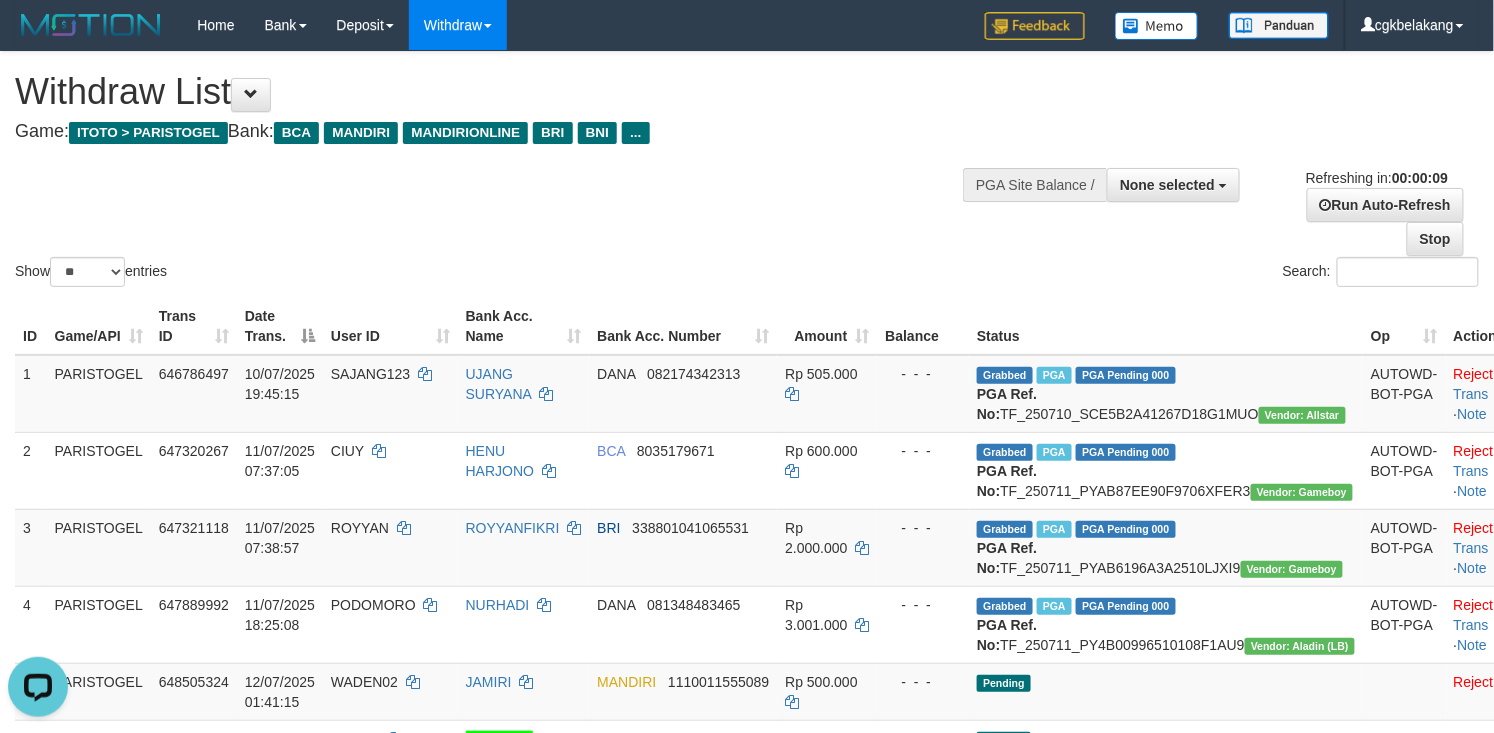 scroll, scrollTop: 0, scrollLeft: 0, axis: both 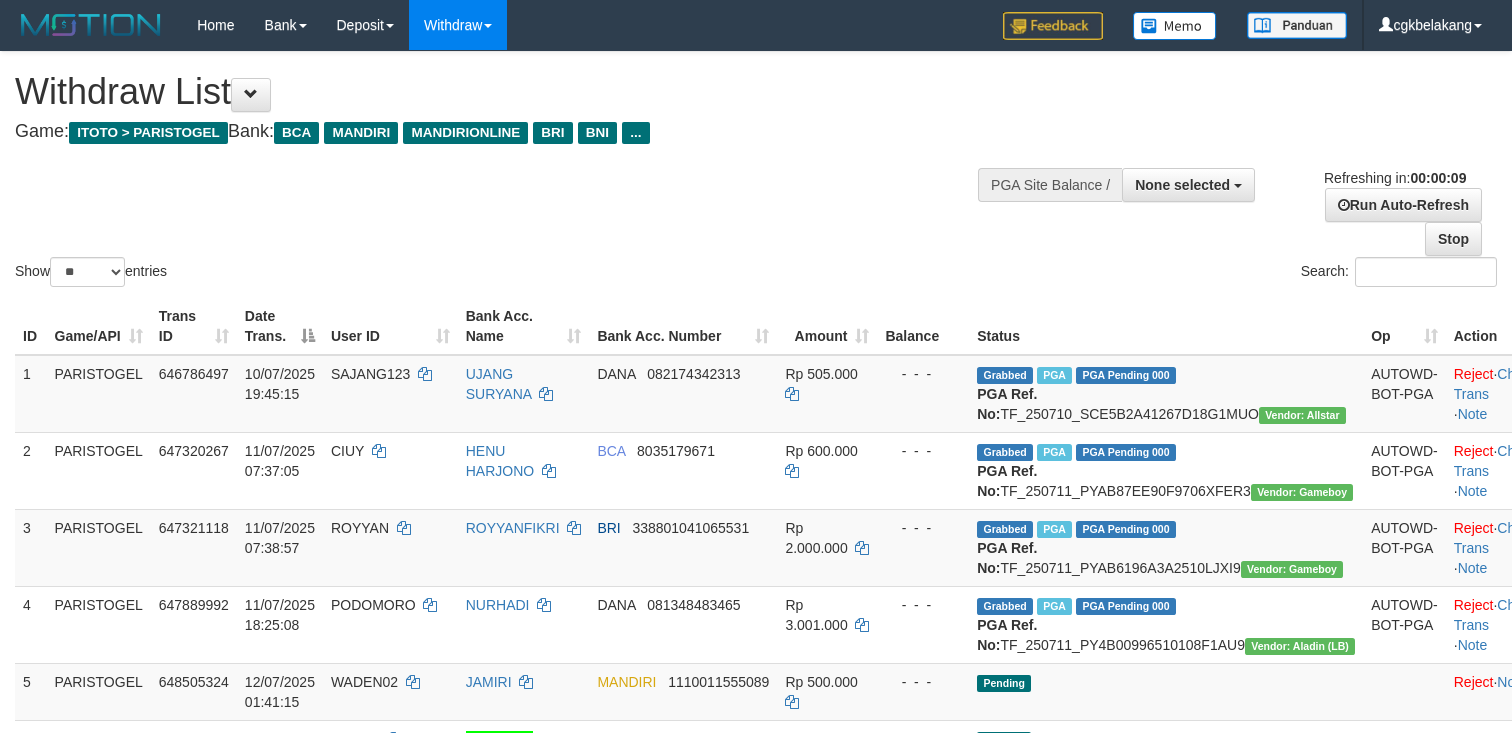 select 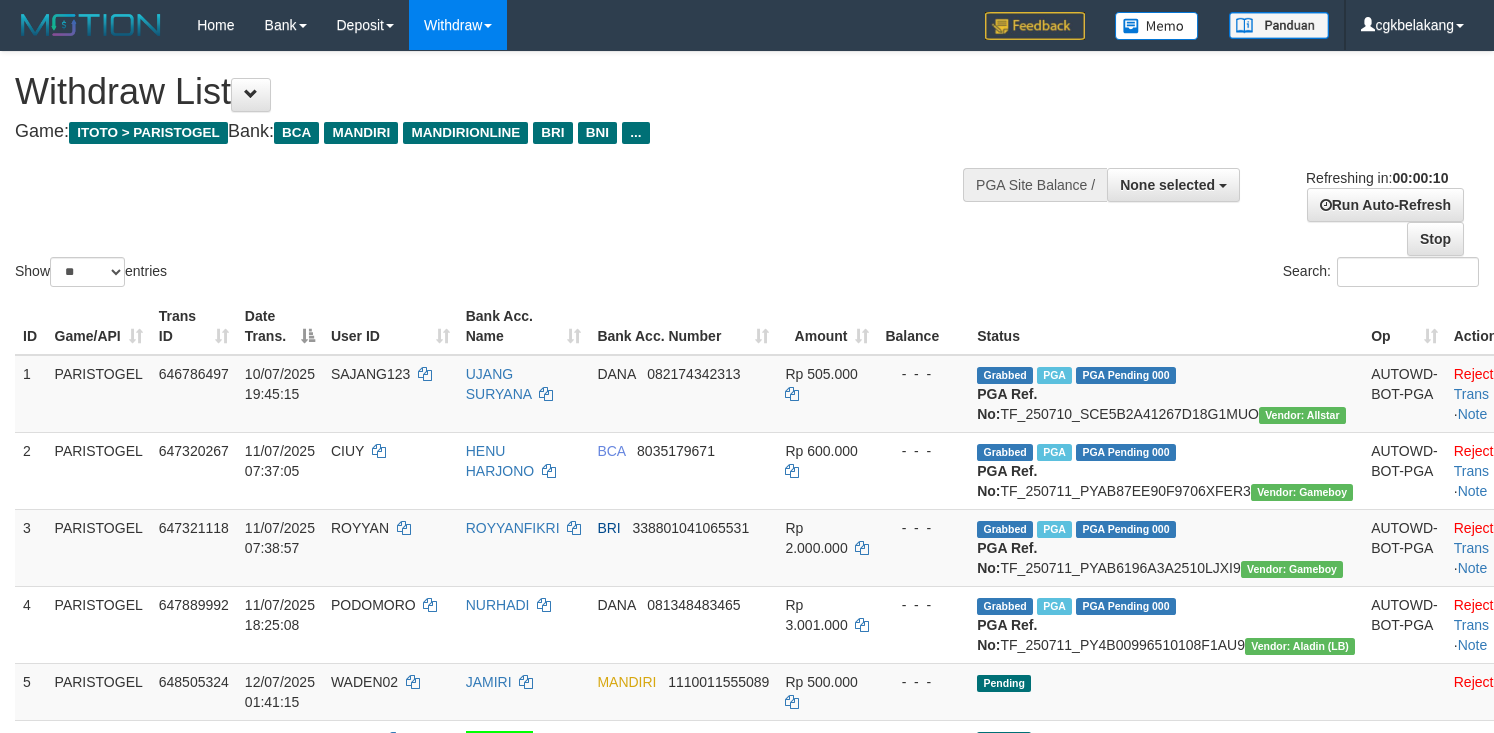 select 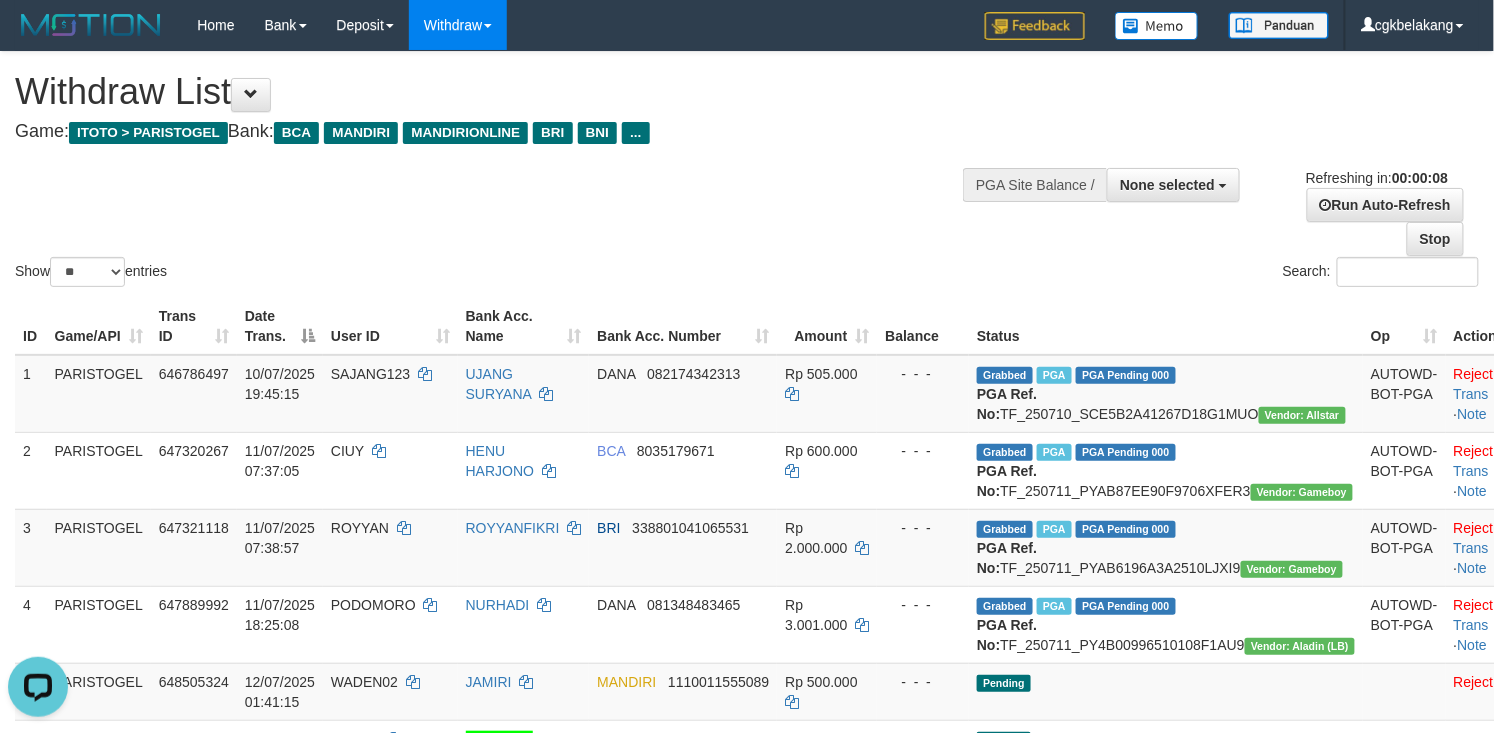 scroll, scrollTop: 0, scrollLeft: 0, axis: both 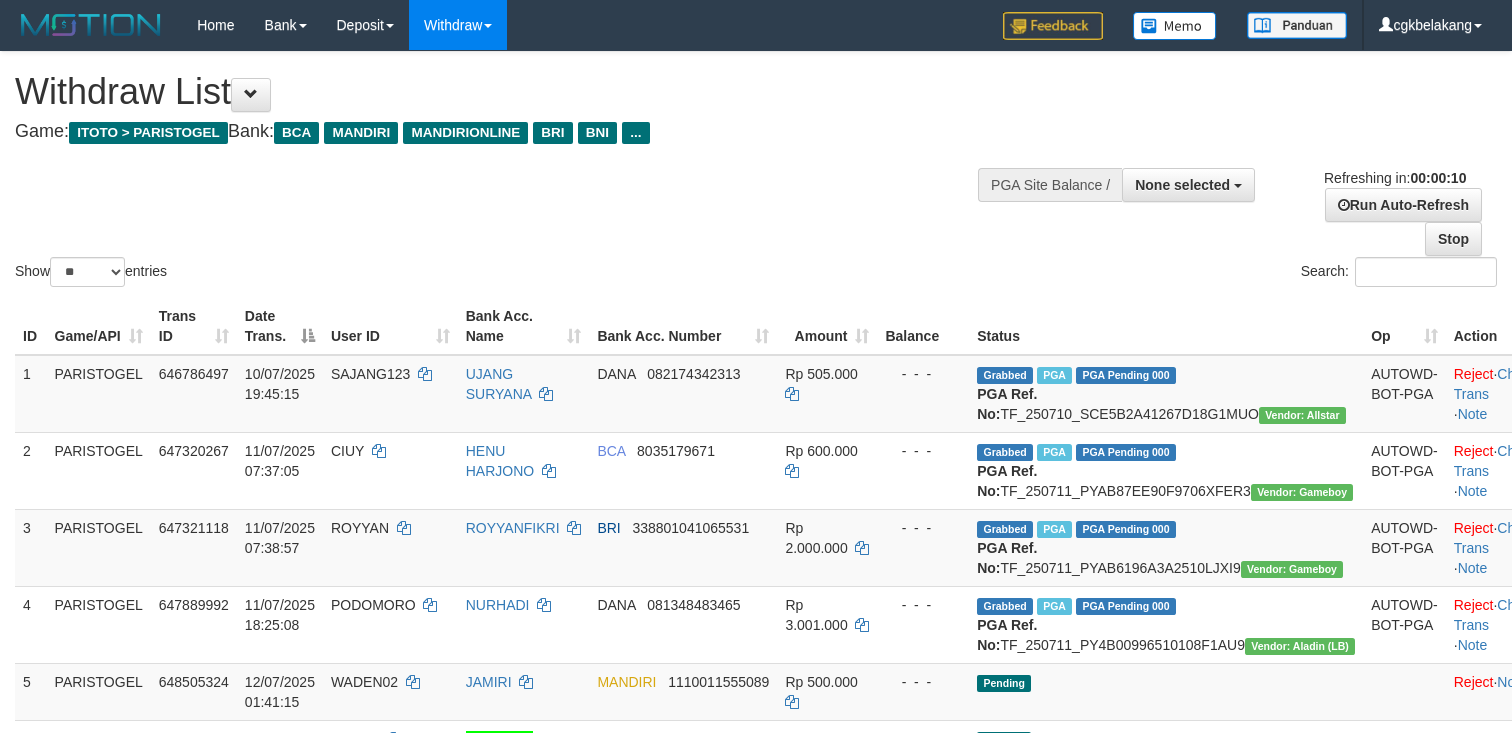select 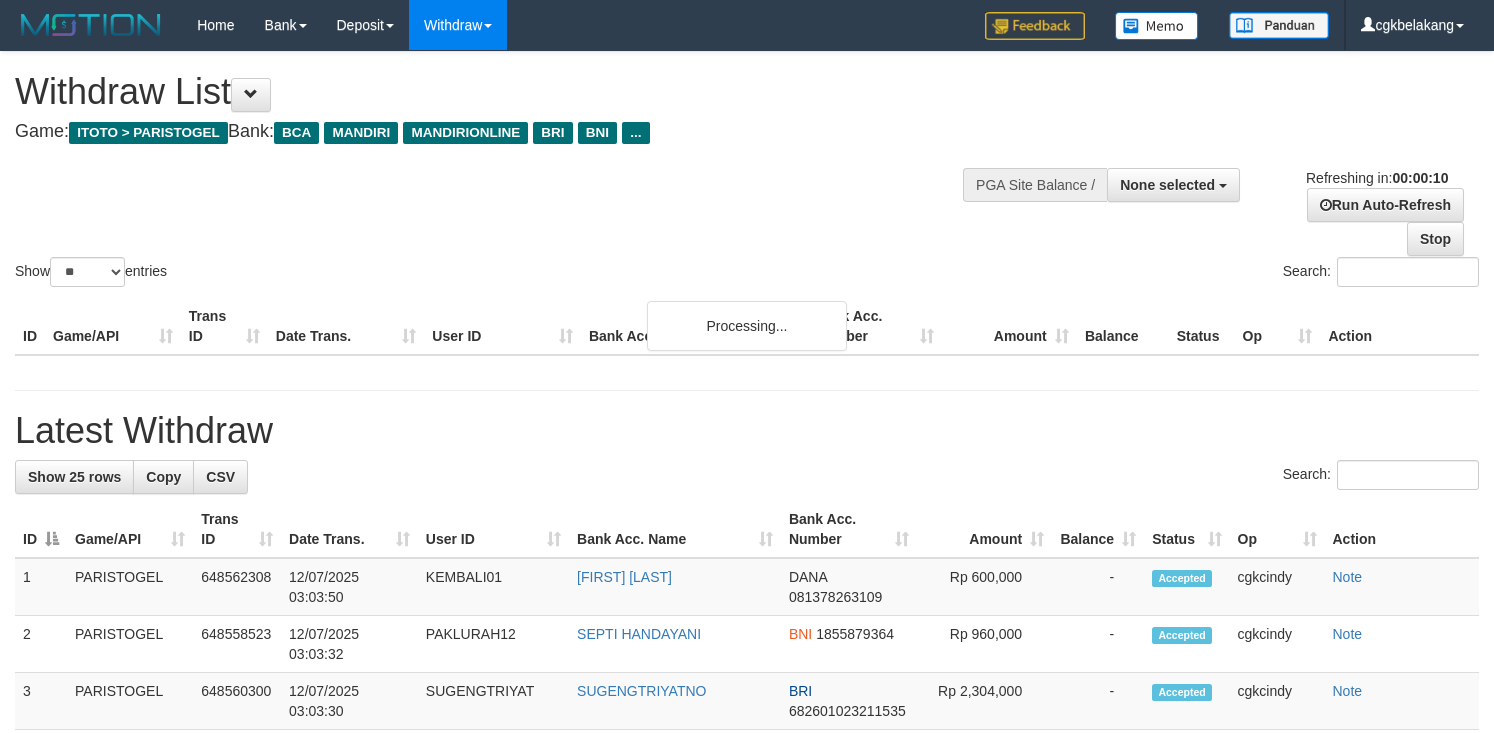 select 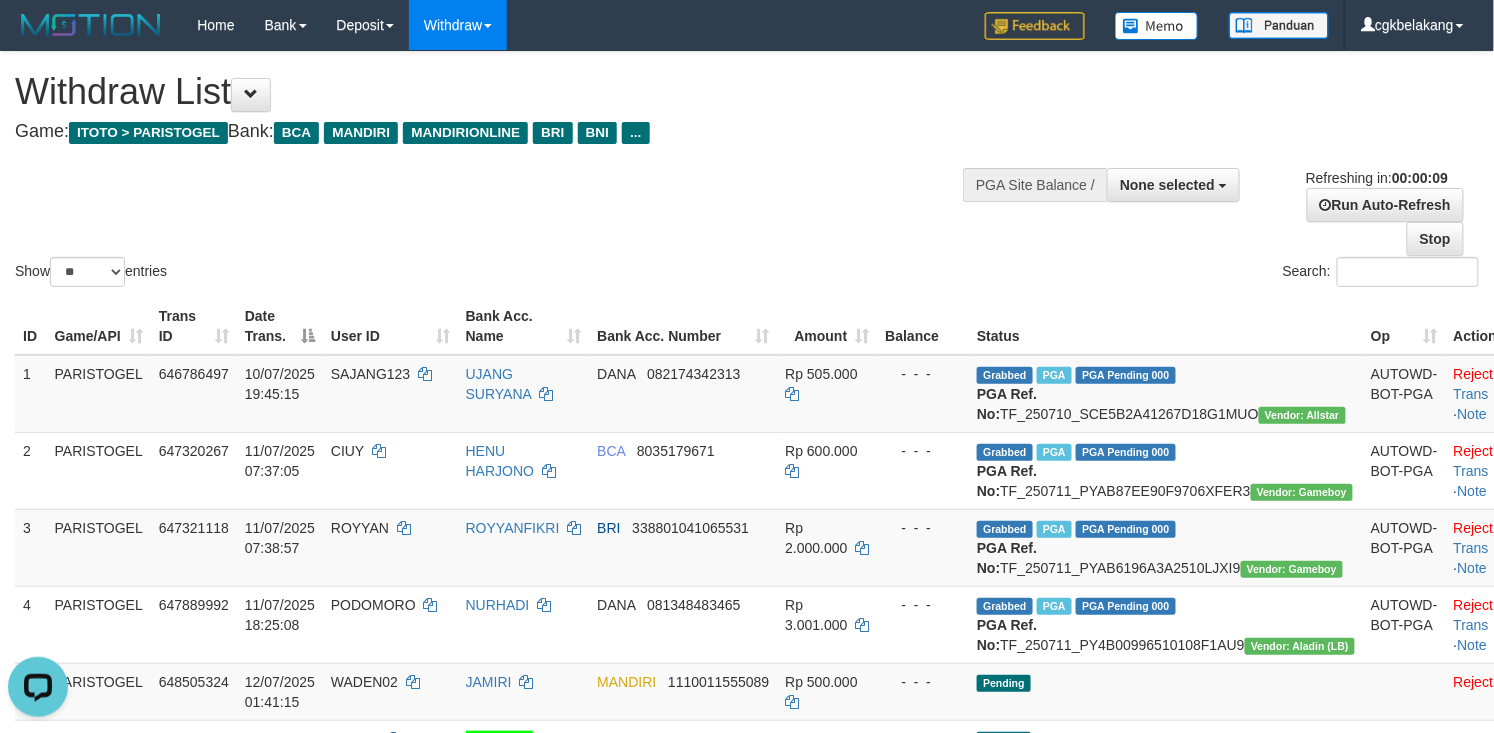 scroll, scrollTop: 0, scrollLeft: 0, axis: both 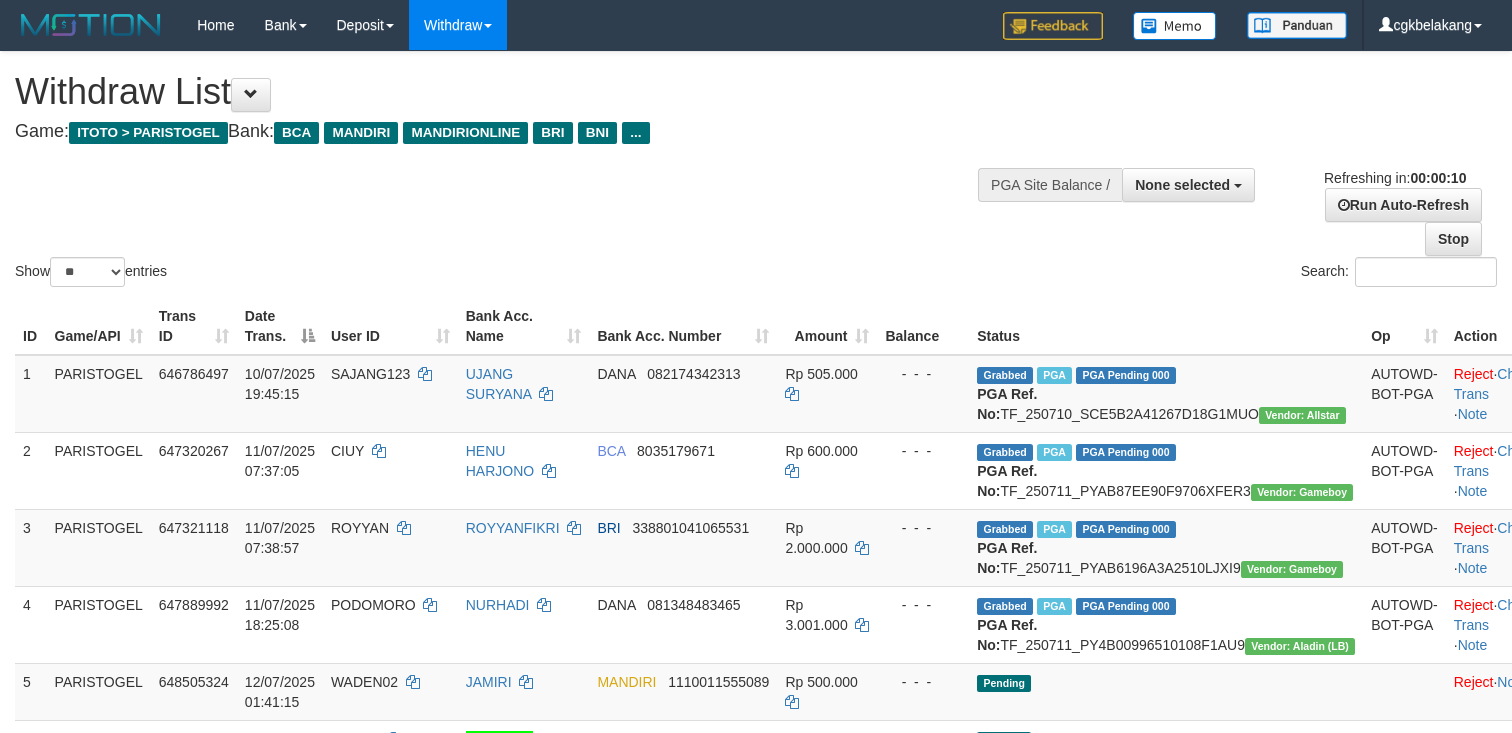 select 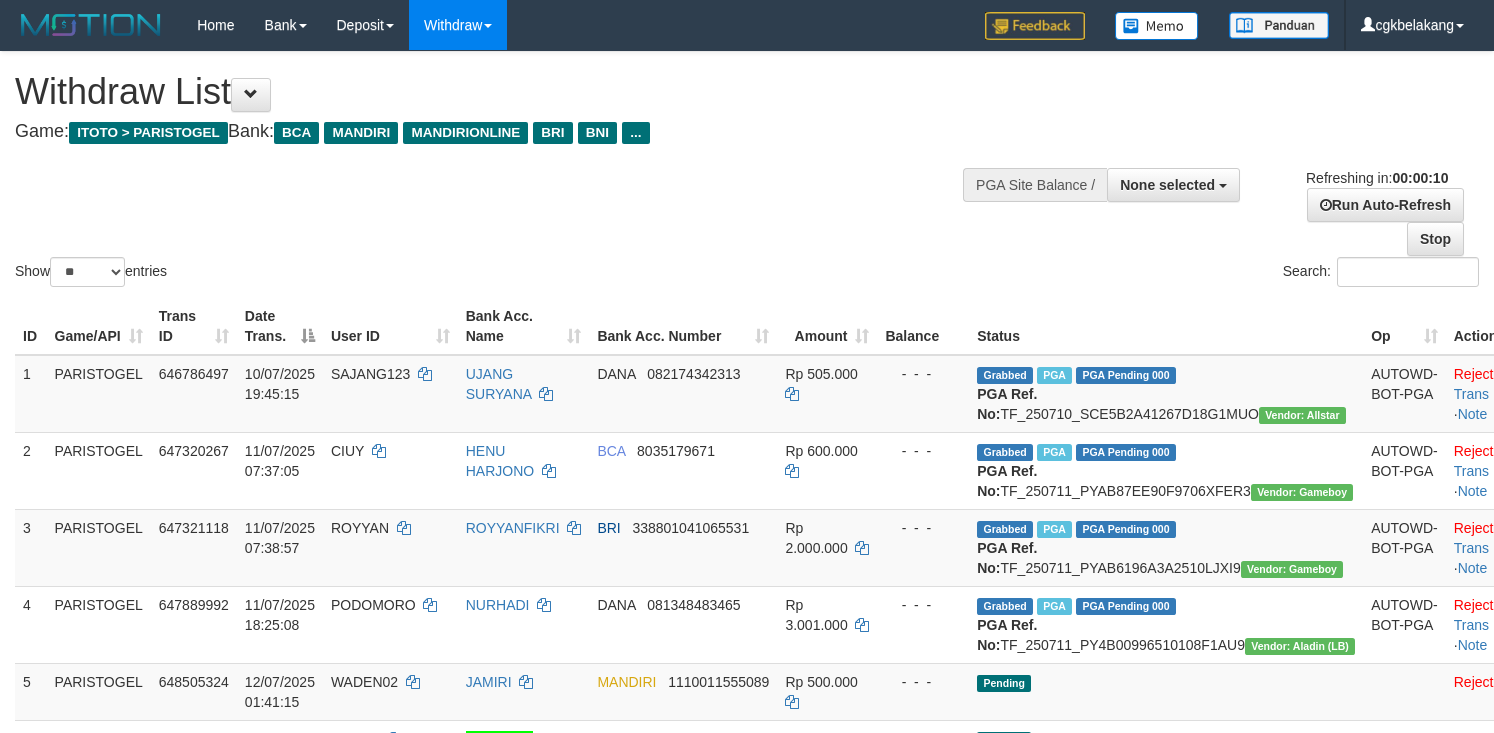 select 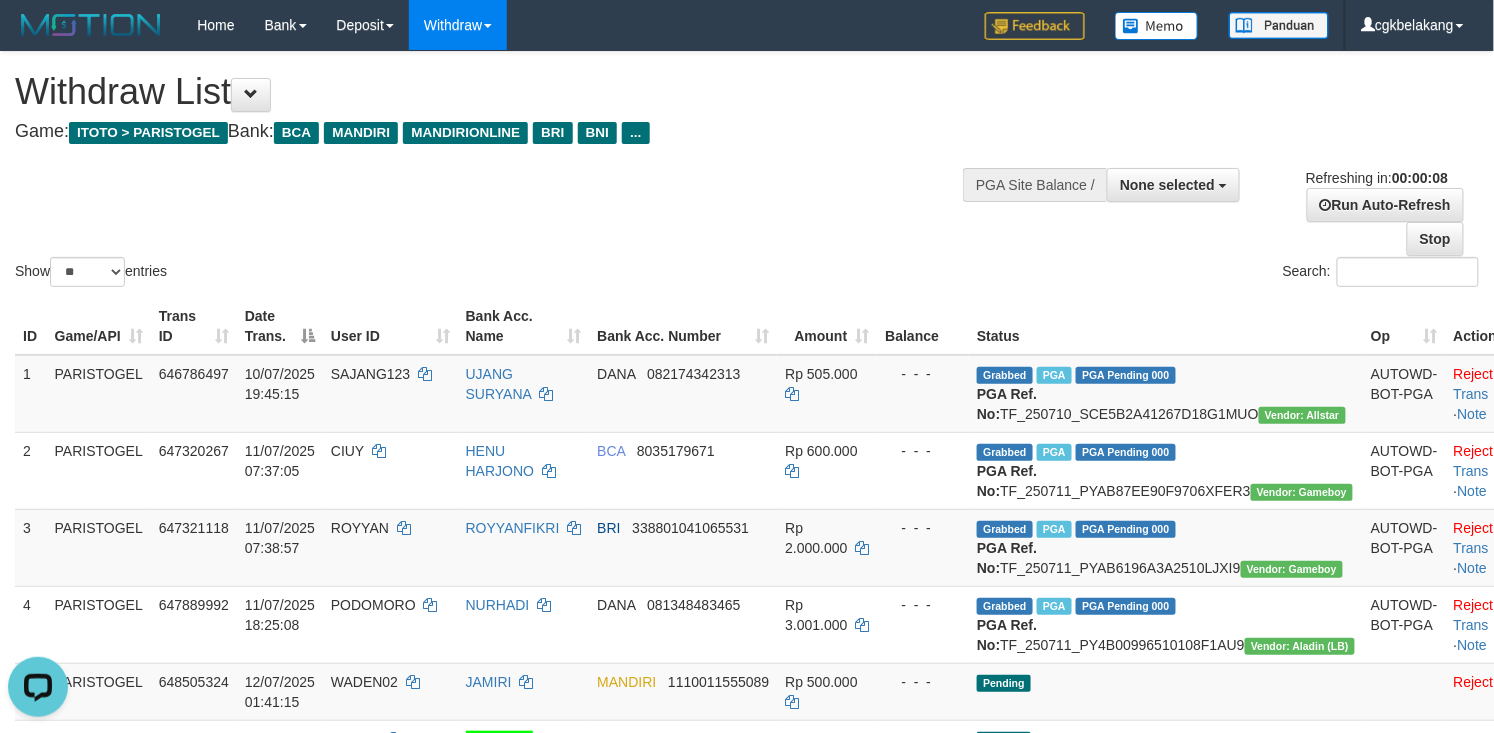 scroll, scrollTop: 0, scrollLeft: 0, axis: both 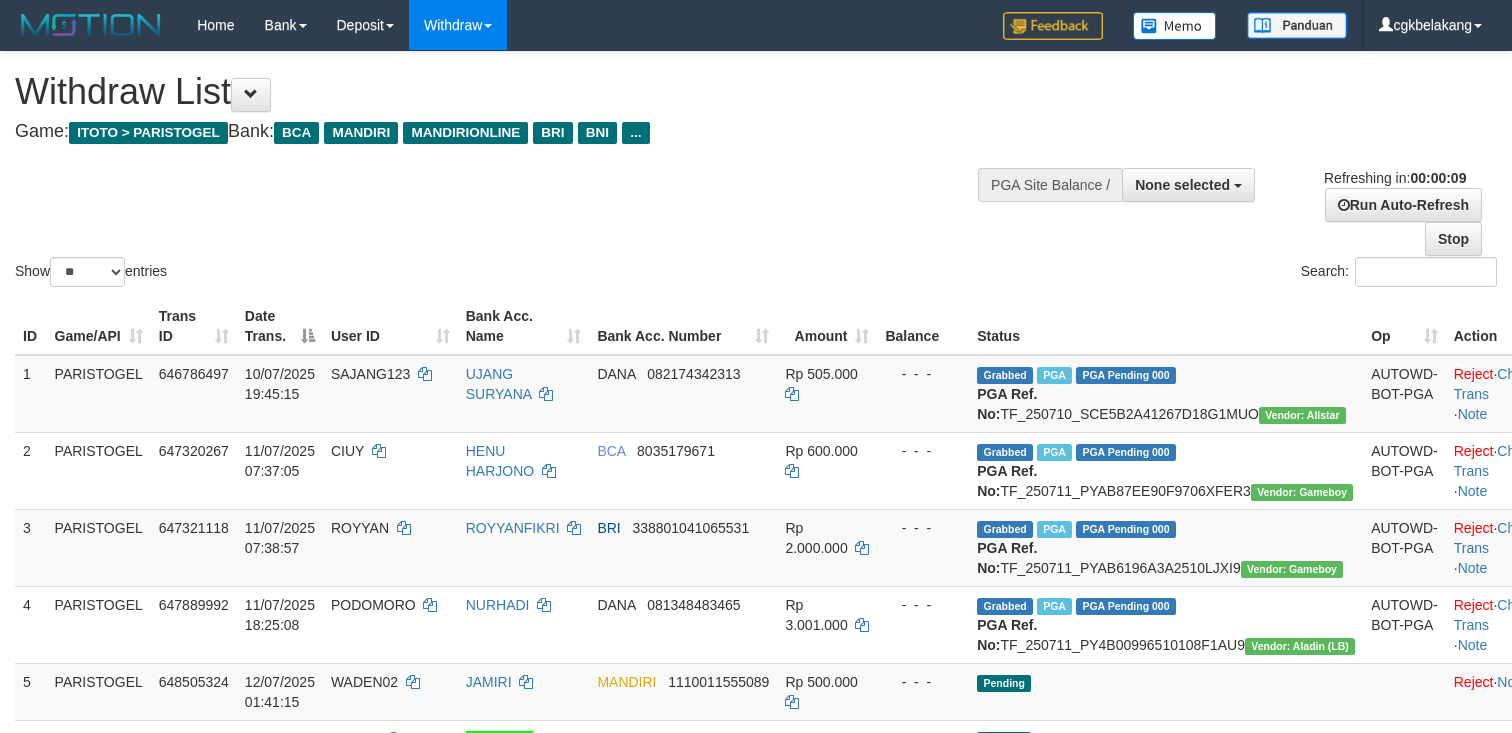 select 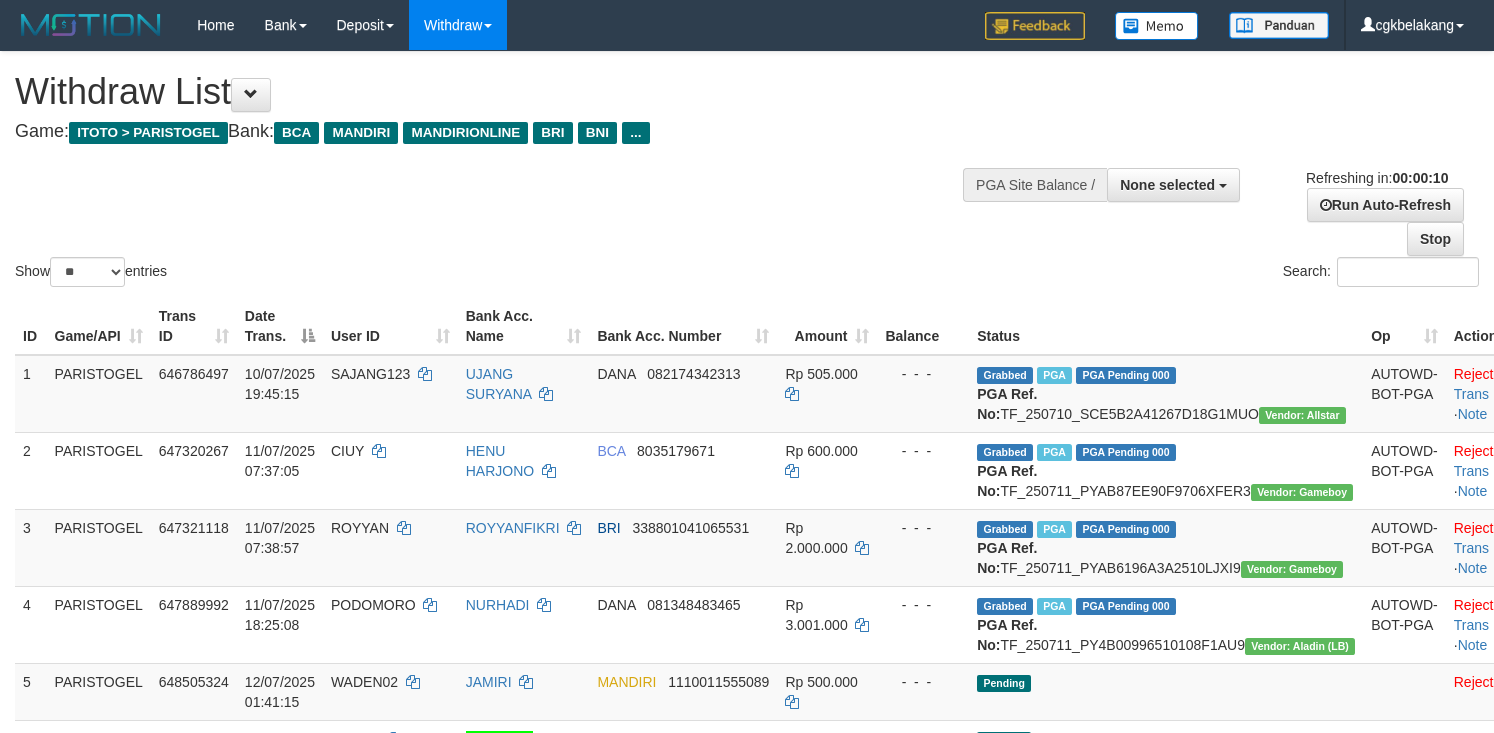 select 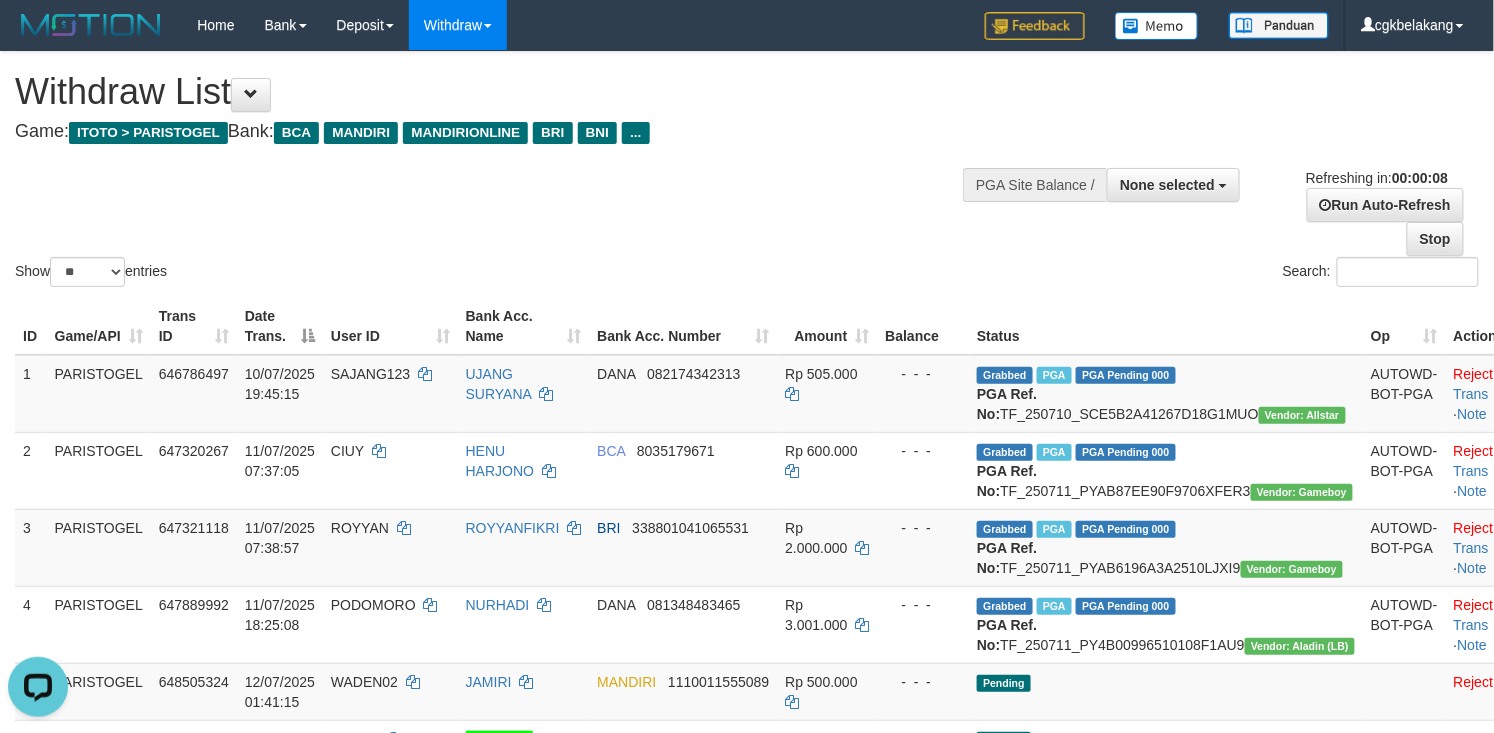 scroll, scrollTop: 0, scrollLeft: 0, axis: both 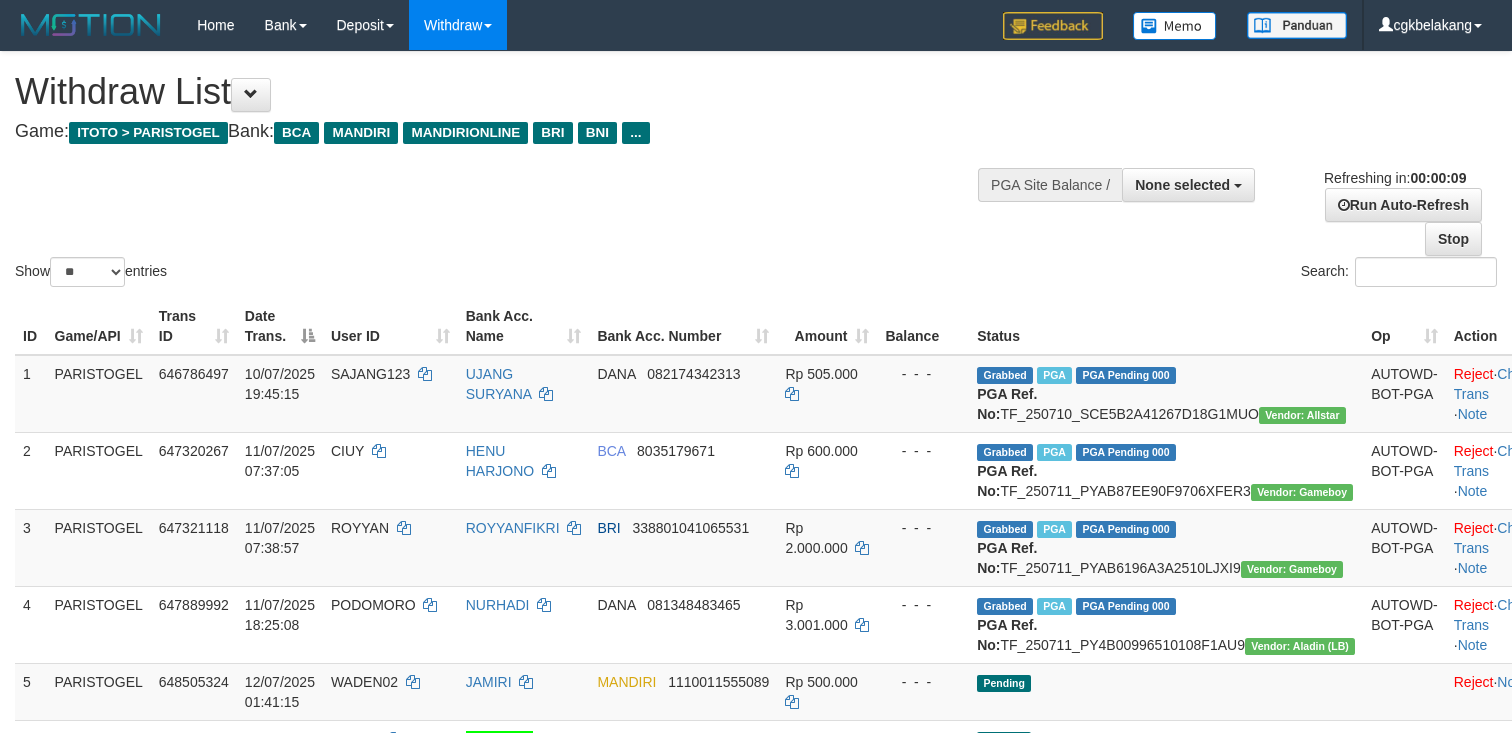 select 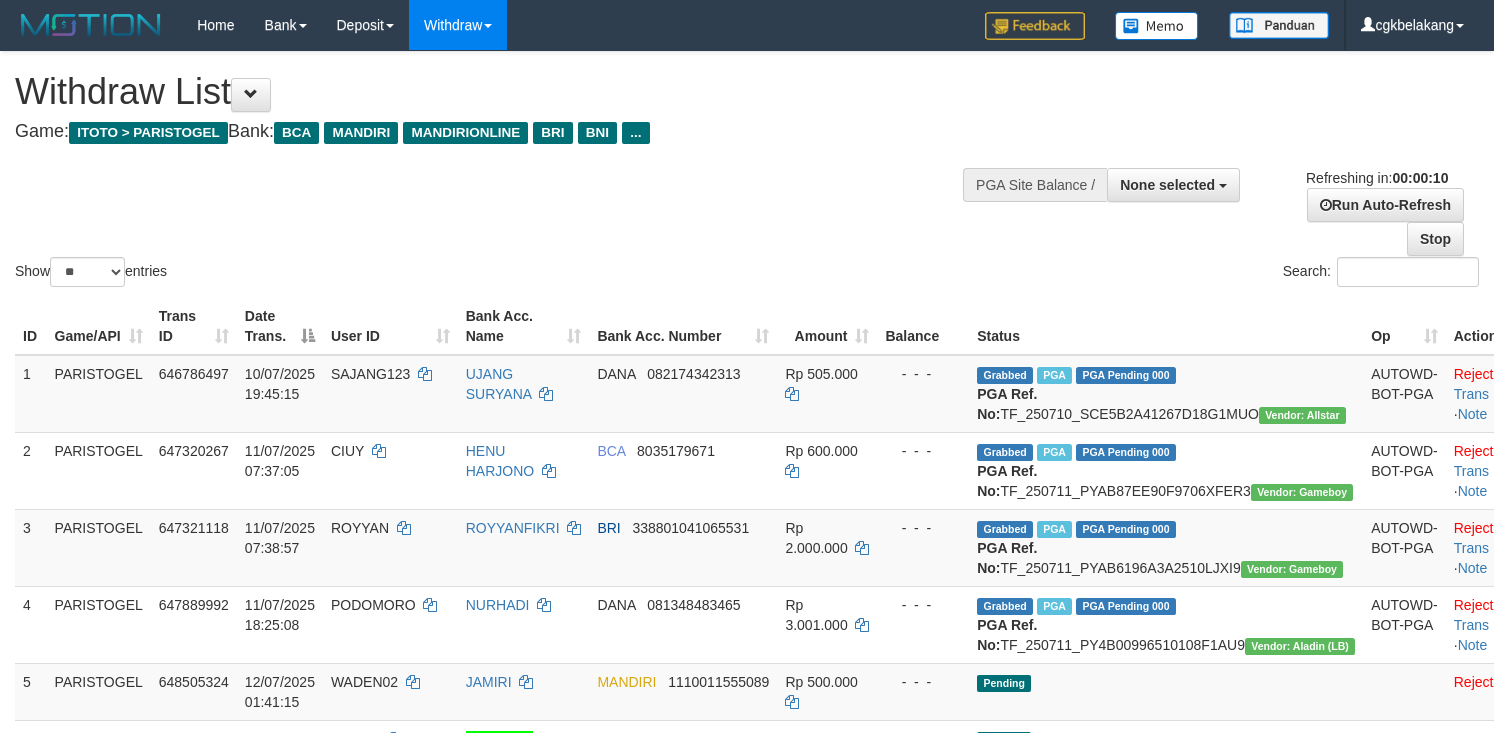 select 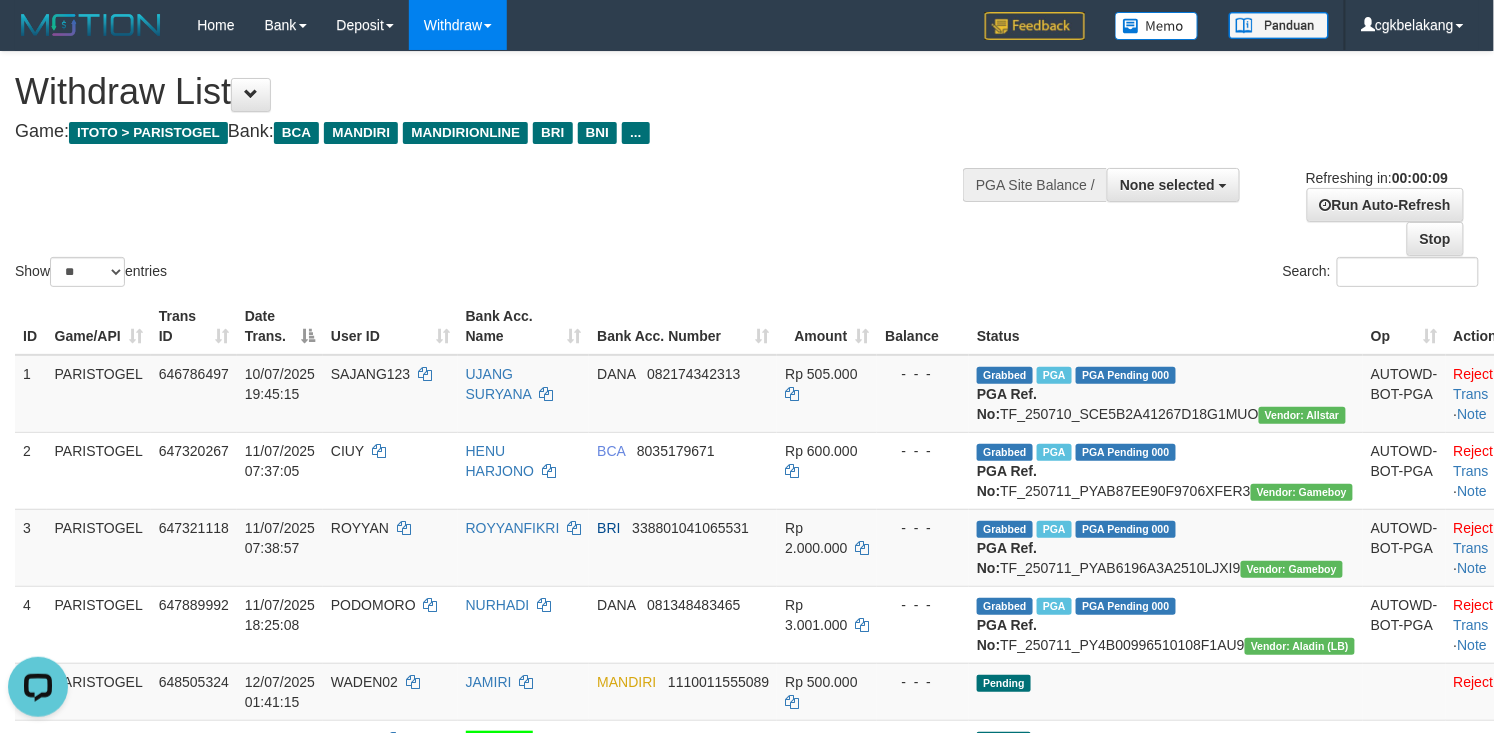 scroll, scrollTop: 0, scrollLeft: 0, axis: both 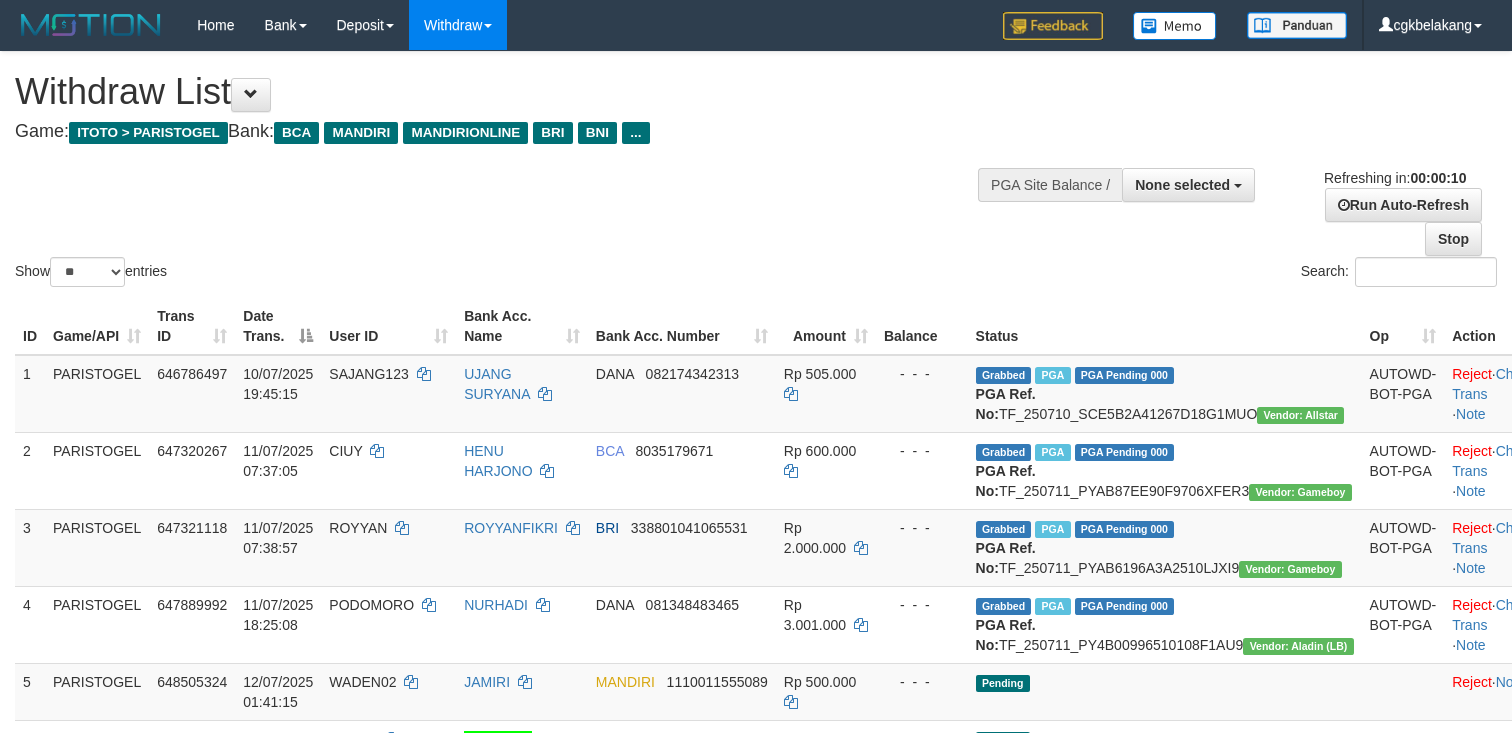 select 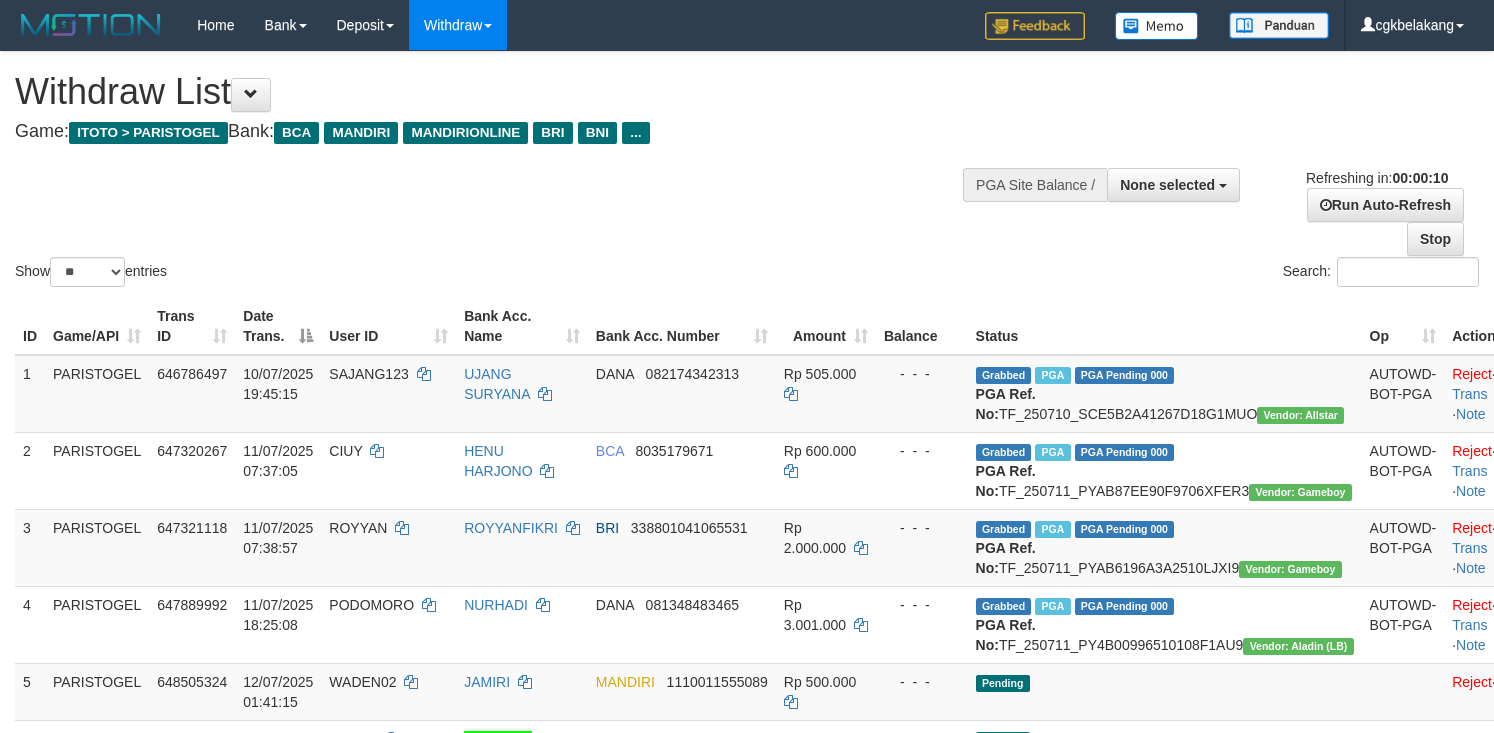 select 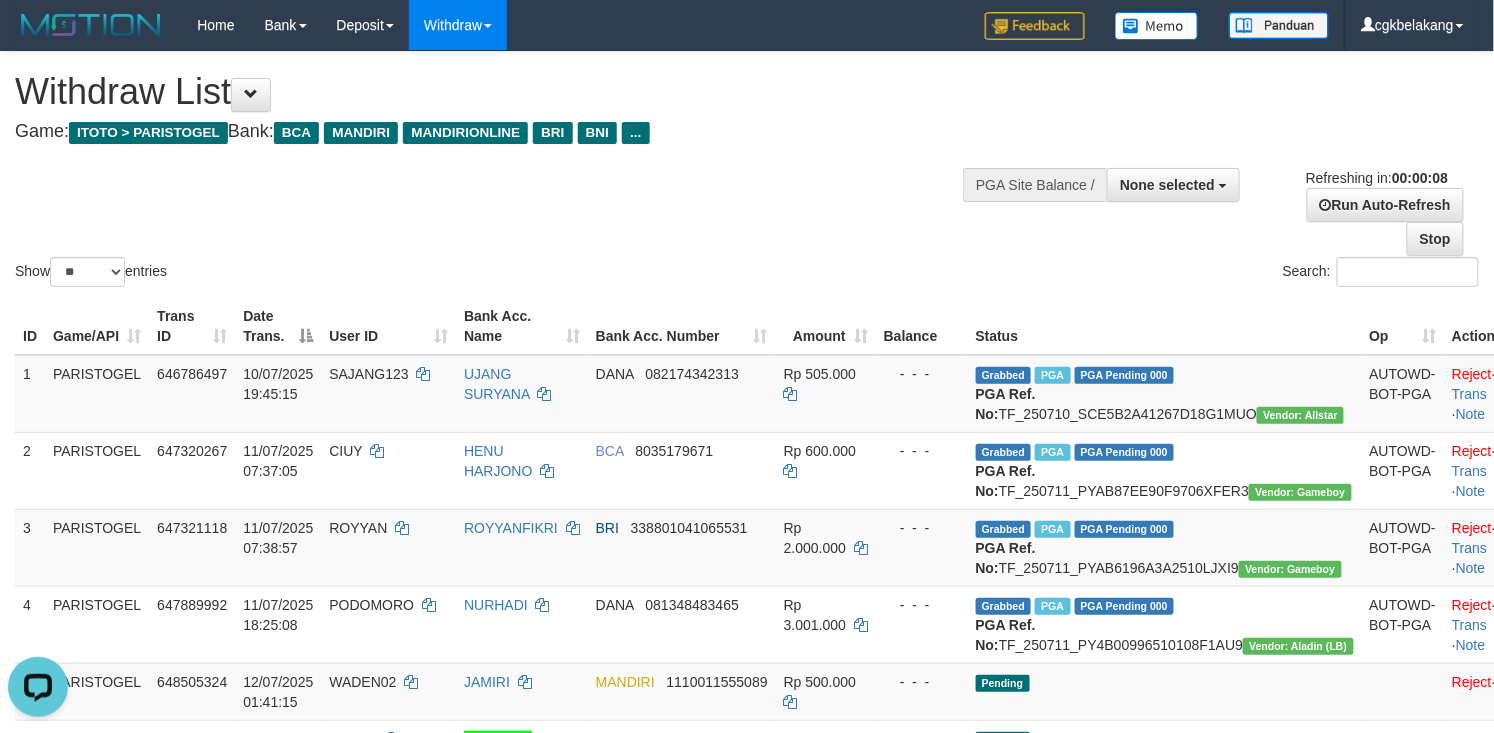 scroll, scrollTop: 0, scrollLeft: 0, axis: both 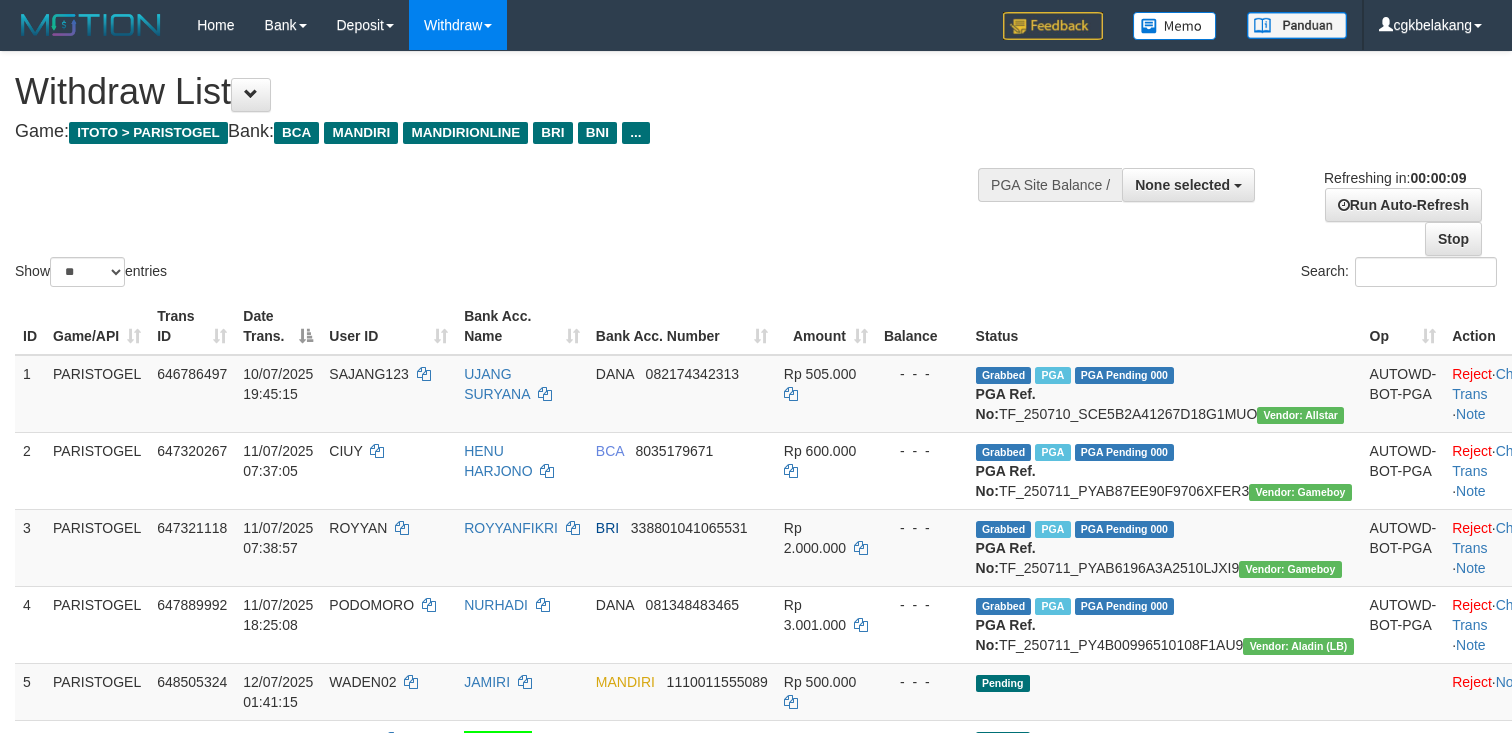 select 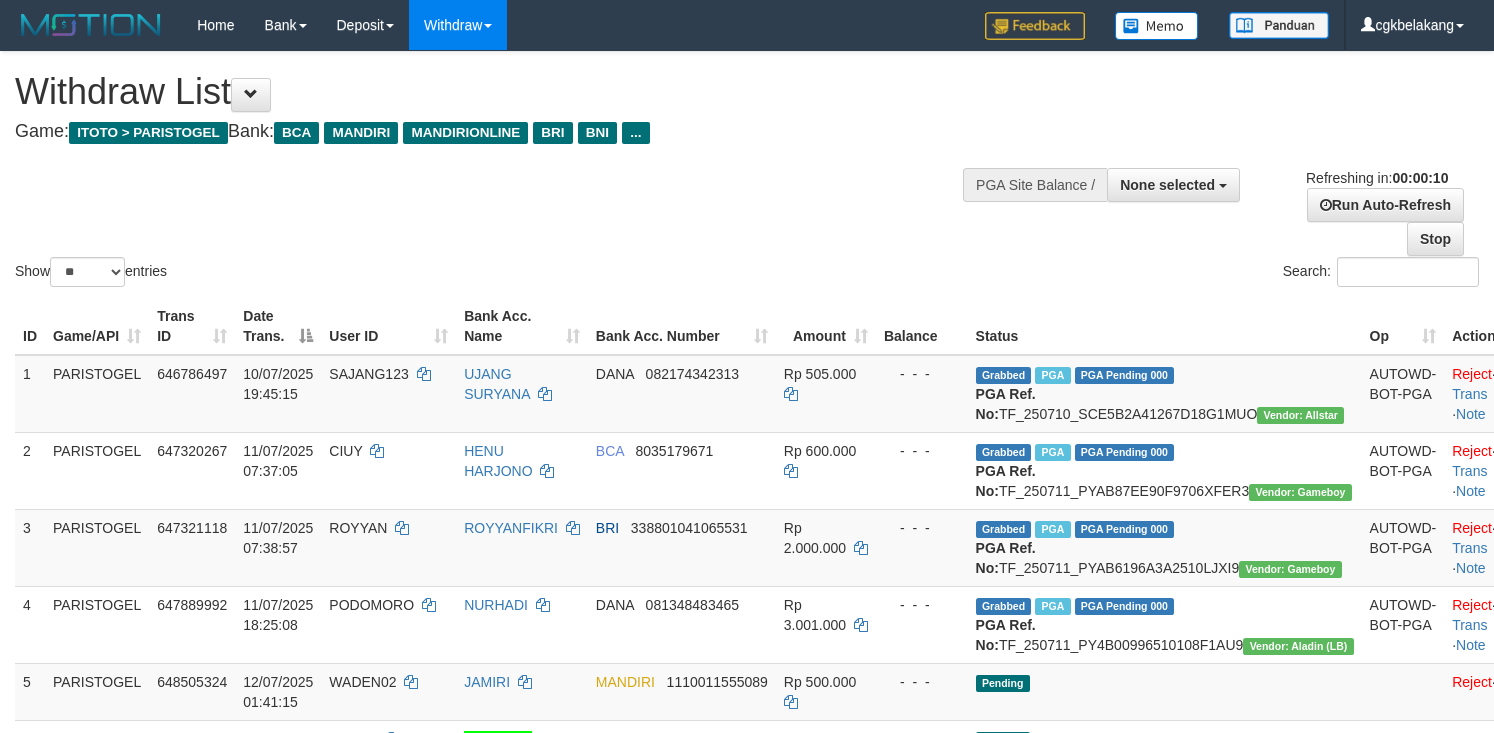 select 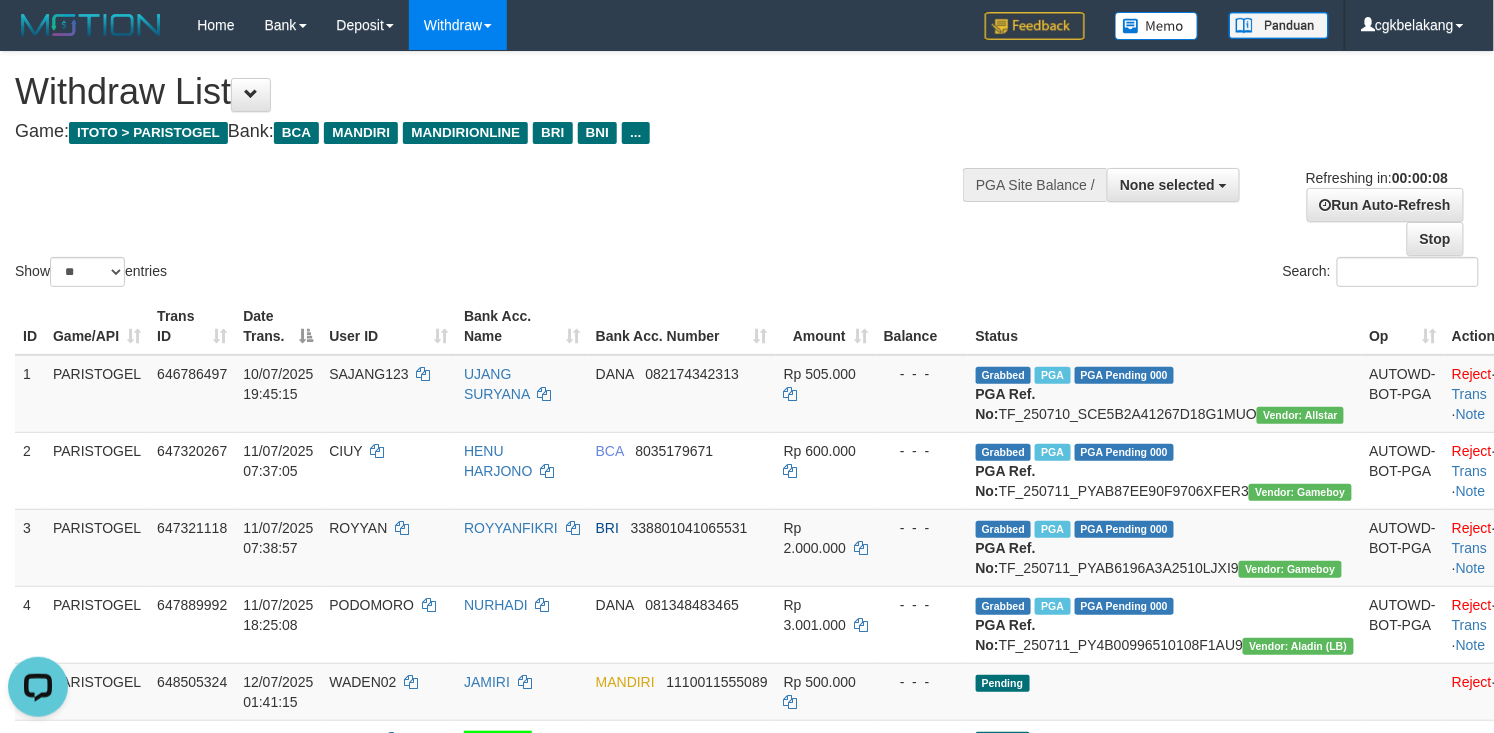 scroll, scrollTop: 0, scrollLeft: 0, axis: both 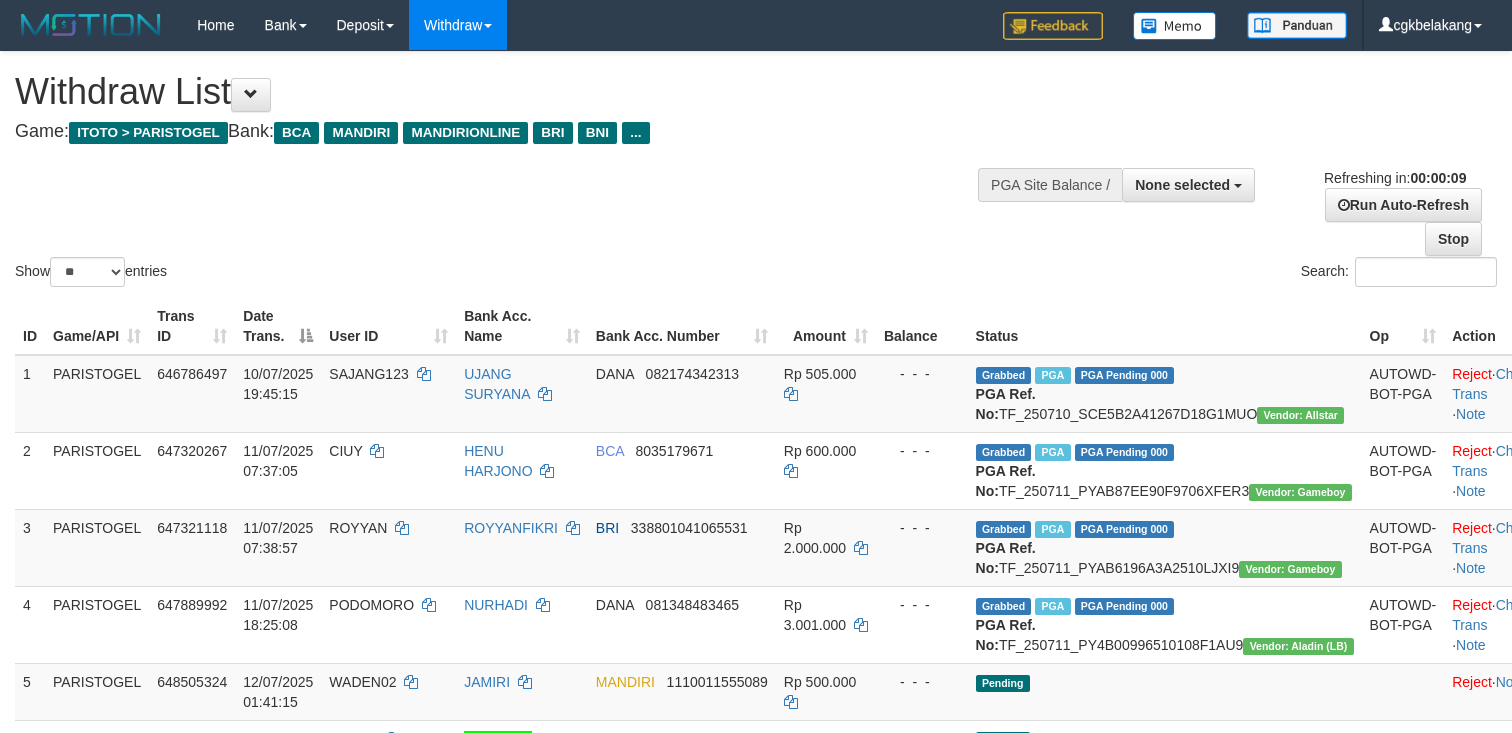 select 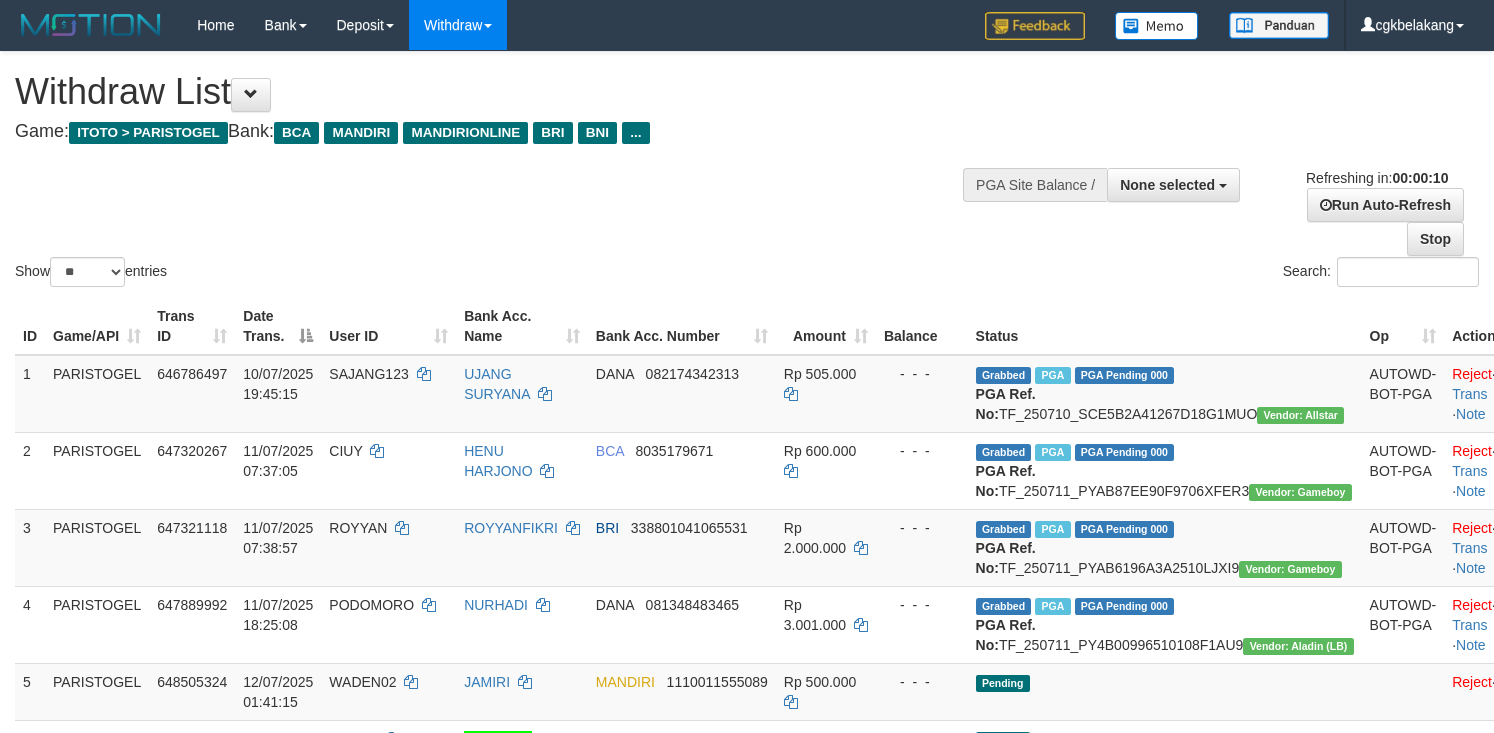 select 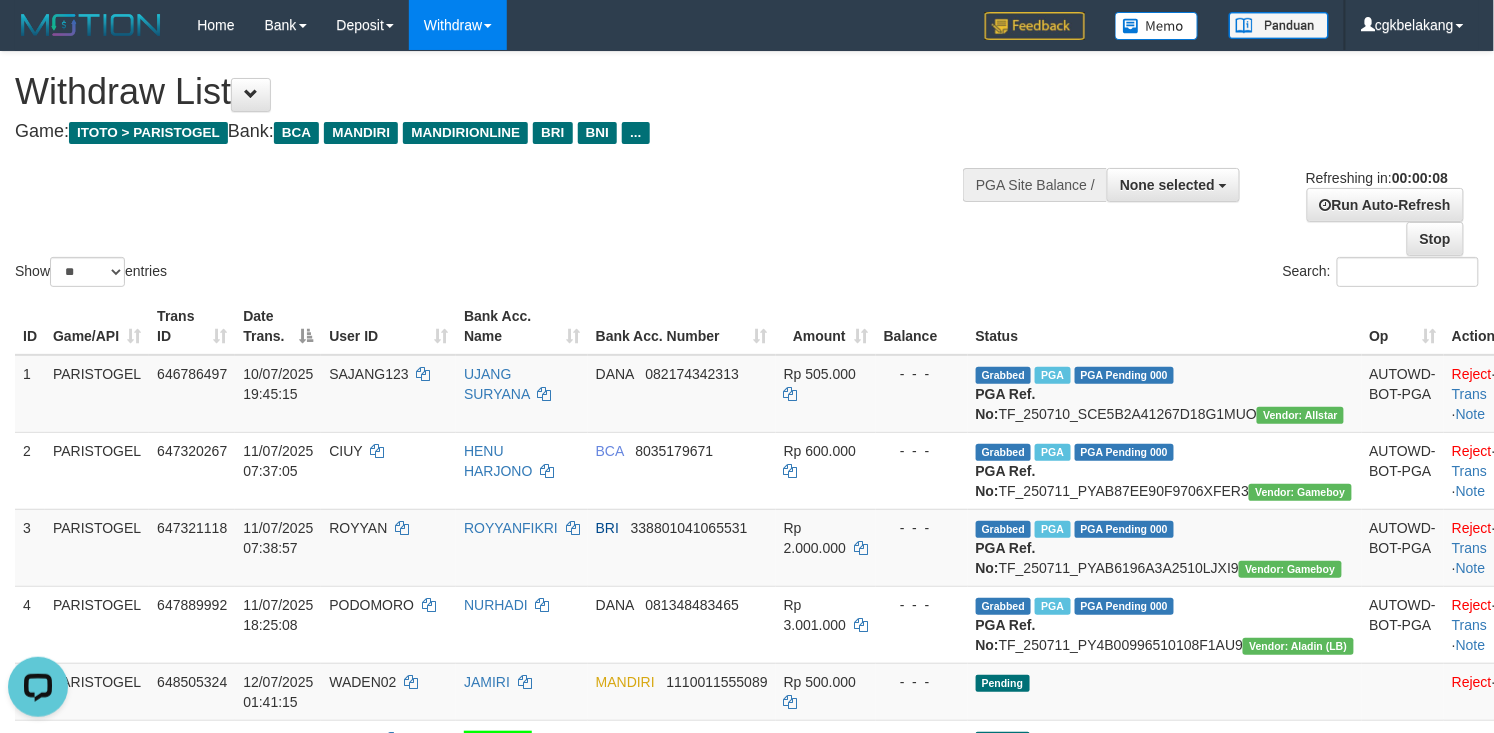 scroll, scrollTop: 0, scrollLeft: 0, axis: both 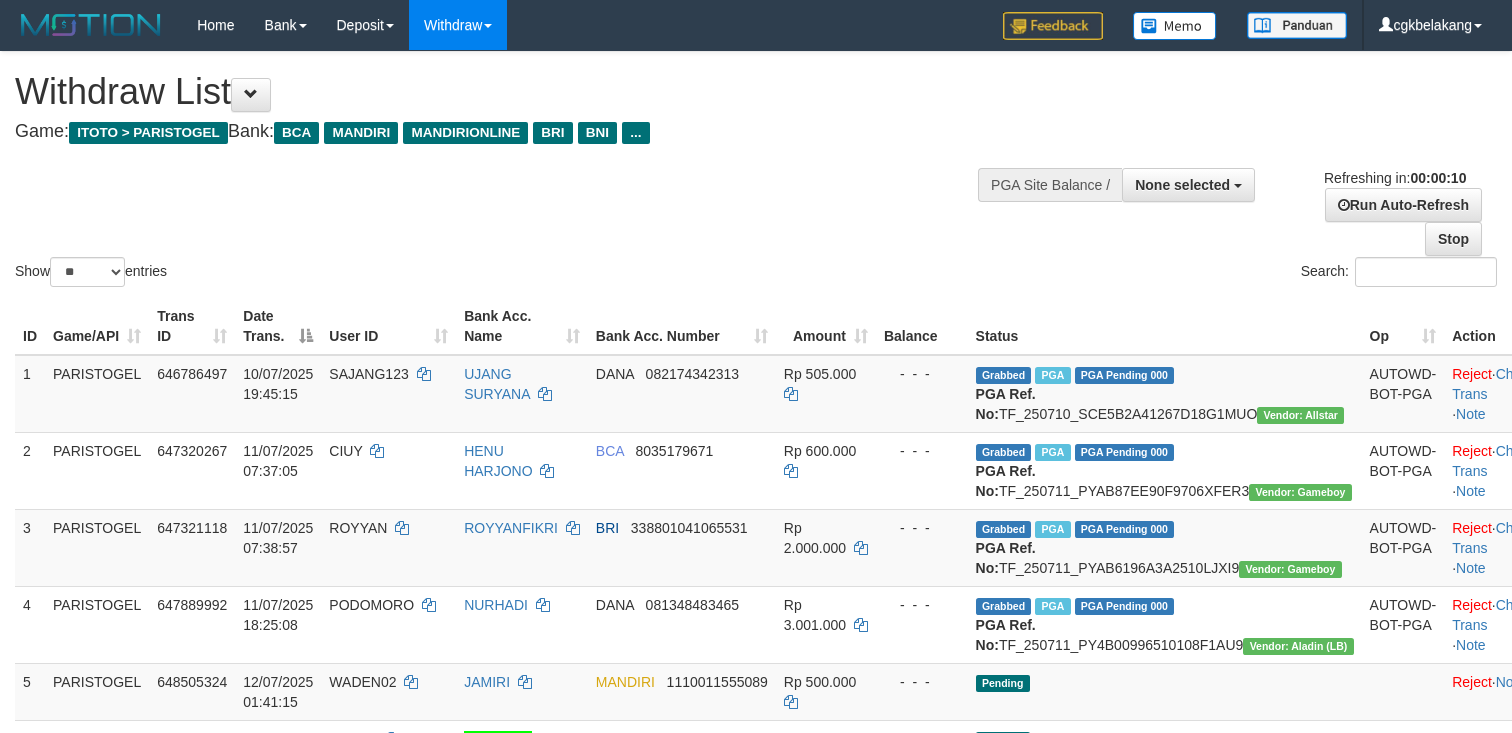 select 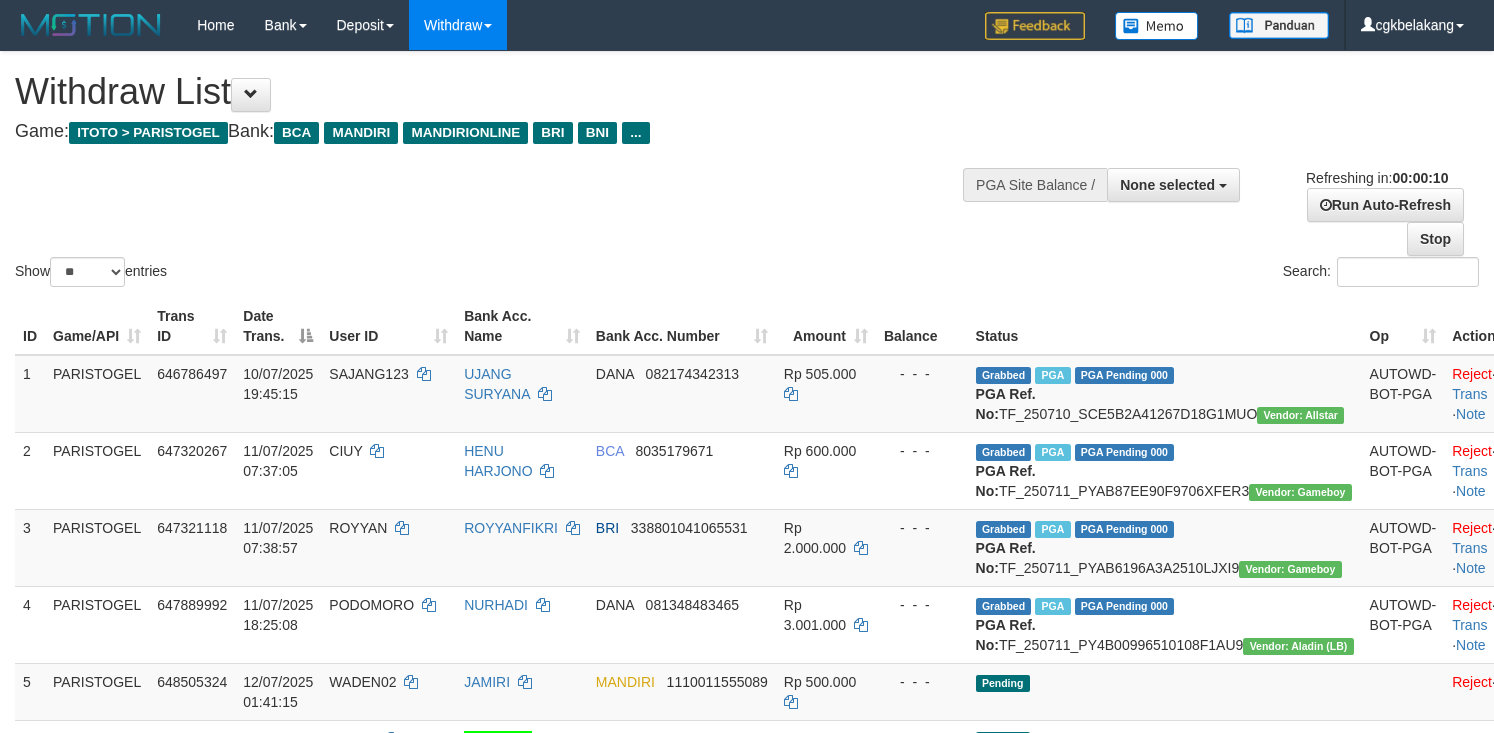select 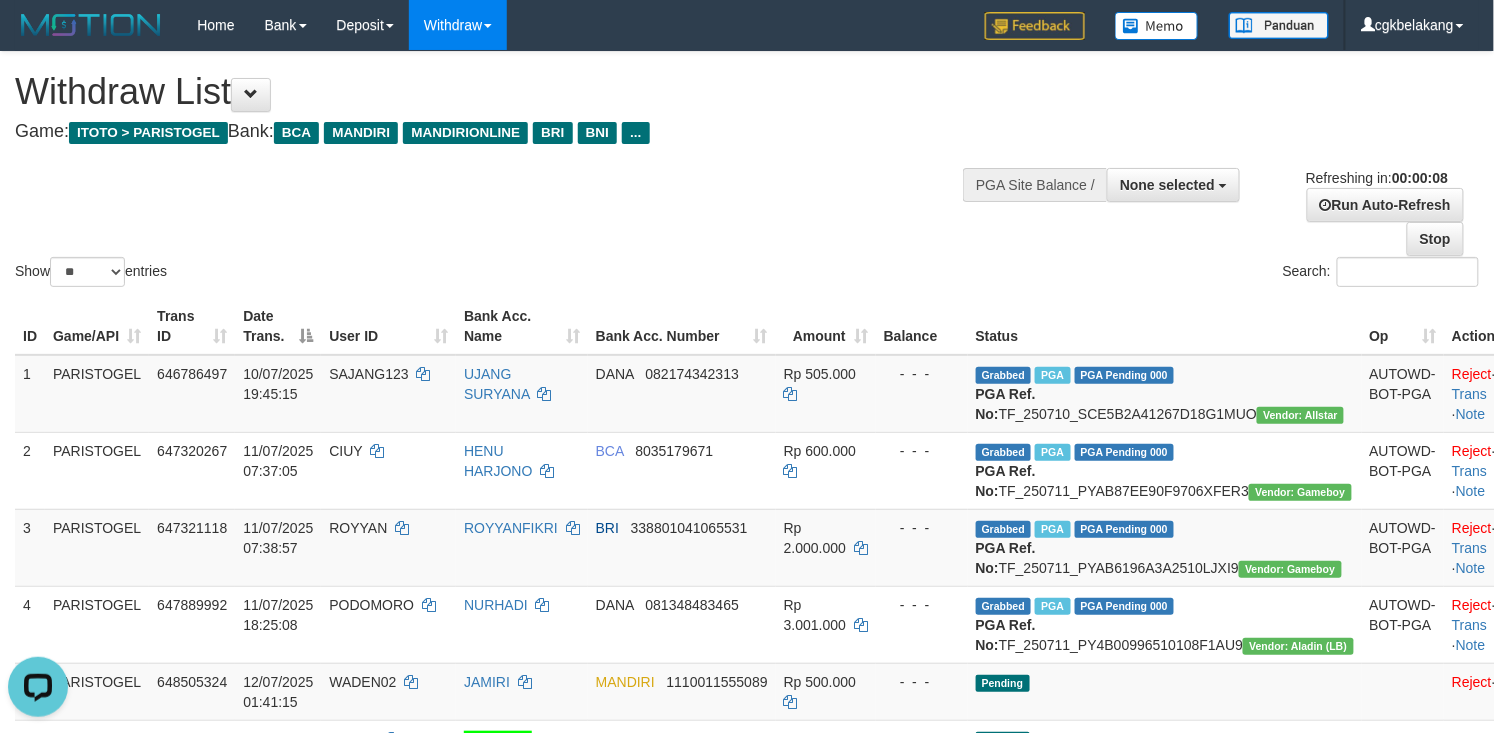 scroll, scrollTop: 0, scrollLeft: 0, axis: both 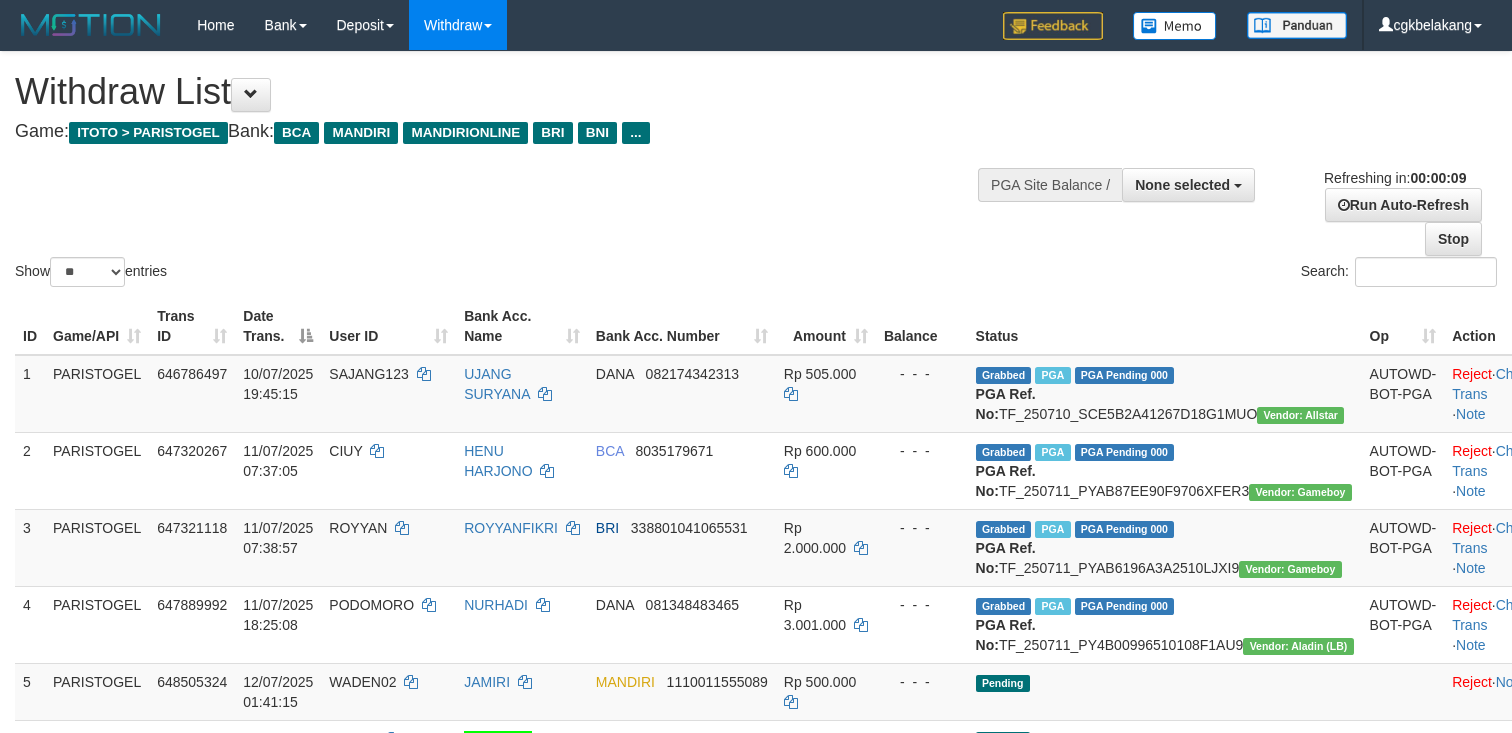 select 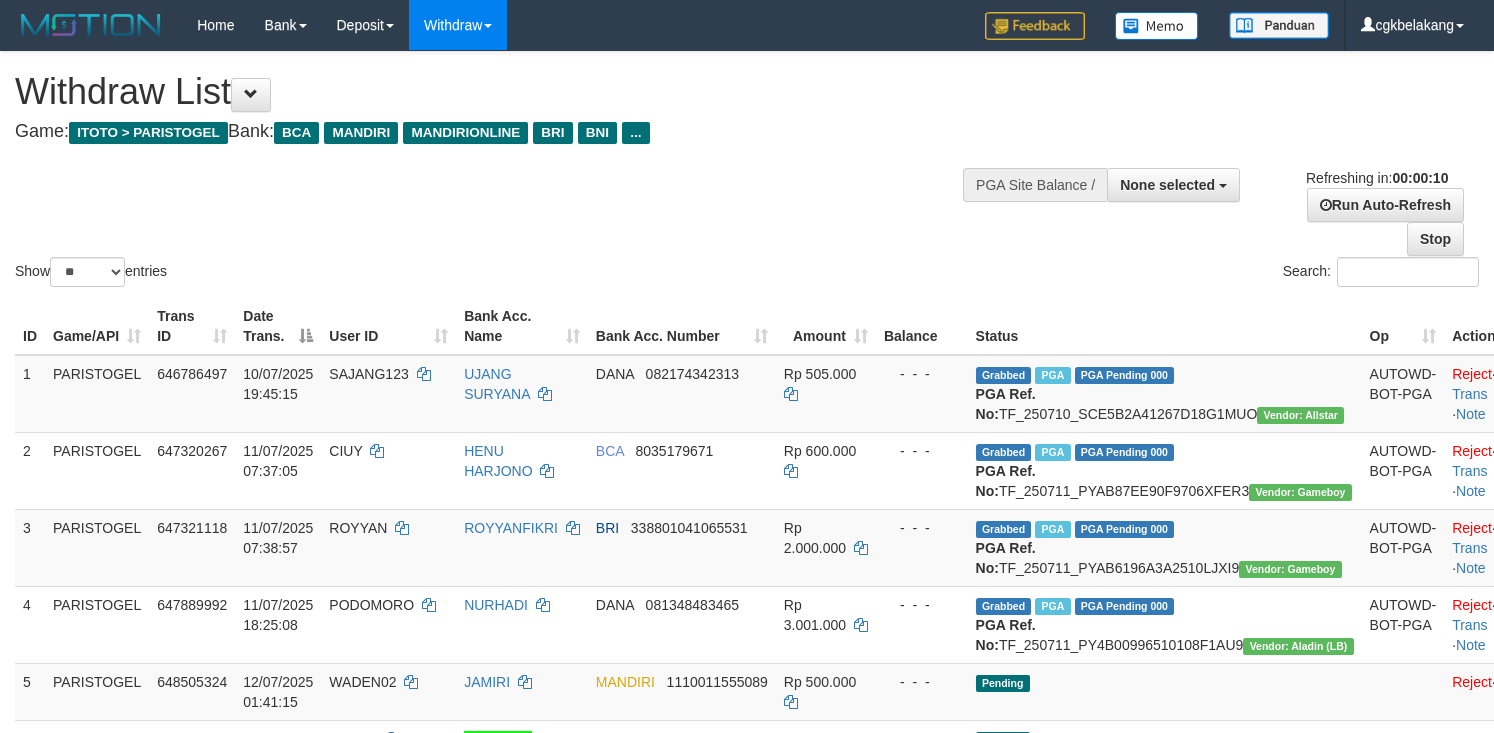 select 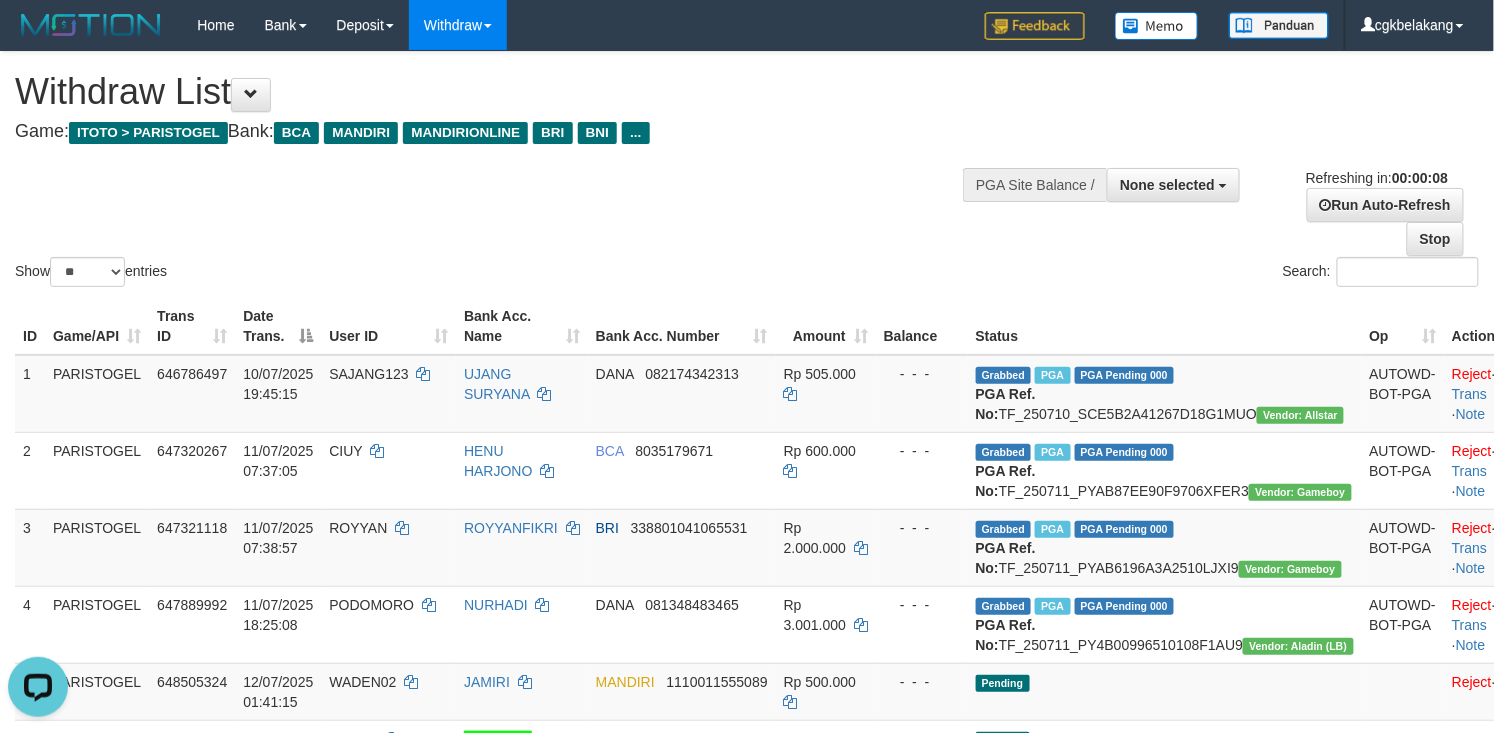 scroll, scrollTop: 0, scrollLeft: 0, axis: both 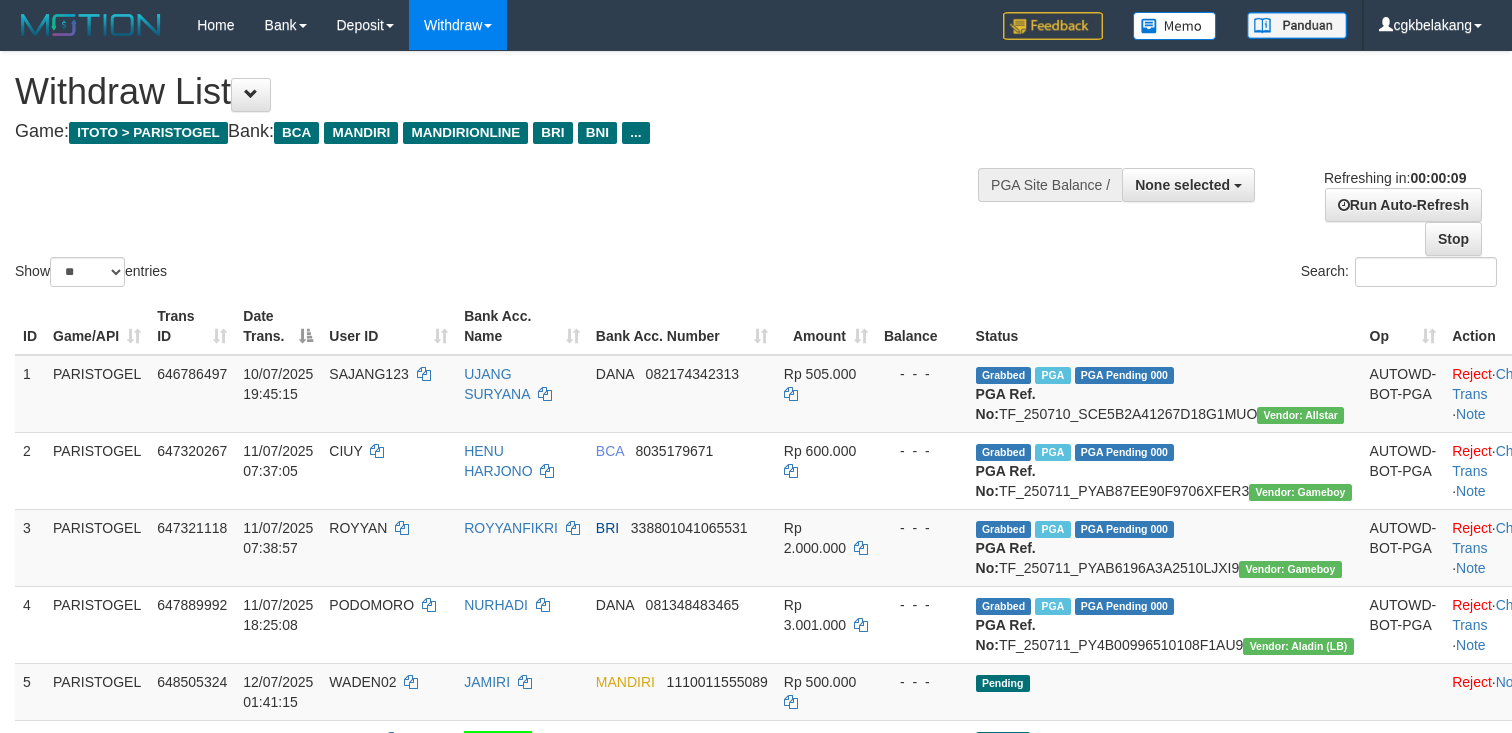 select 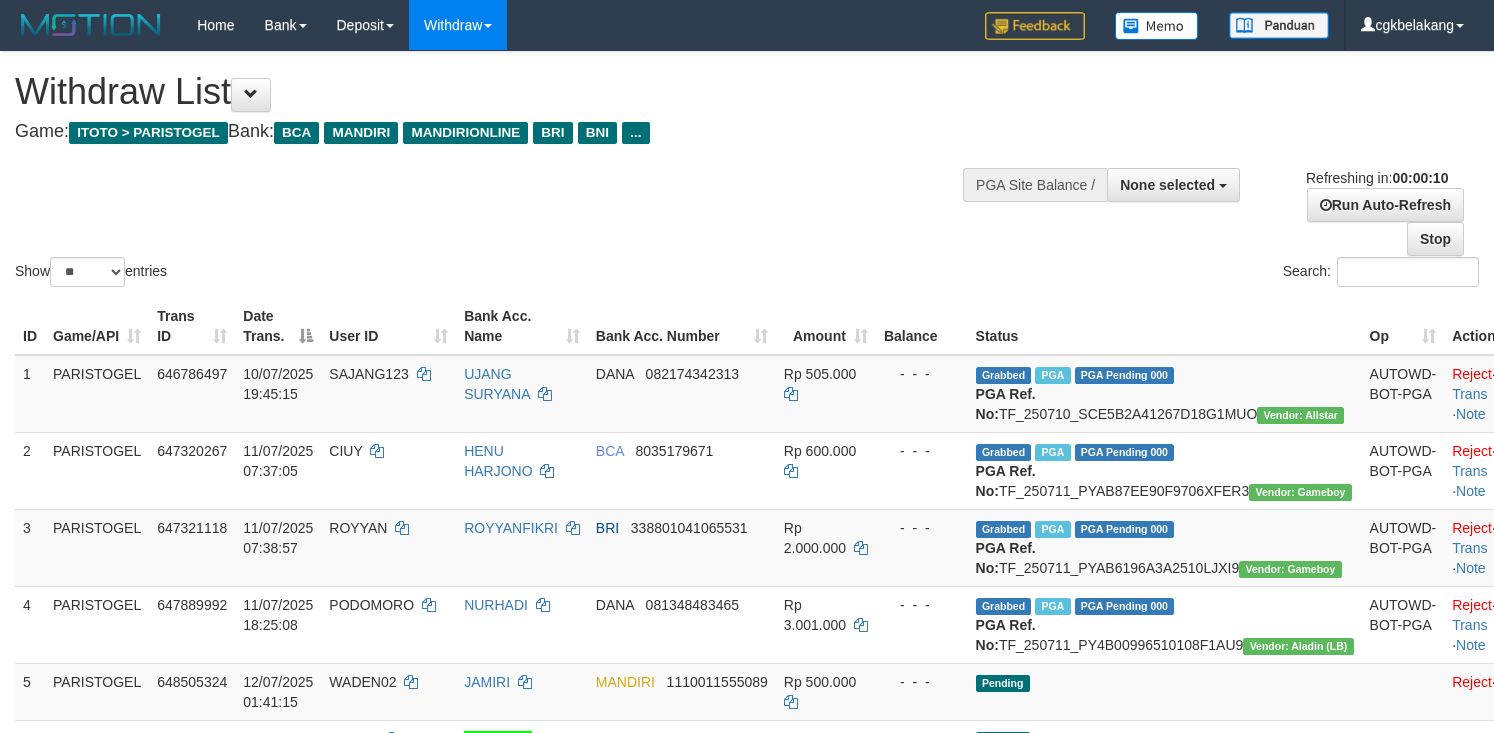 select 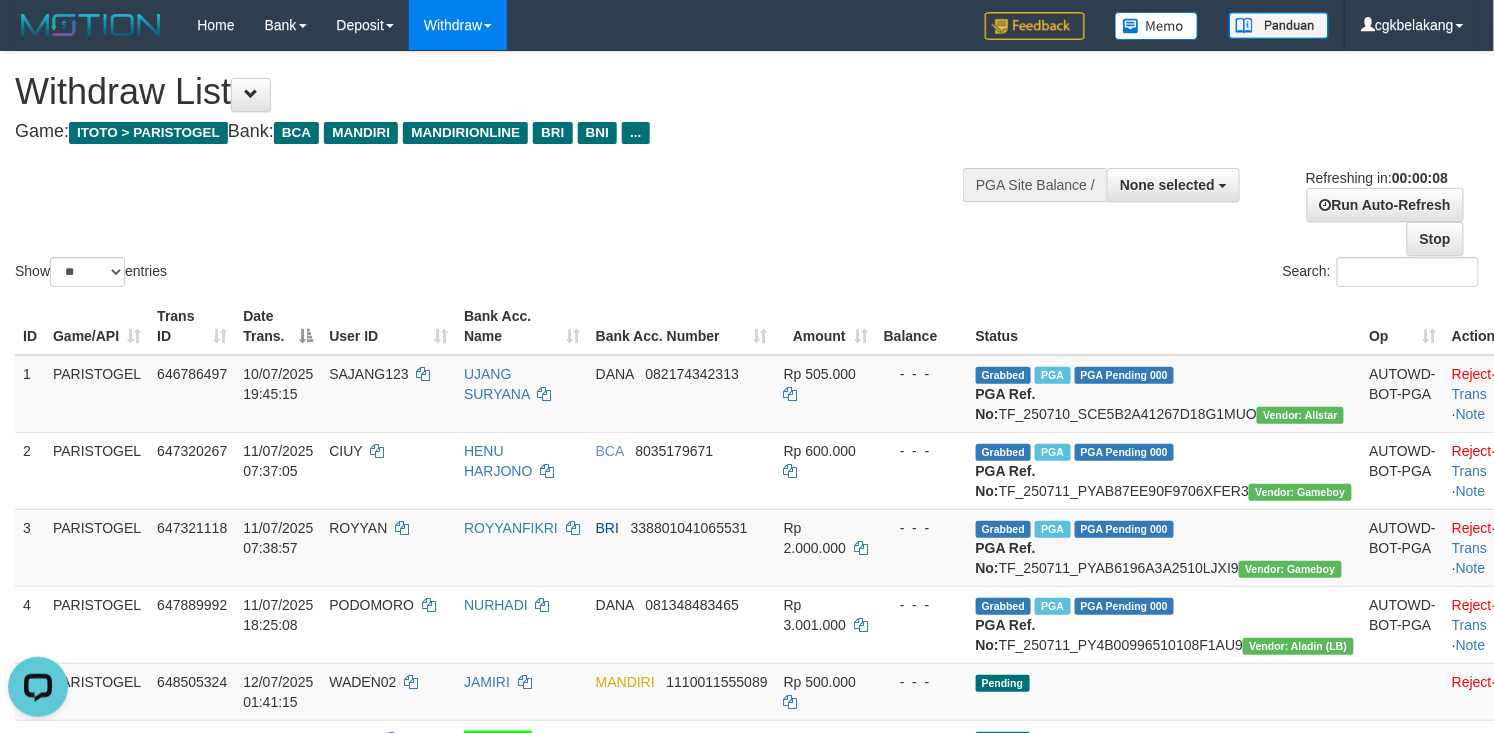 scroll, scrollTop: 0, scrollLeft: 0, axis: both 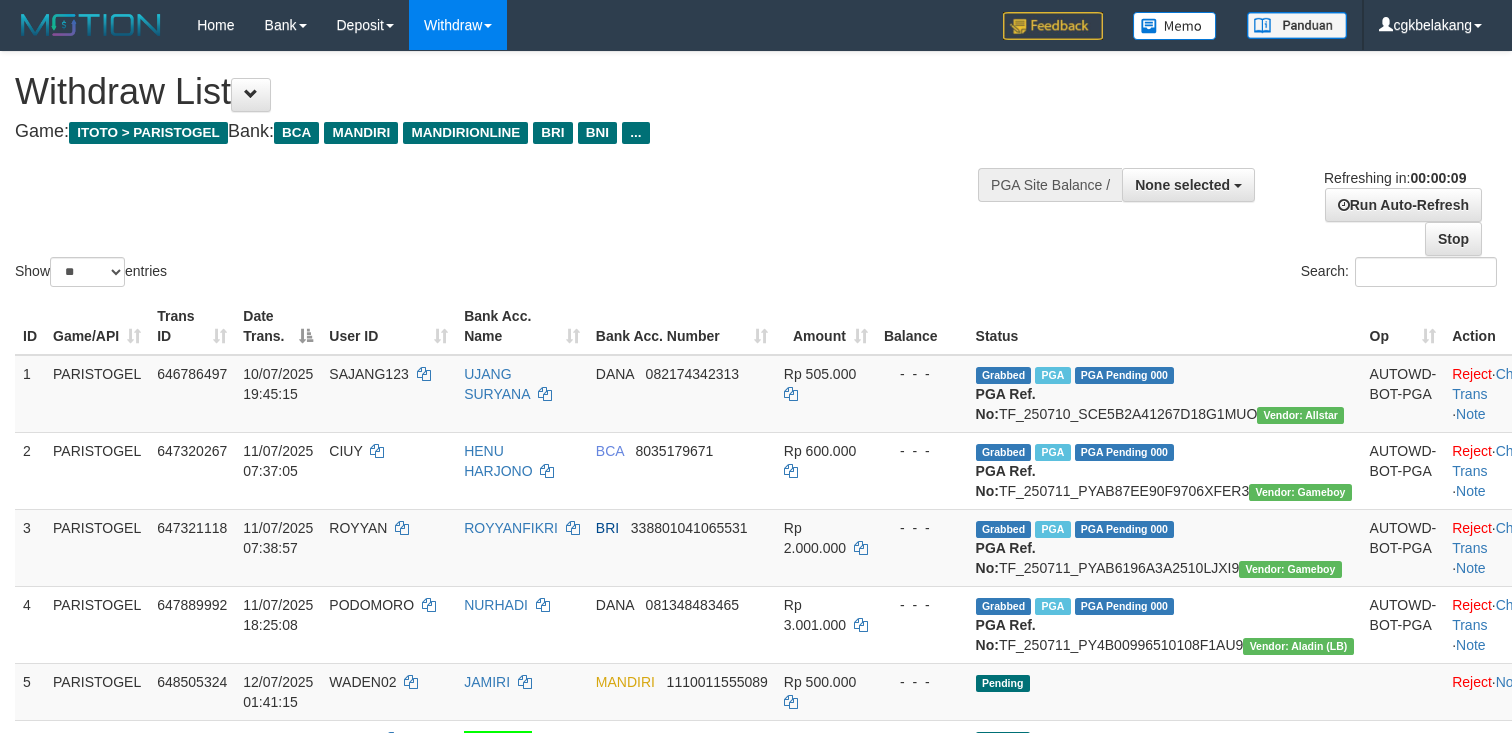 select 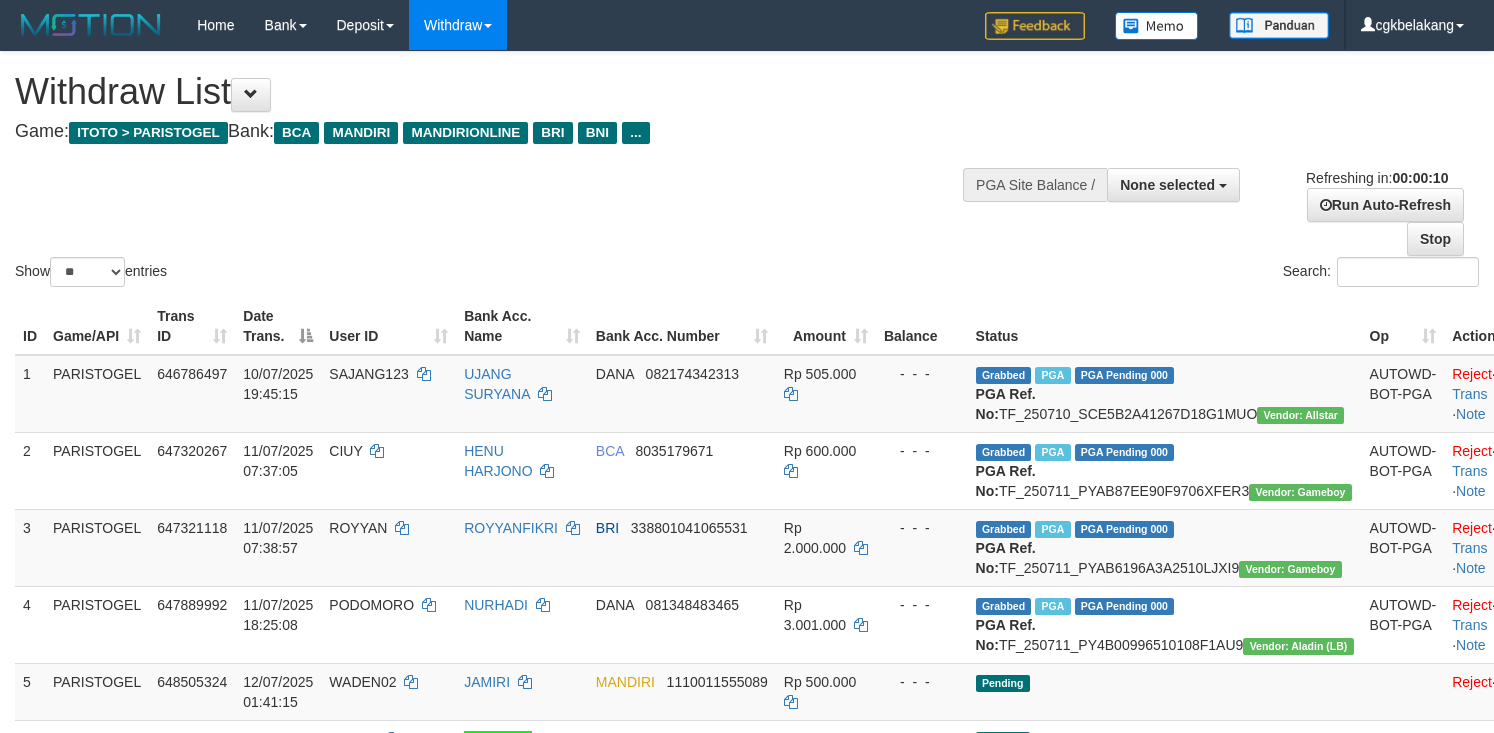 select 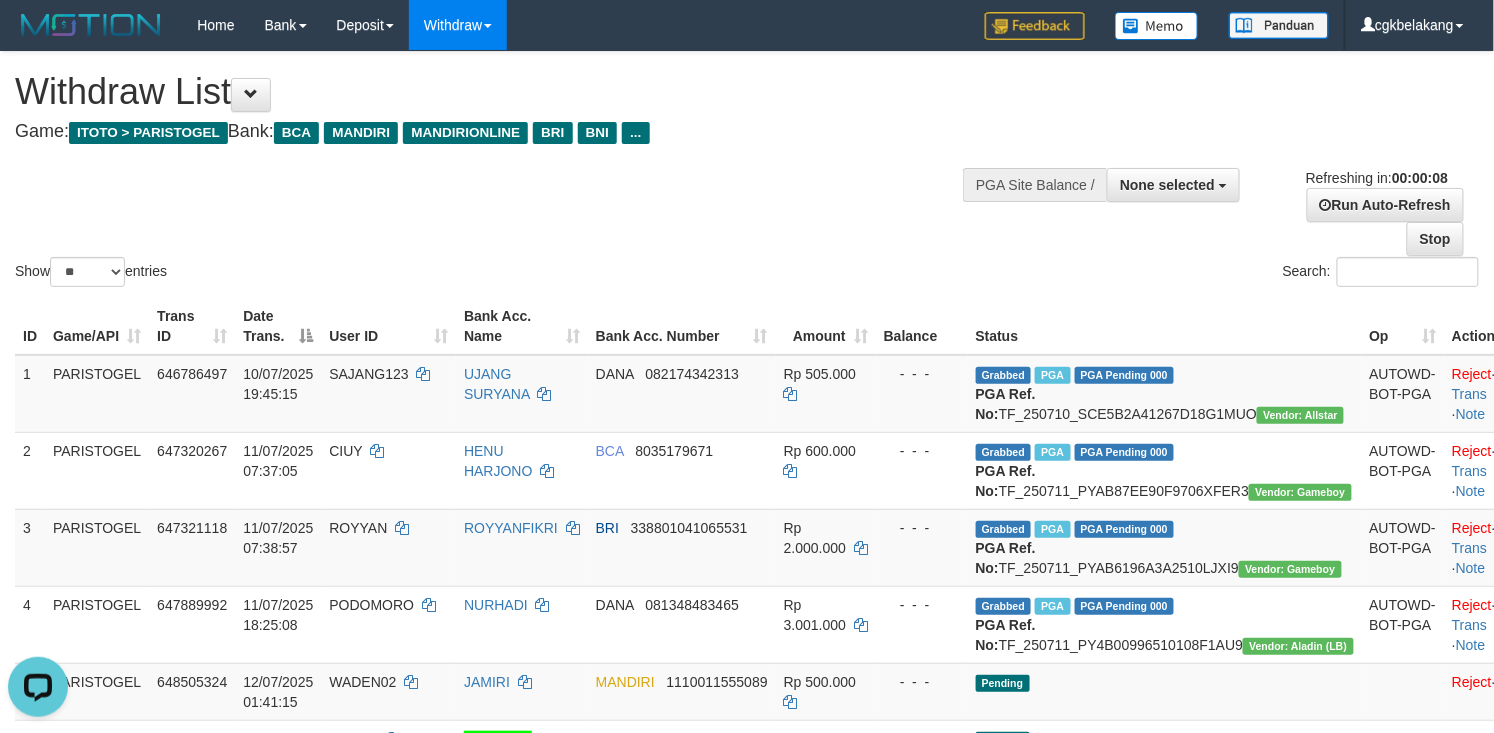 scroll, scrollTop: 0, scrollLeft: 0, axis: both 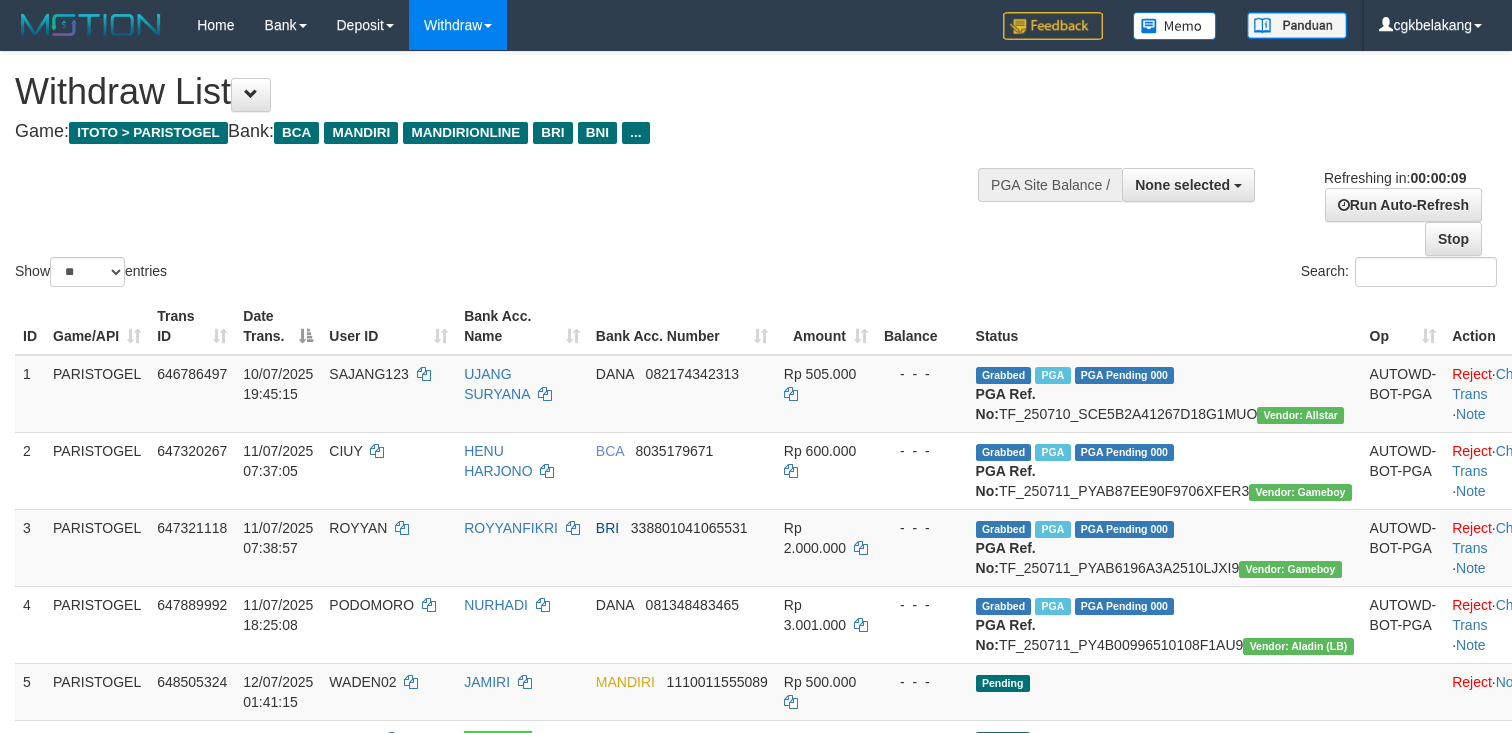 select 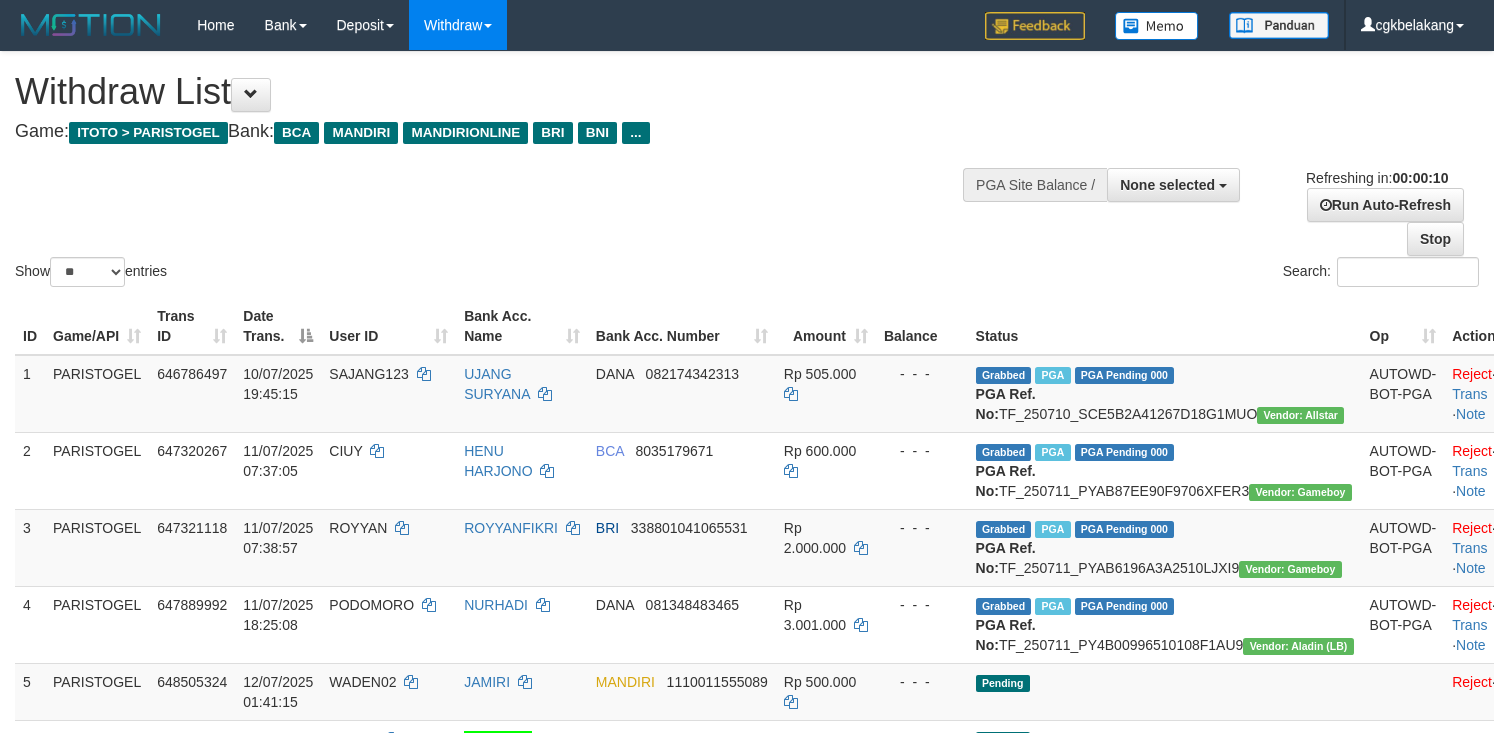 select 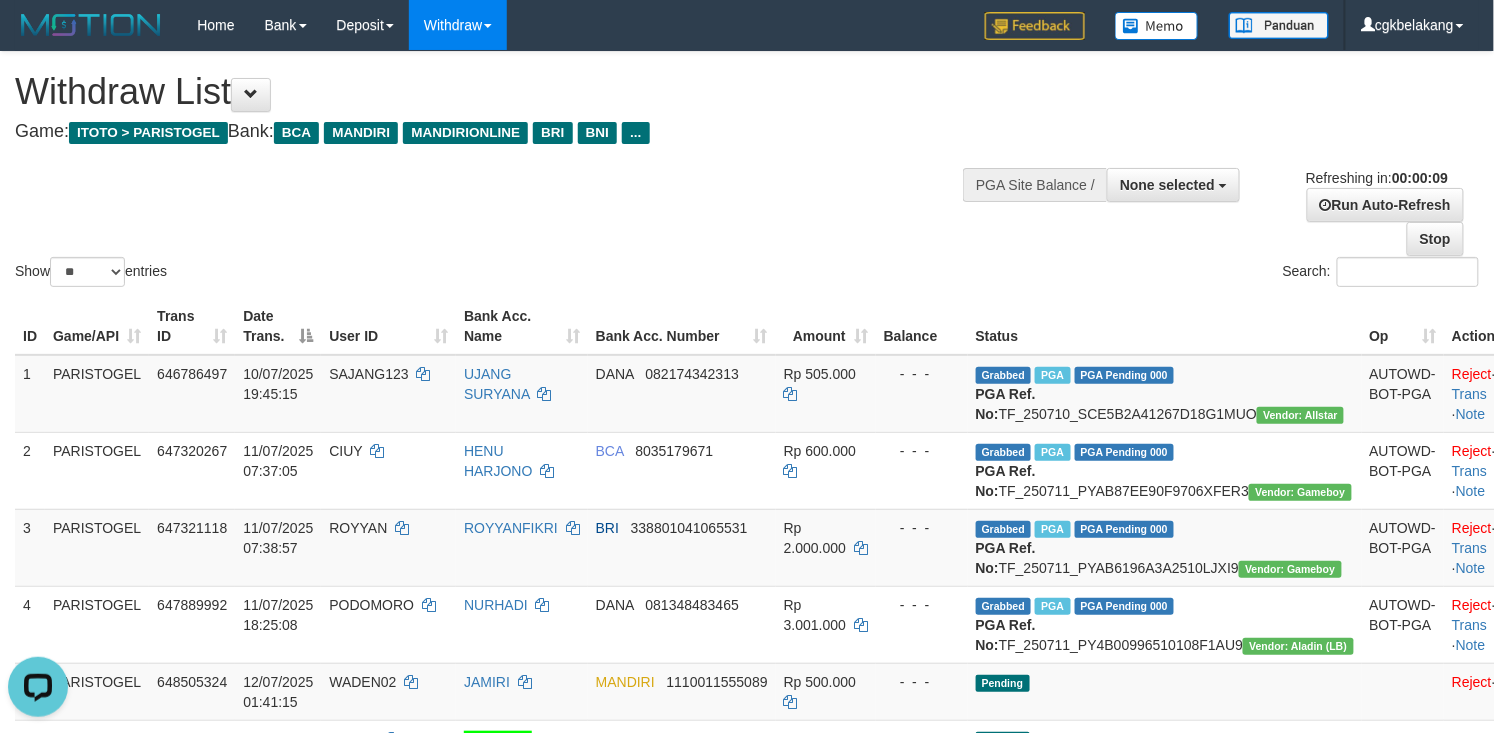 scroll, scrollTop: 0, scrollLeft: 0, axis: both 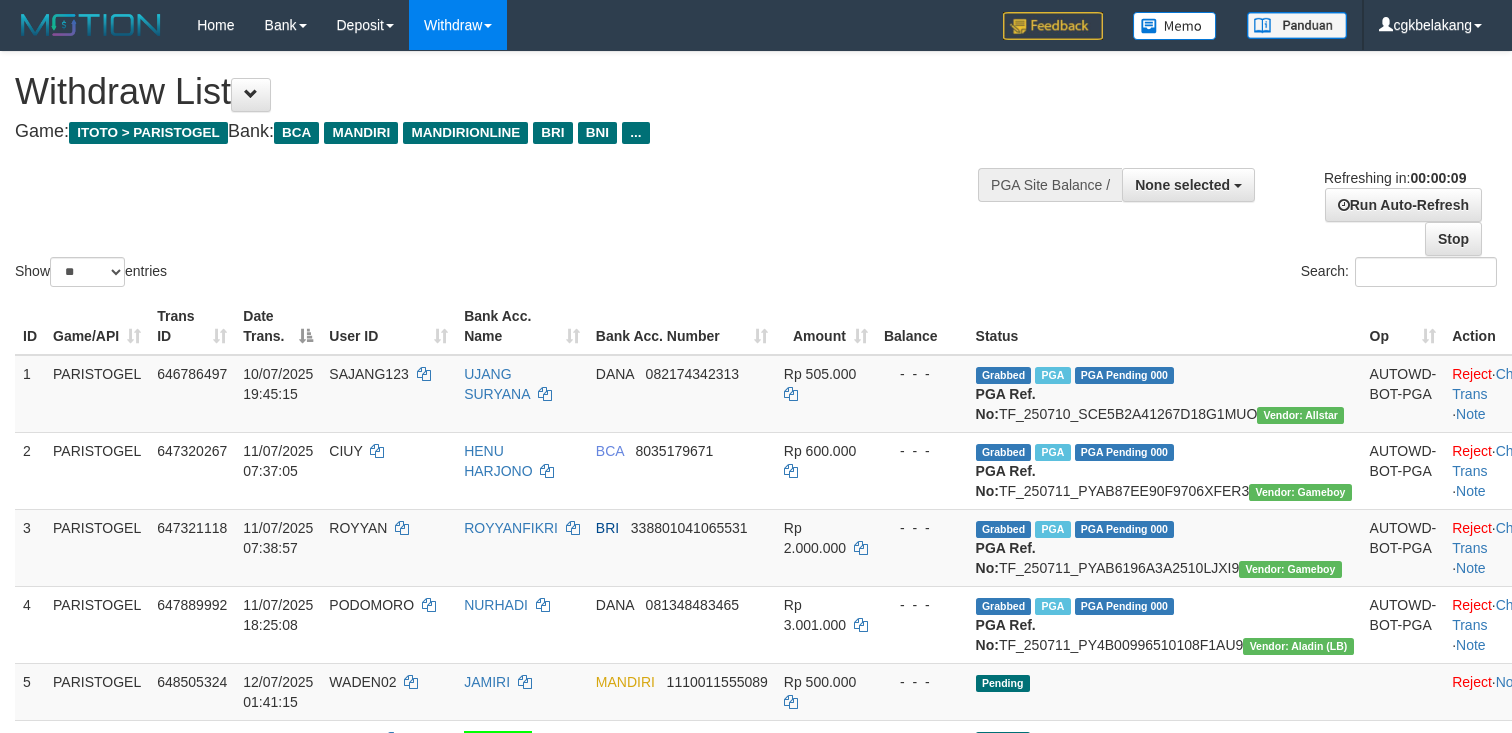 select 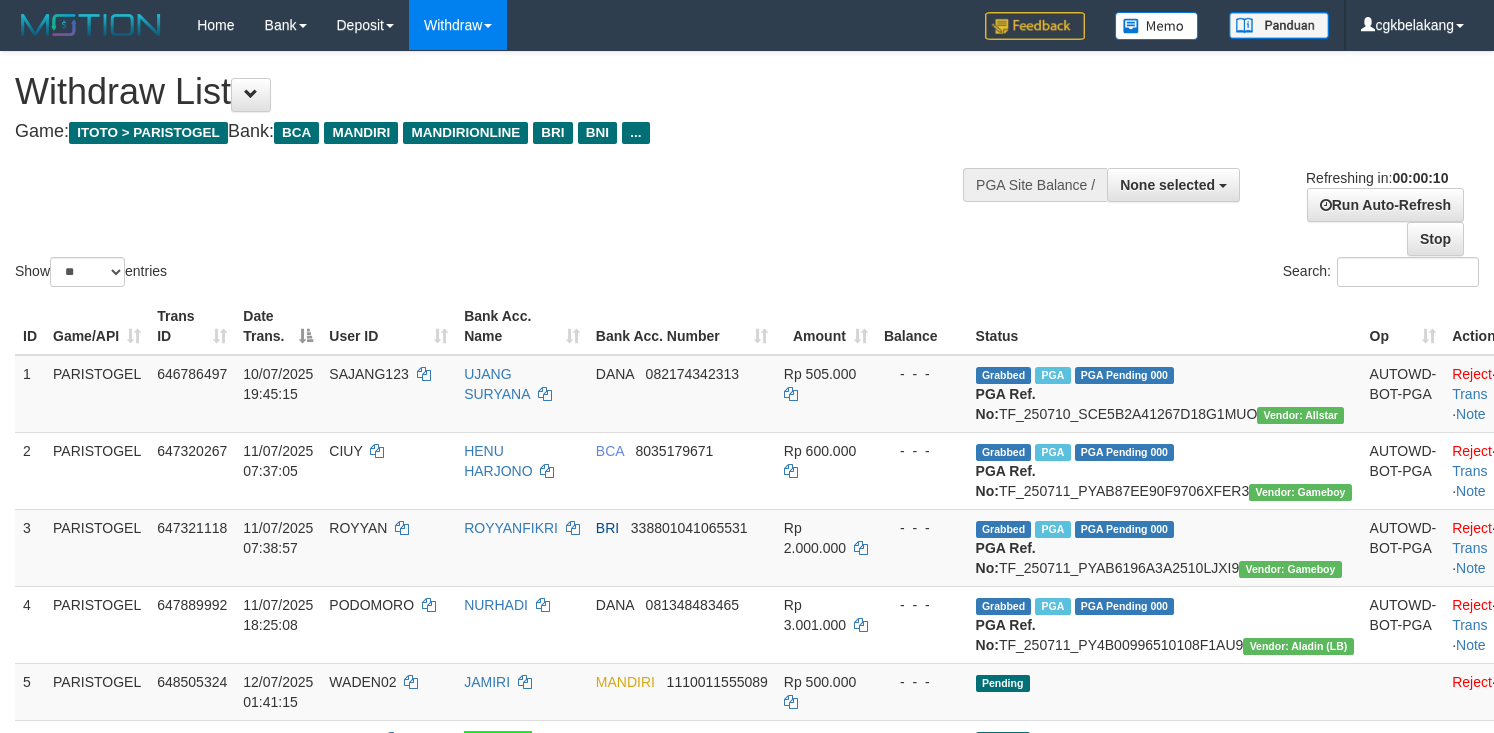 select 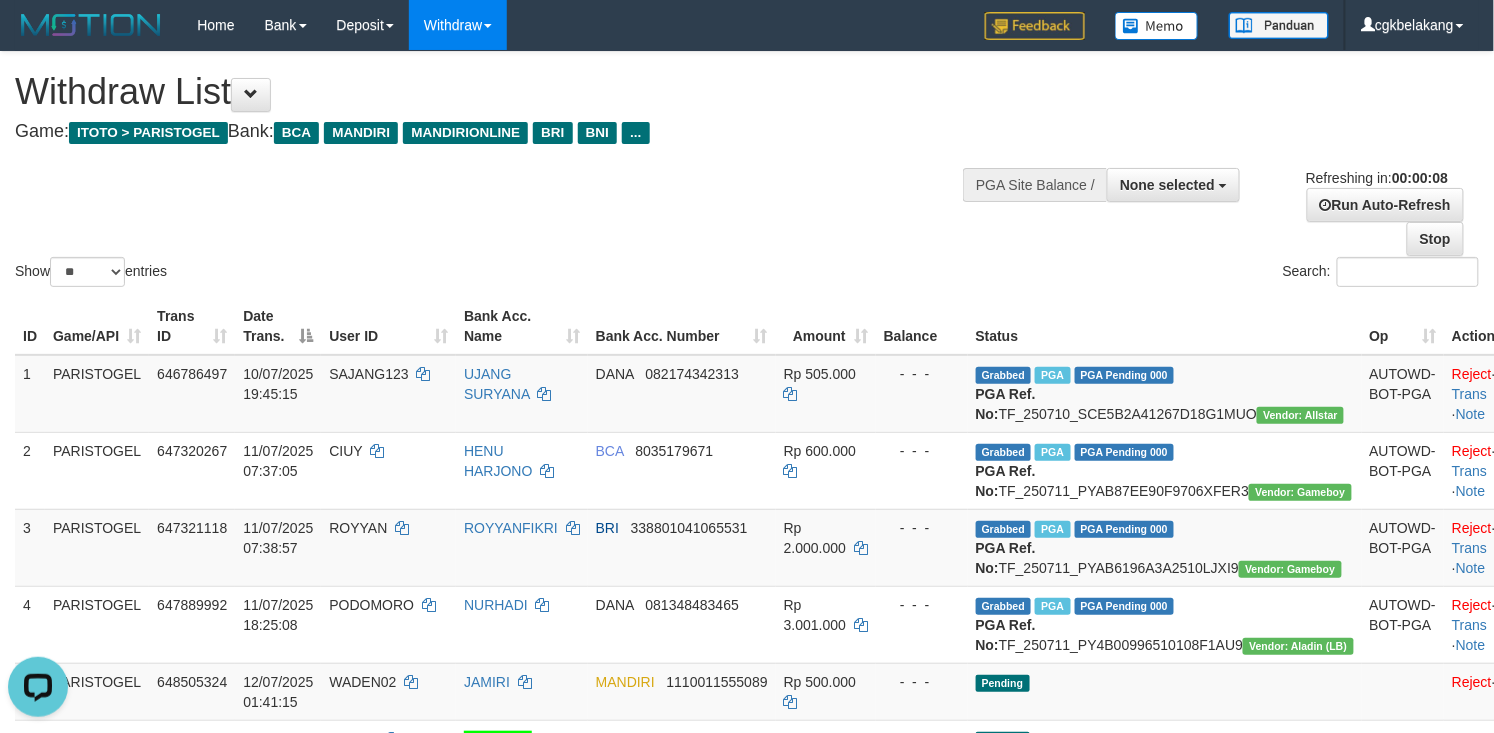 scroll, scrollTop: 0, scrollLeft: 0, axis: both 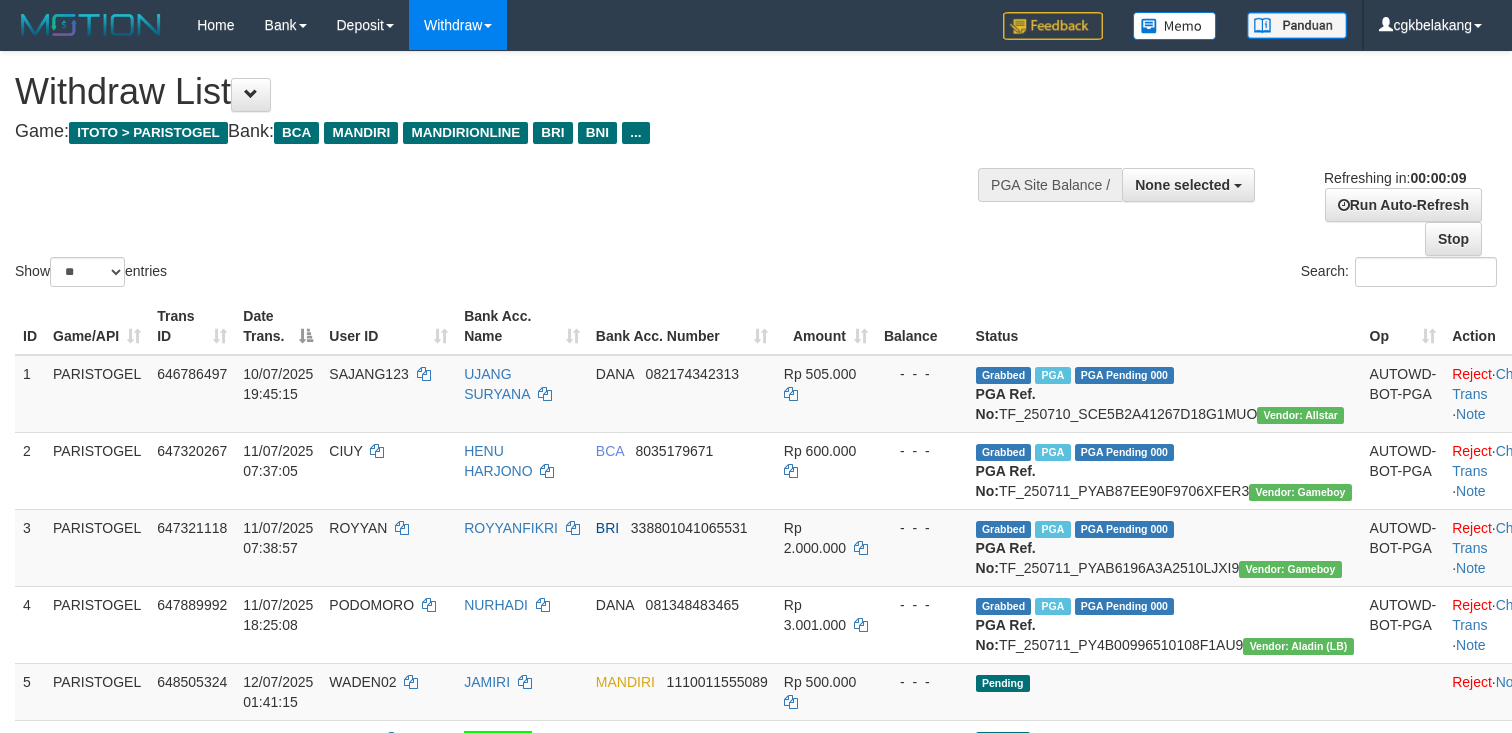 select 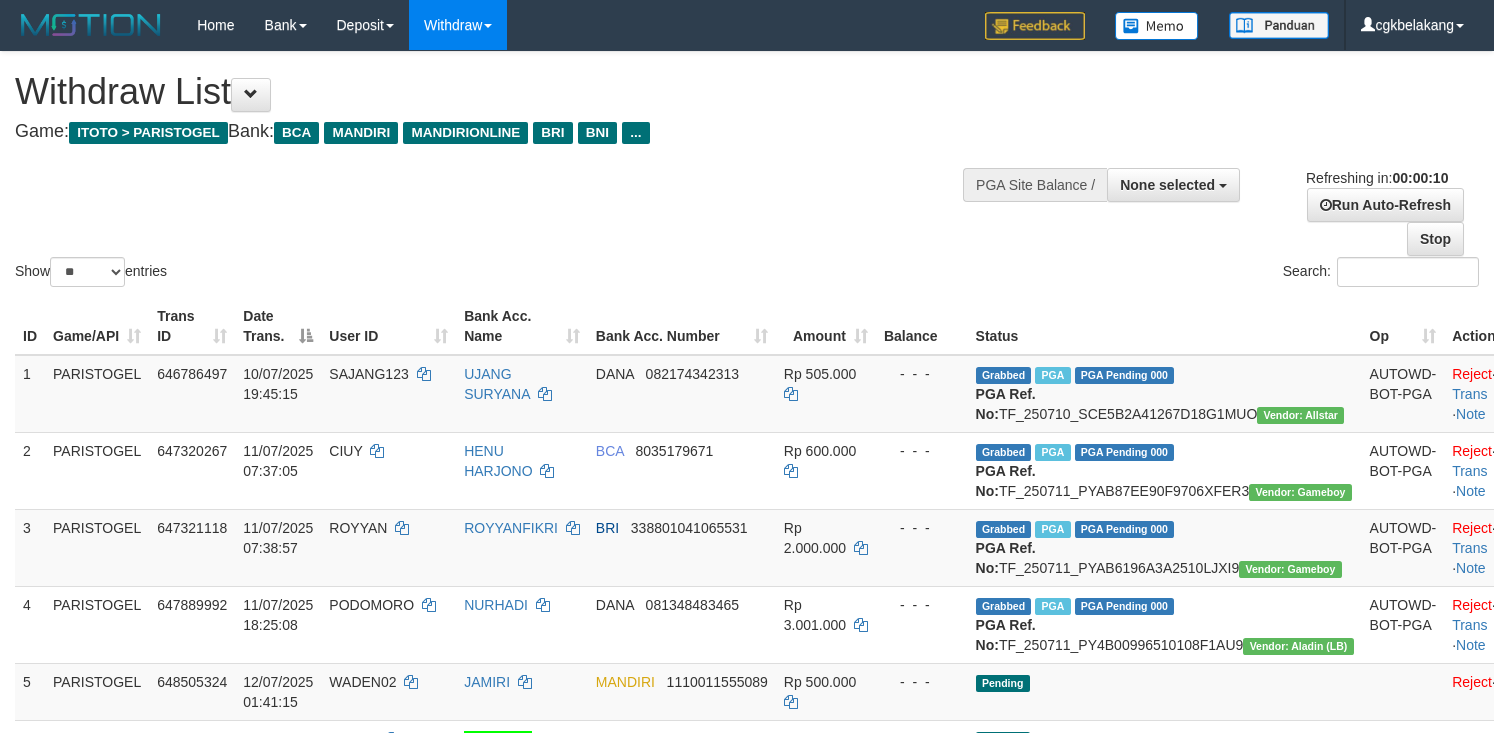 select 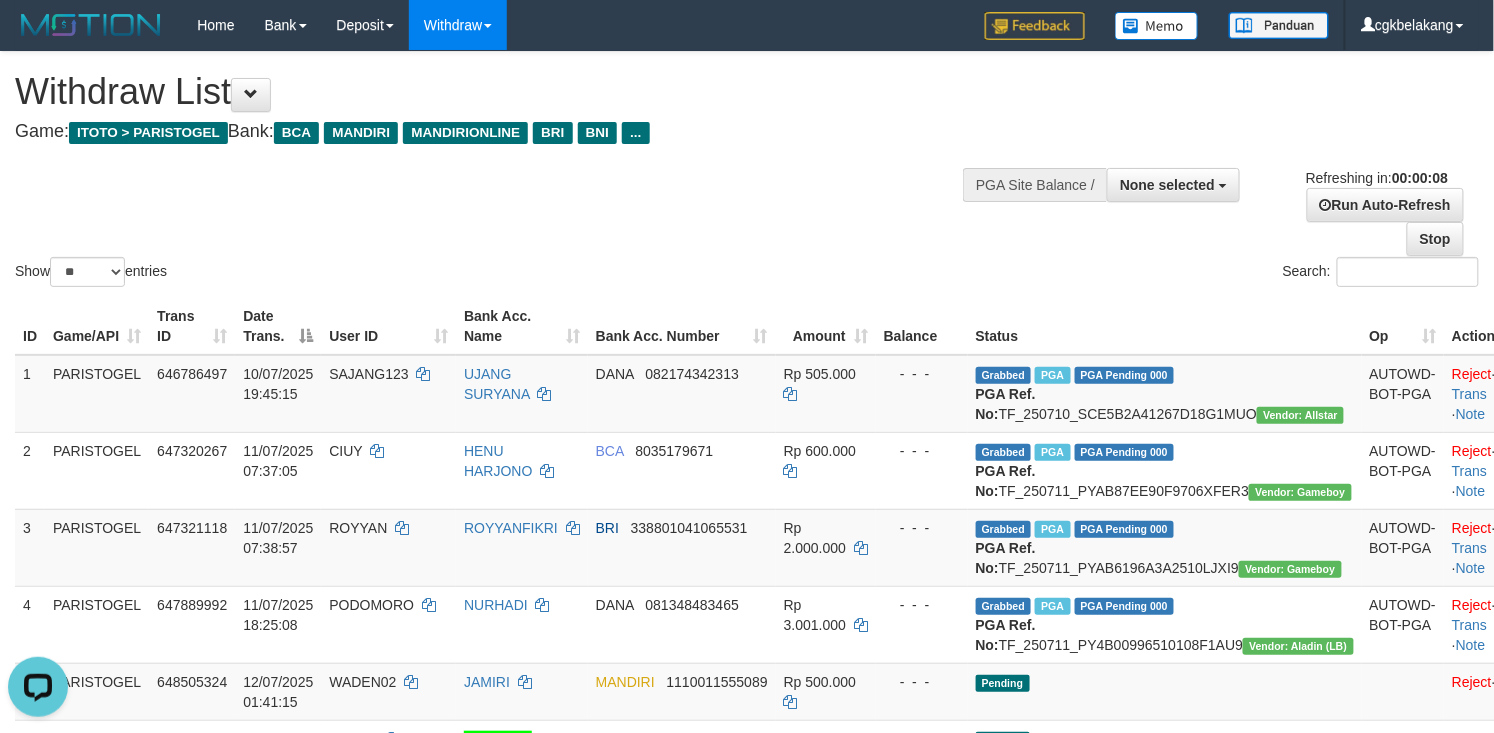 scroll, scrollTop: 0, scrollLeft: 0, axis: both 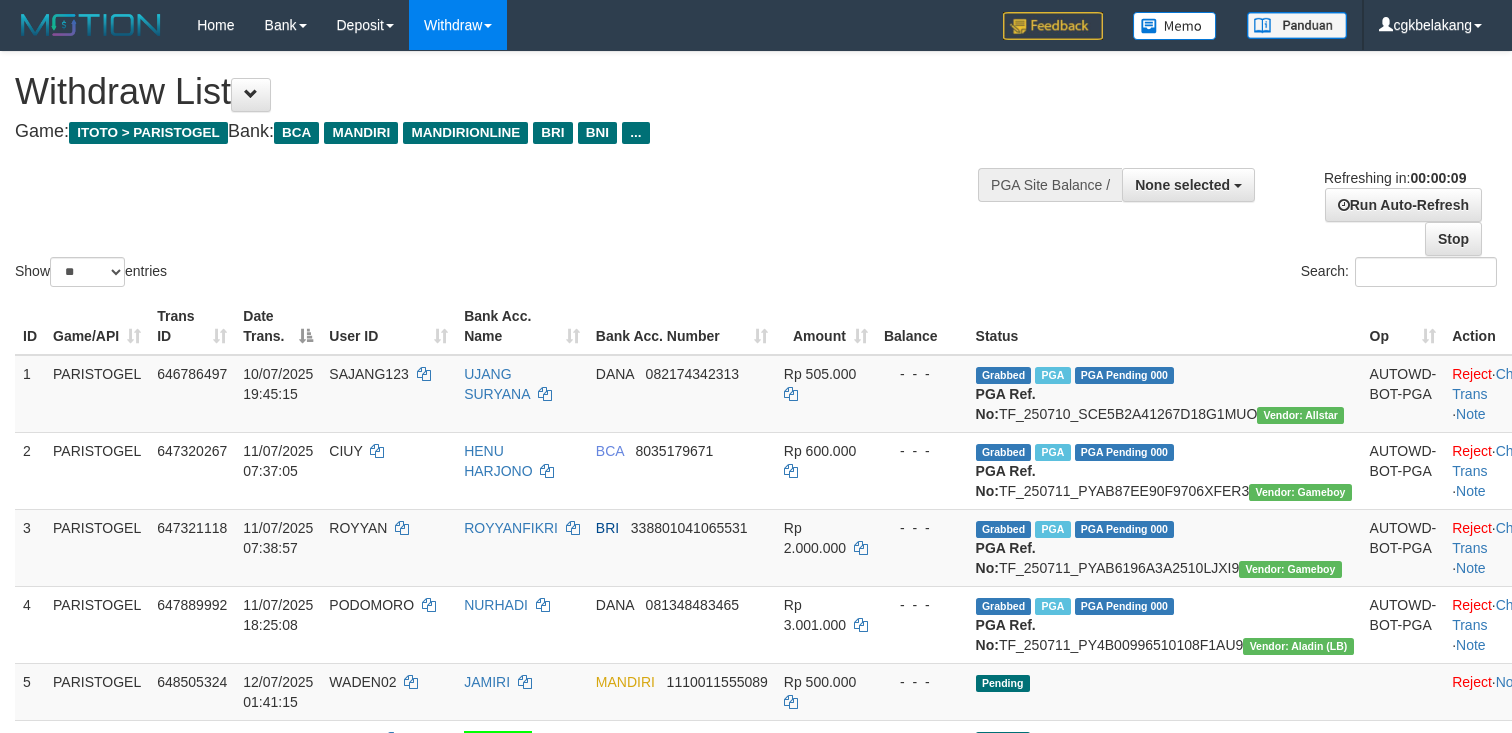 select 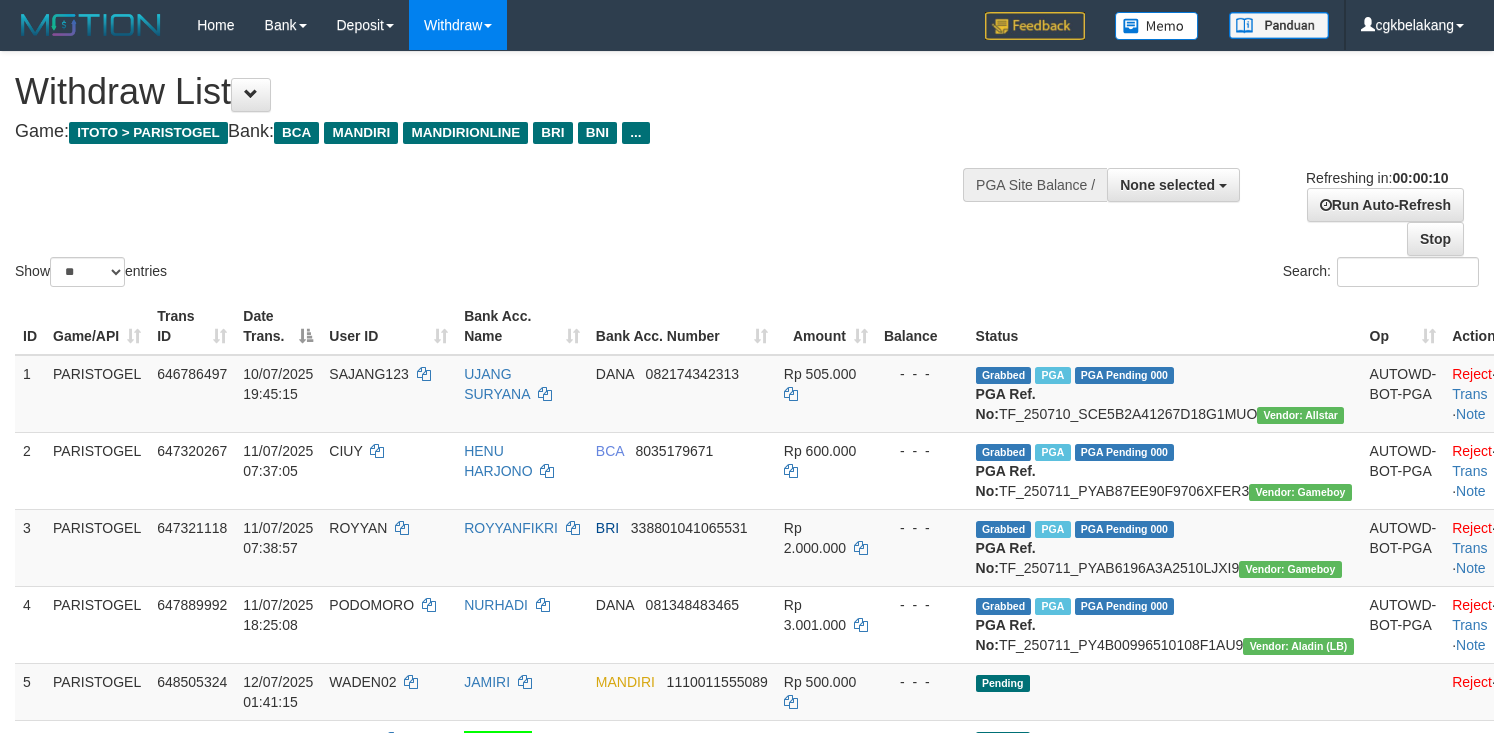 select 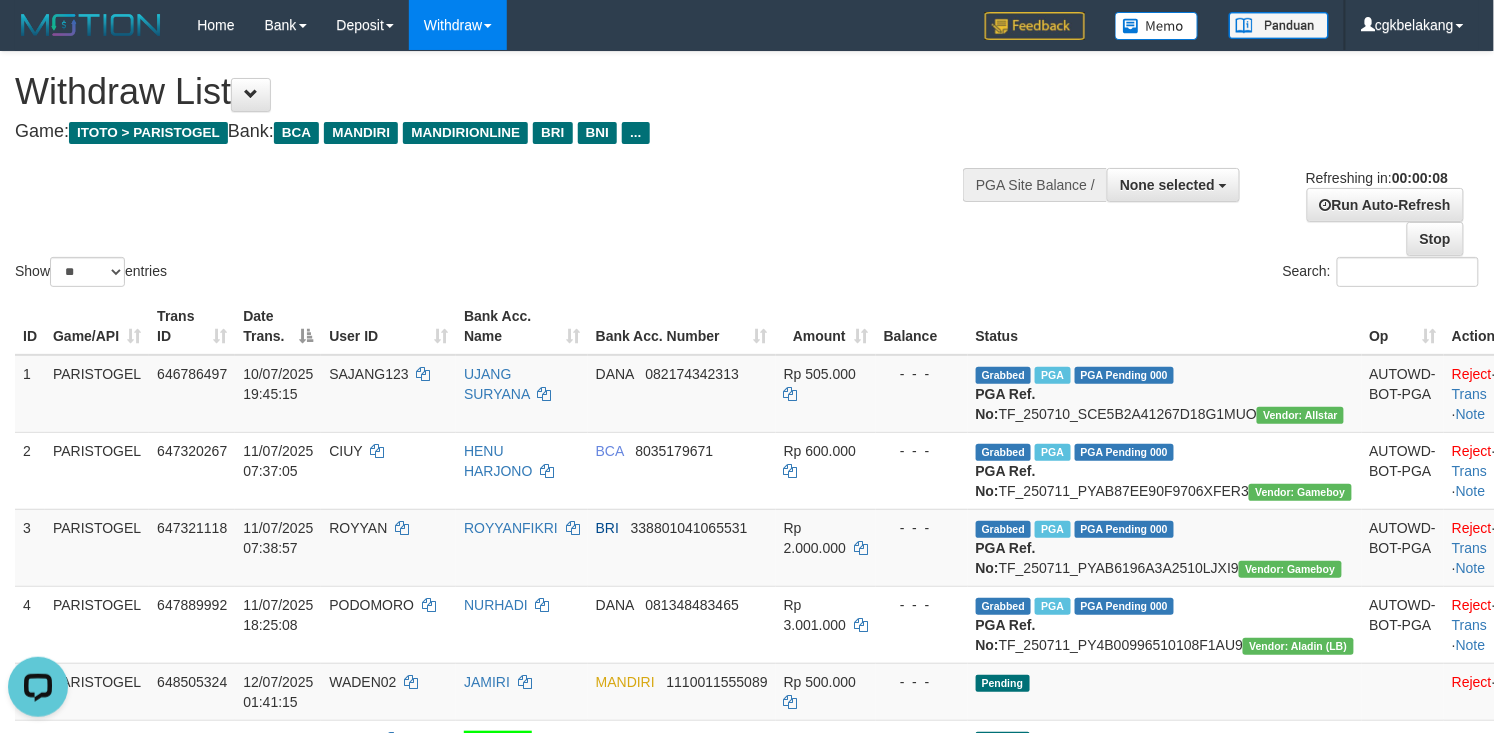 scroll, scrollTop: 0, scrollLeft: 0, axis: both 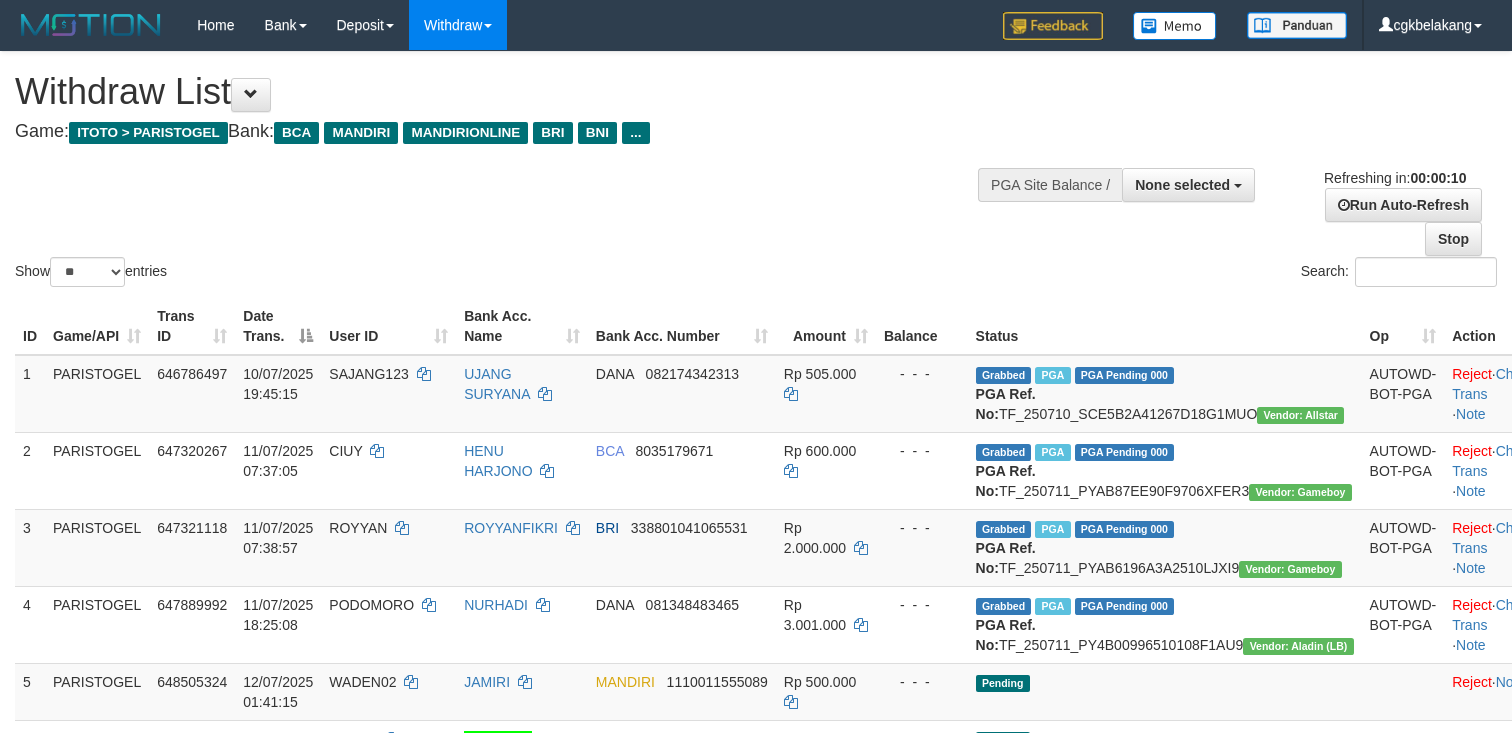 select 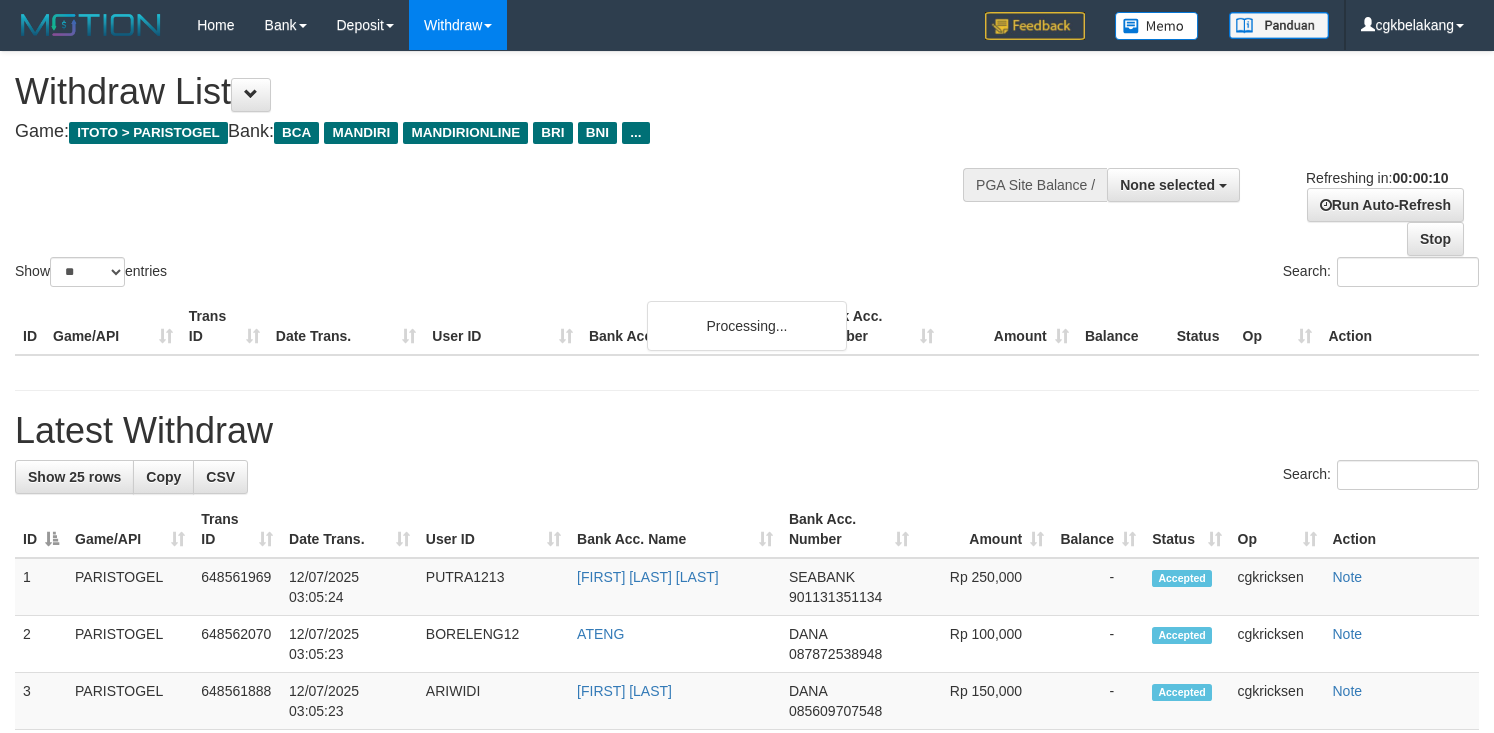 select 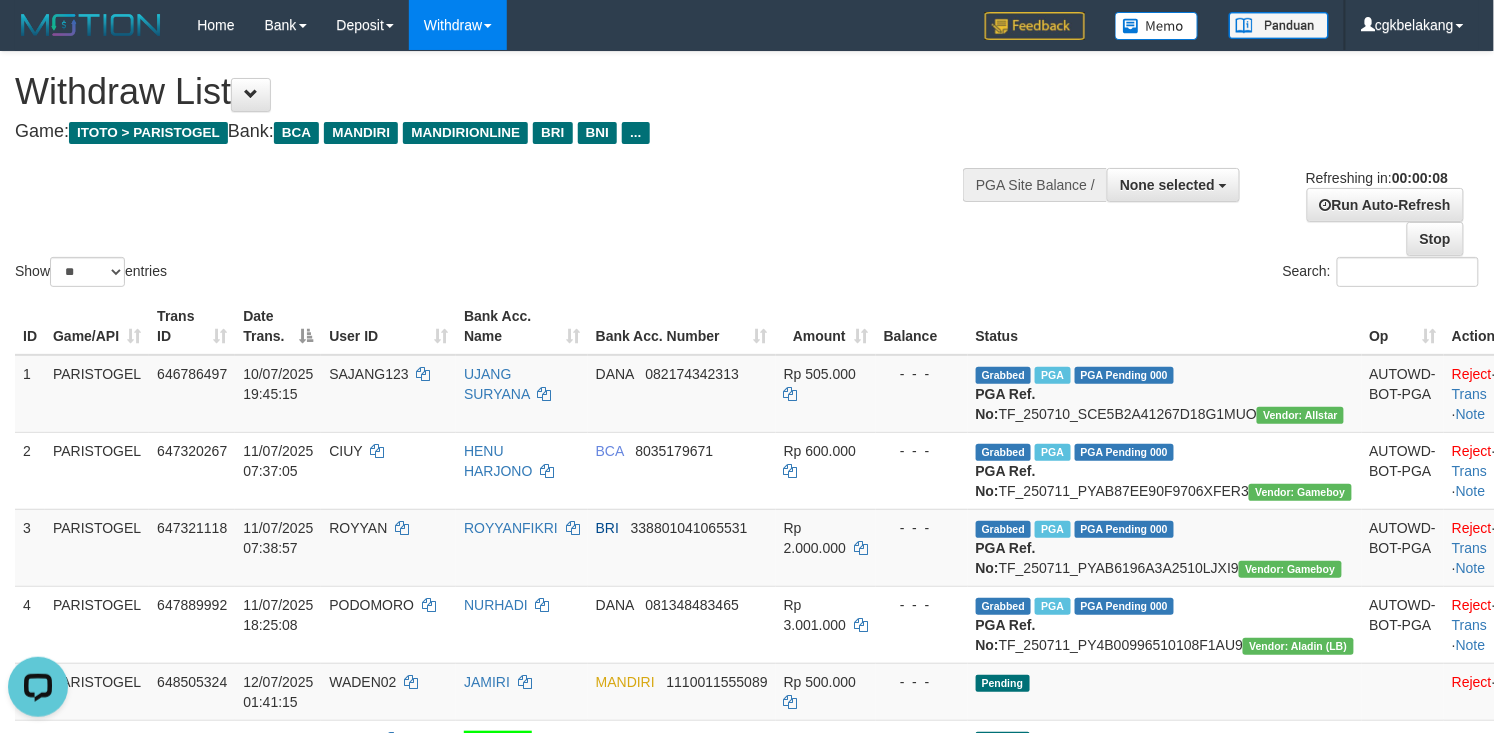 scroll, scrollTop: 0, scrollLeft: 0, axis: both 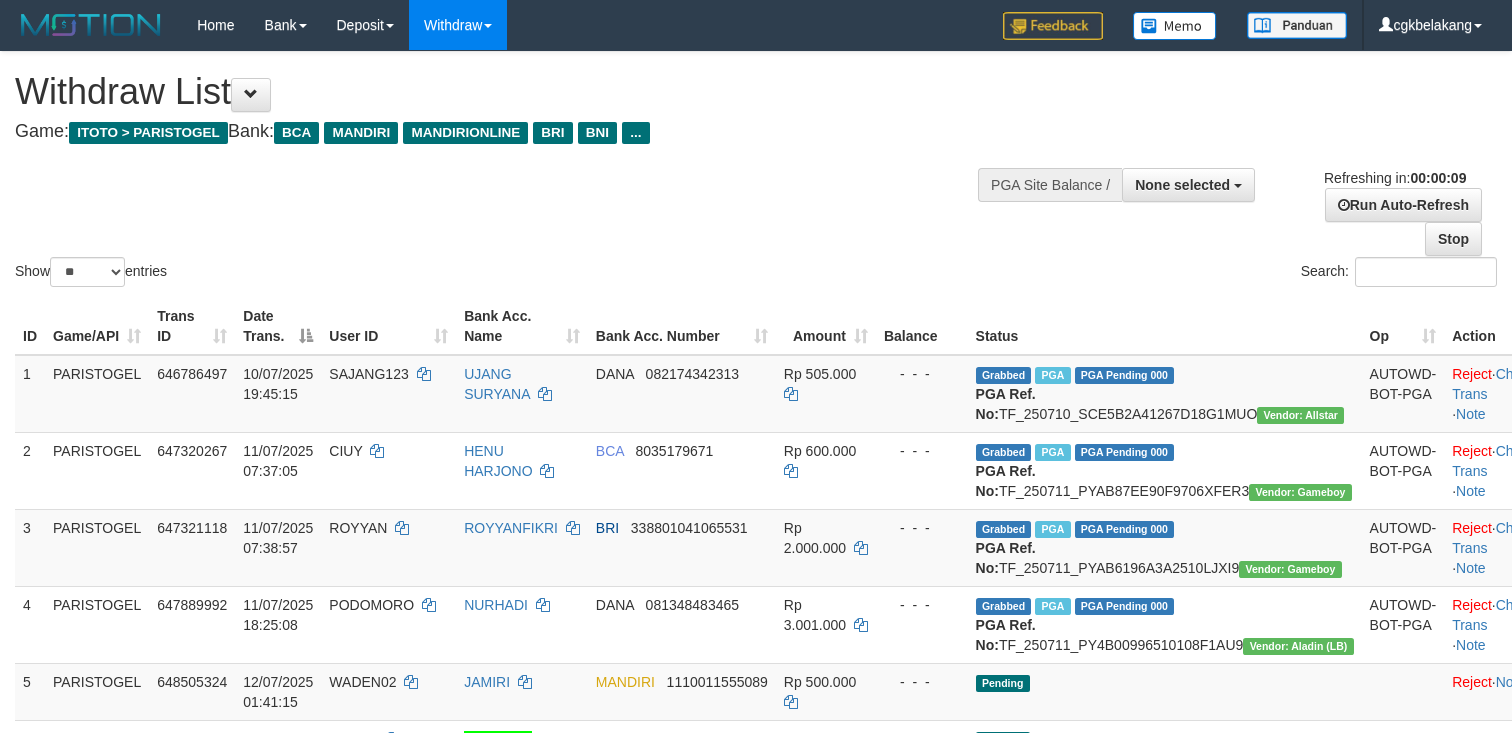 select 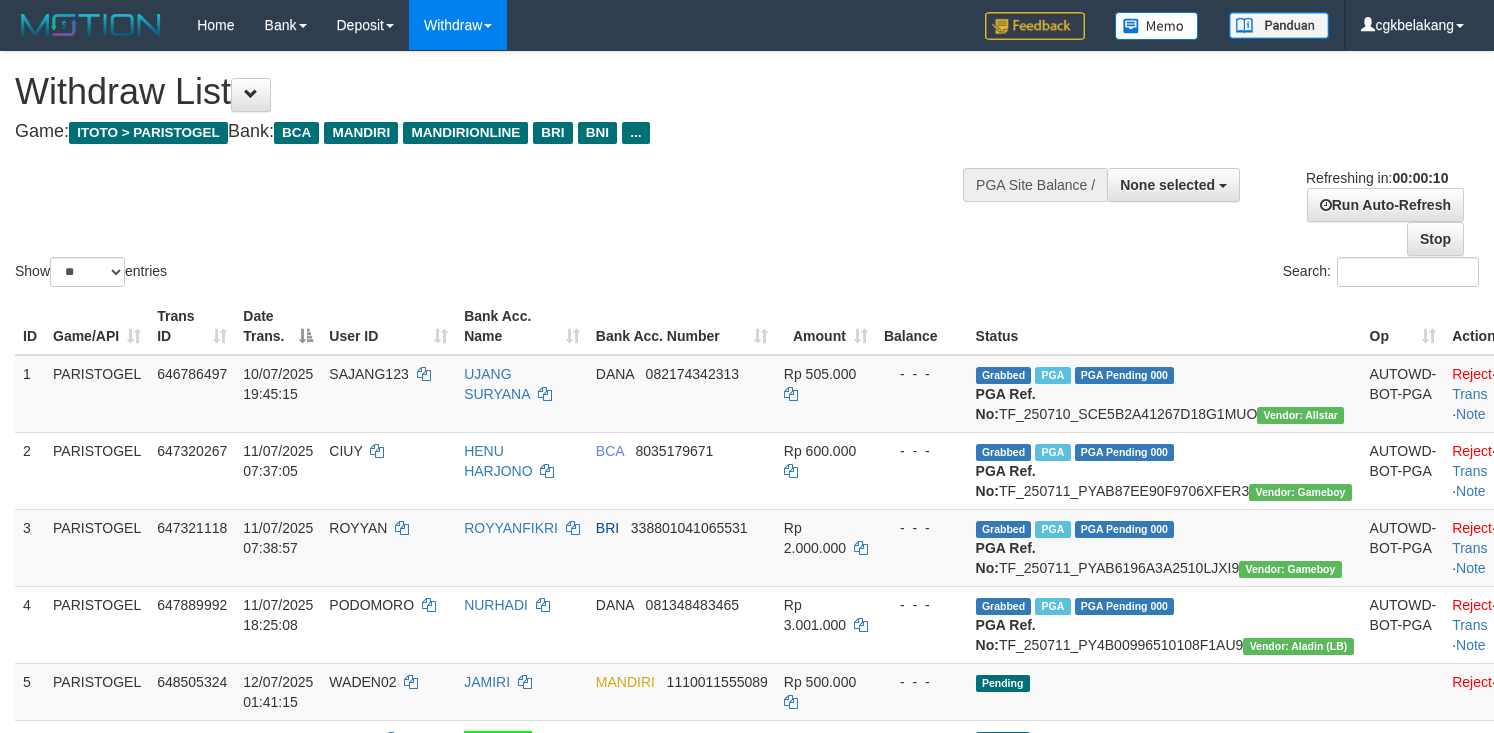 select 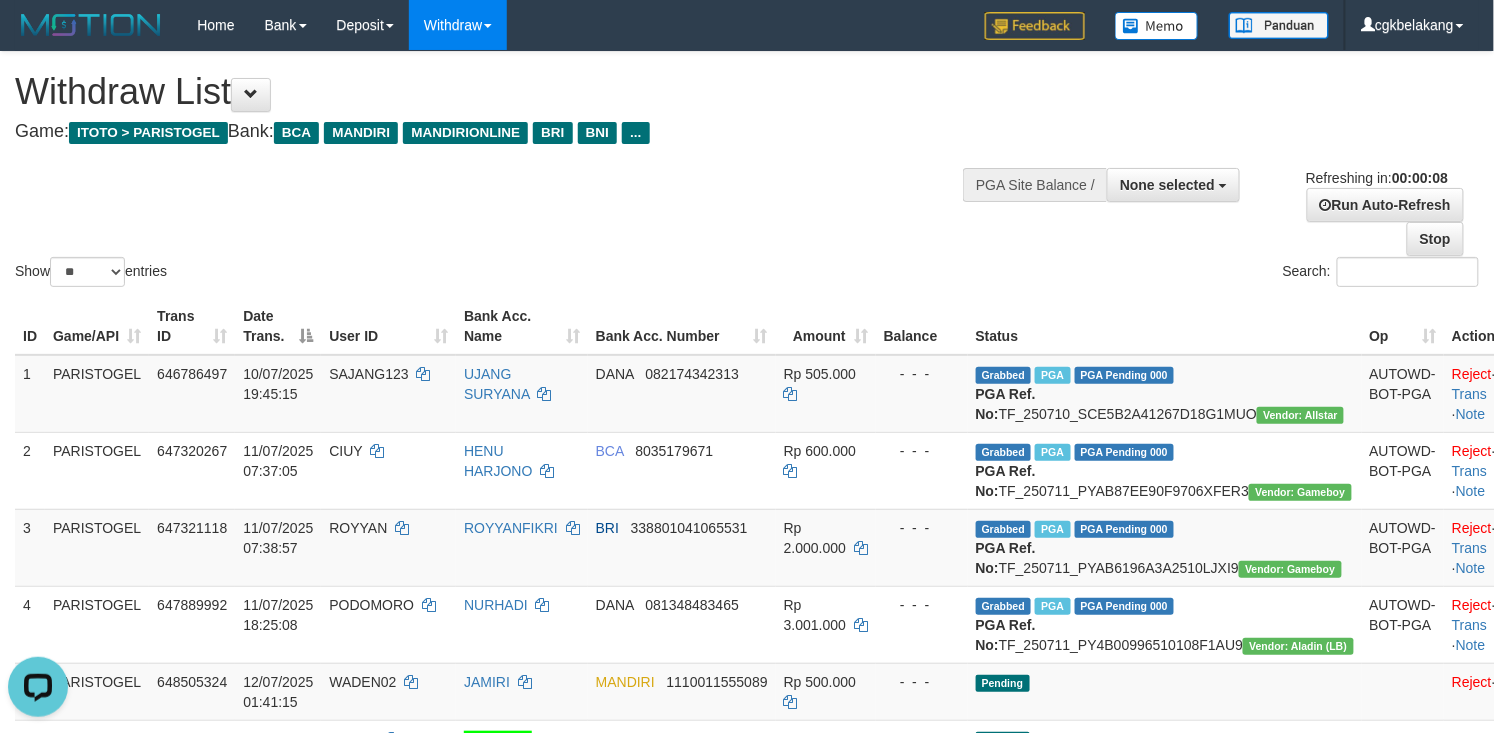 scroll, scrollTop: 0, scrollLeft: 0, axis: both 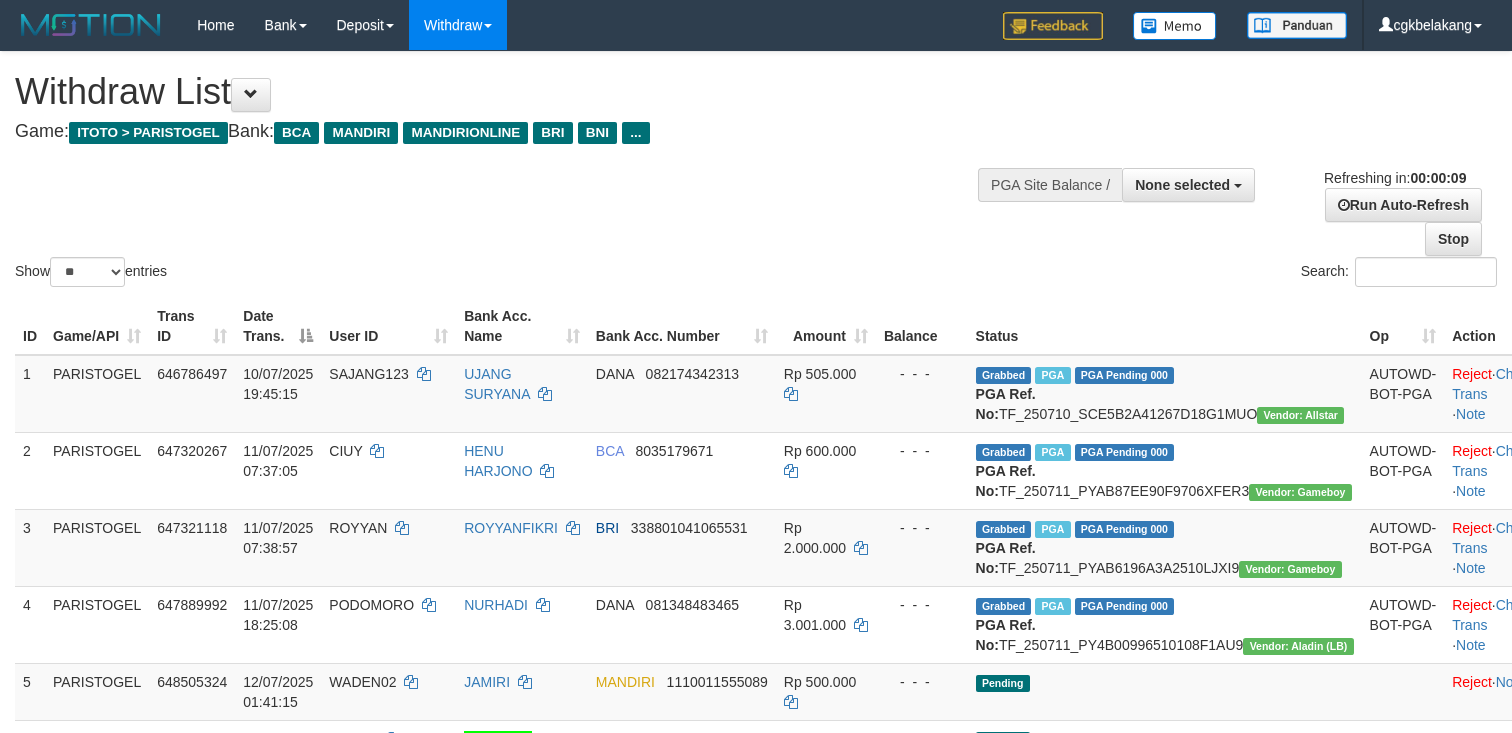 select 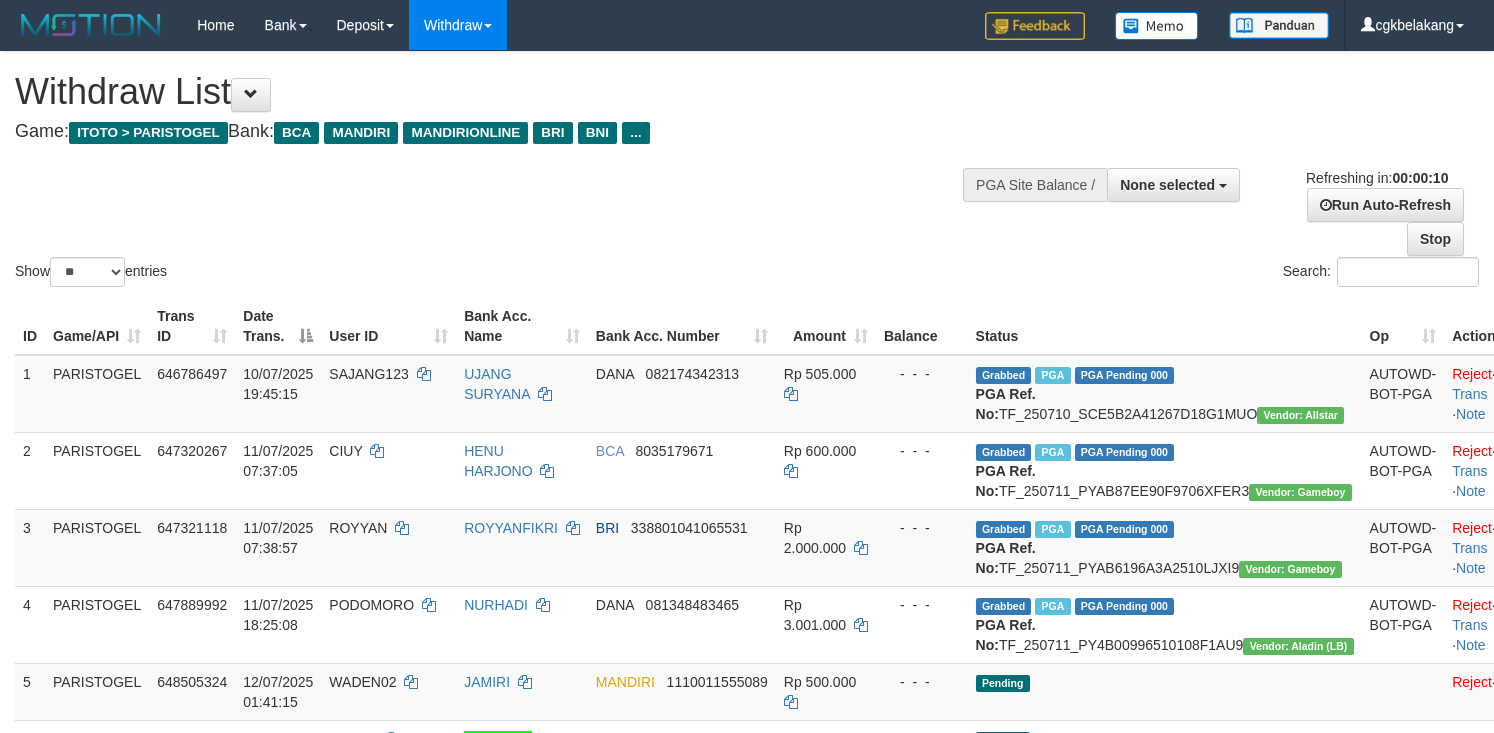 select 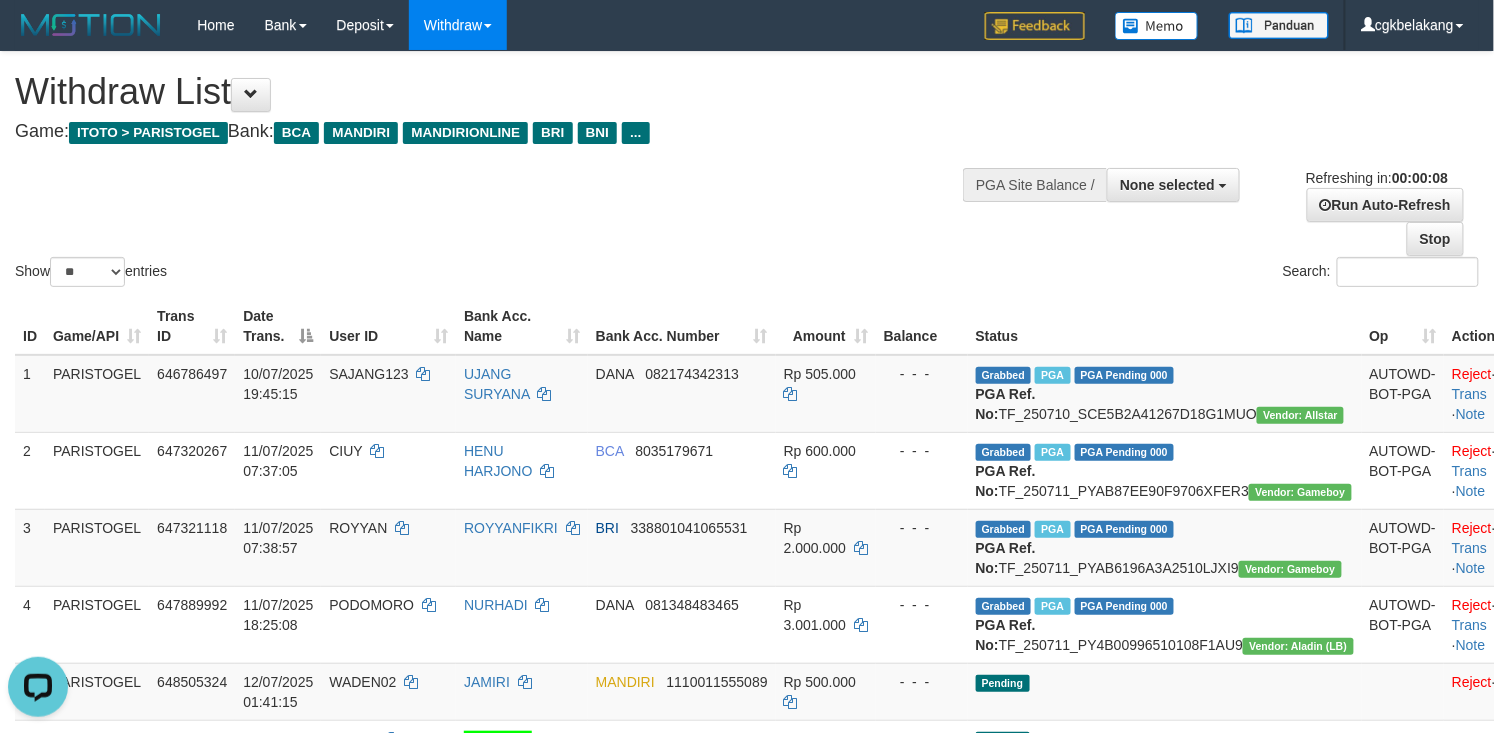 scroll, scrollTop: 0, scrollLeft: 0, axis: both 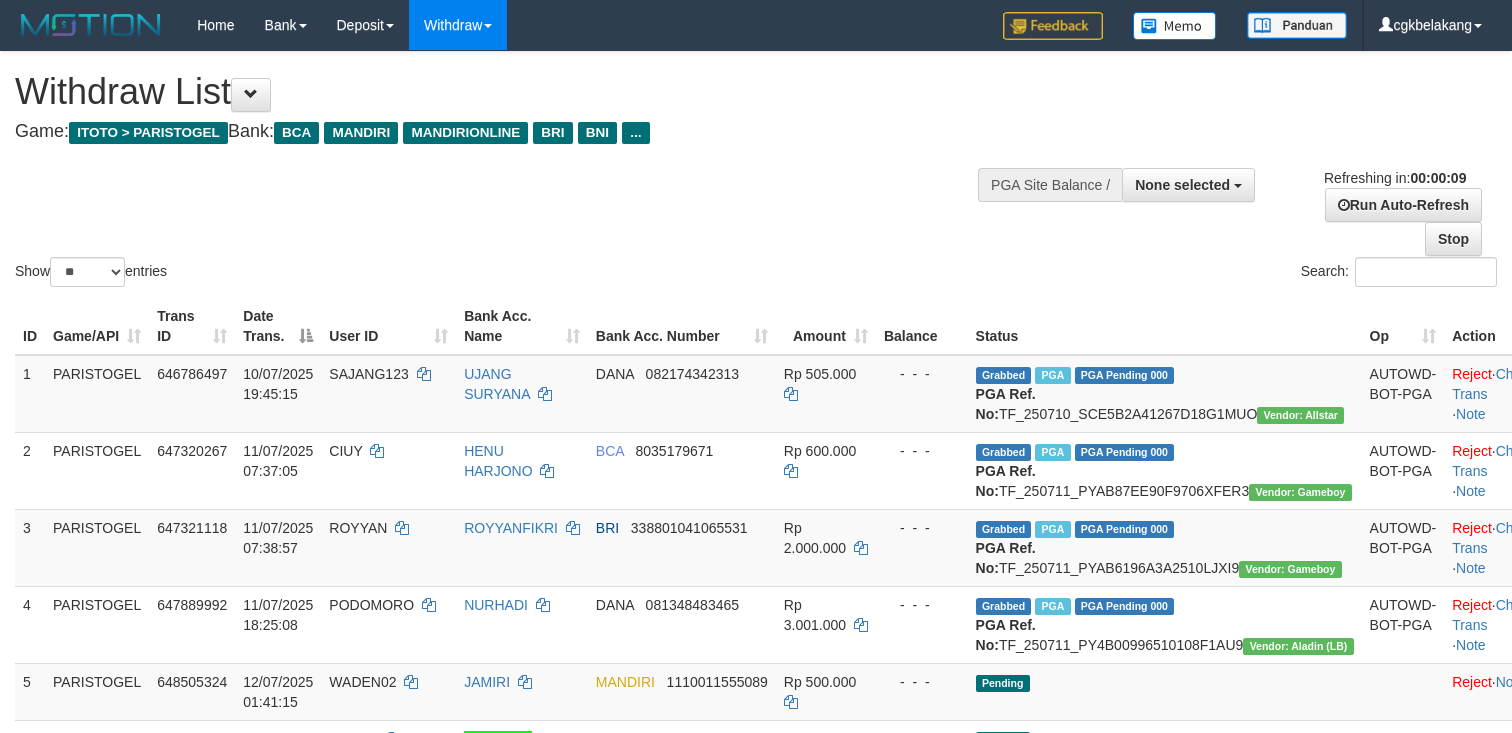 select 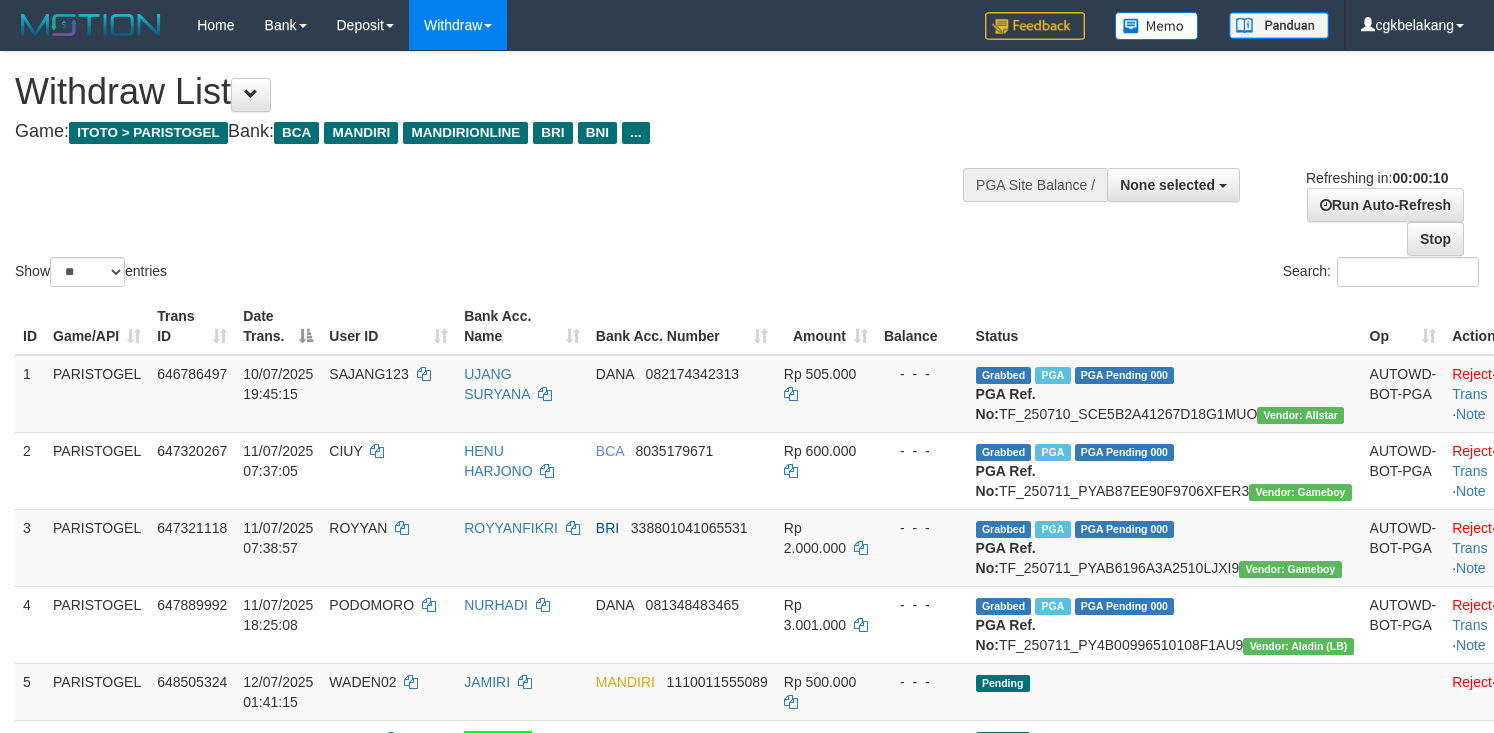 select 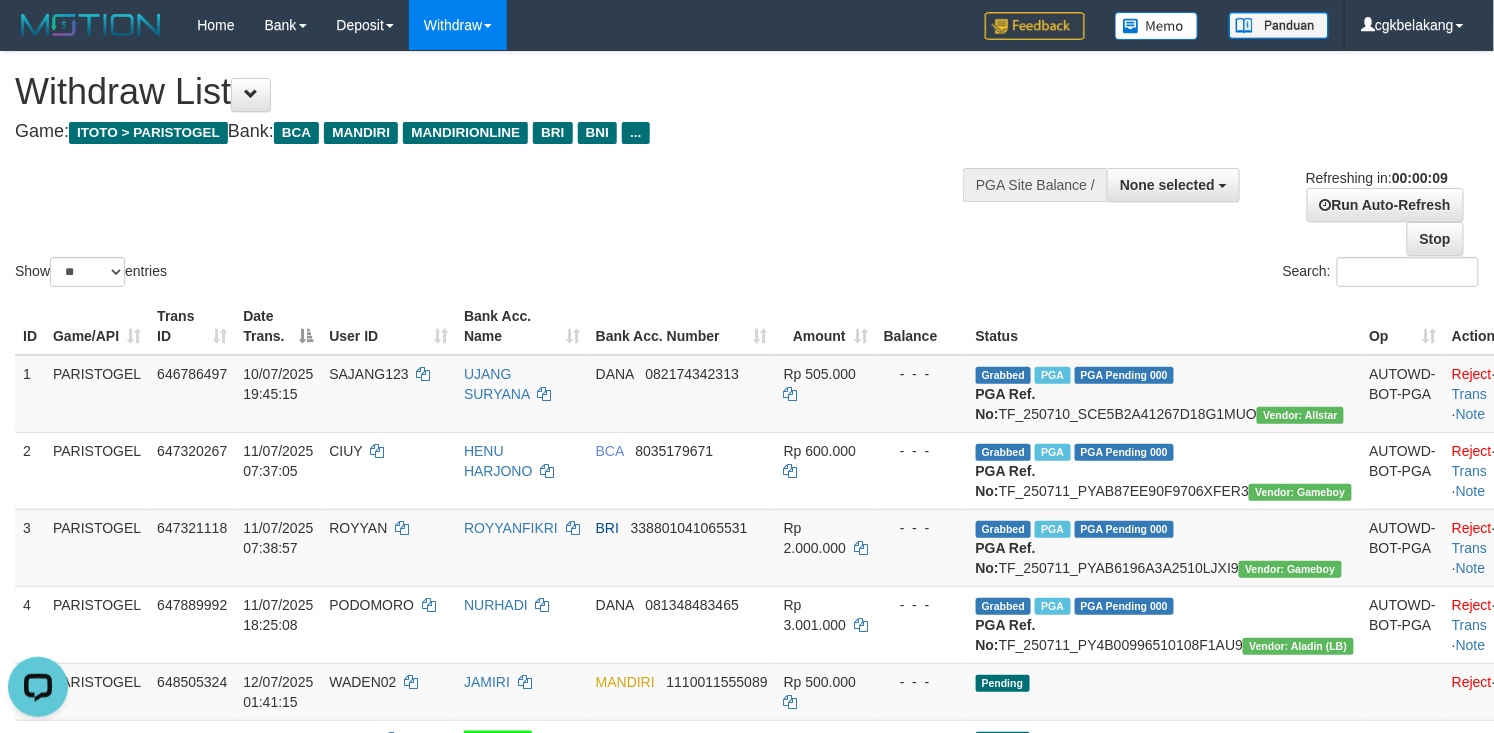 scroll, scrollTop: 0, scrollLeft: 0, axis: both 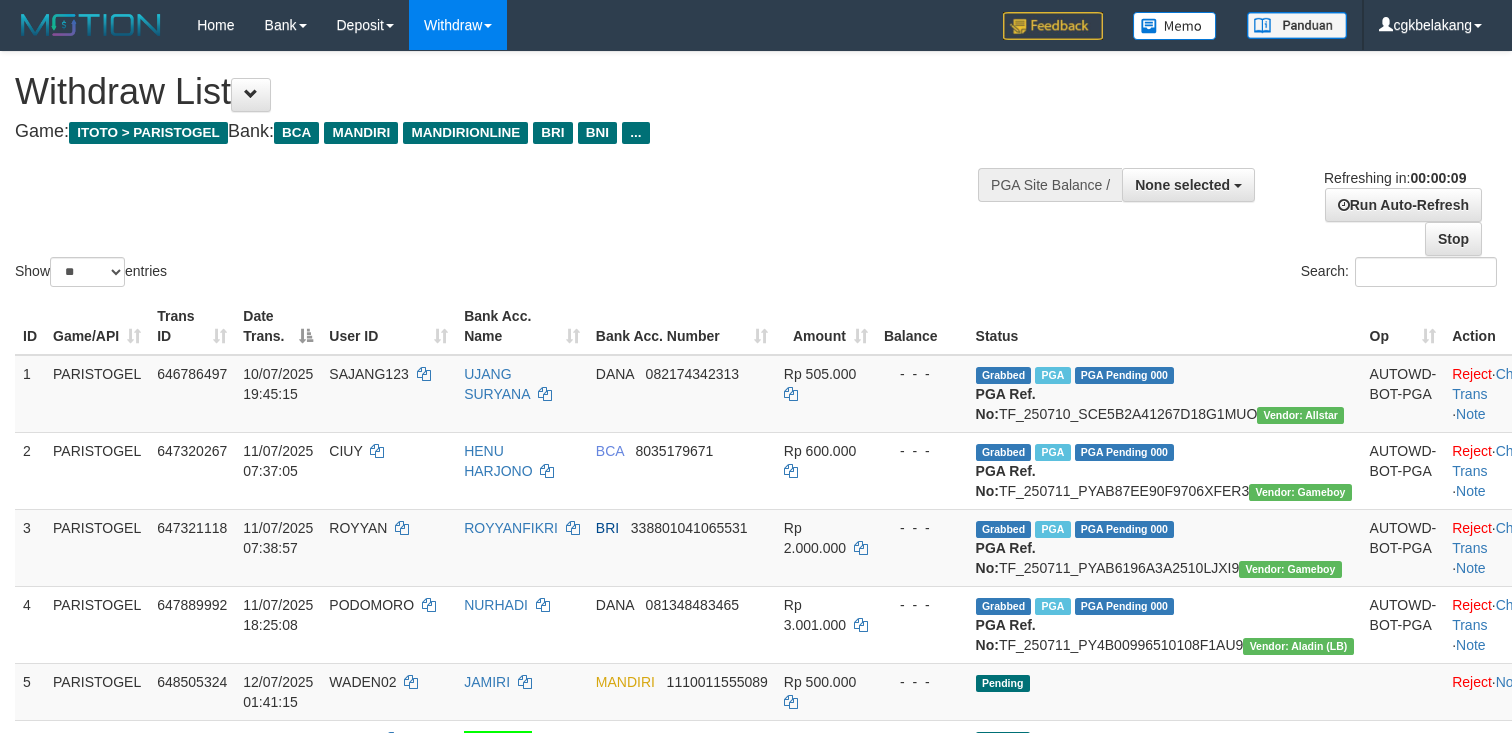 select 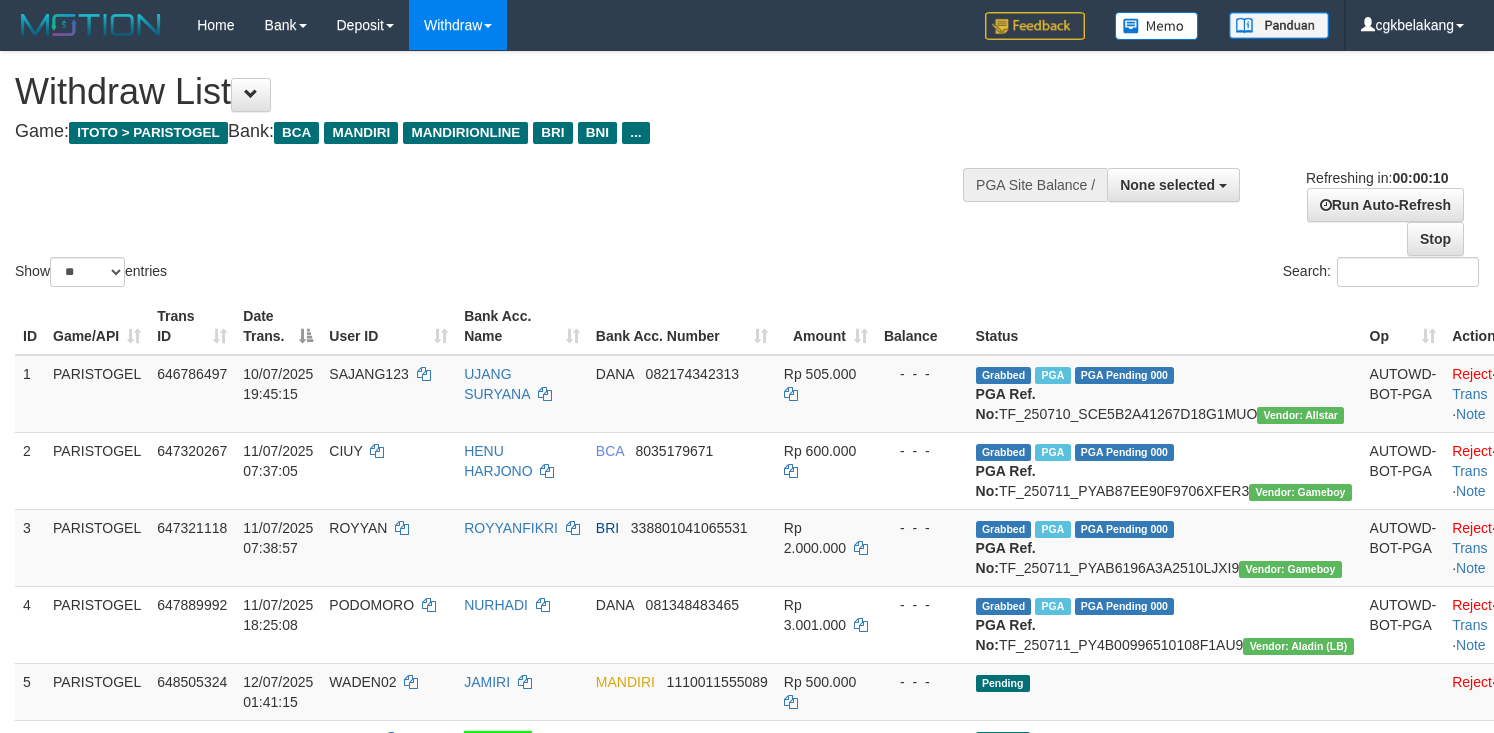 select 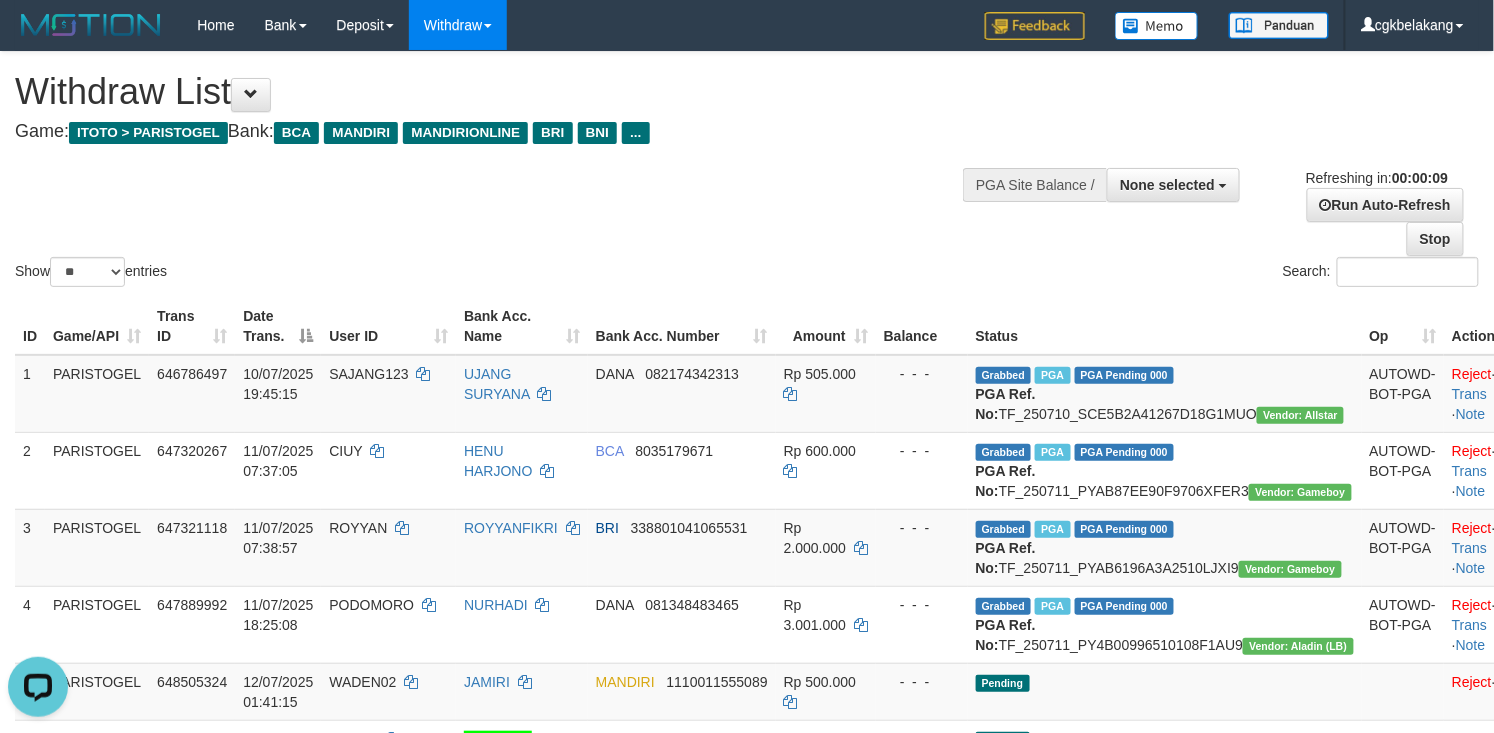 scroll, scrollTop: 0, scrollLeft: 0, axis: both 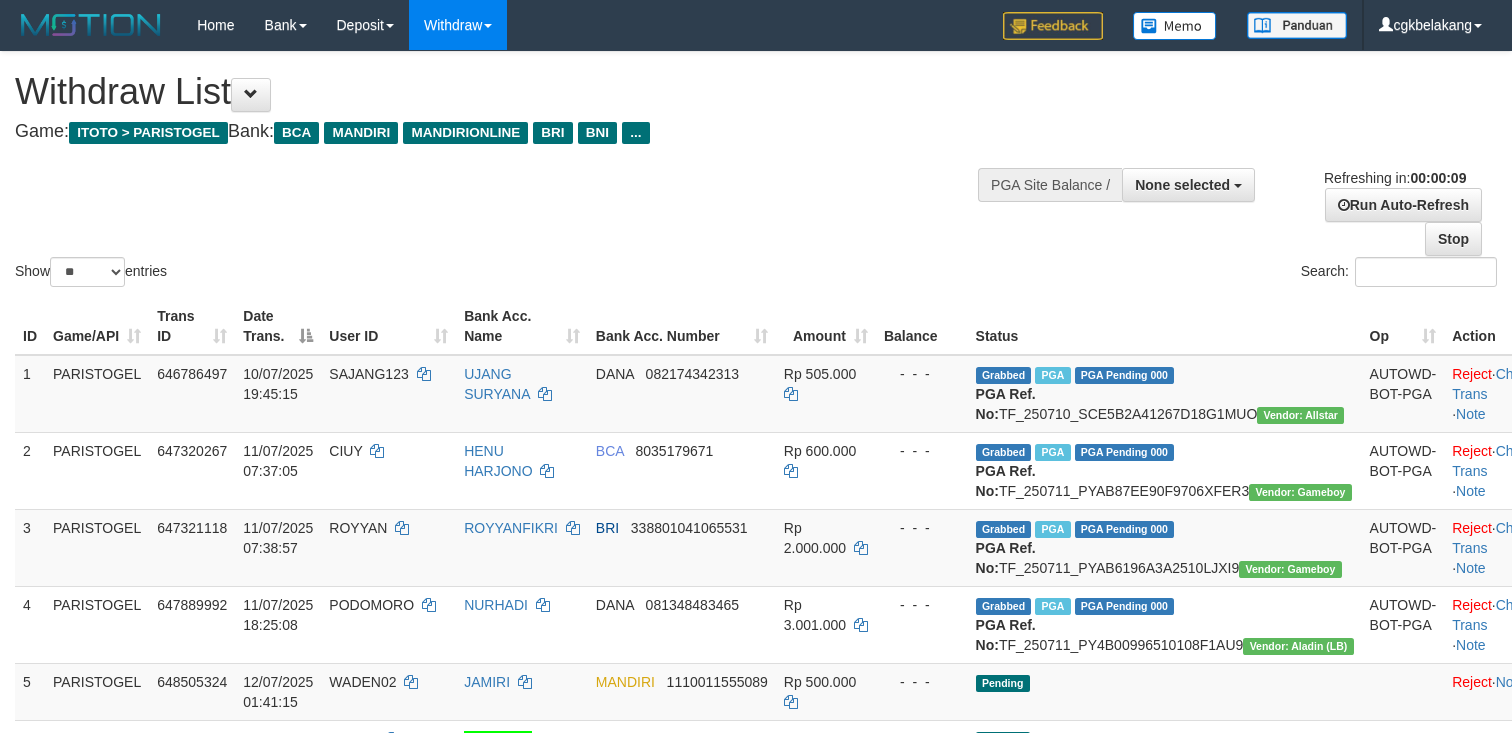 select 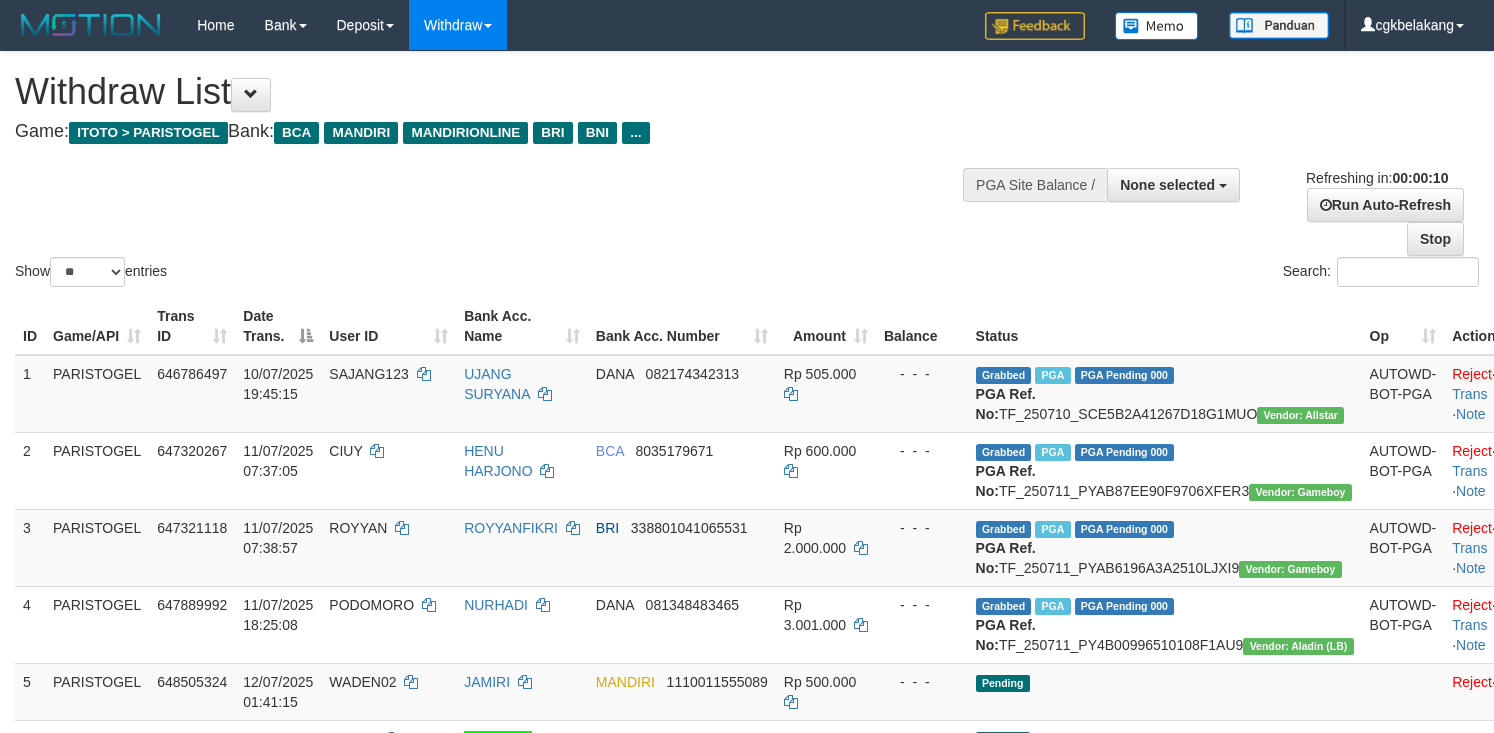 select 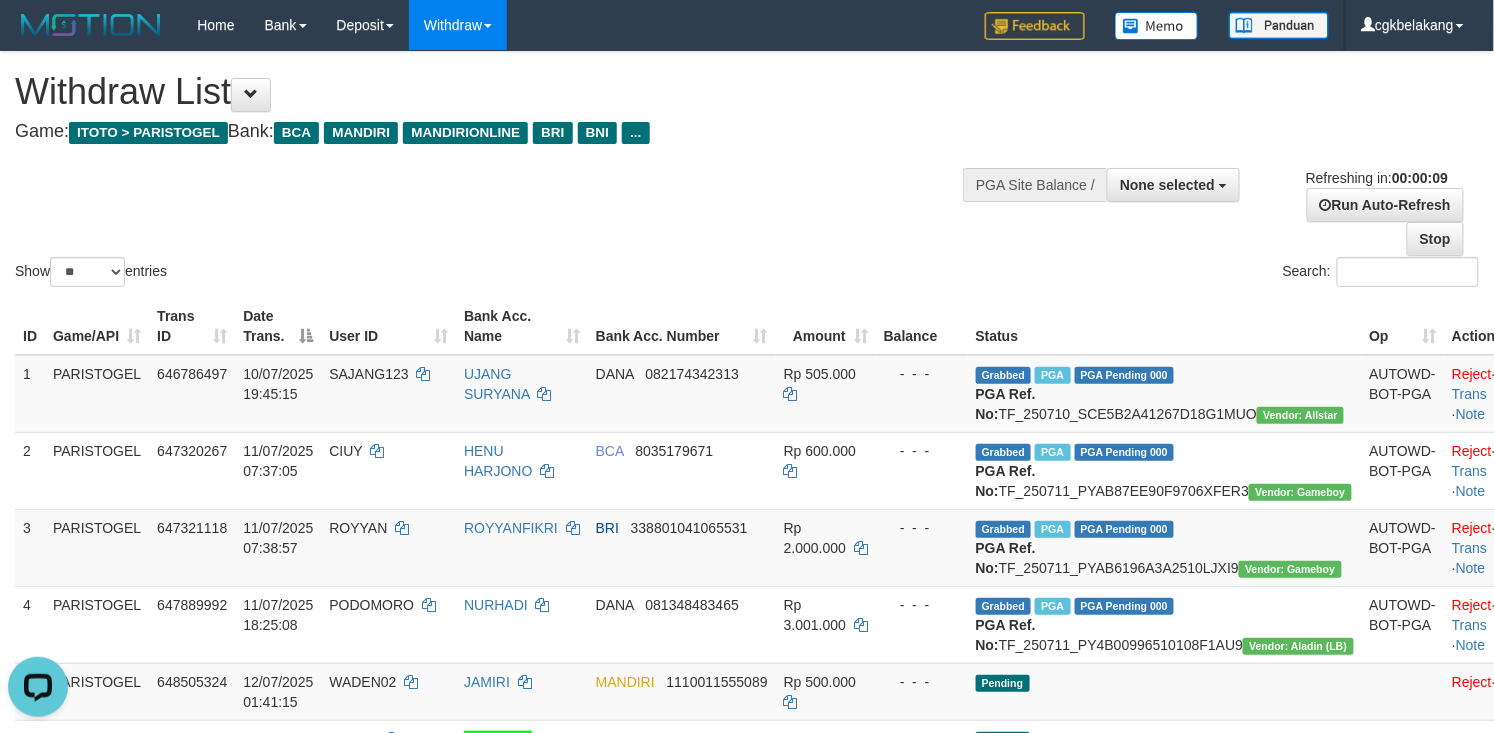 scroll, scrollTop: 0, scrollLeft: 0, axis: both 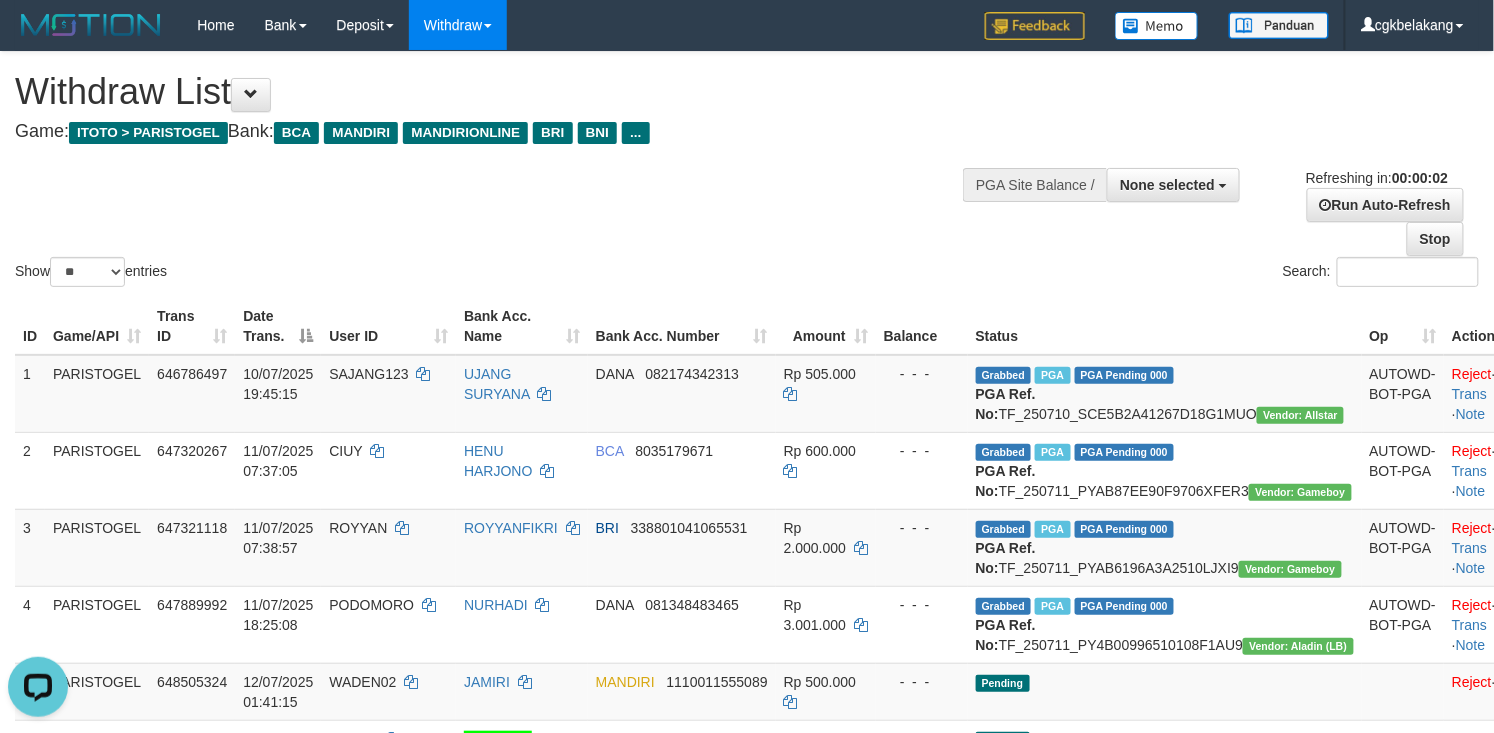 click on "Show  ** ** ** ***  entries Search:" at bounding box center (747, 171) 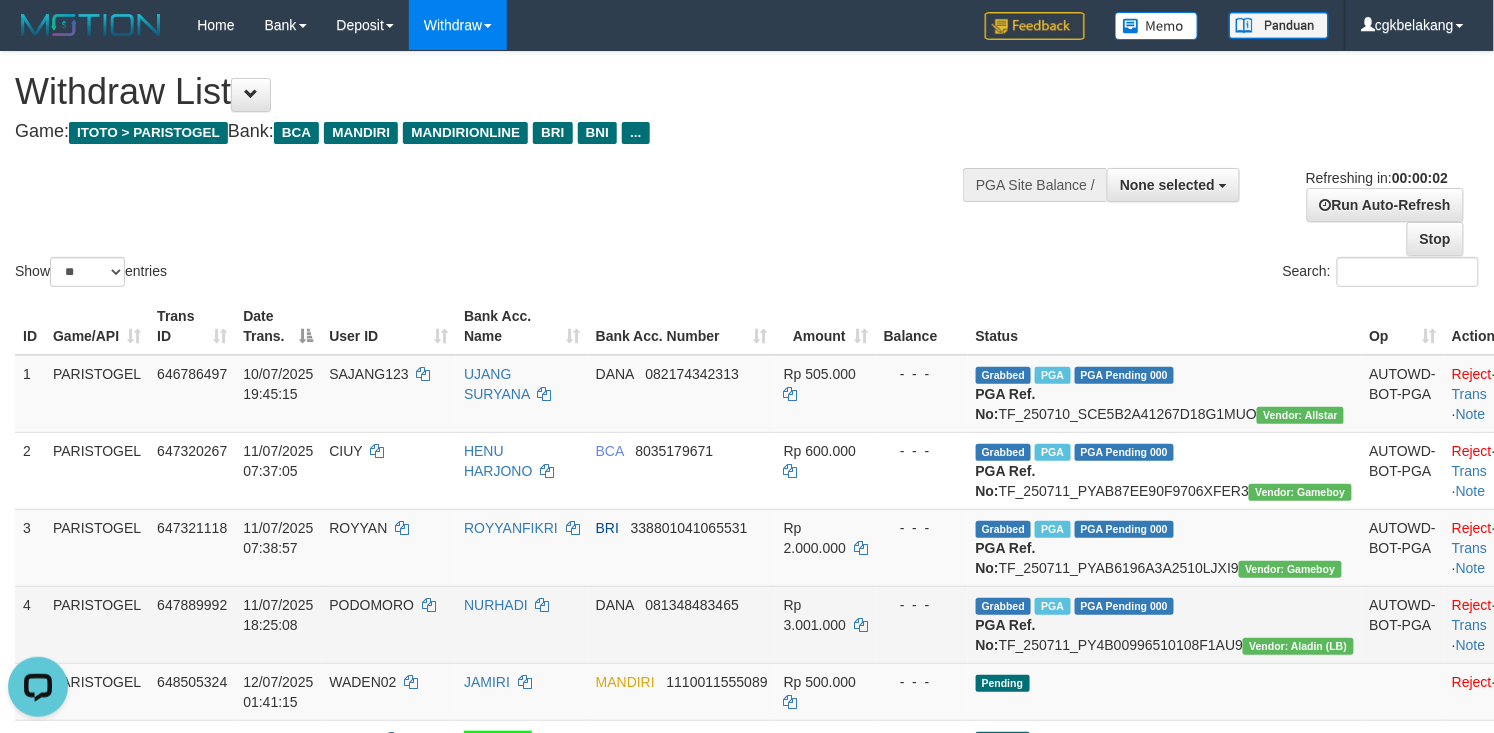 scroll, scrollTop: 666, scrollLeft: 0, axis: vertical 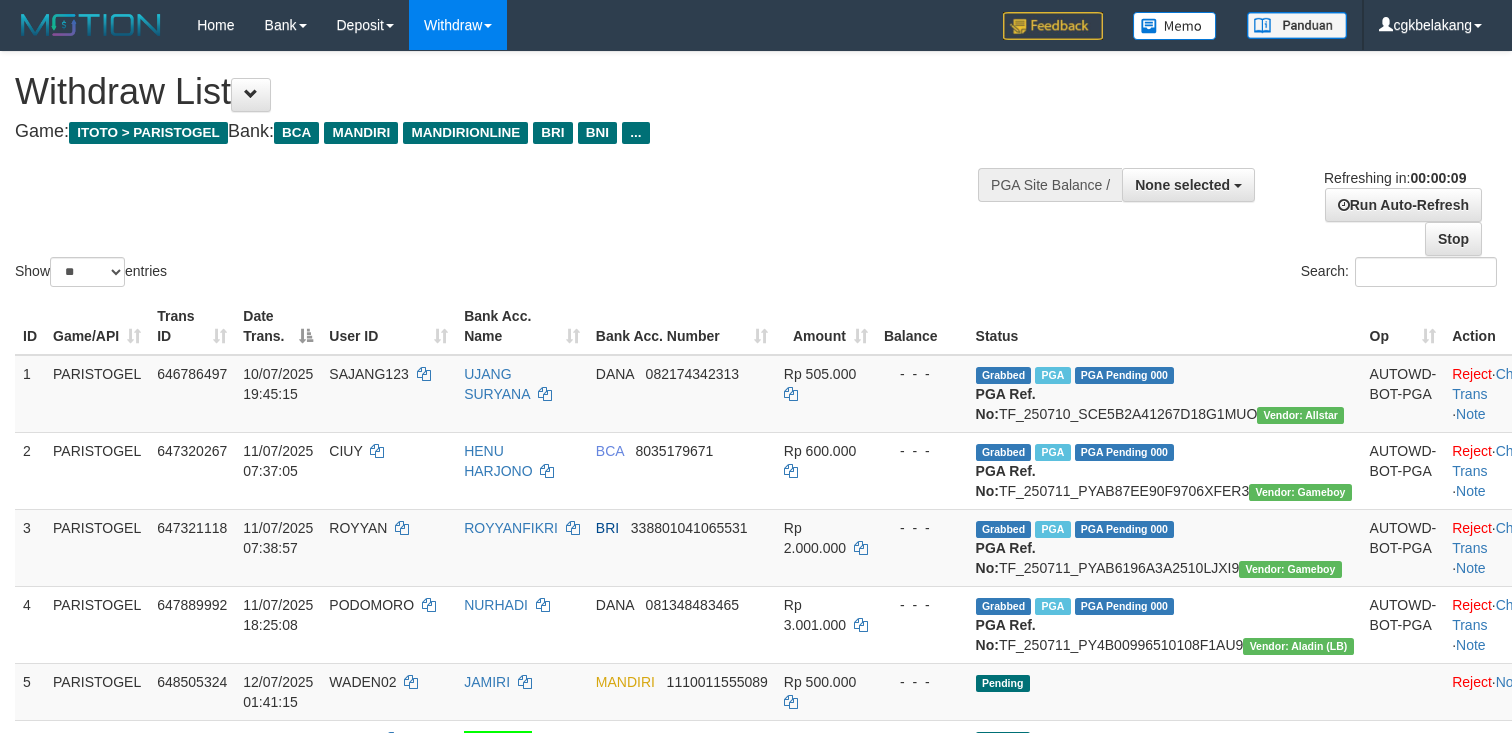 select 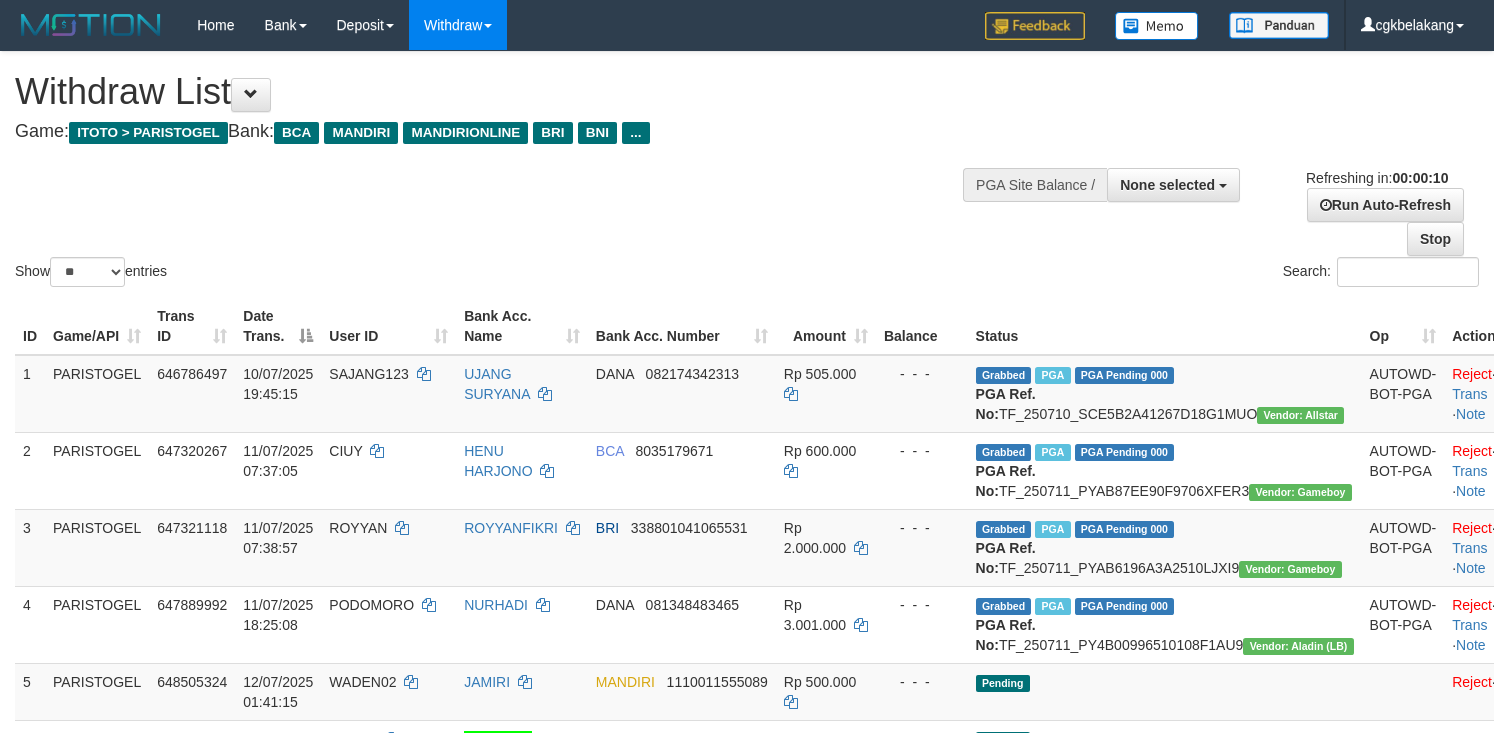 select 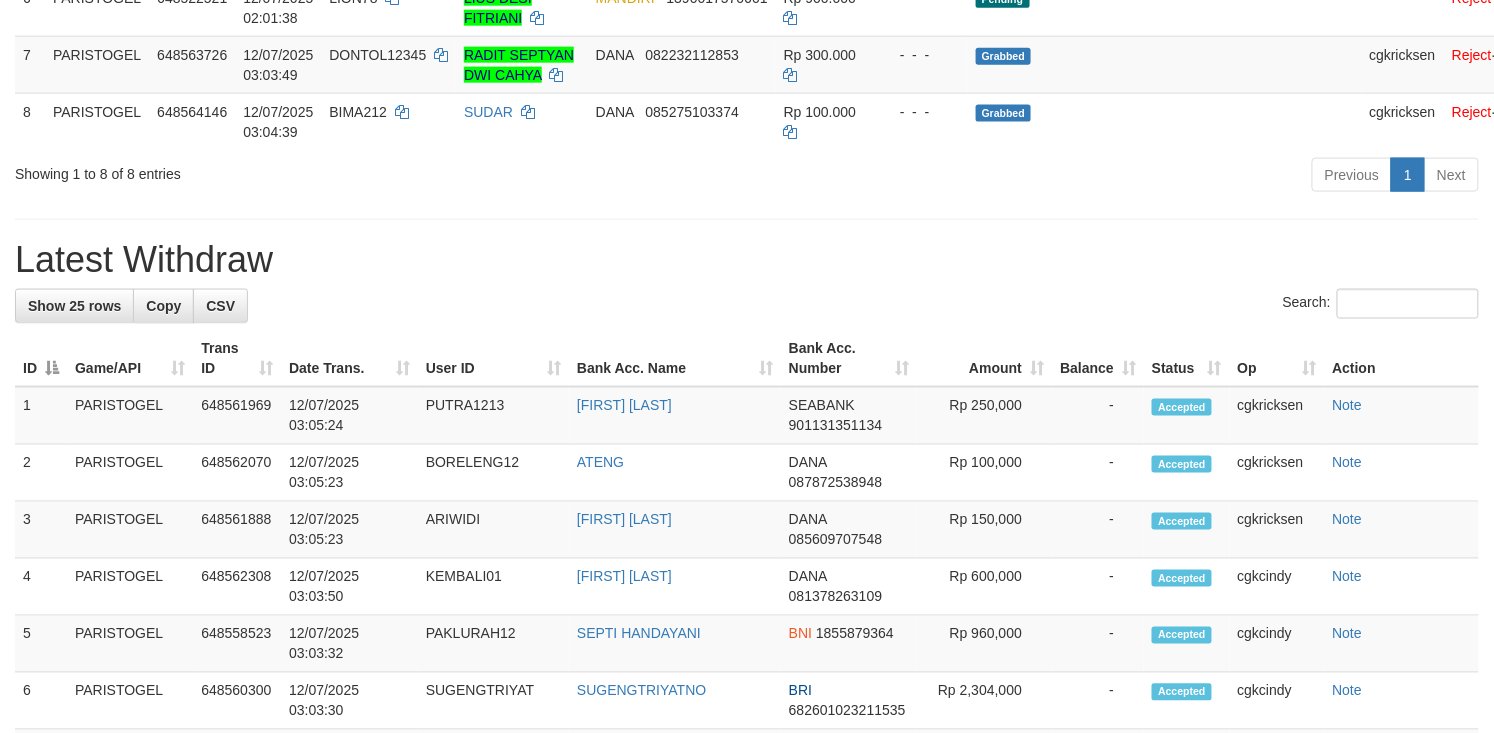 scroll, scrollTop: 666, scrollLeft: 0, axis: vertical 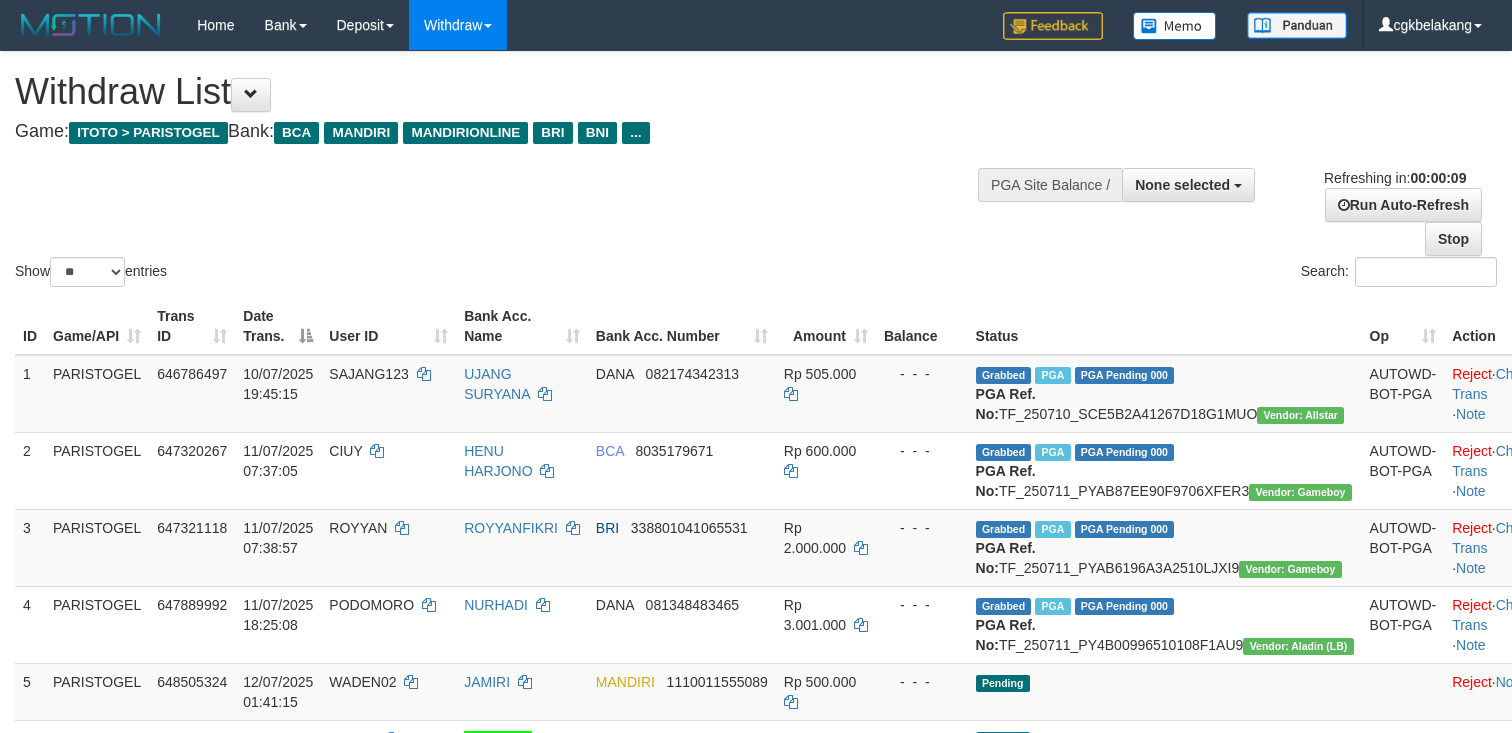 select 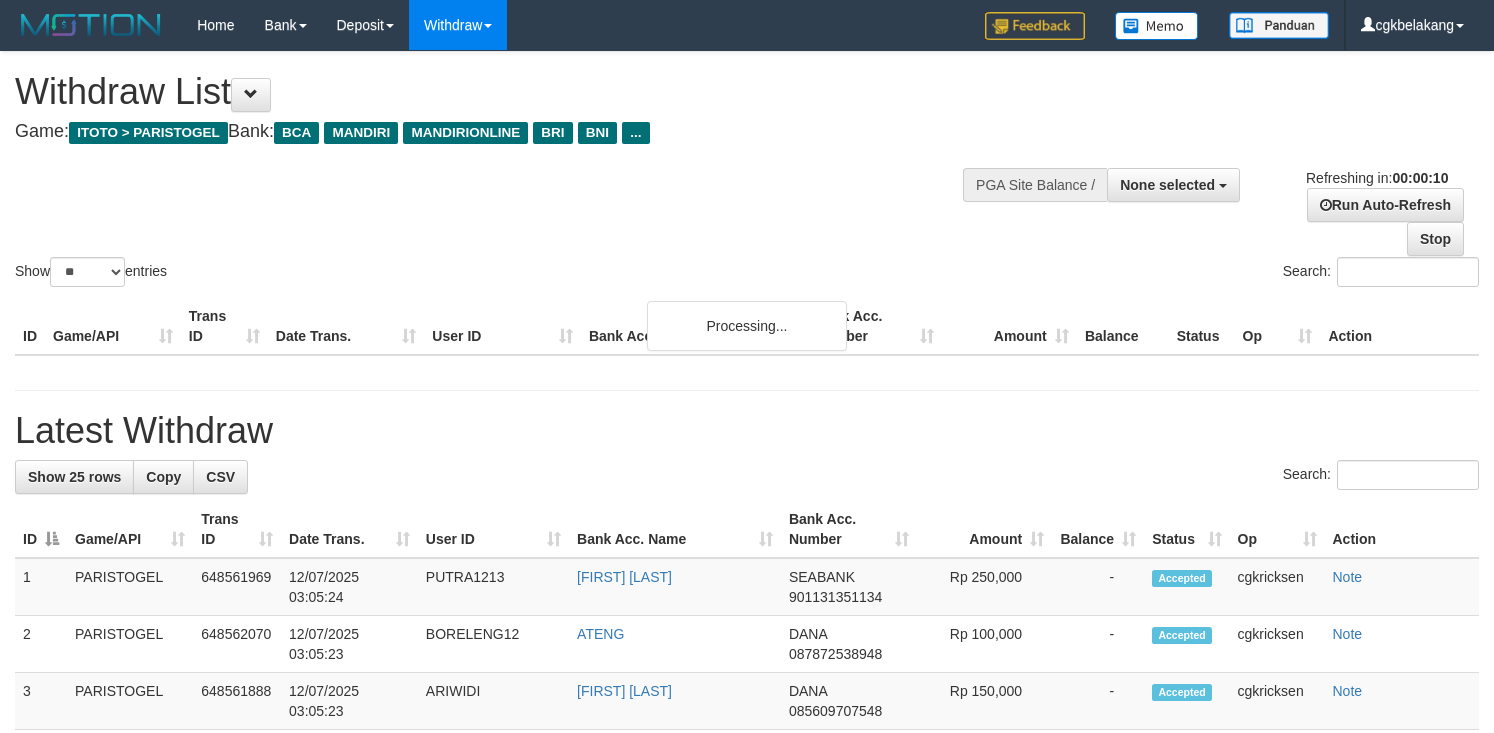select 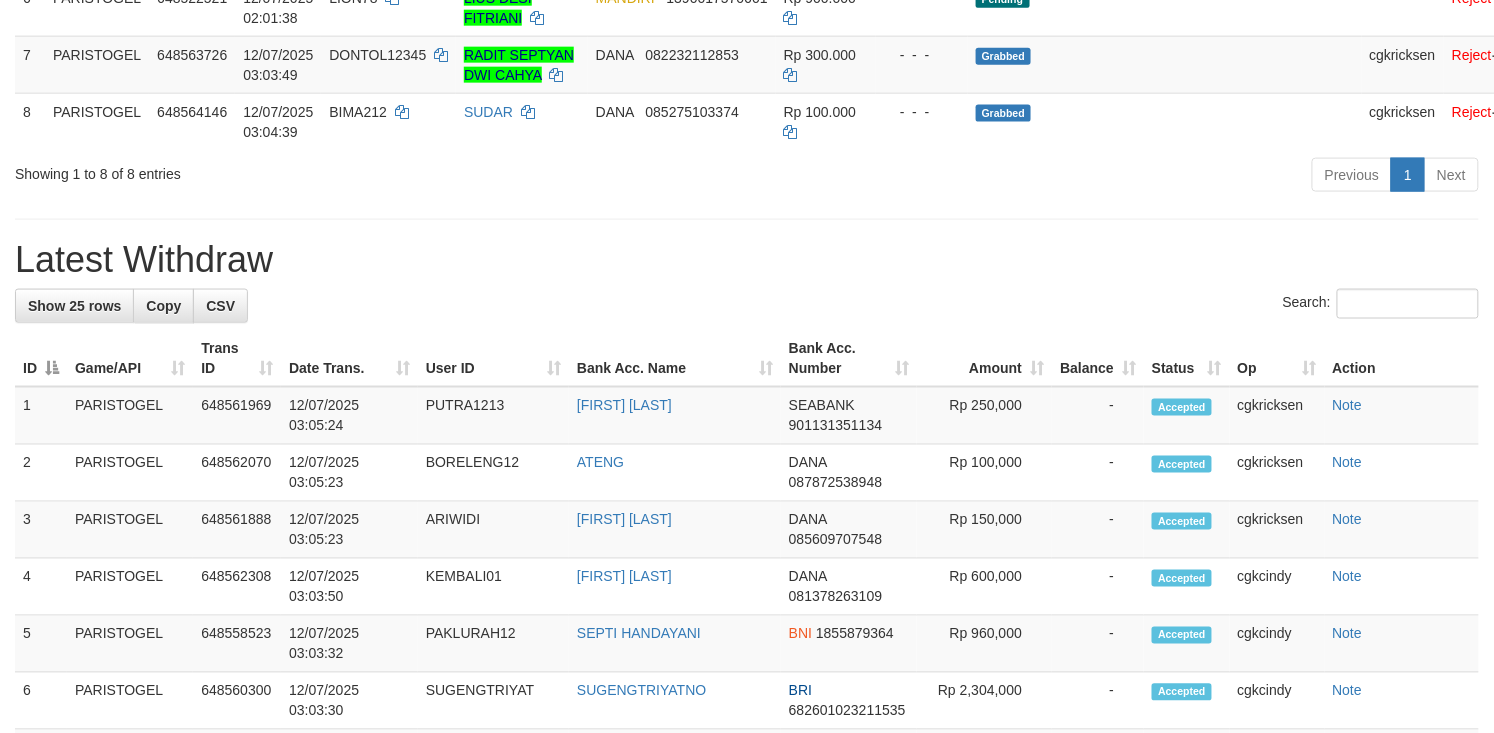scroll, scrollTop: 666, scrollLeft: 0, axis: vertical 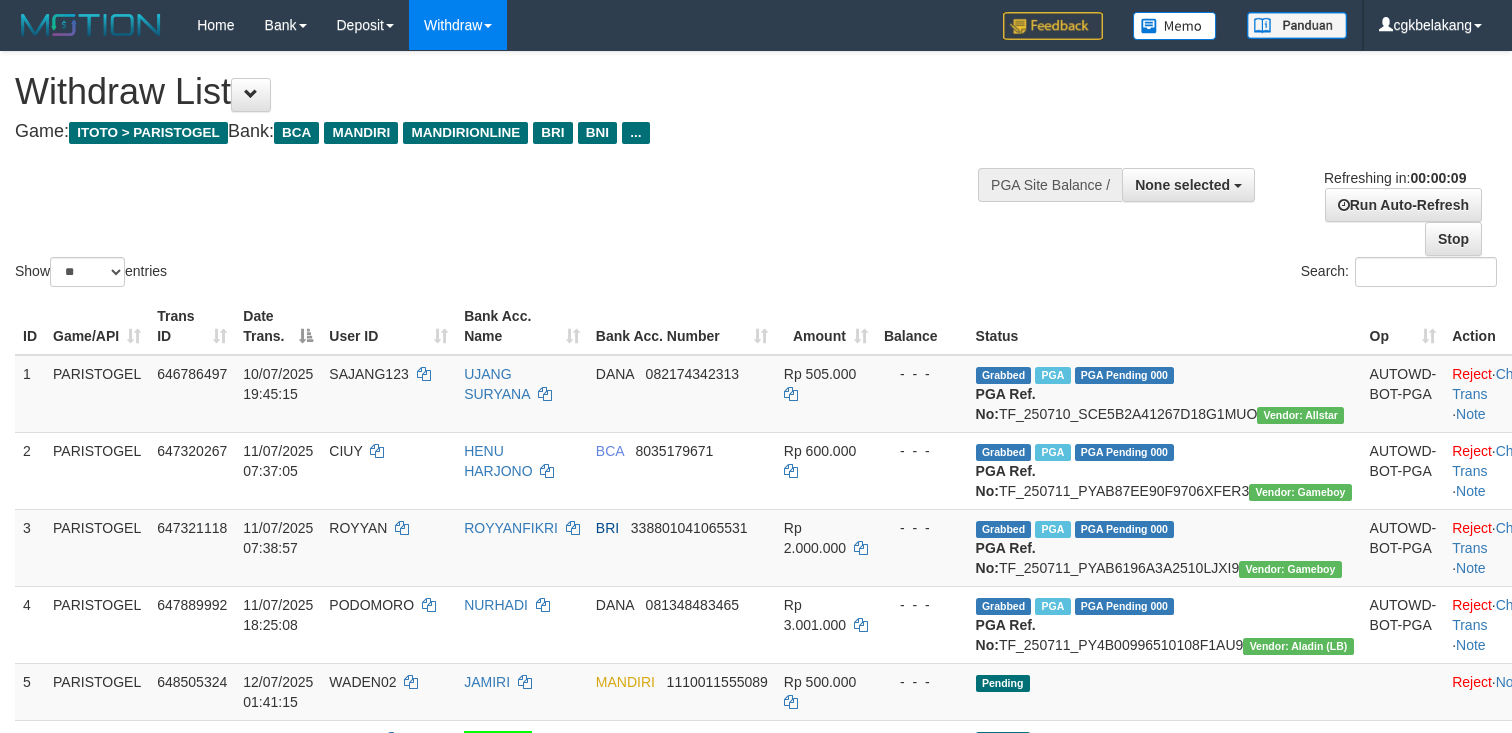select 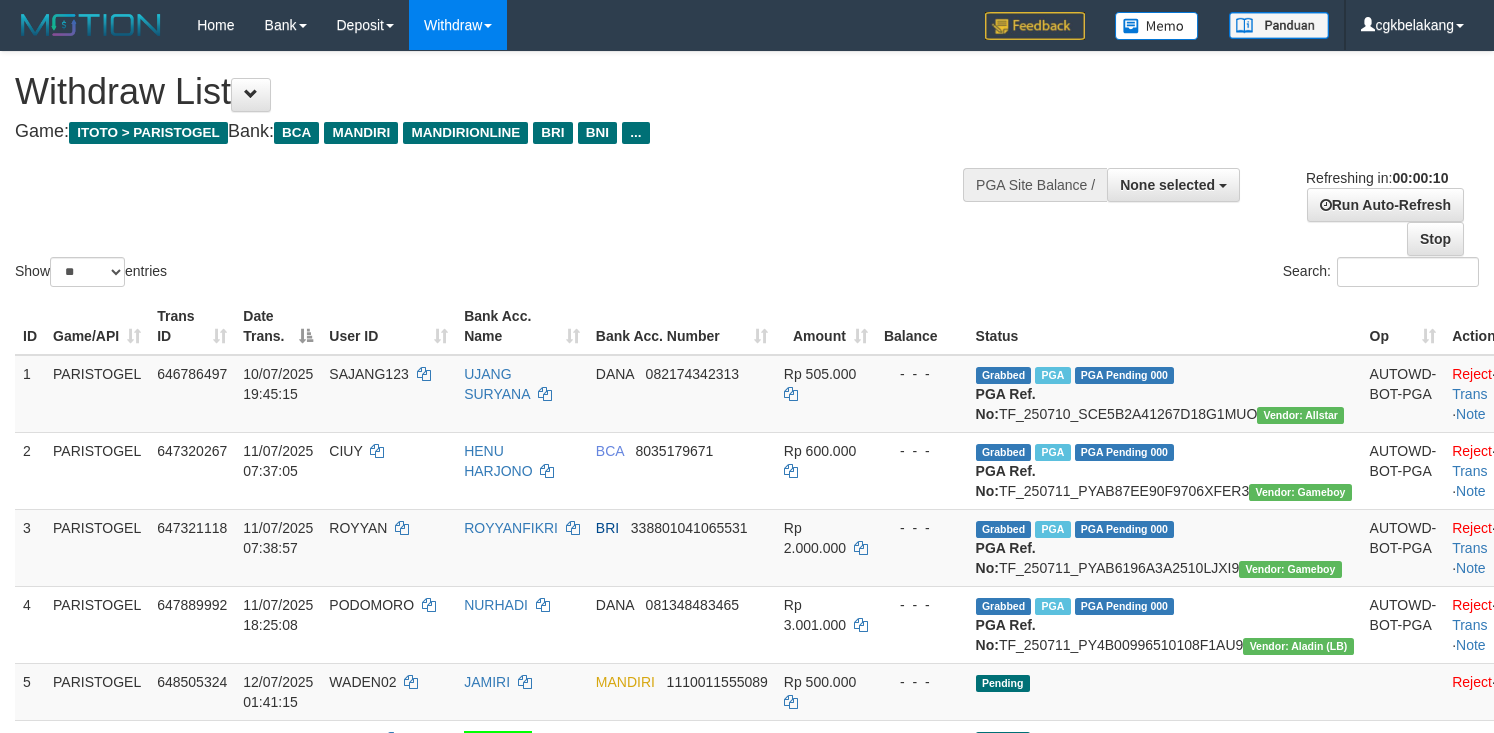select 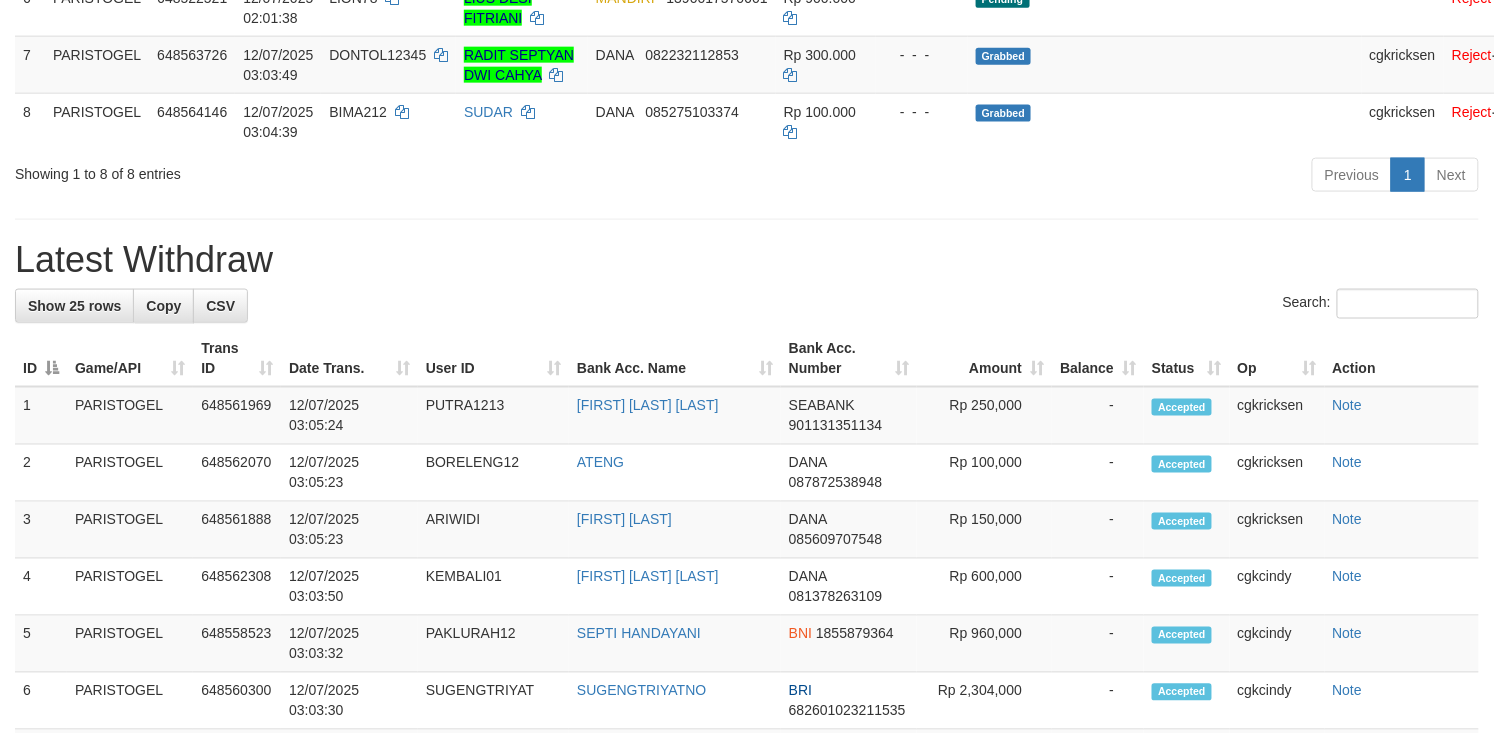scroll, scrollTop: 666, scrollLeft: 0, axis: vertical 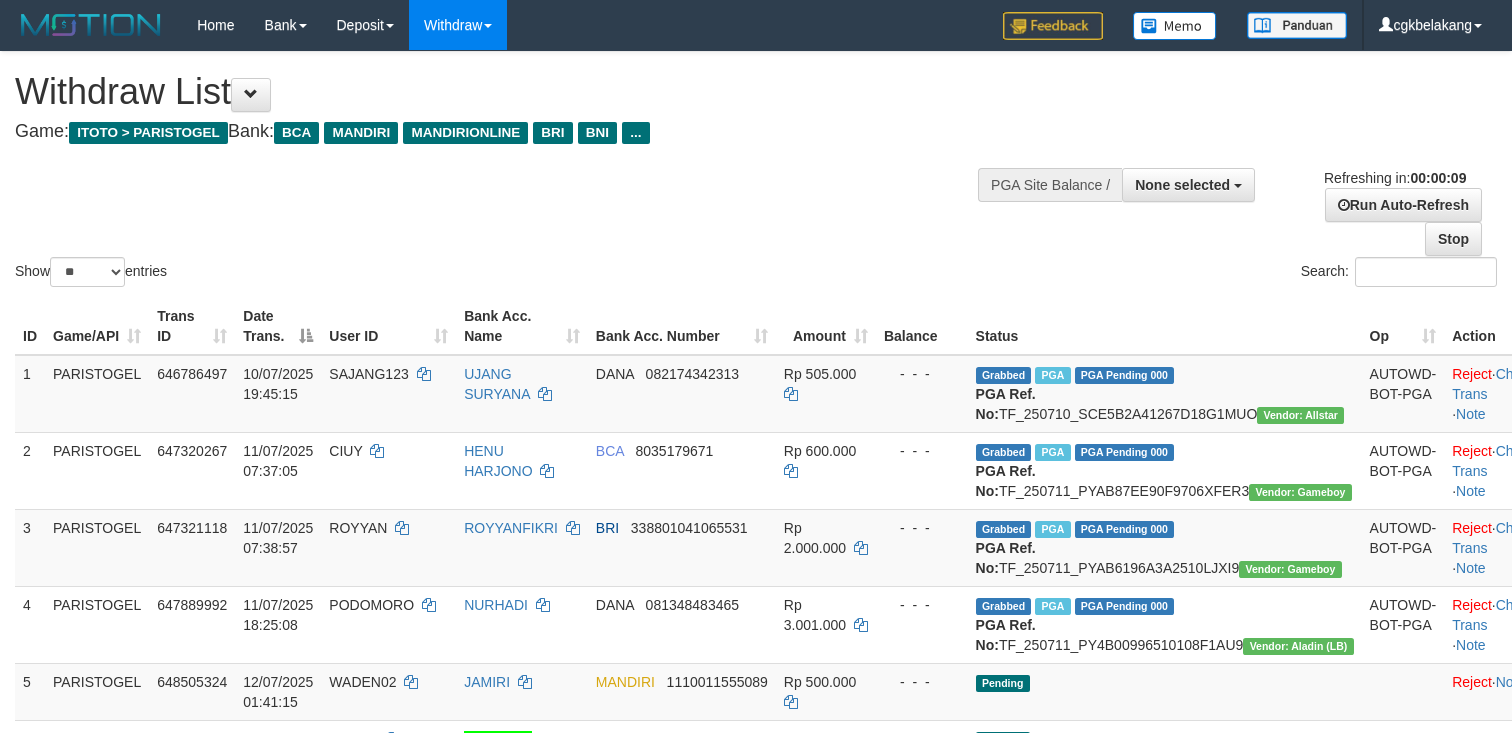select 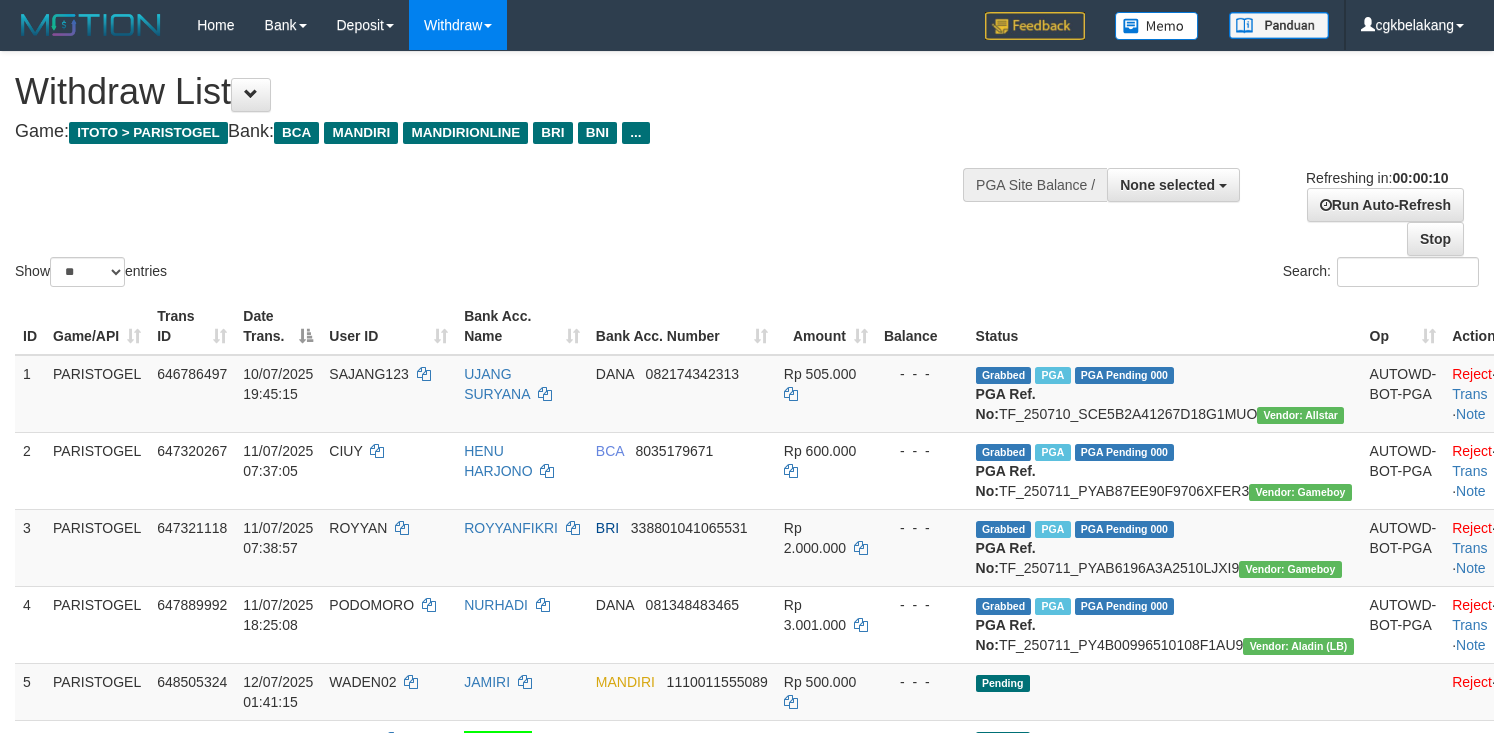 select 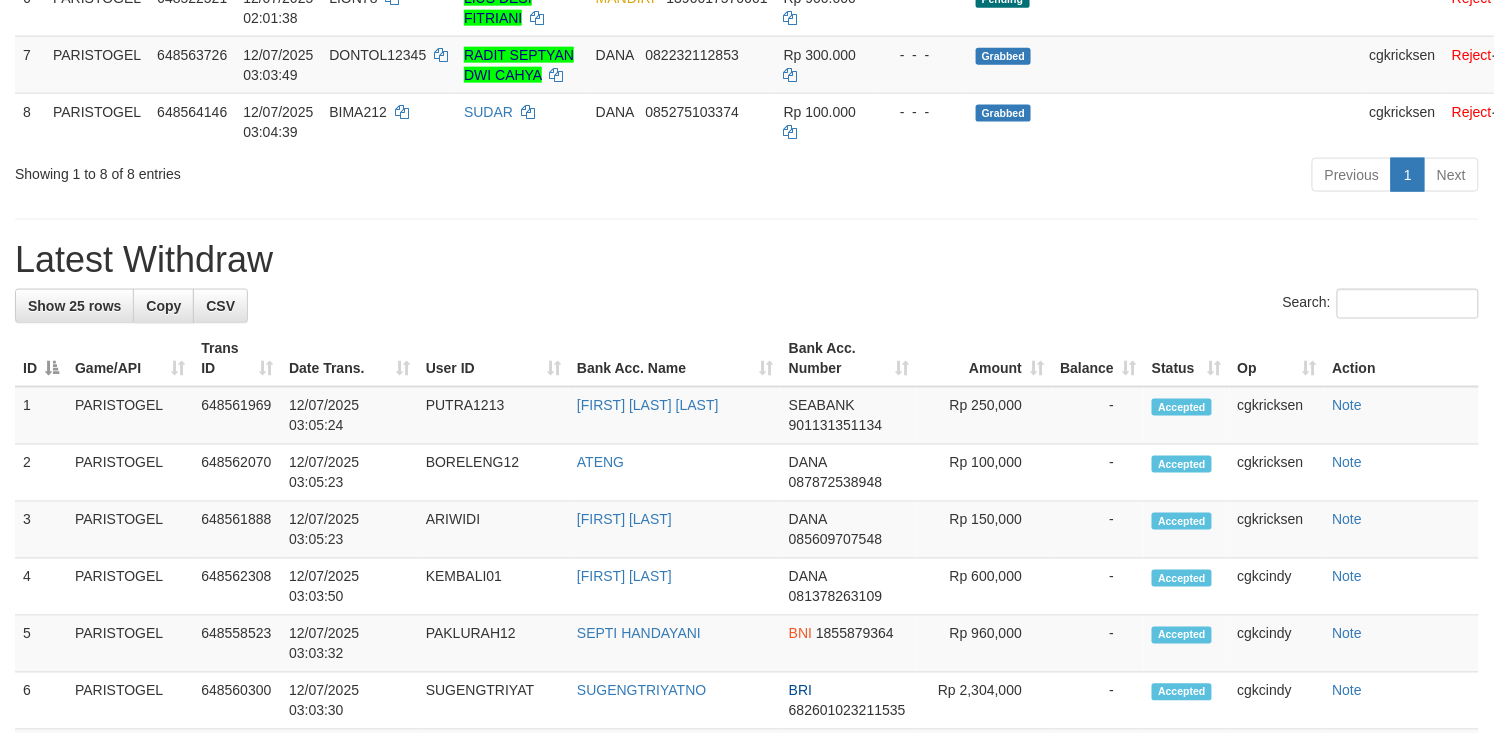 scroll, scrollTop: 666, scrollLeft: 0, axis: vertical 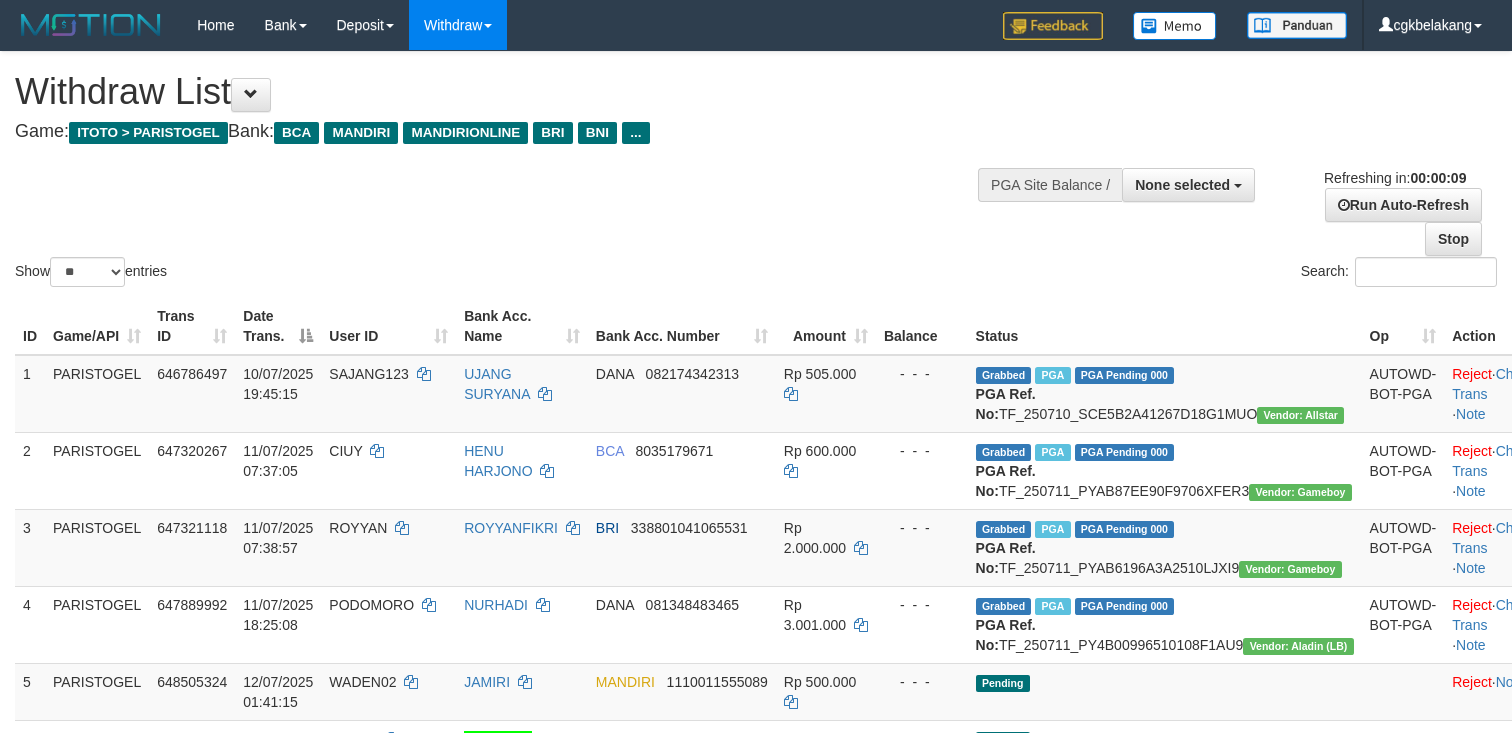 select 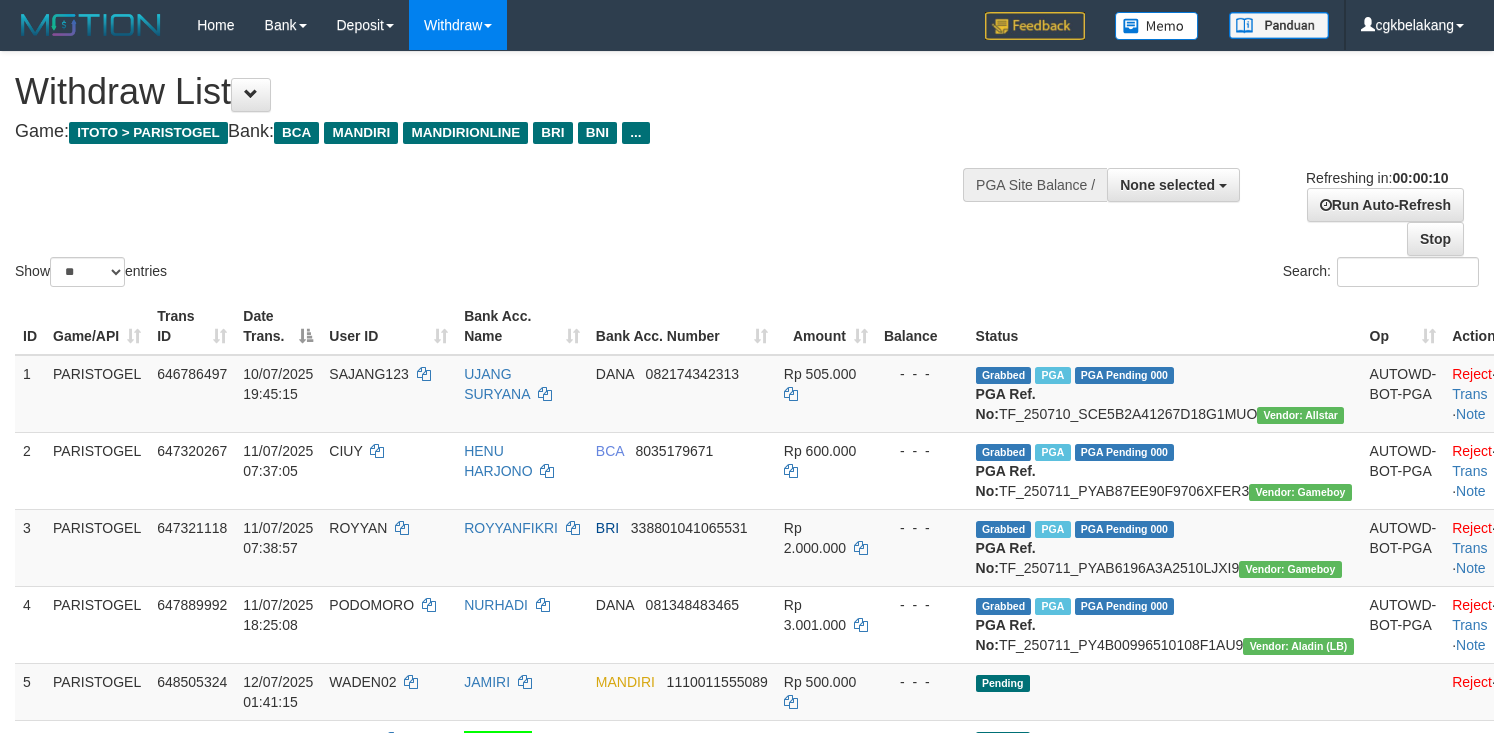 select 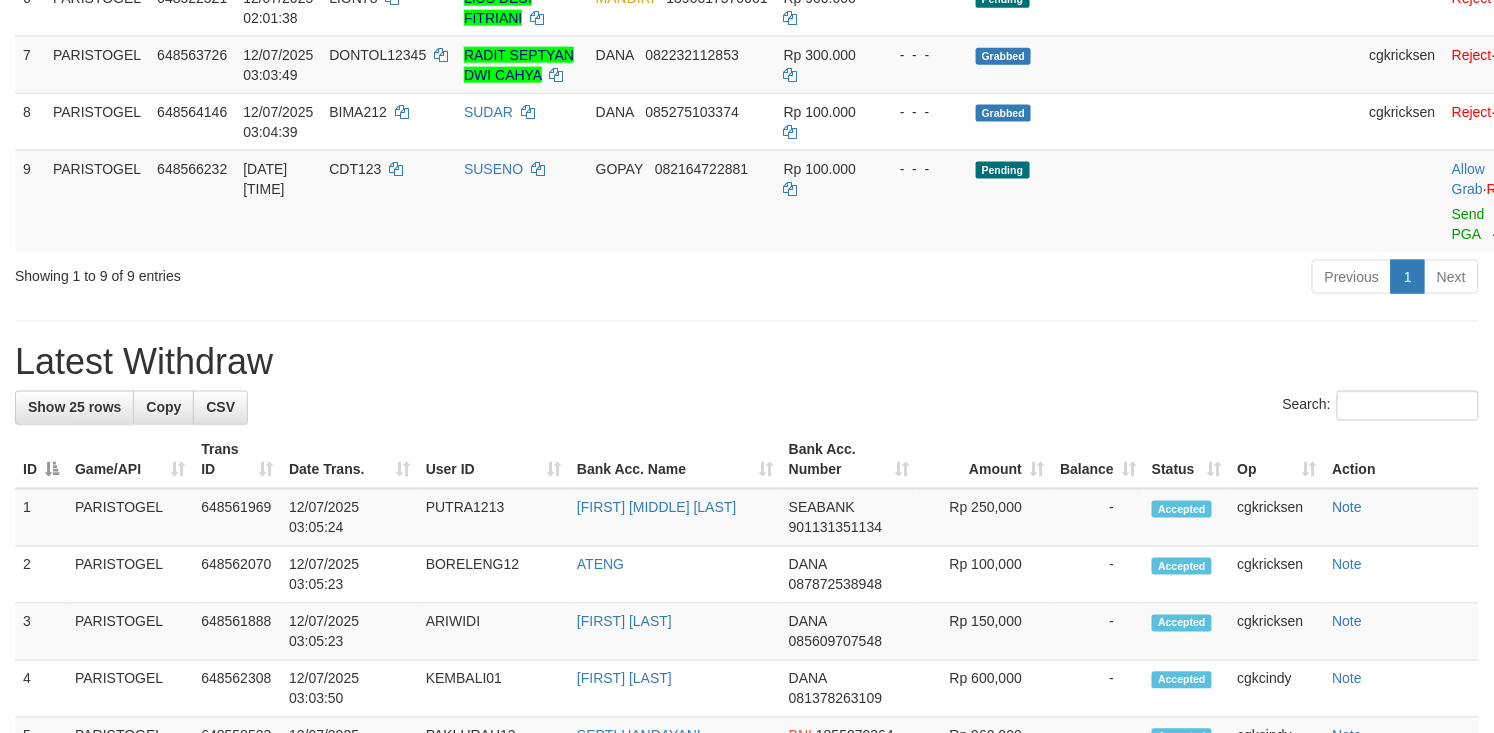 scroll, scrollTop: 666, scrollLeft: 0, axis: vertical 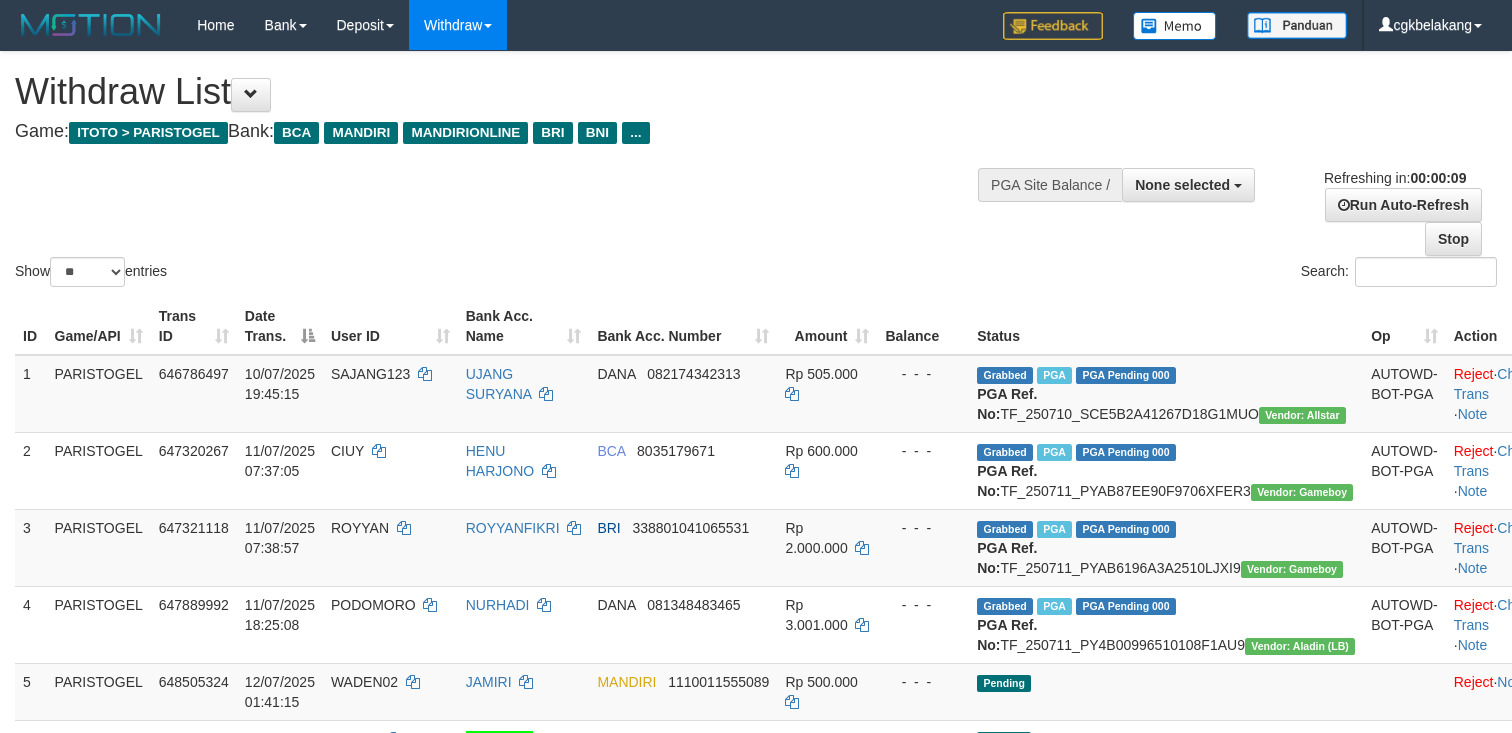 select 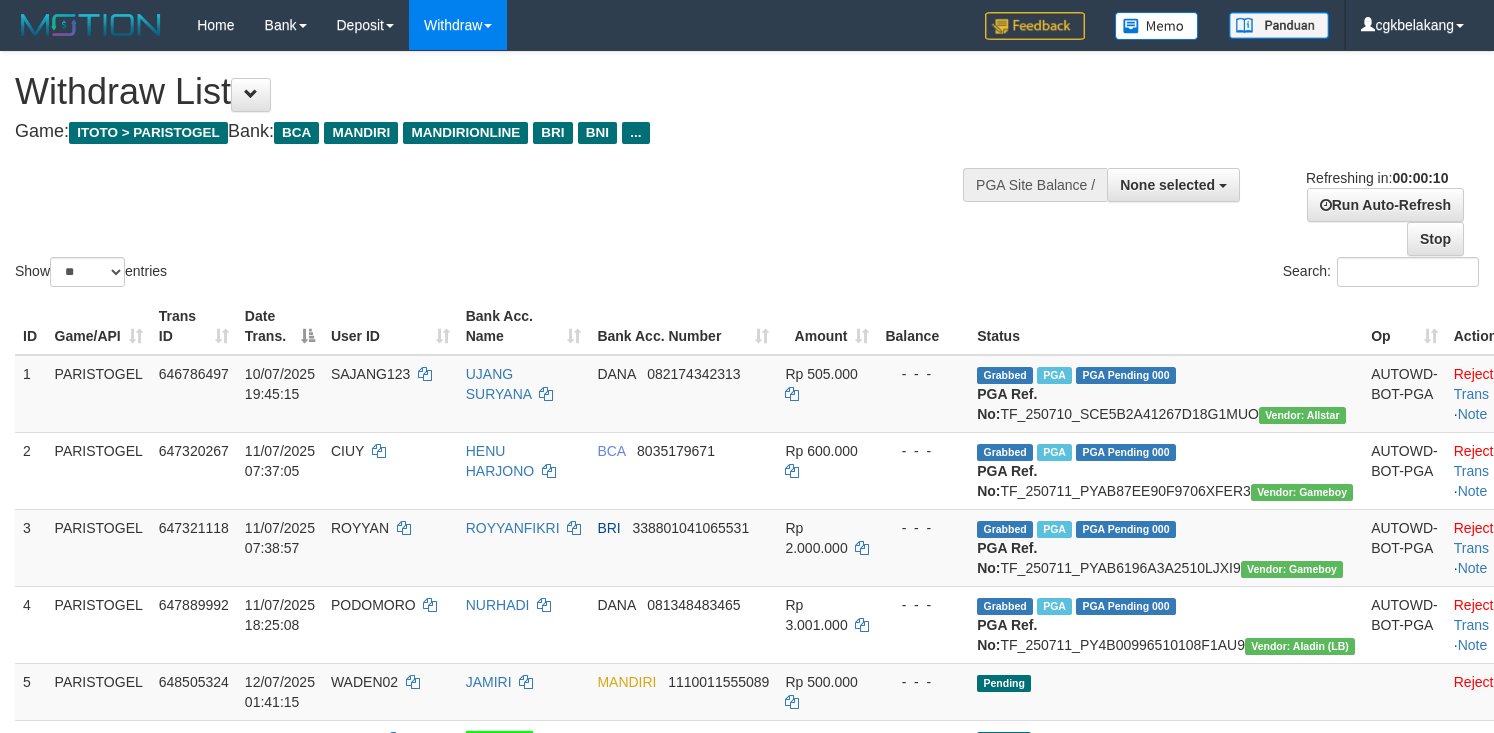 select 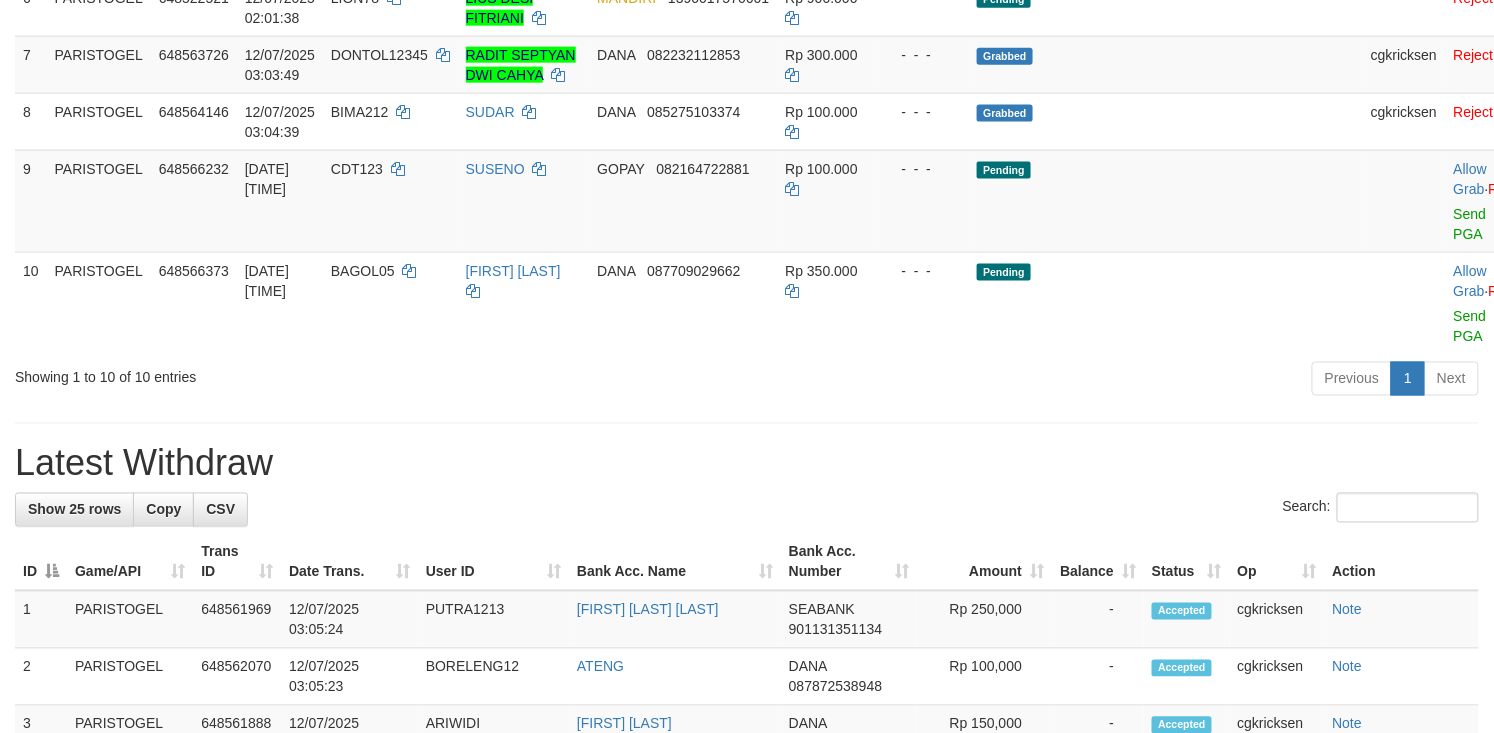 scroll, scrollTop: 666, scrollLeft: 0, axis: vertical 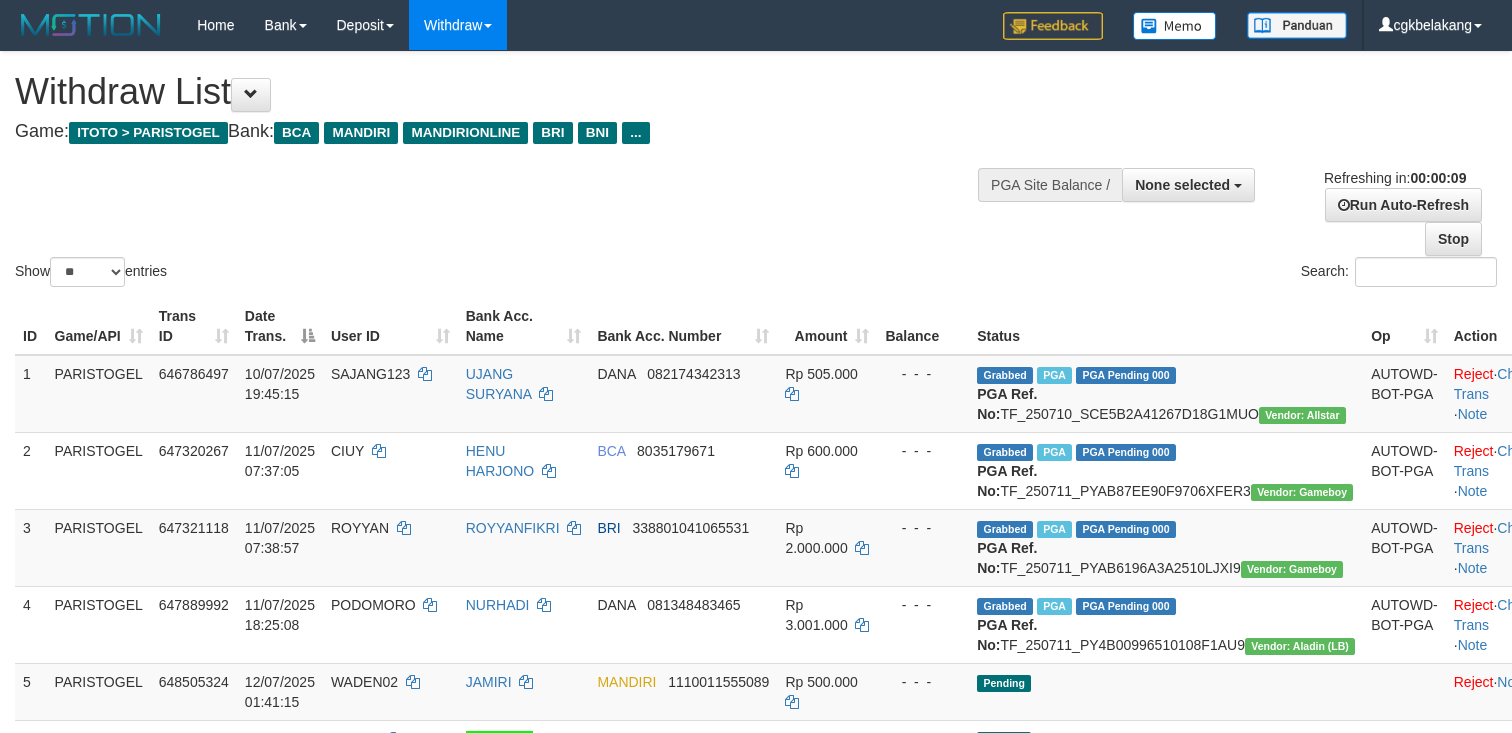 select 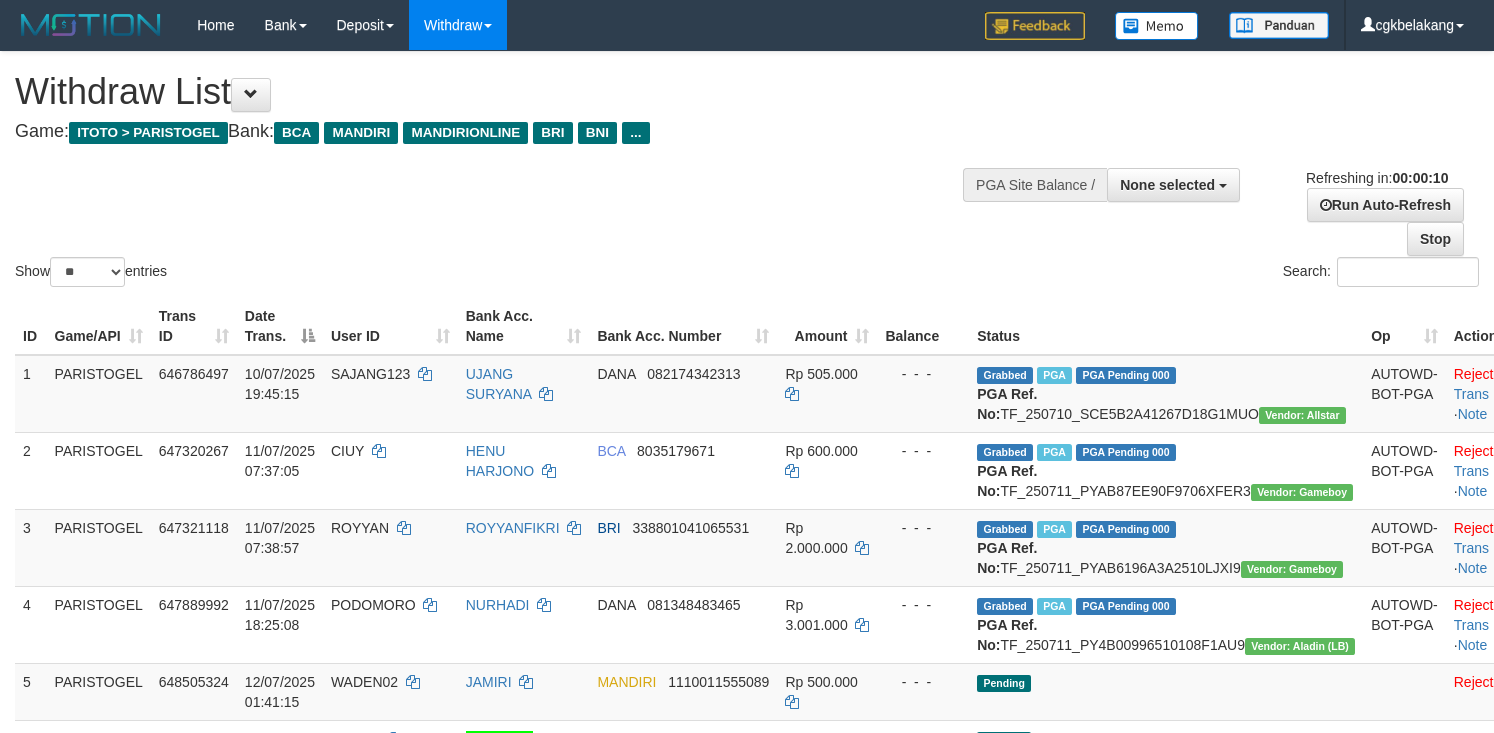 select 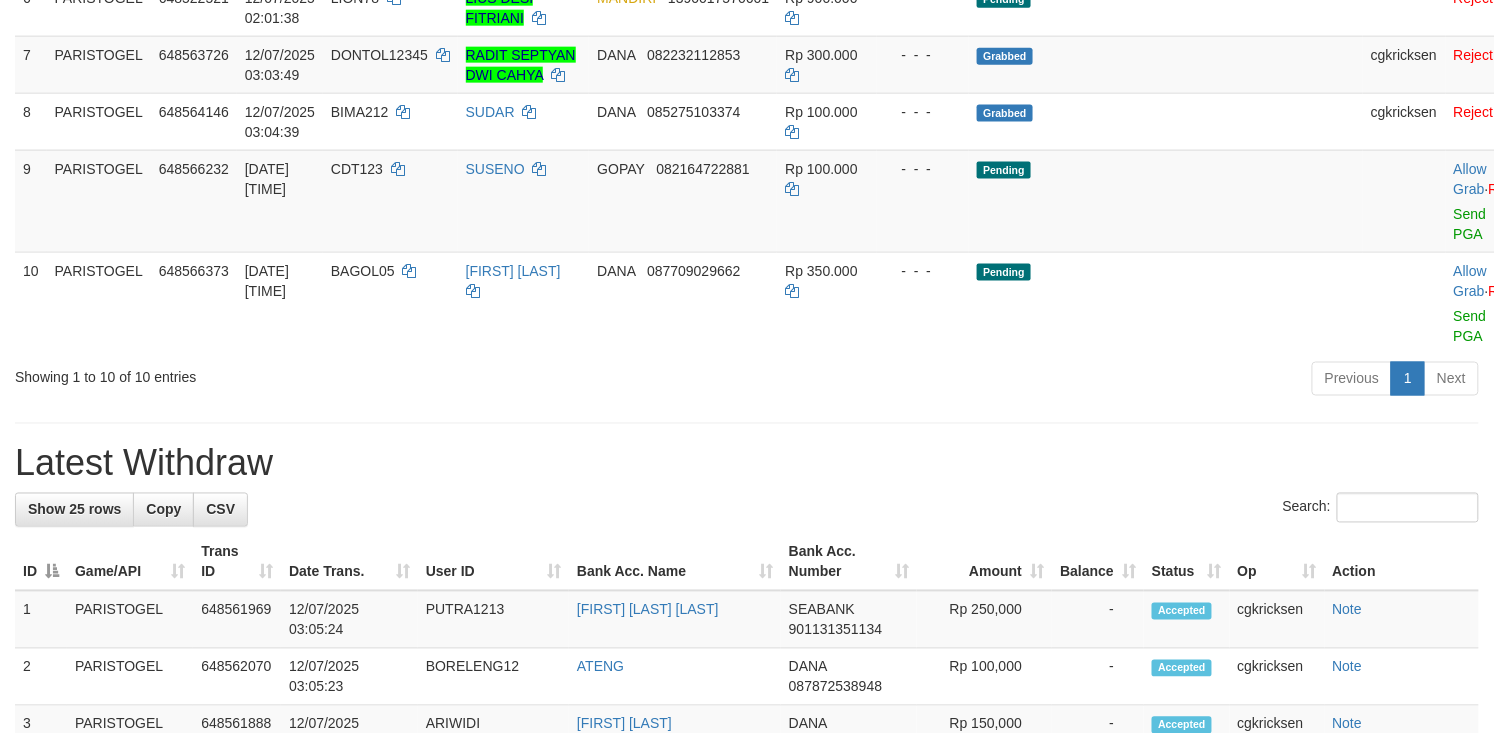 scroll, scrollTop: 666, scrollLeft: 0, axis: vertical 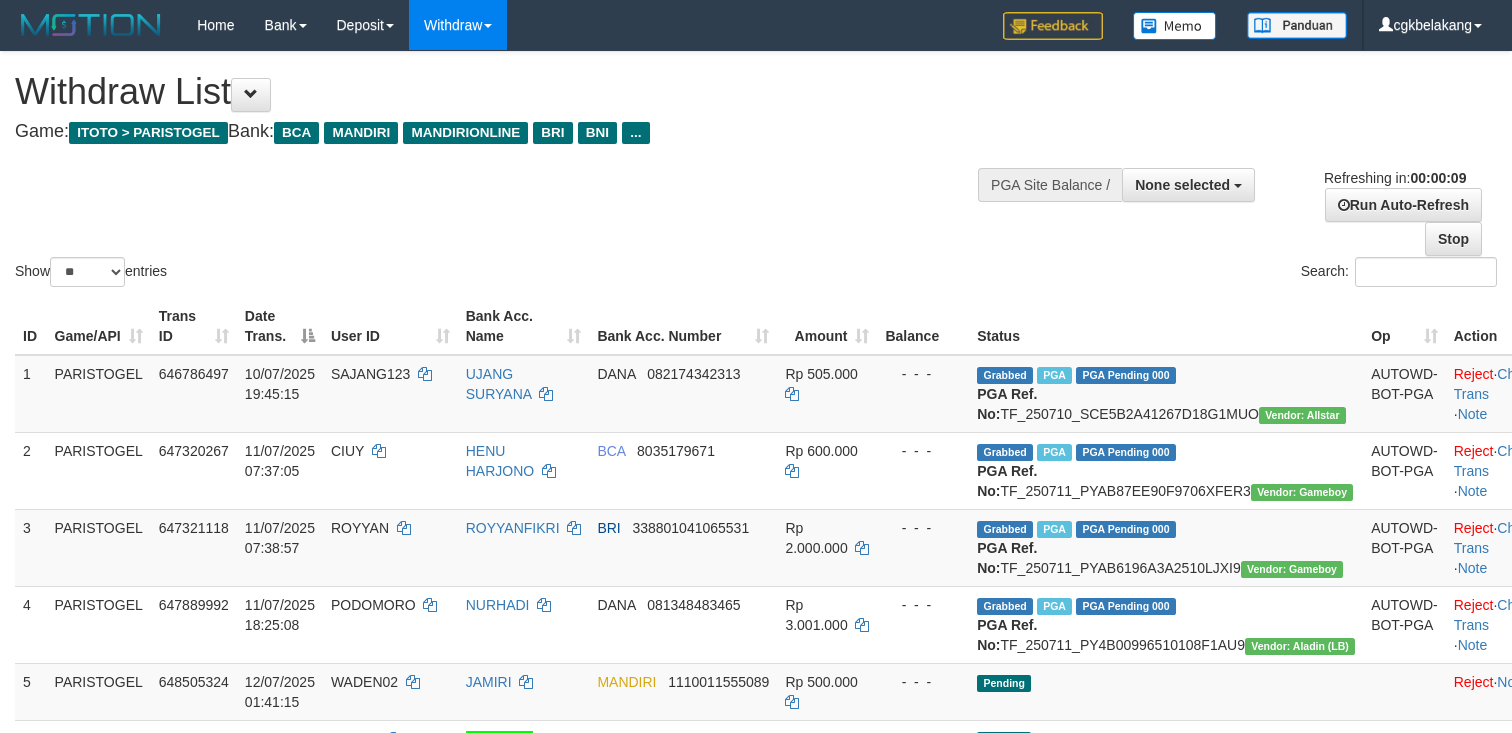 select 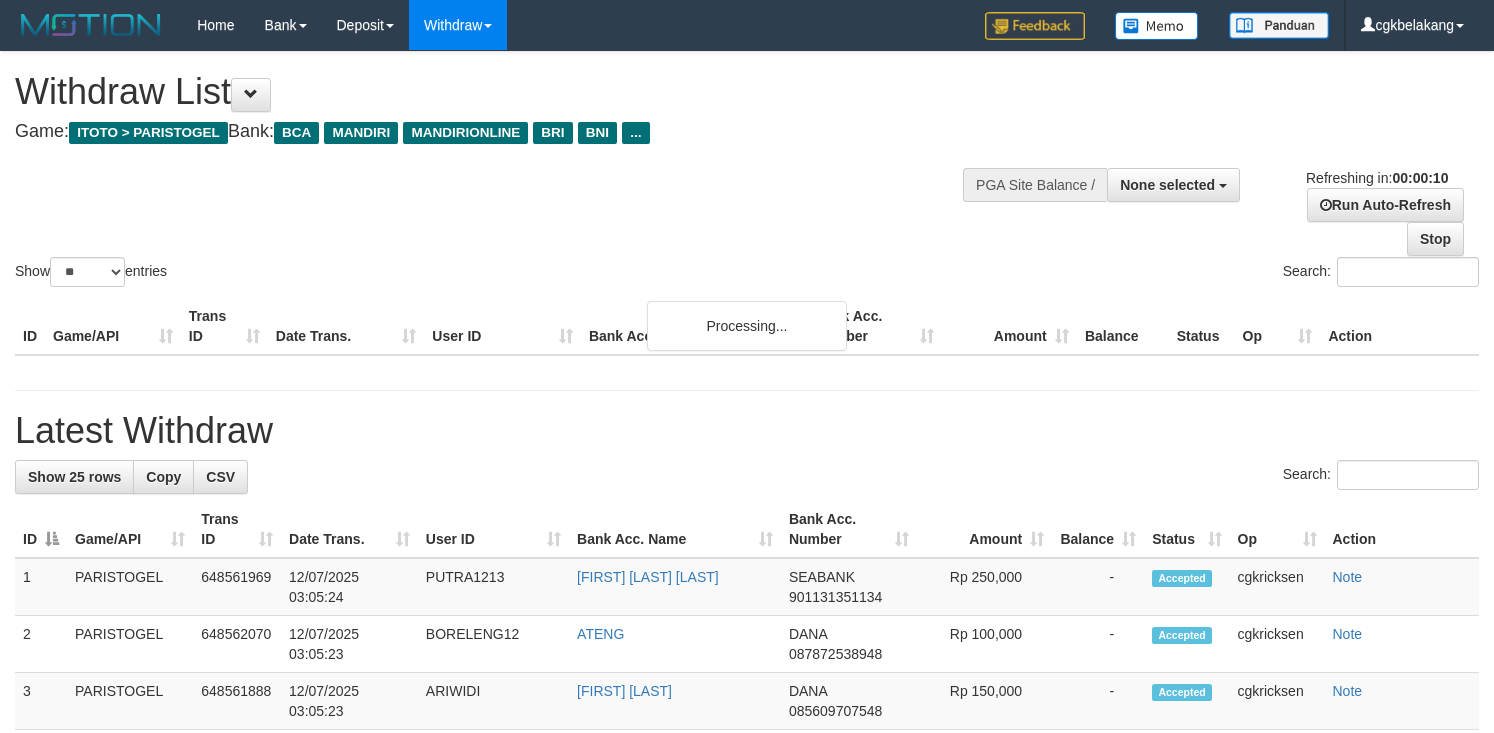 select 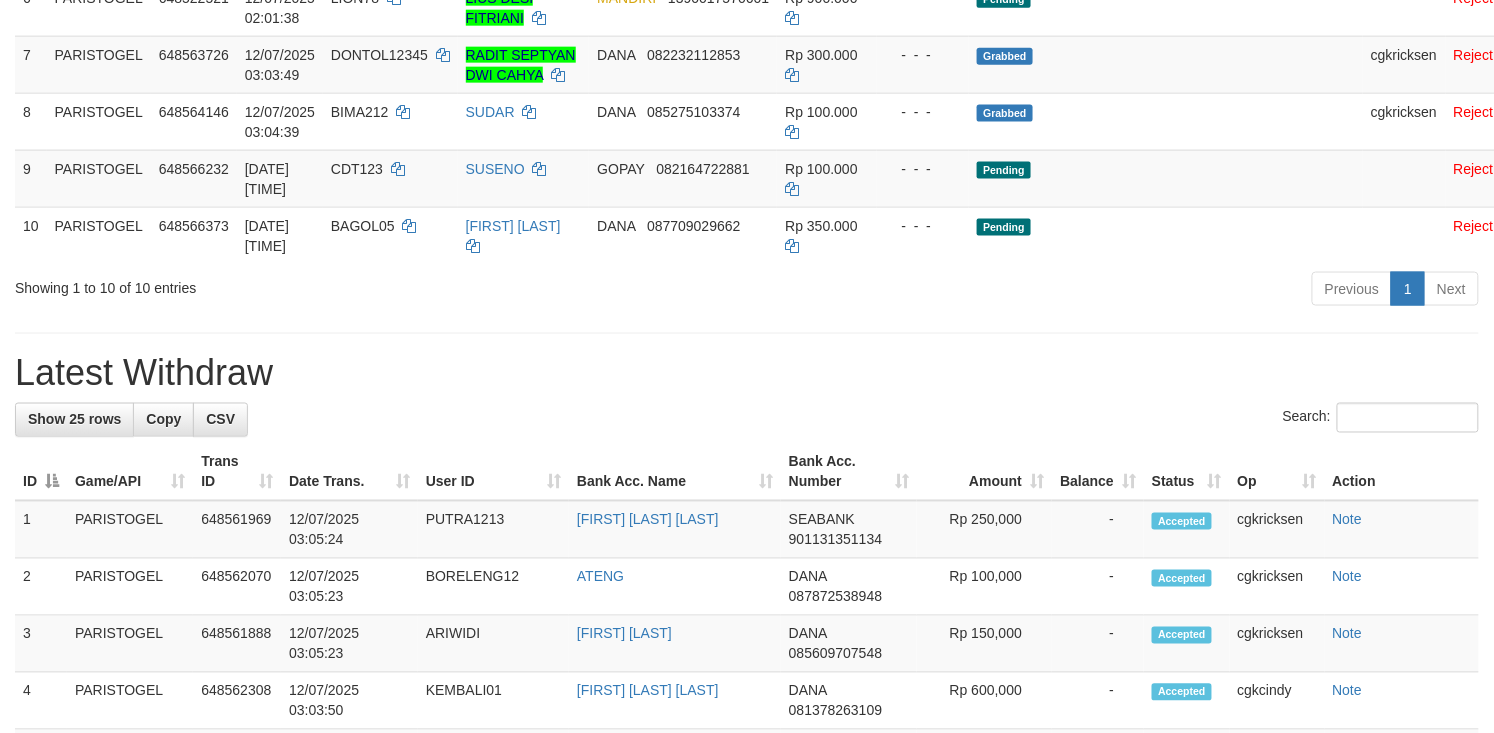 scroll, scrollTop: 666, scrollLeft: 0, axis: vertical 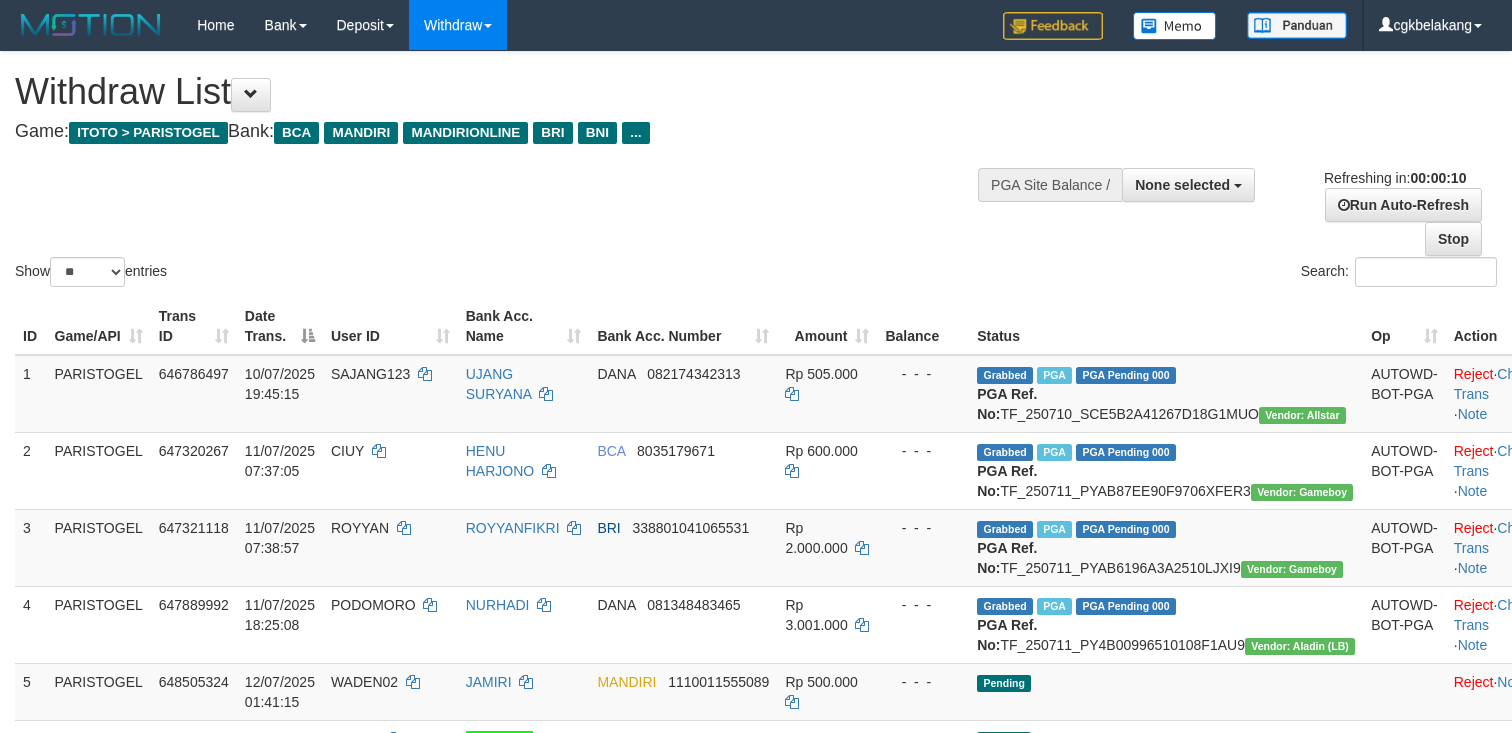 select 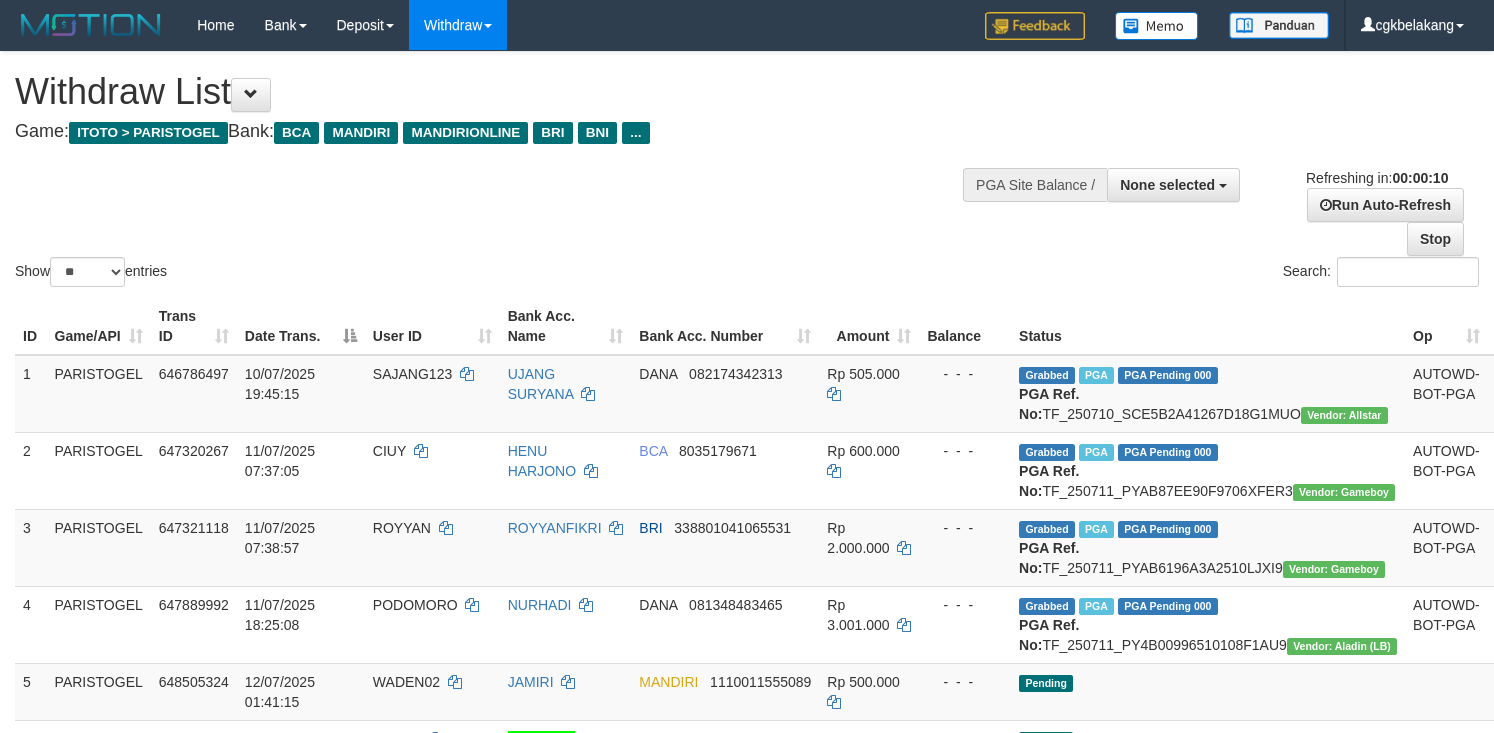 select 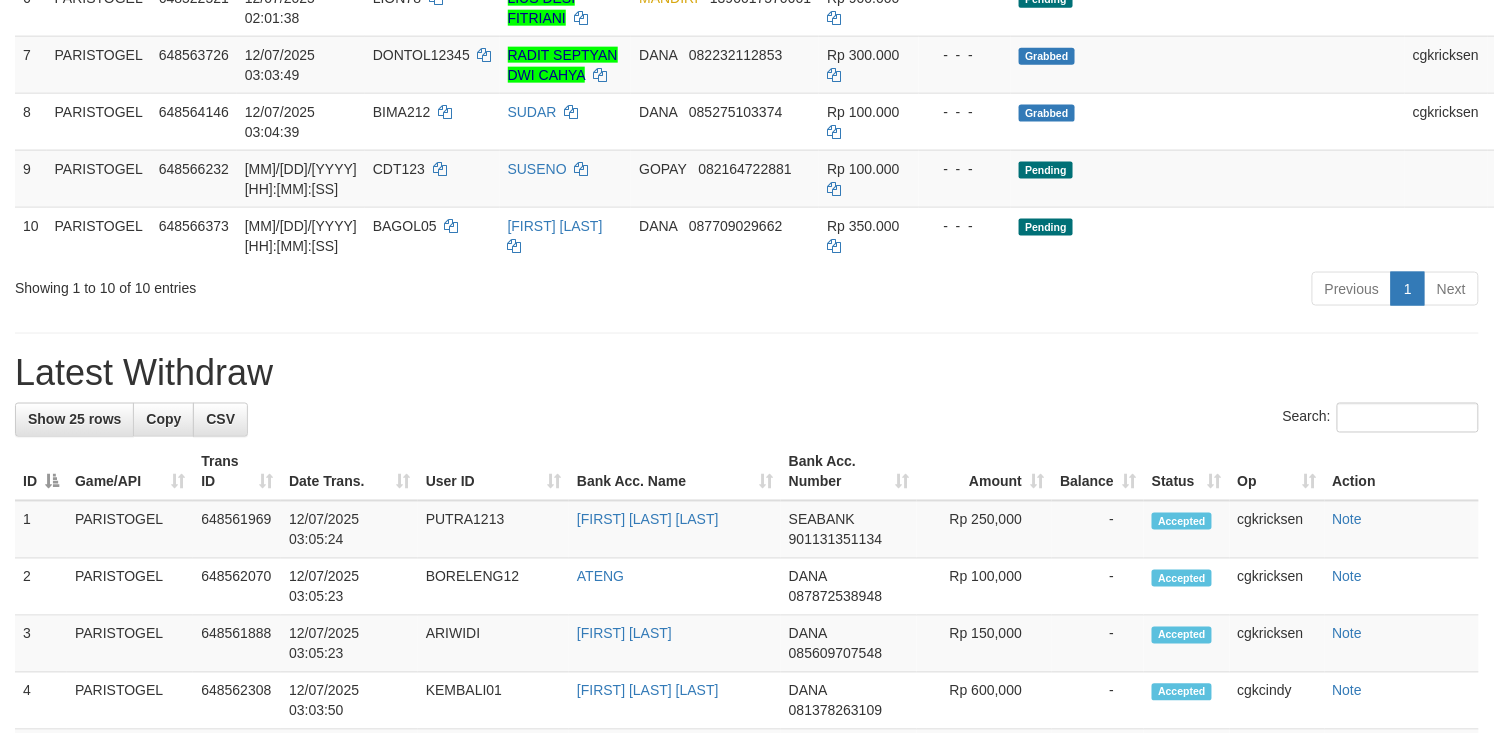 scroll, scrollTop: 666, scrollLeft: 0, axis: vertical 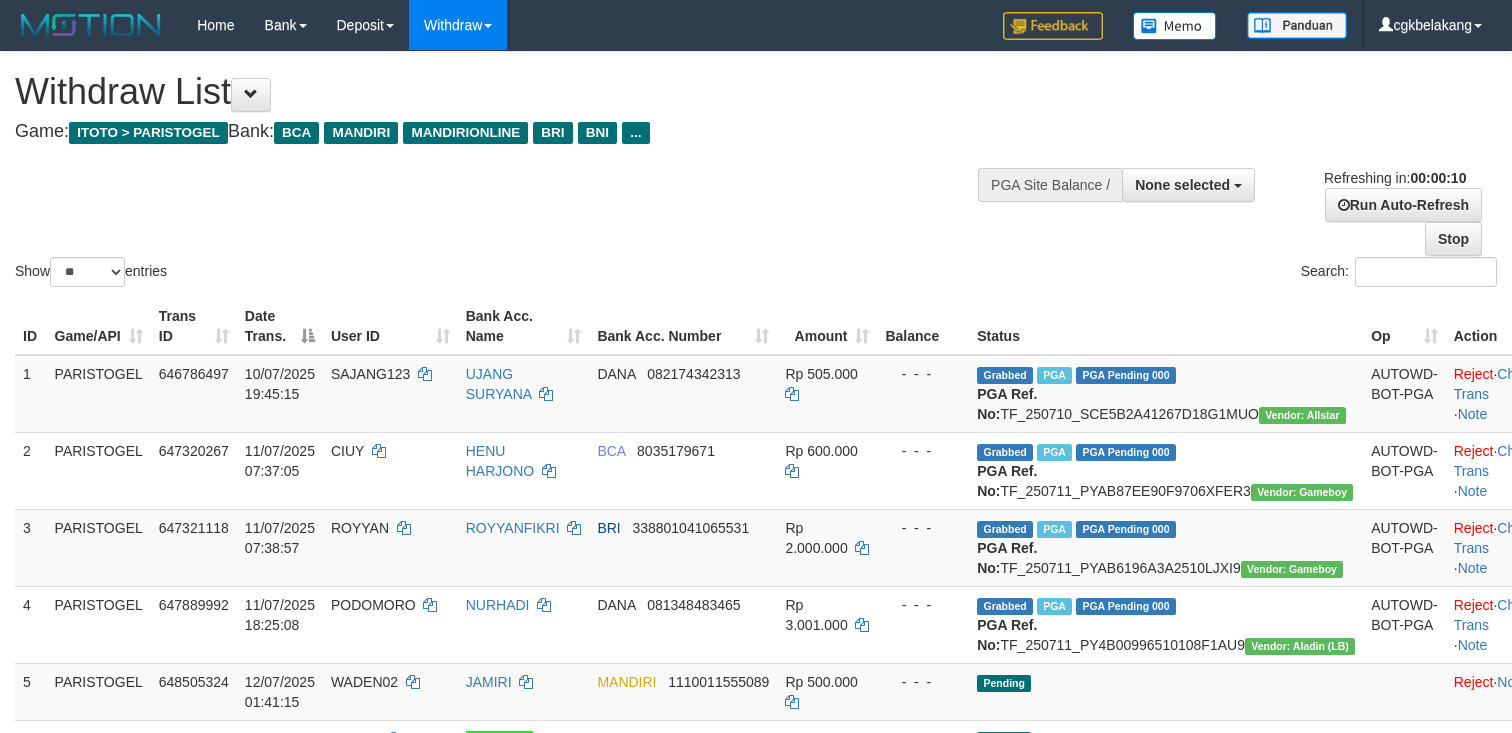 select 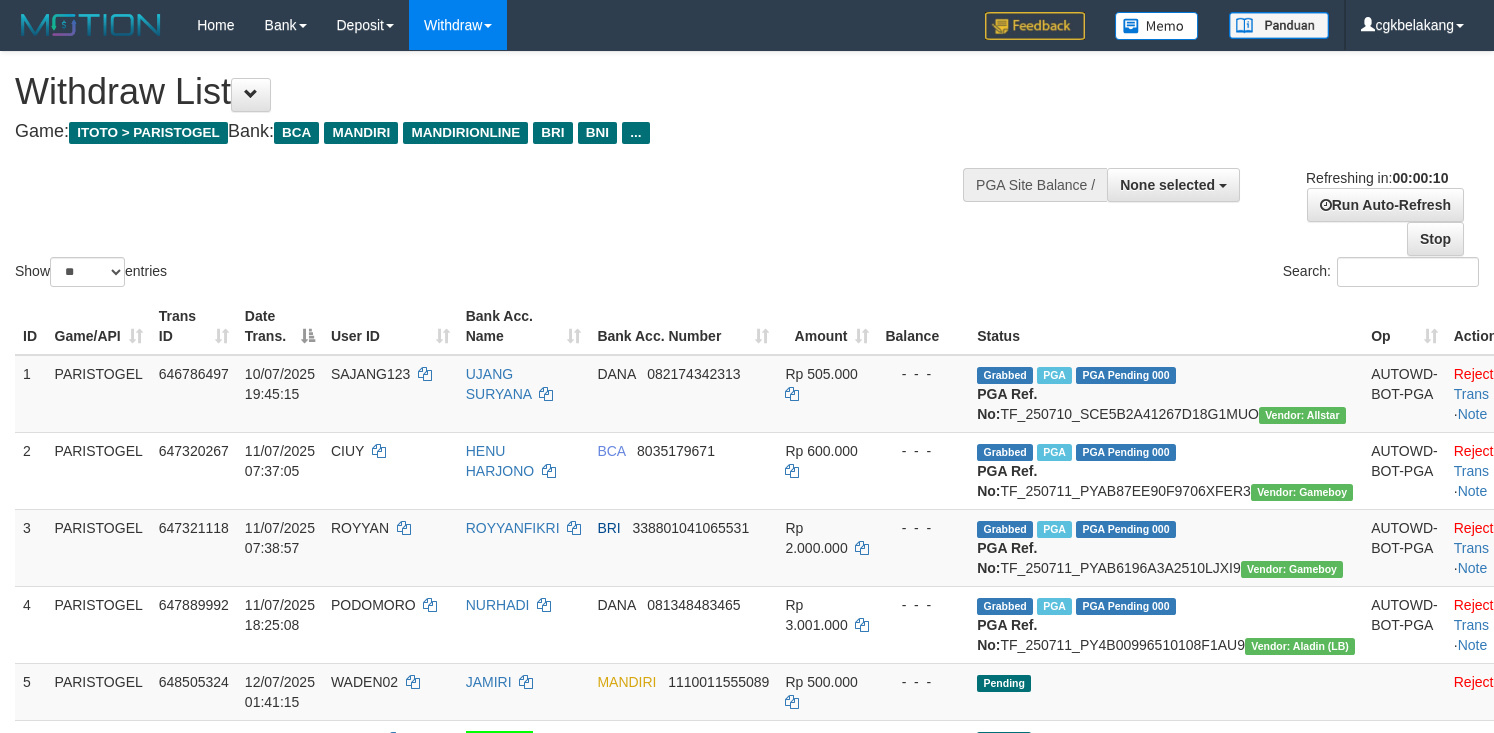 select 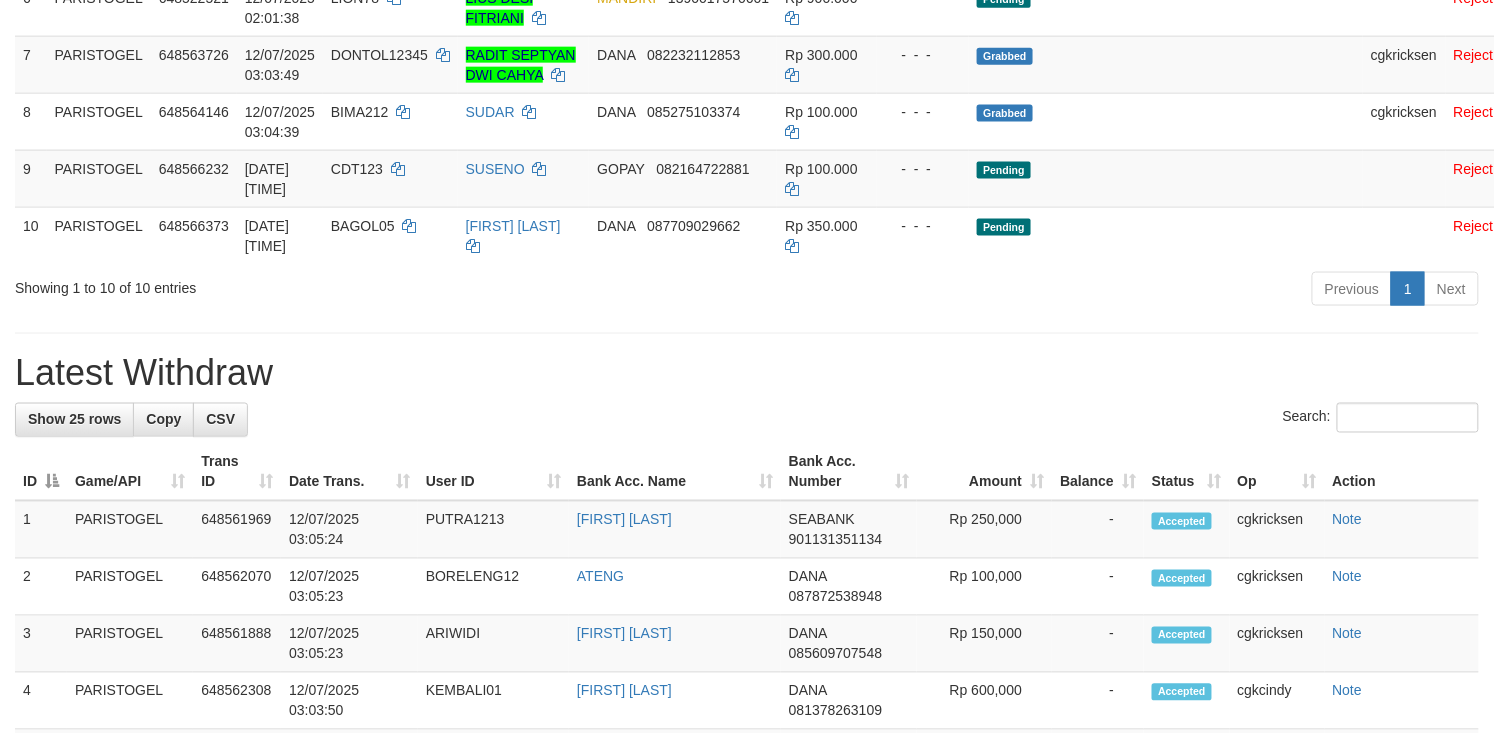 scroll, scrollTop: 666, scrollLeft: 0, axis: vertical 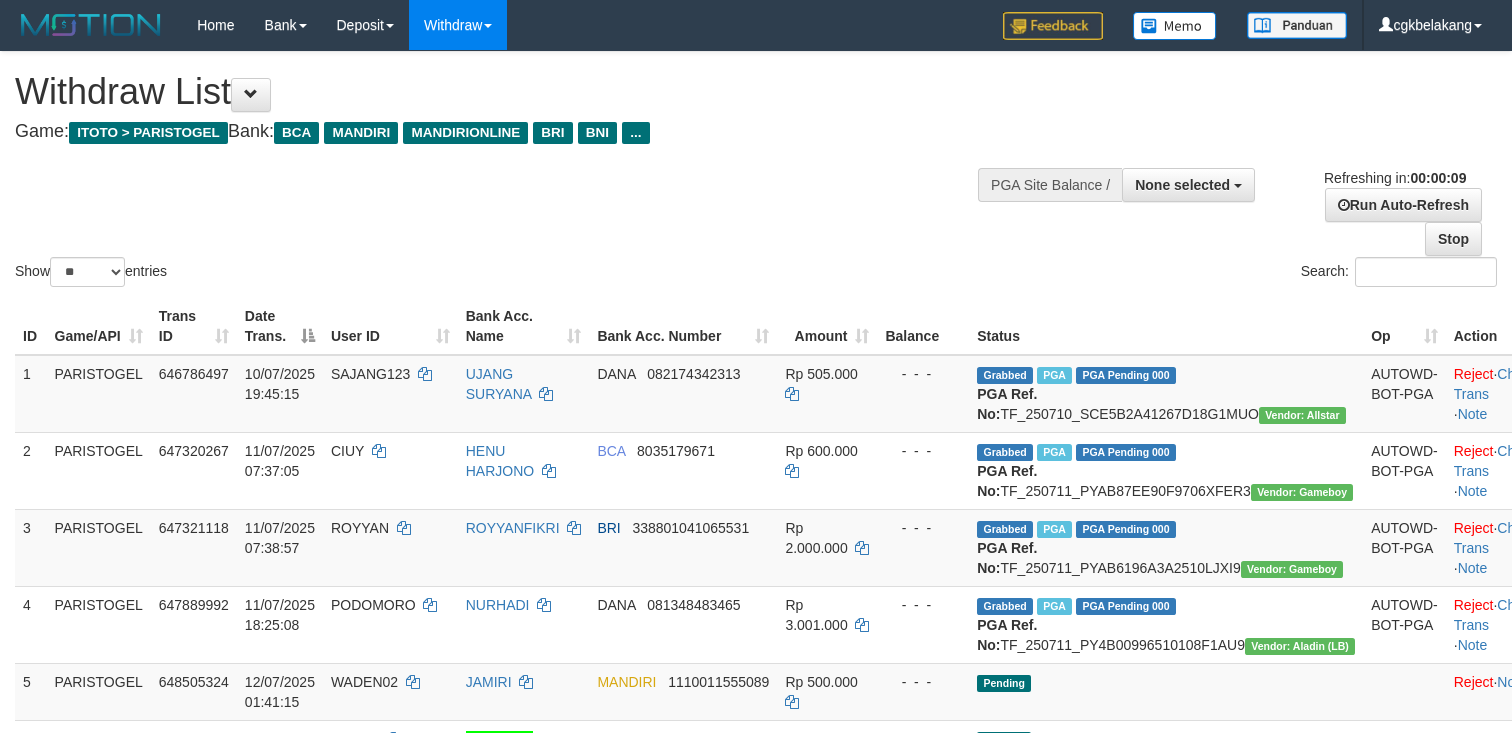 select 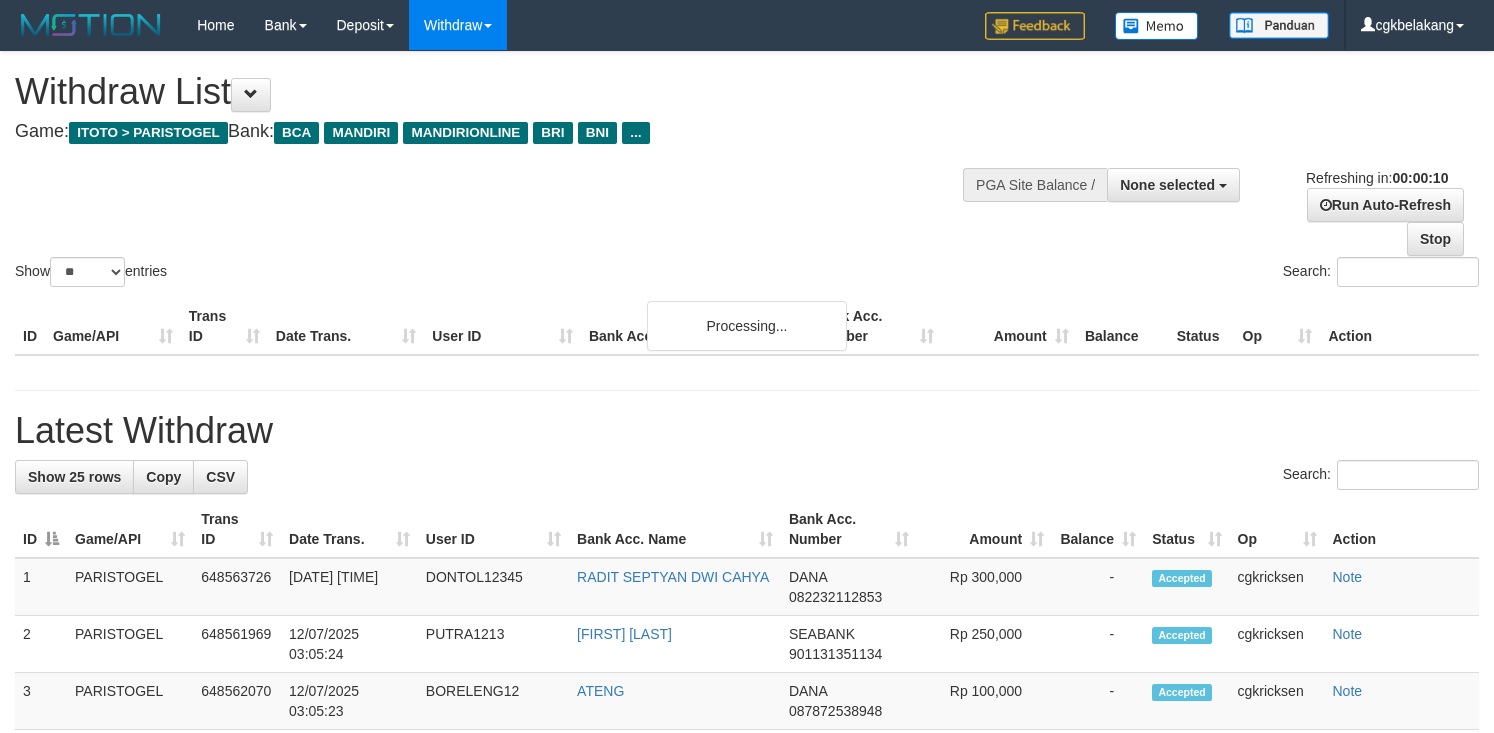 select 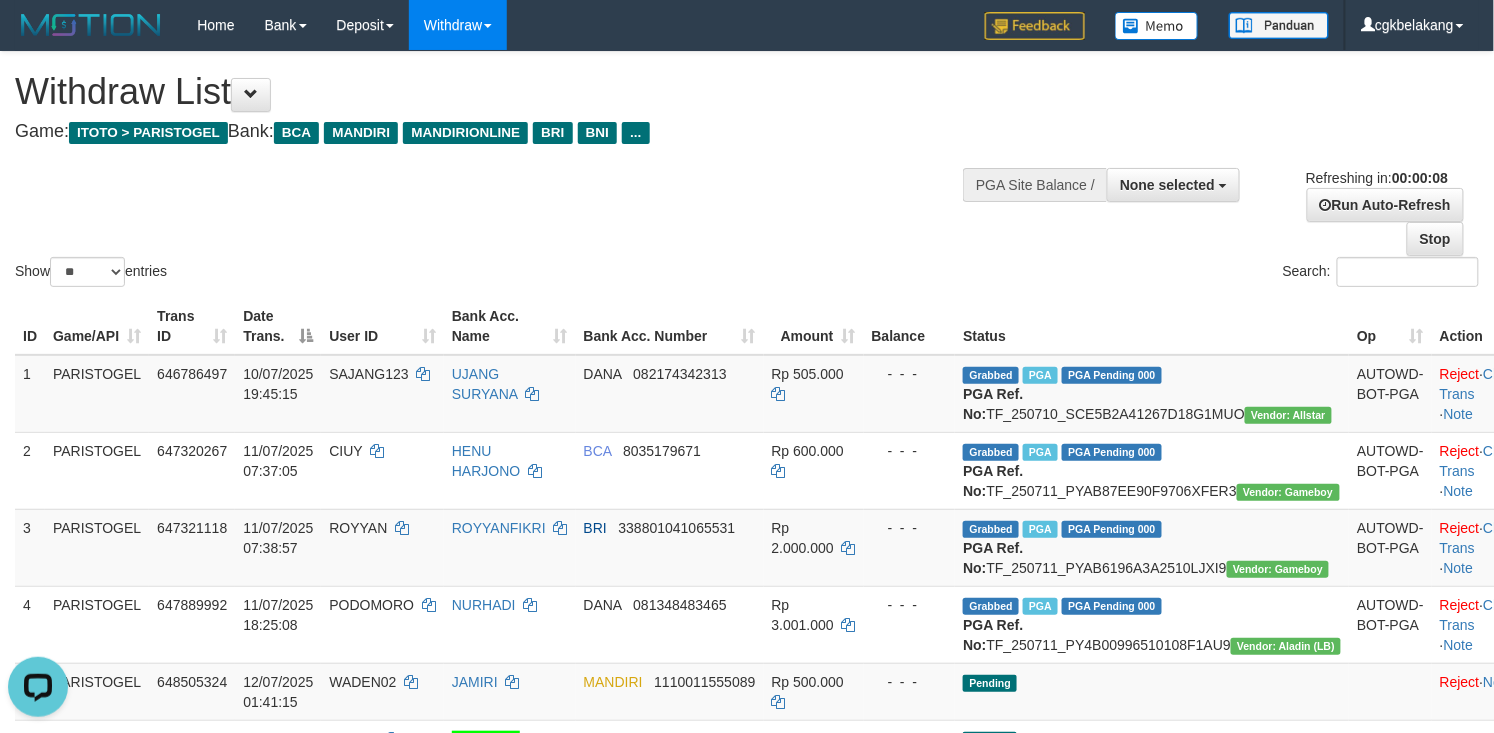 scroll, scrollTop: 0, scrollLeft: 0, axis: both 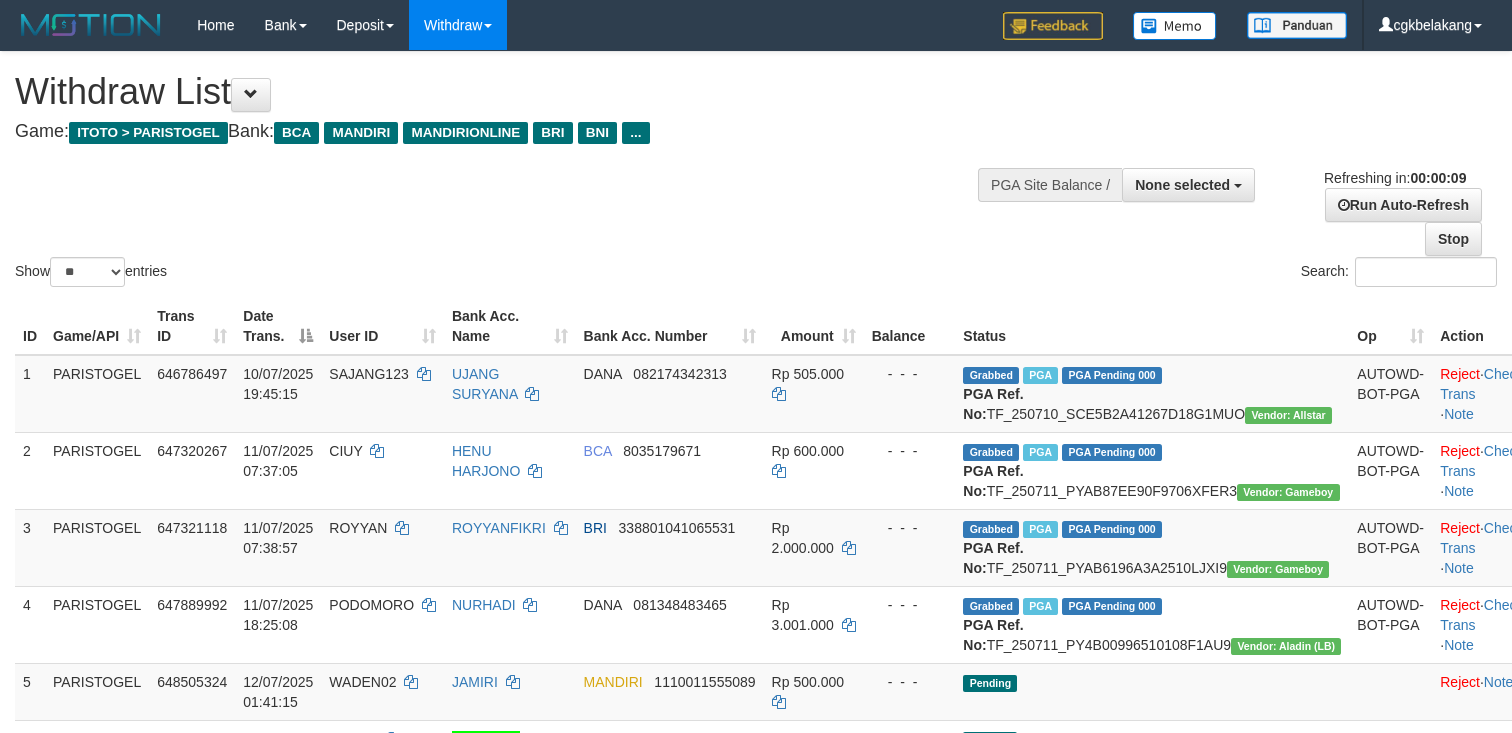 select 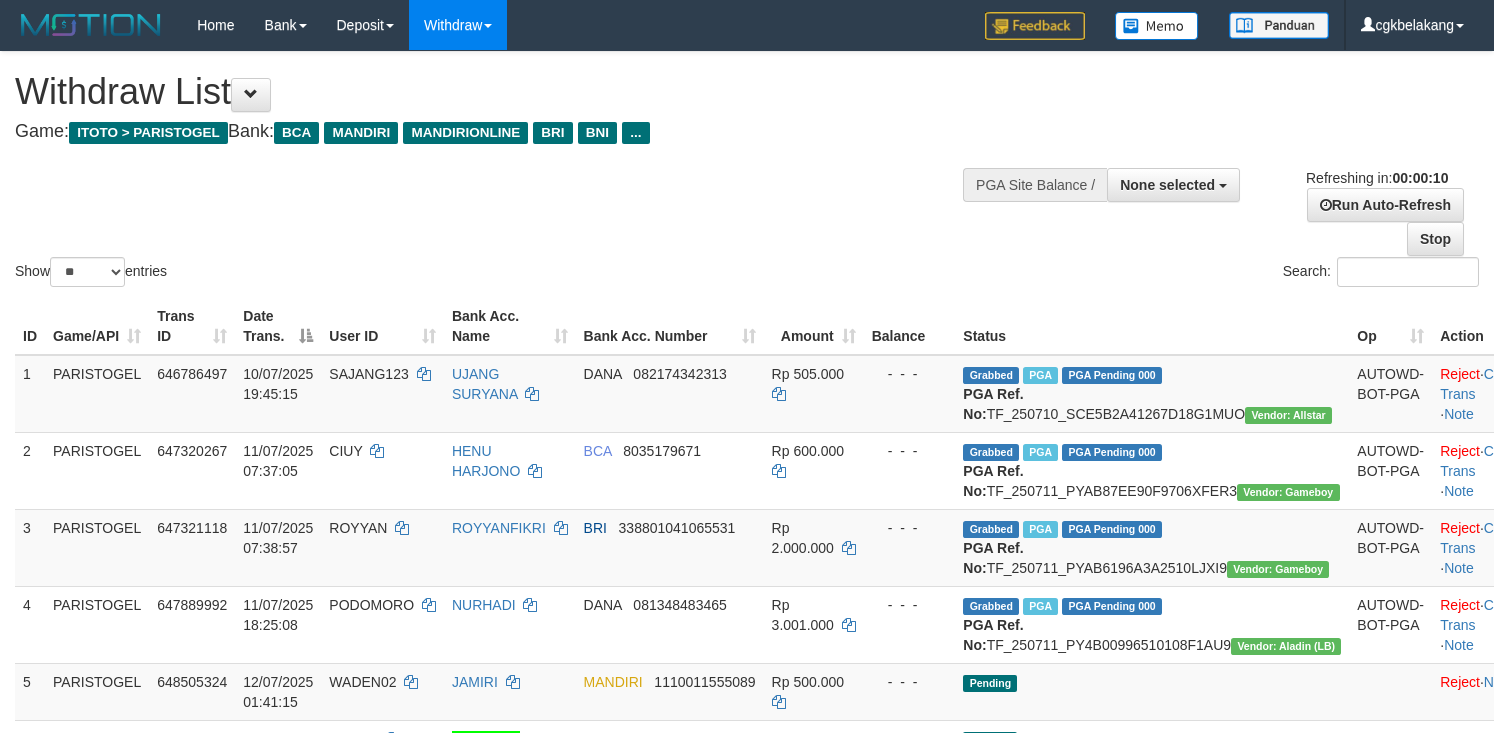 select 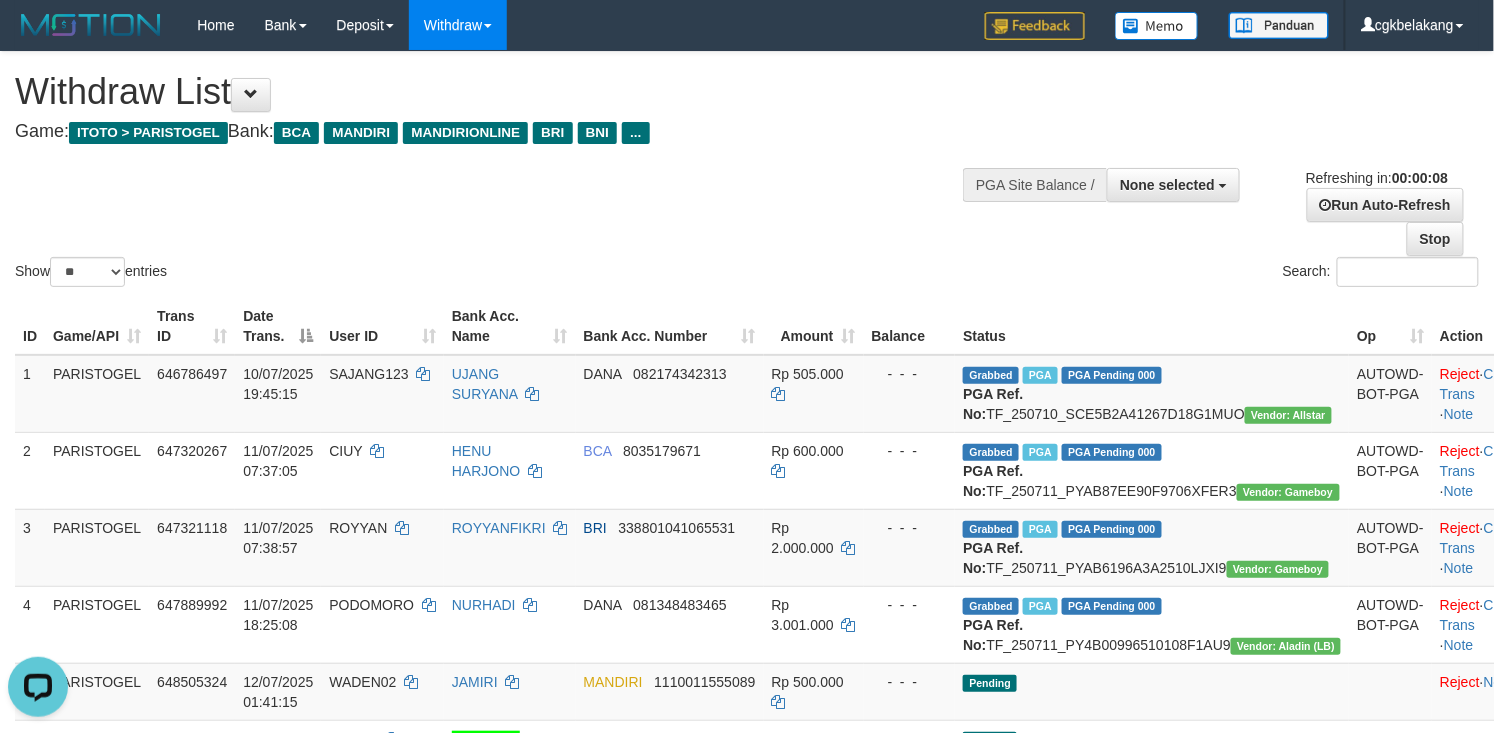 scroll, scrollTop: 0, scrollLeft: 0, axis: both 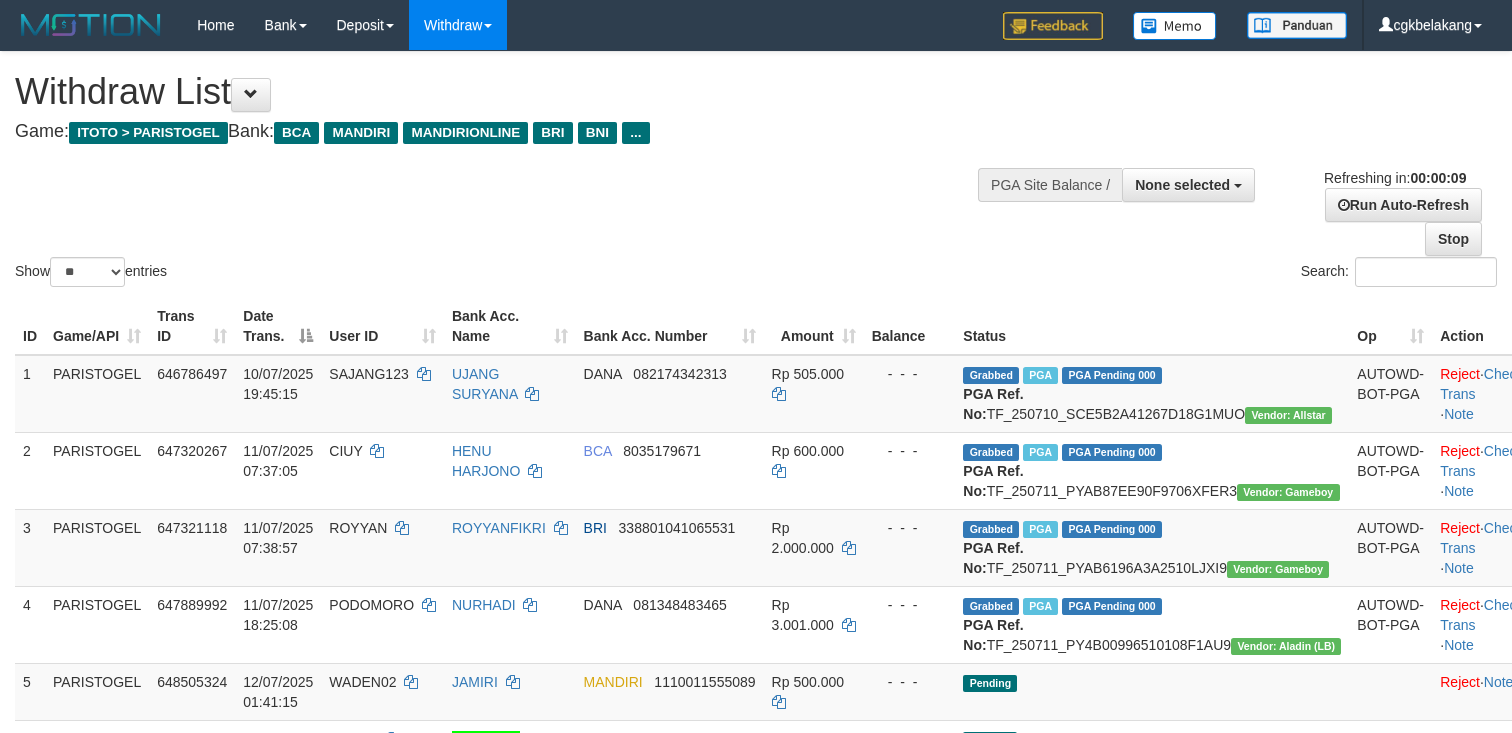 select 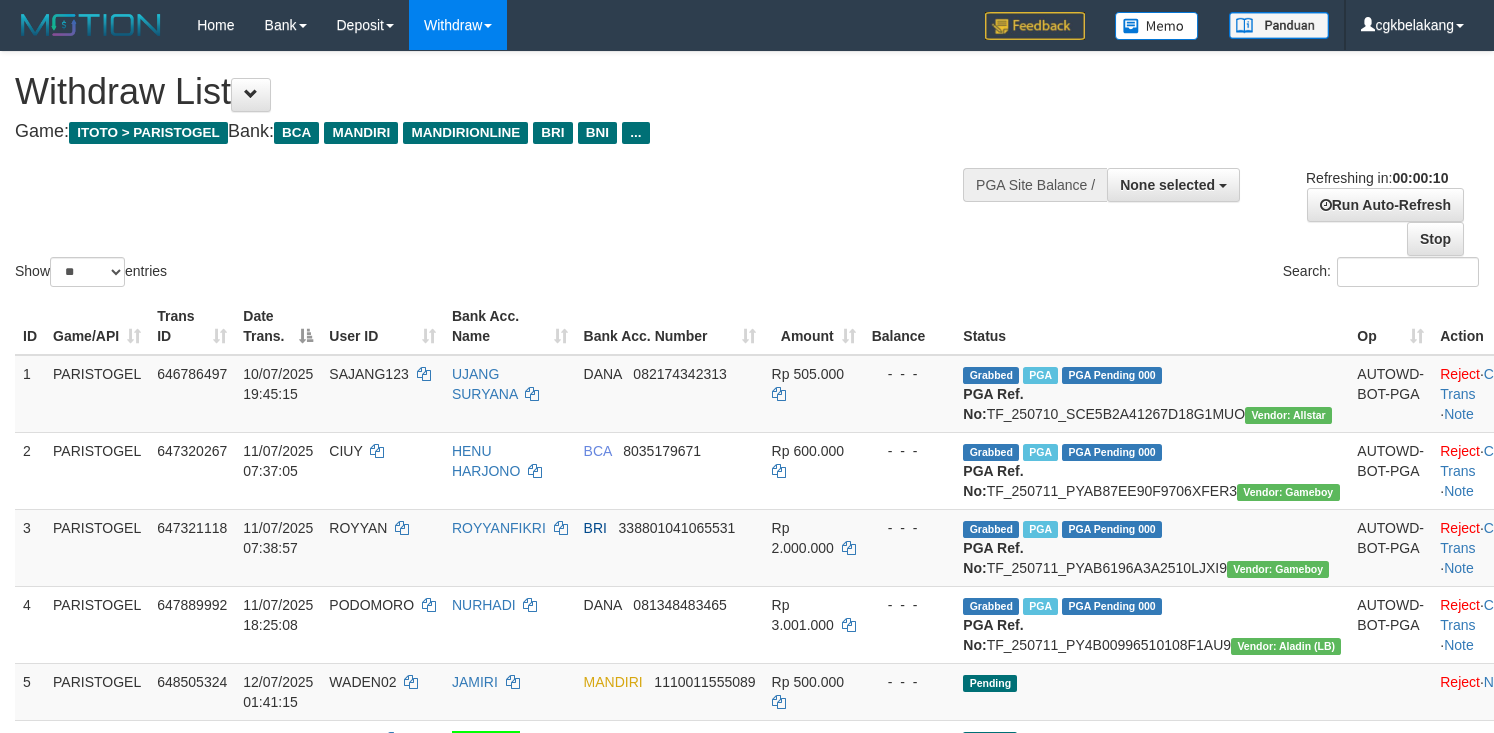 select 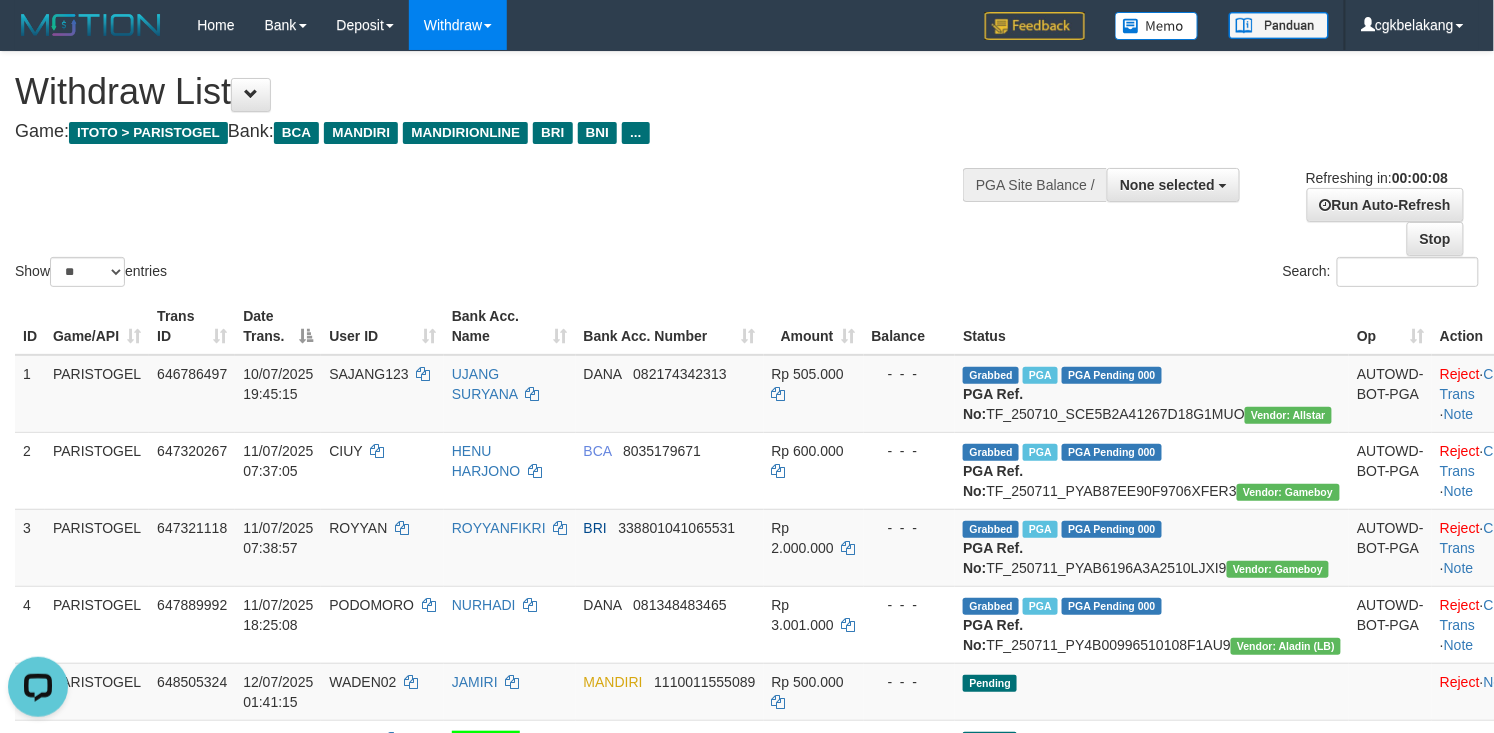 scroll, scrollTop: 0, scrollLeft: 0, axis: both 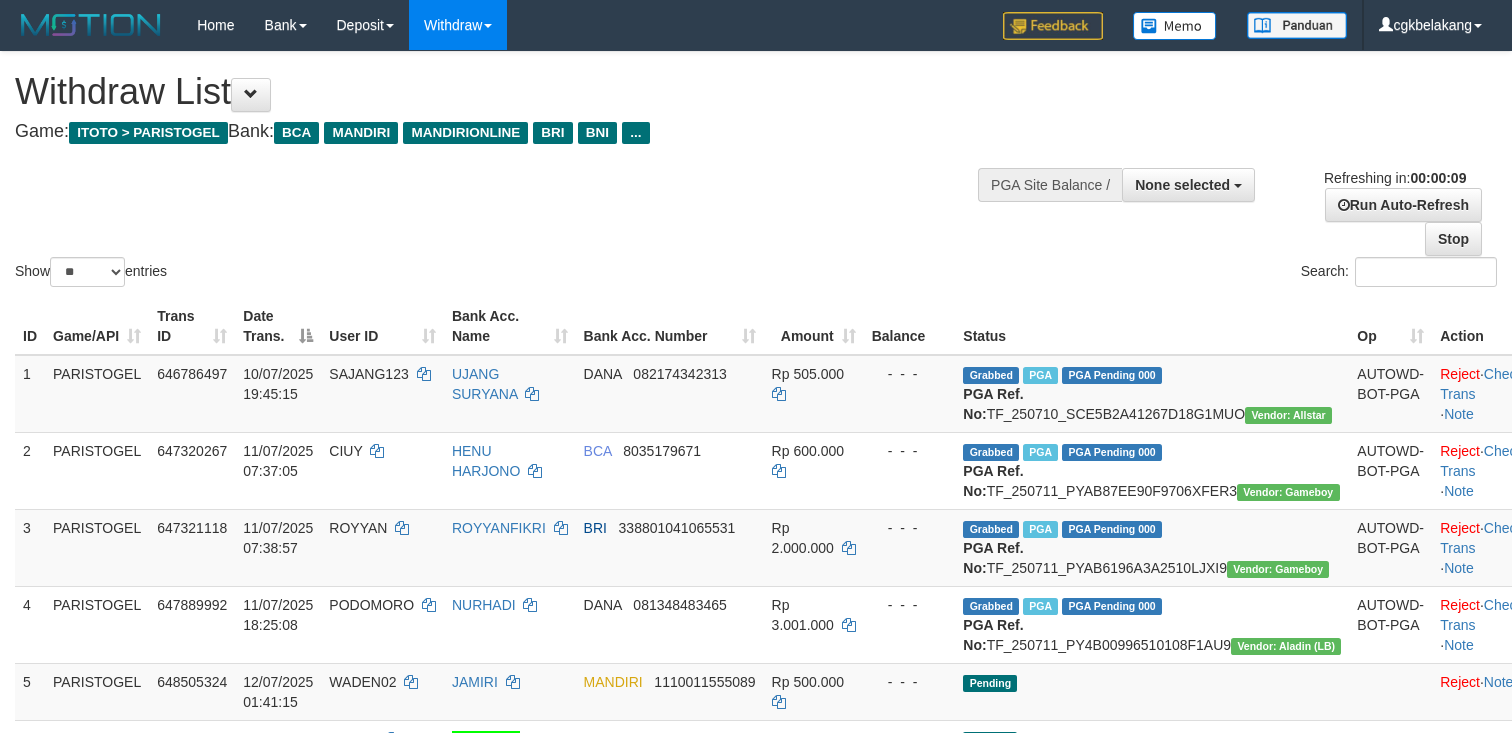 select 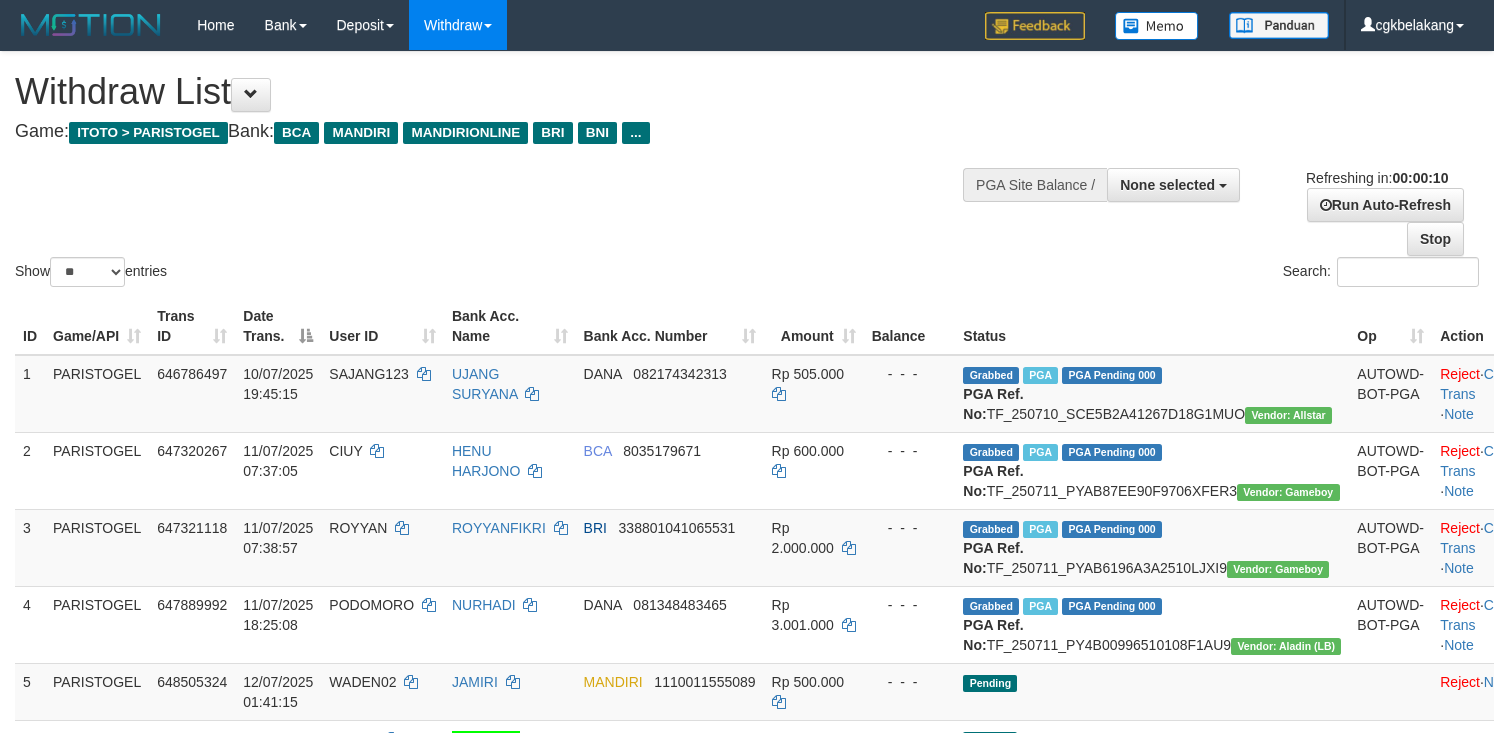 select 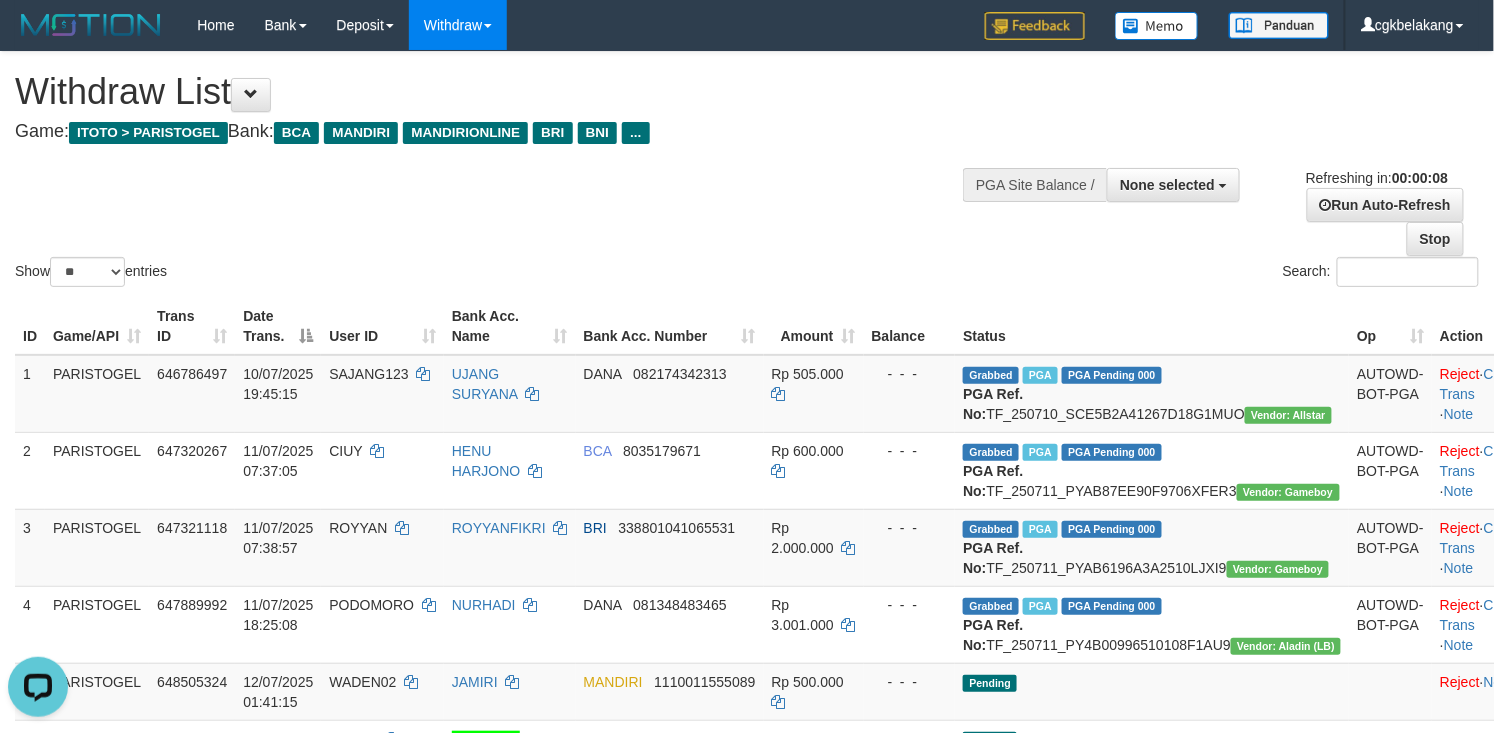 scroll, scrollTop: 0, scrollLeft: 0, axis: both 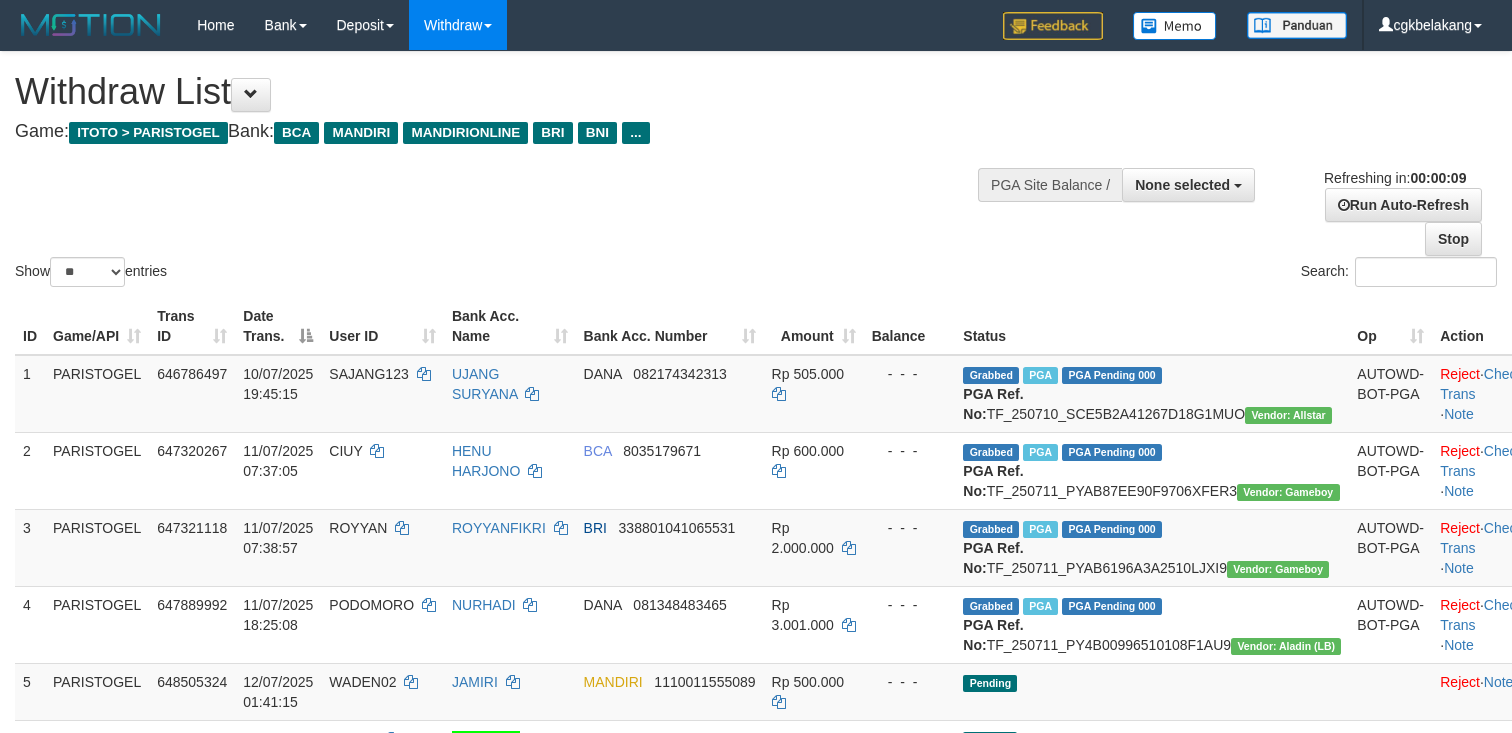 select 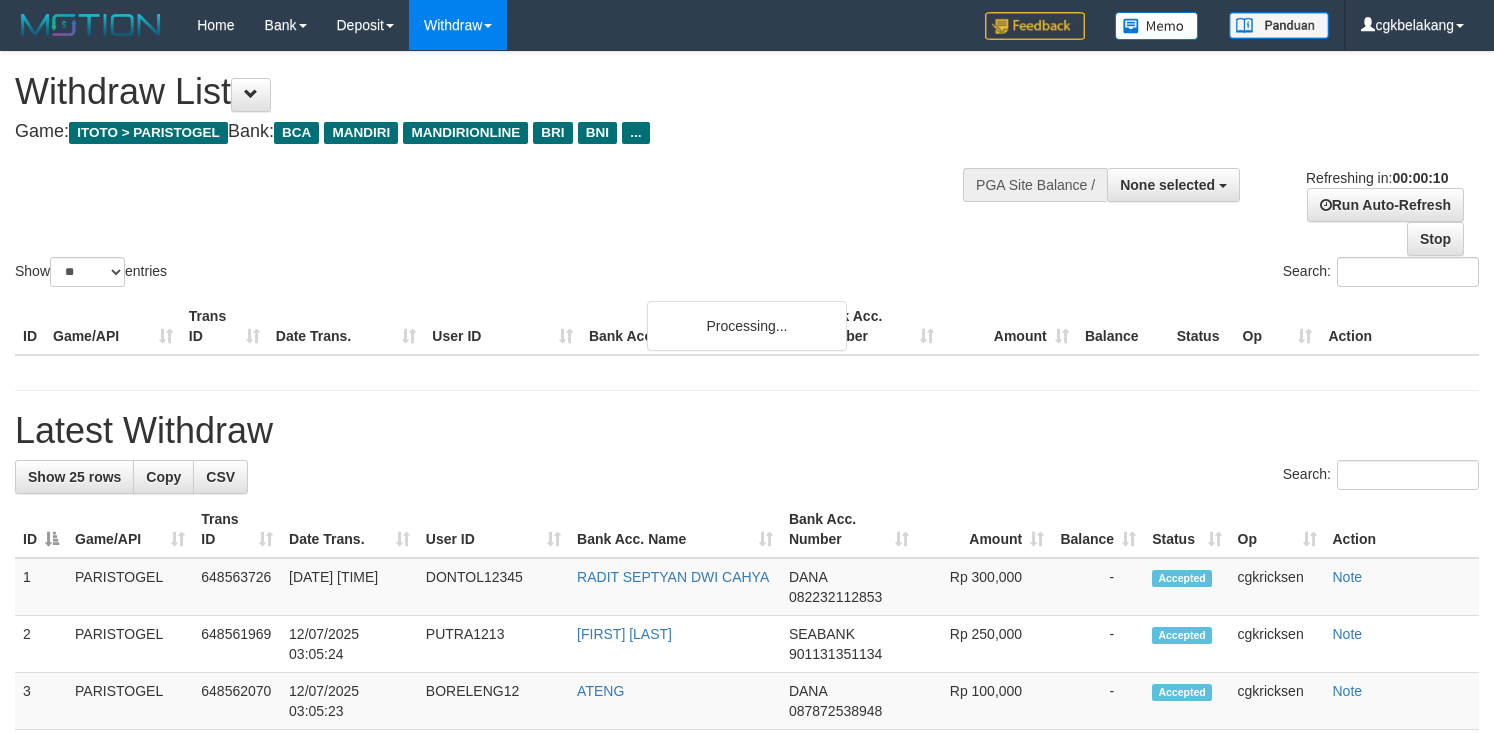 select 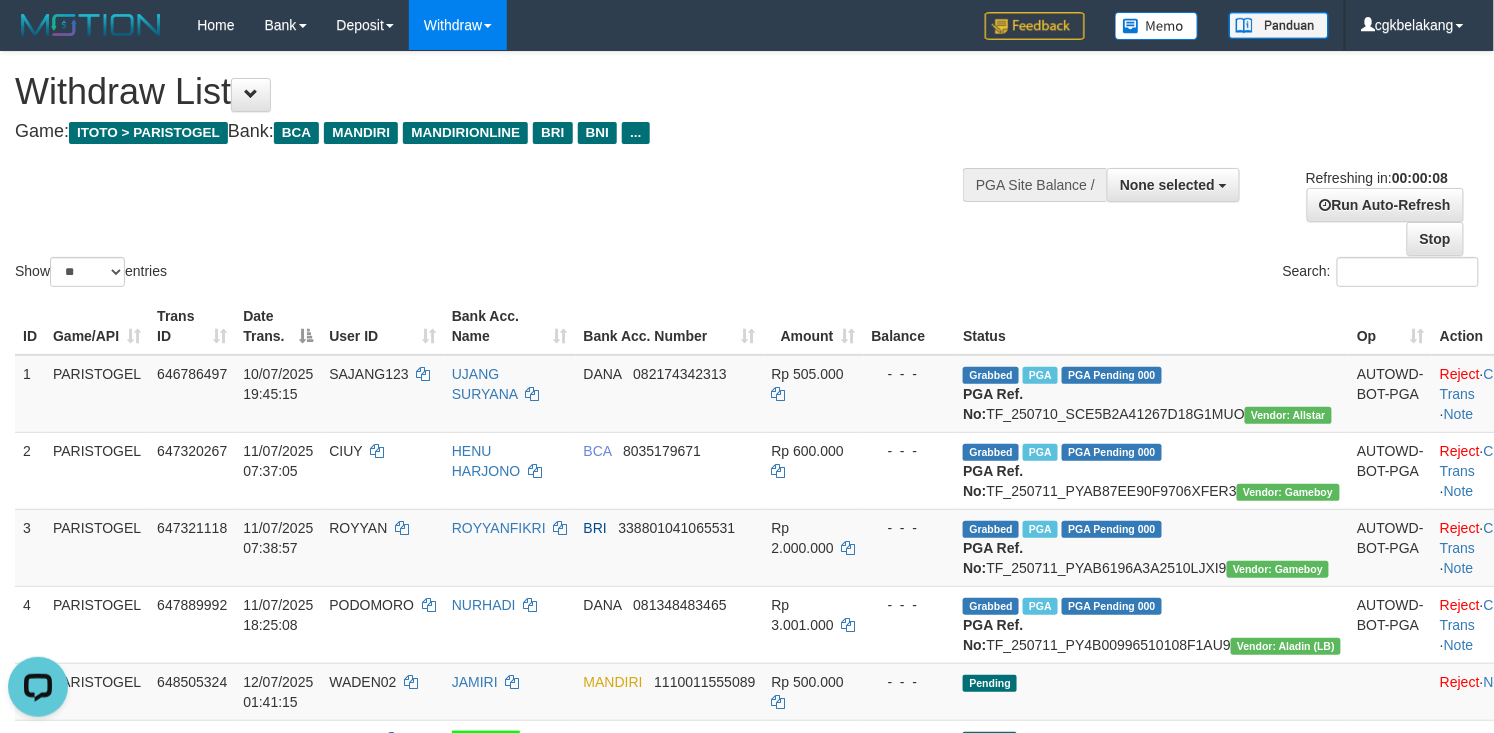 scroll, scrollTop: 0, scrollLeft: 0, axis: both 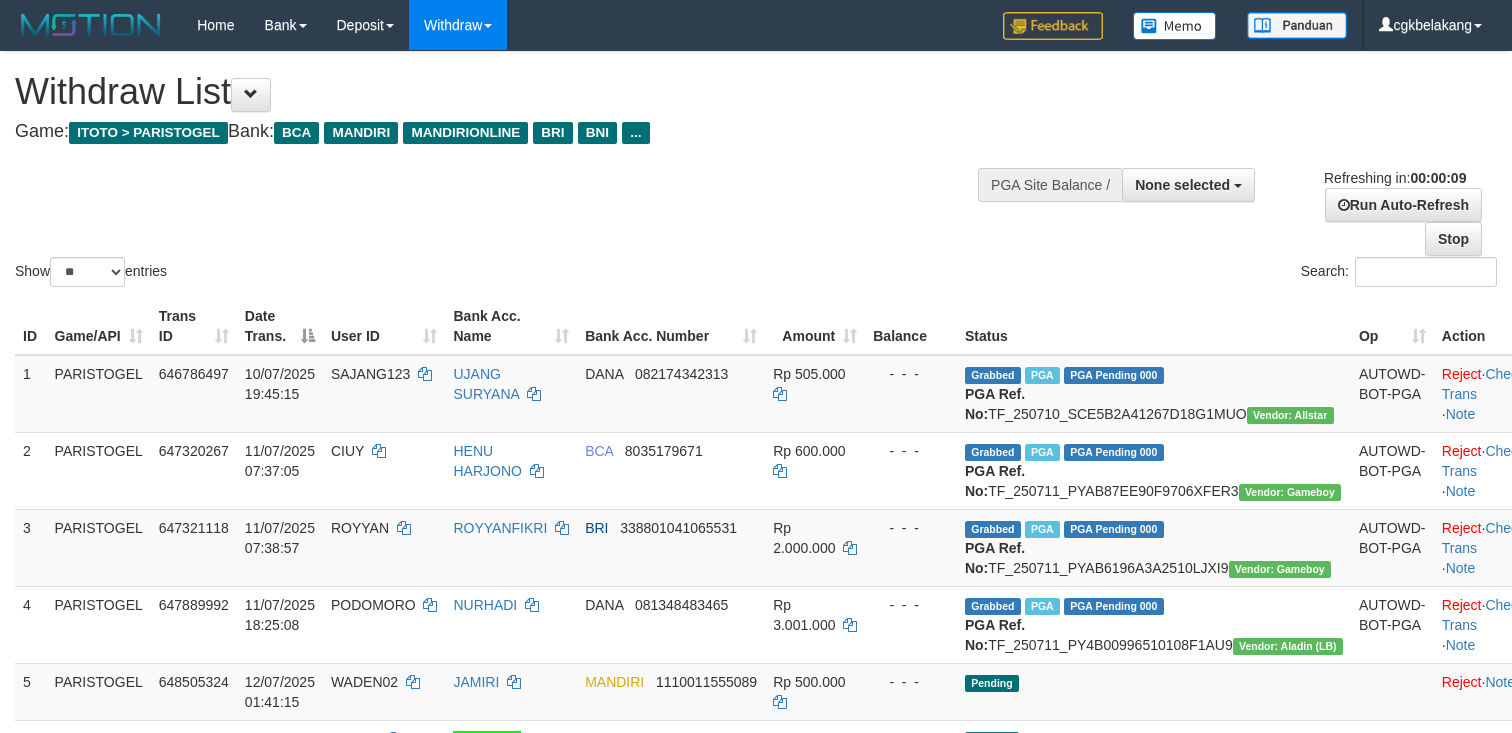 select 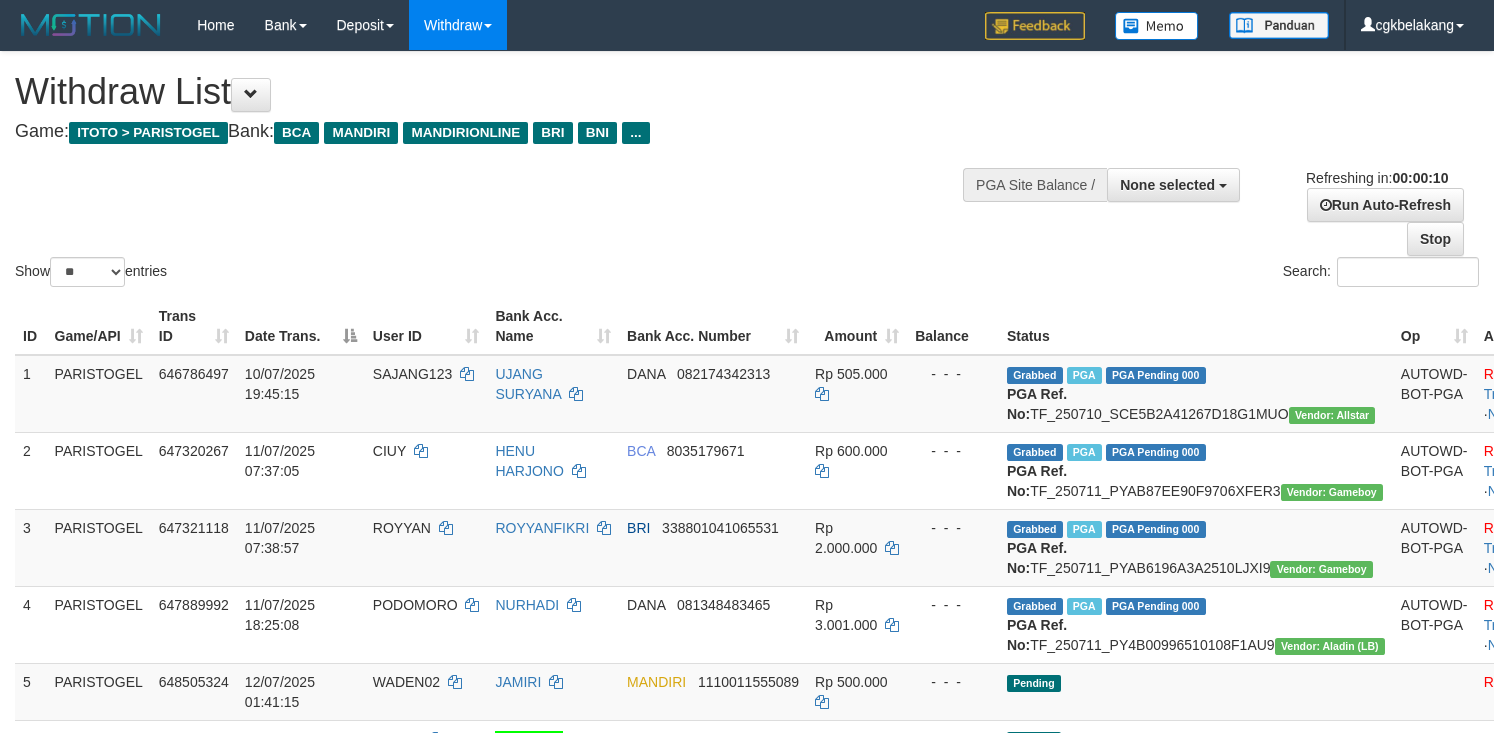 select 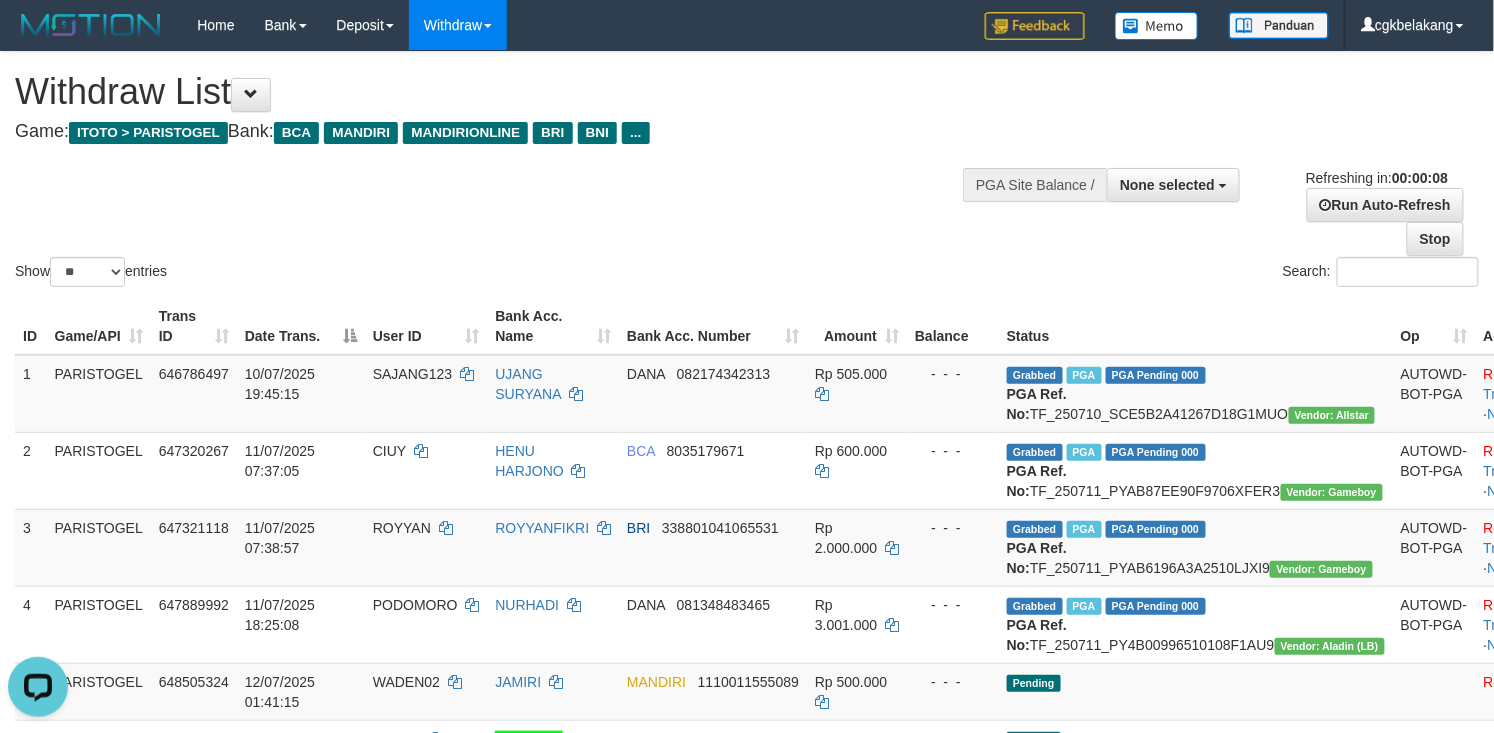 scroll, scrollTop: 0, scrollLeft: 0, axis: both 